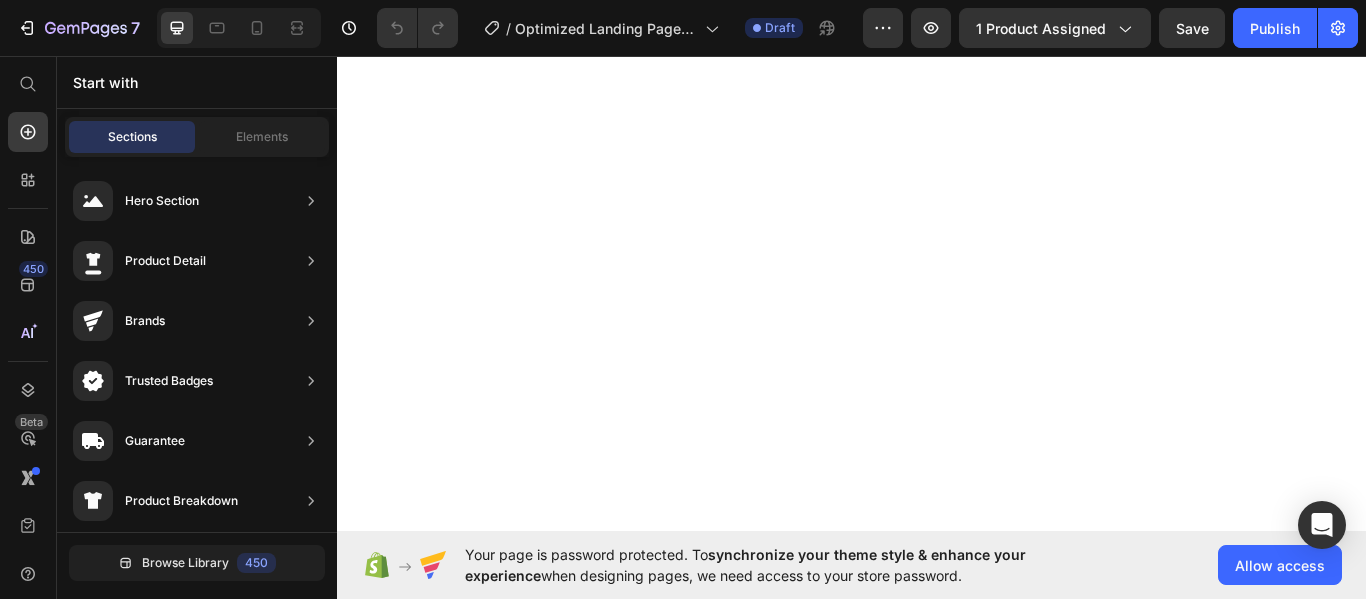 scroll, scrollTop: 0, scrollLeft: 0, axis: both 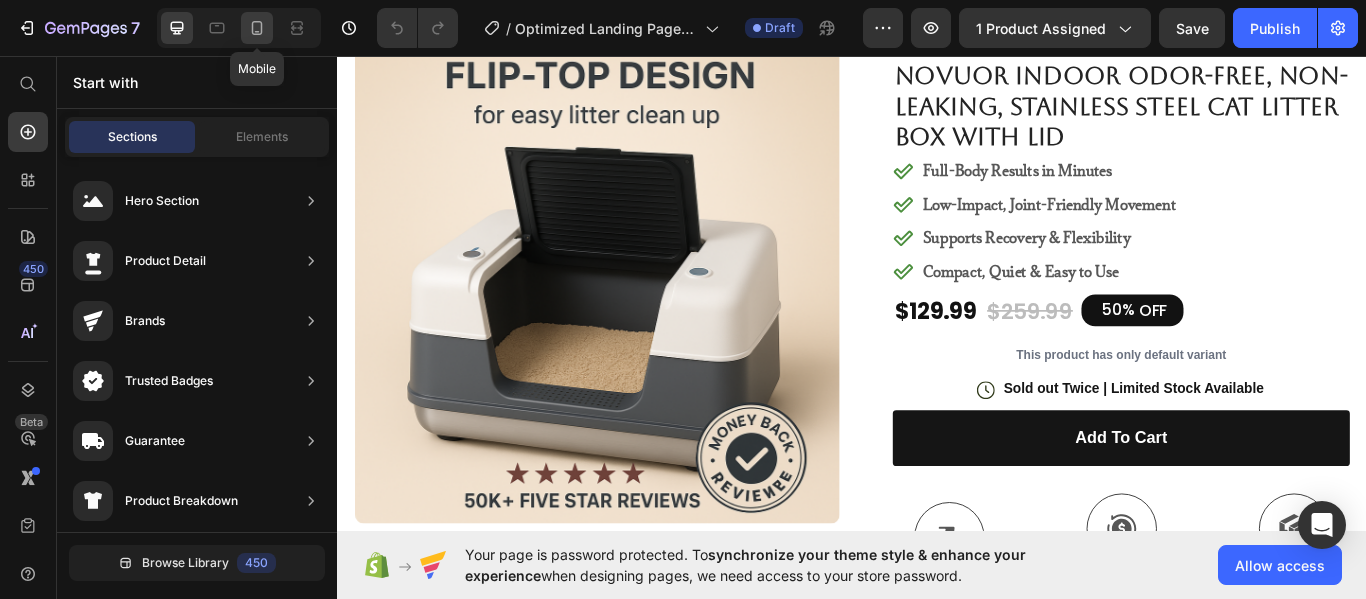 click 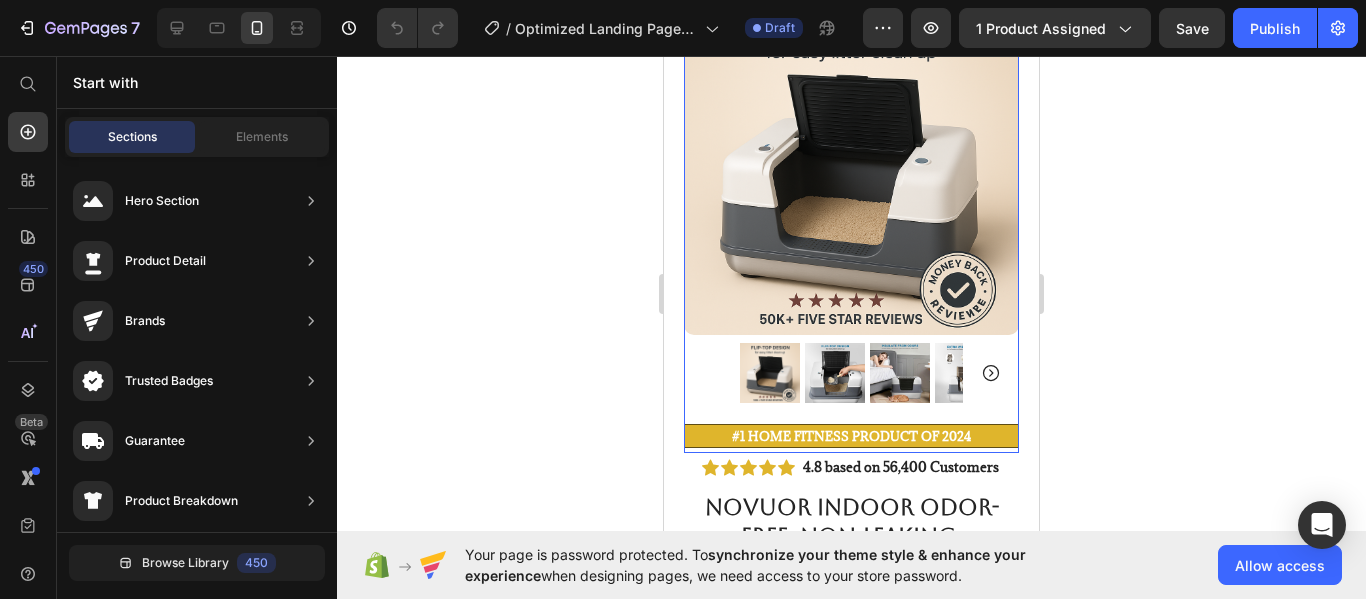 scroll, scrollTop: 131, scrollLeft: 0, axis: vertical 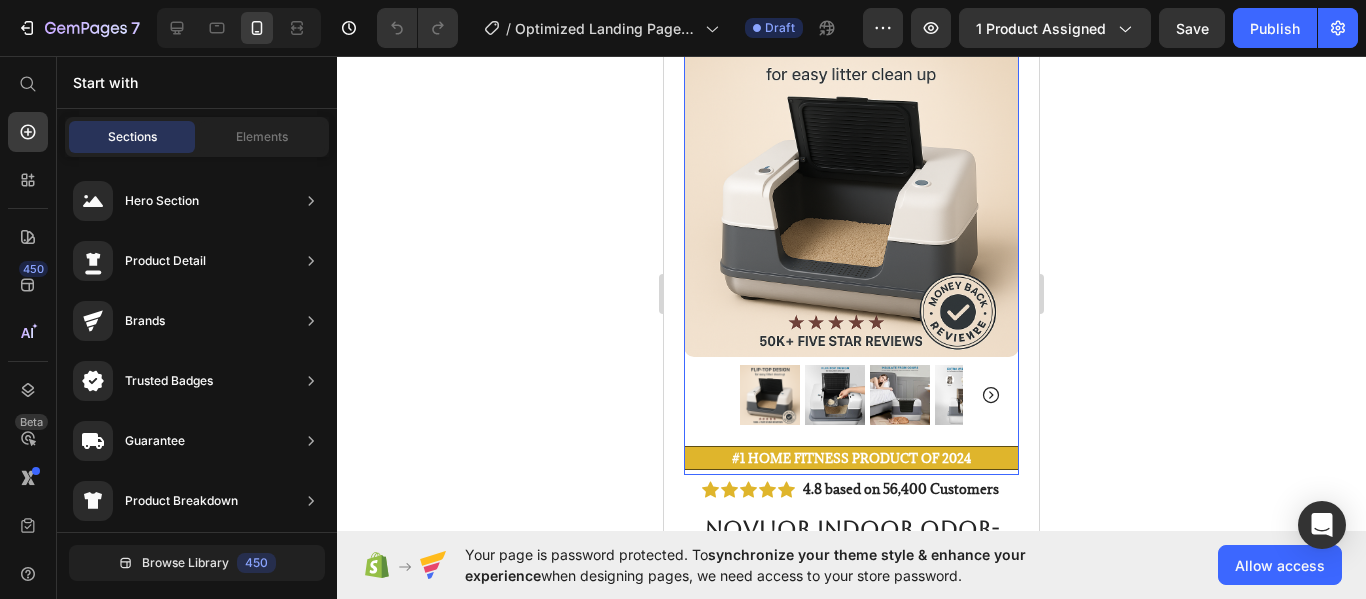 click at bounding box center (770, 395) 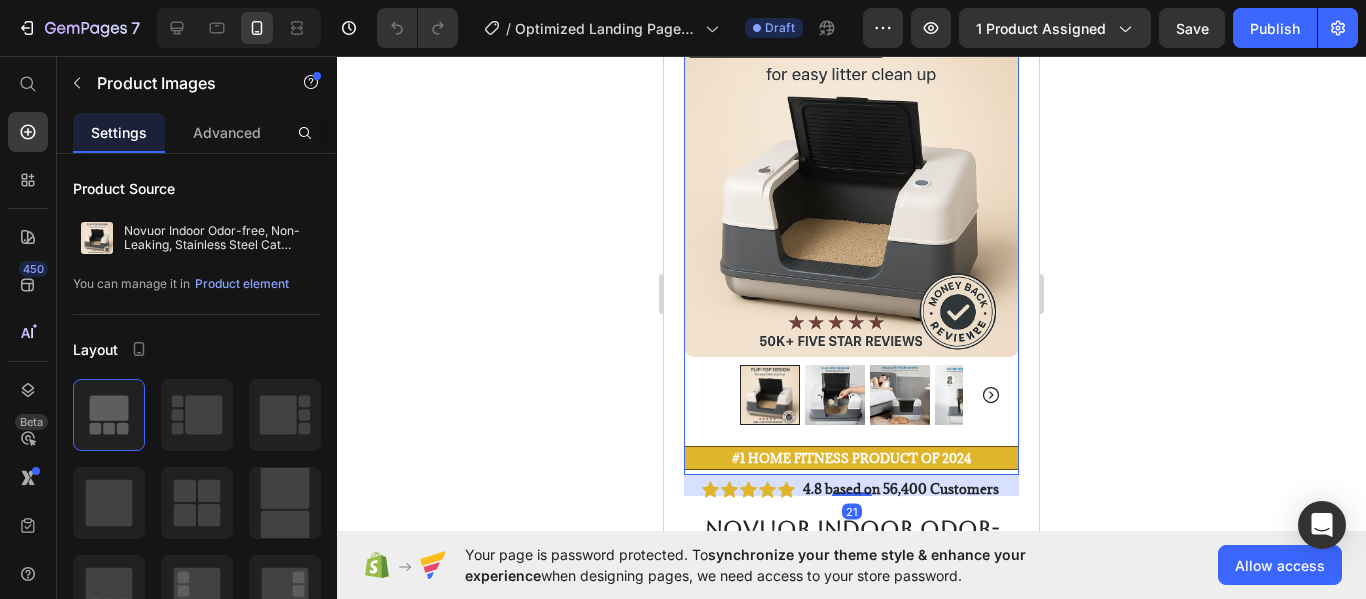 click at bounding box center (835, 395) 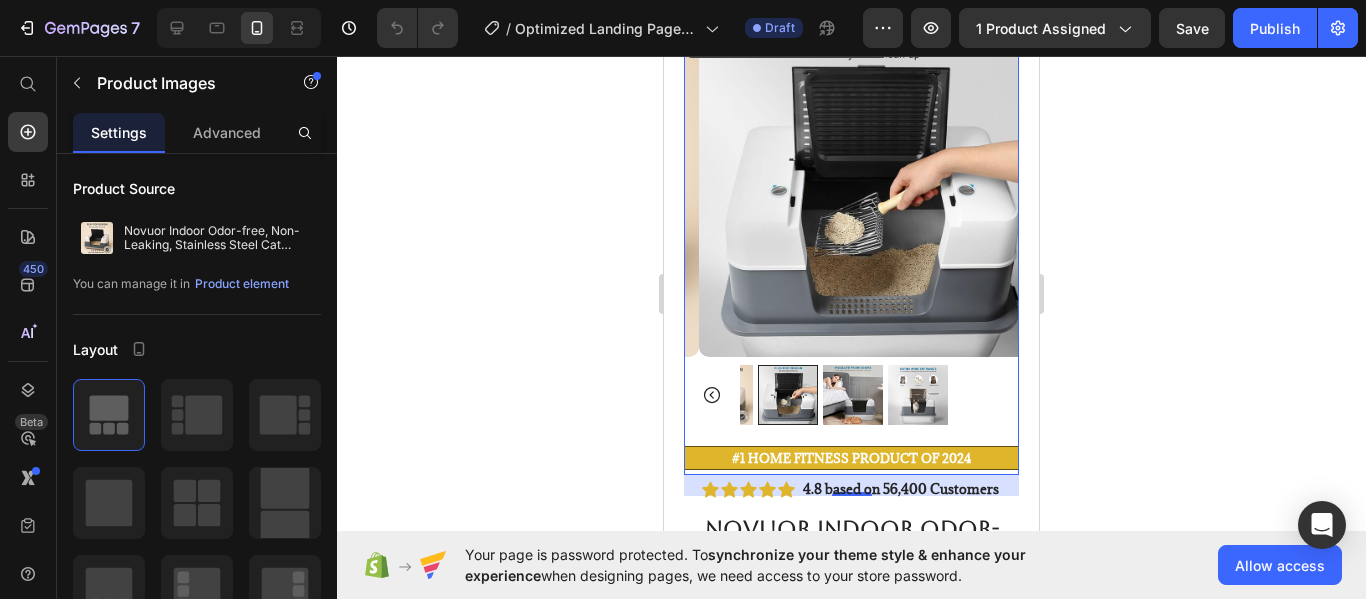 click at bounding box center [853, 395] 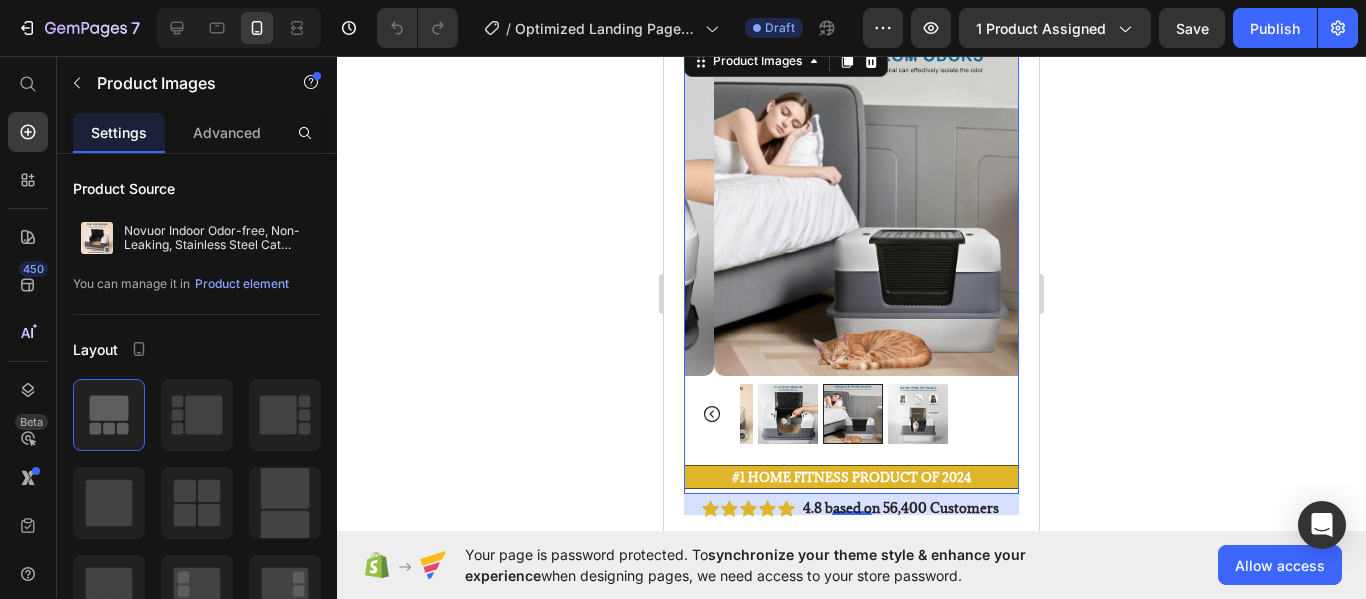 scroll, scrollTop: 111, scrollLeft: 0, axis: vertical 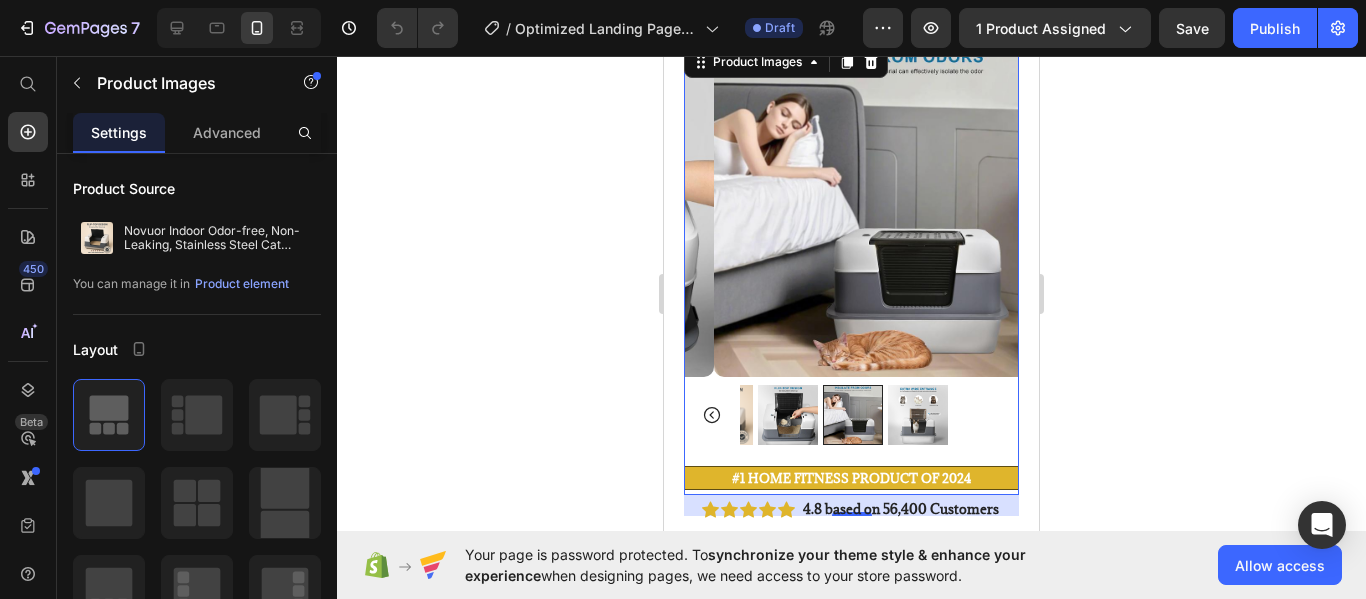 click at bounding box center [918, 415] 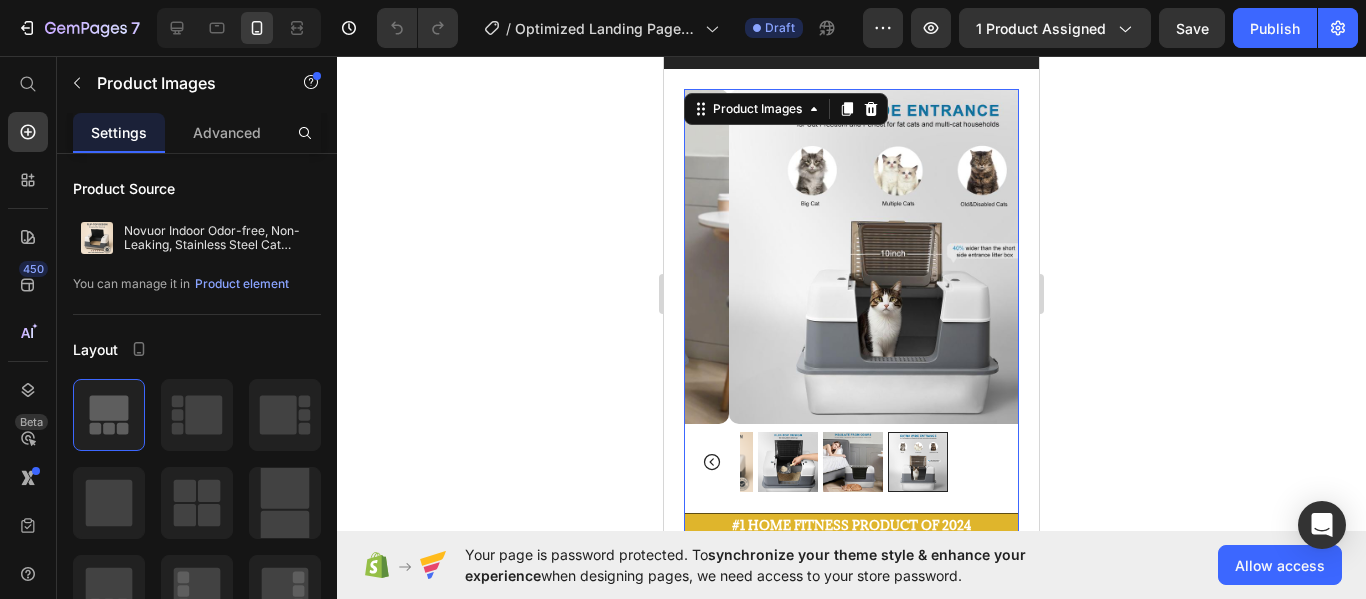 scroll, scrollTop: 61, scrollLeft: 0, axis: vertical 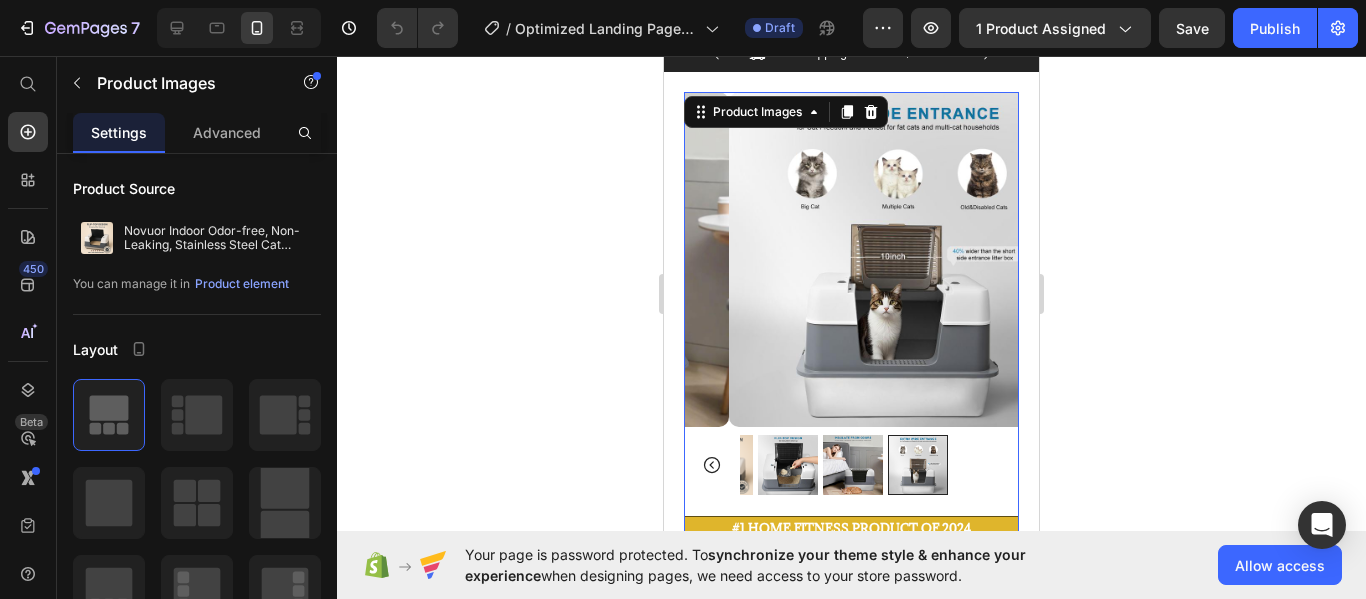 click at bounding box center [853, 465] 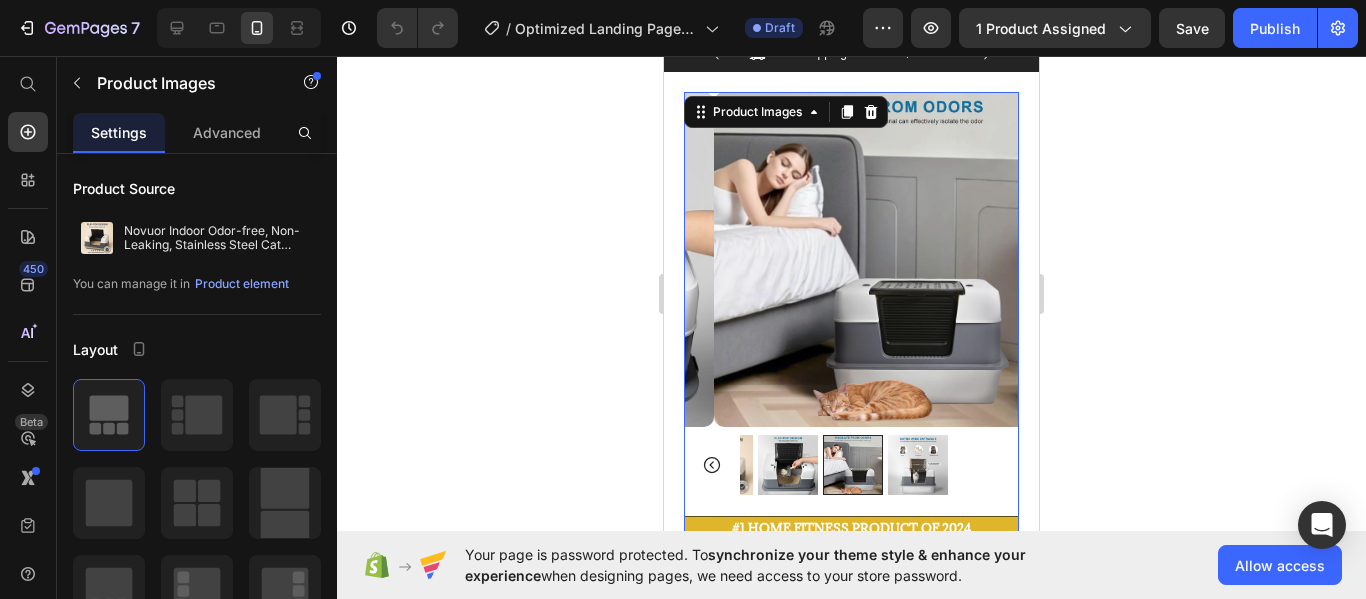 click at bounding box center [788, 465] 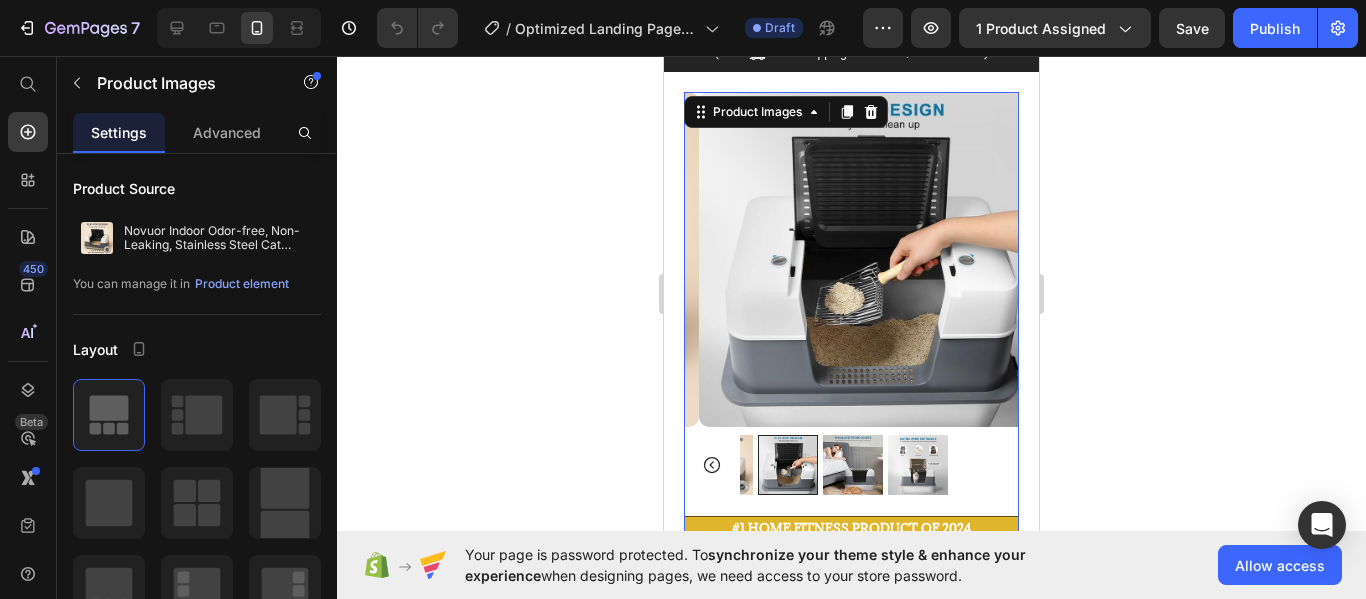 click at bounding box center (723, 465) 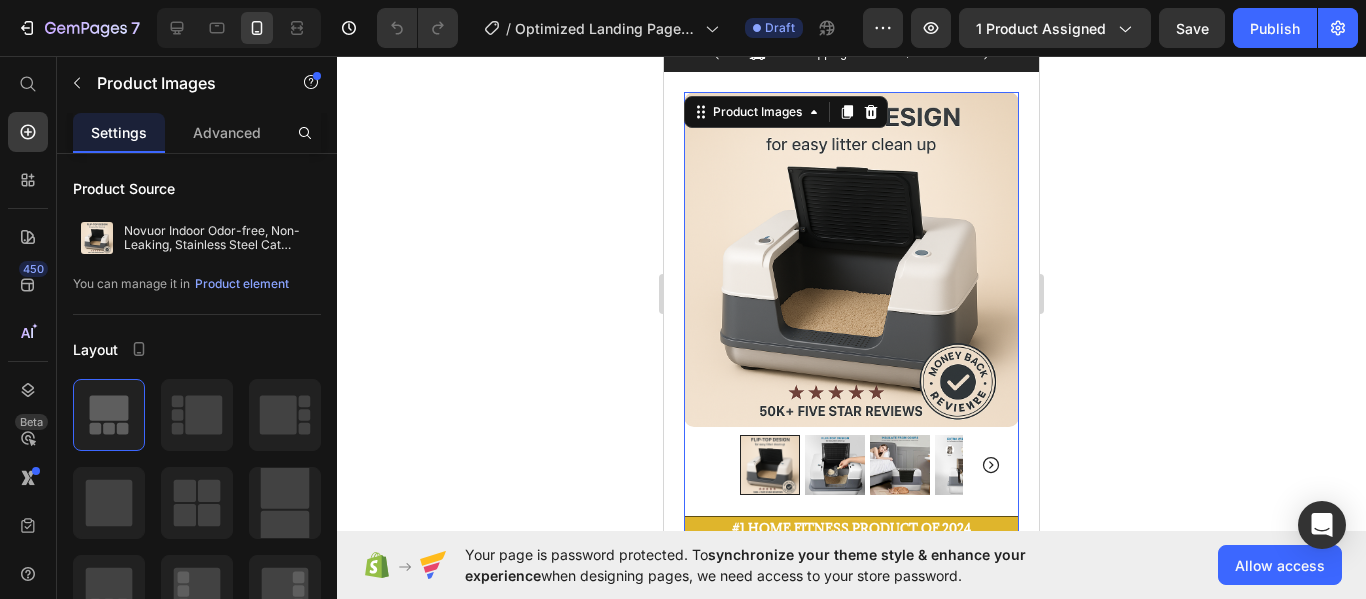 click at bounding box center (900, 465) 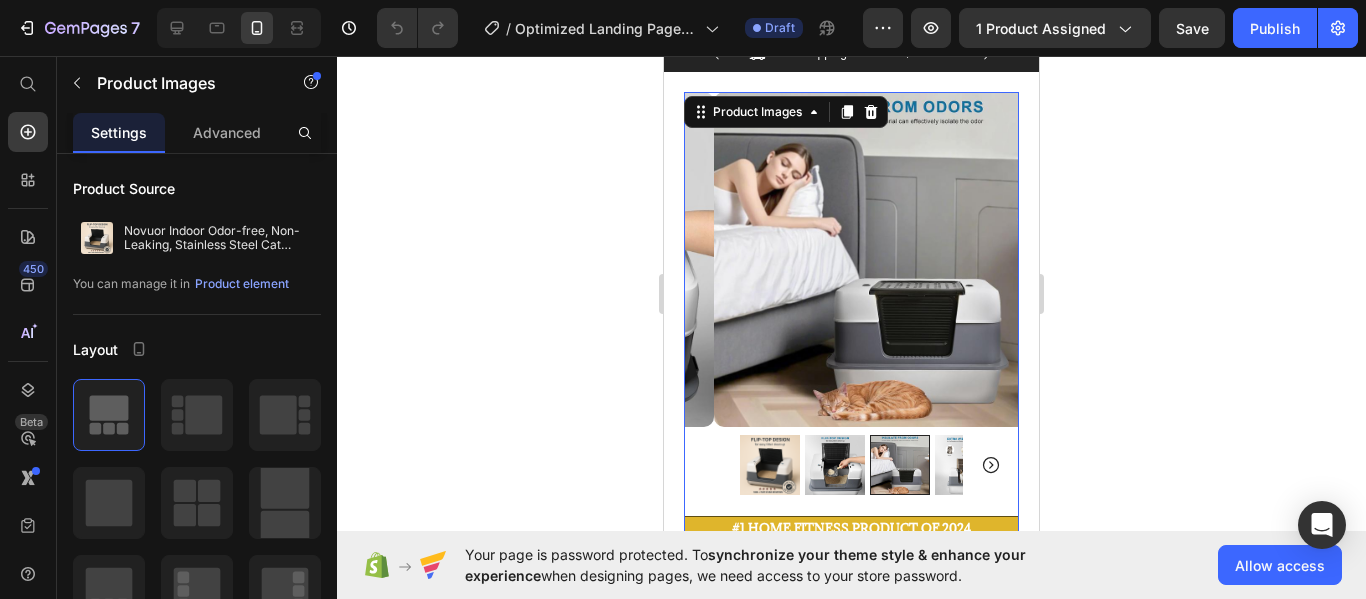 click at bounding box center (835, 465) 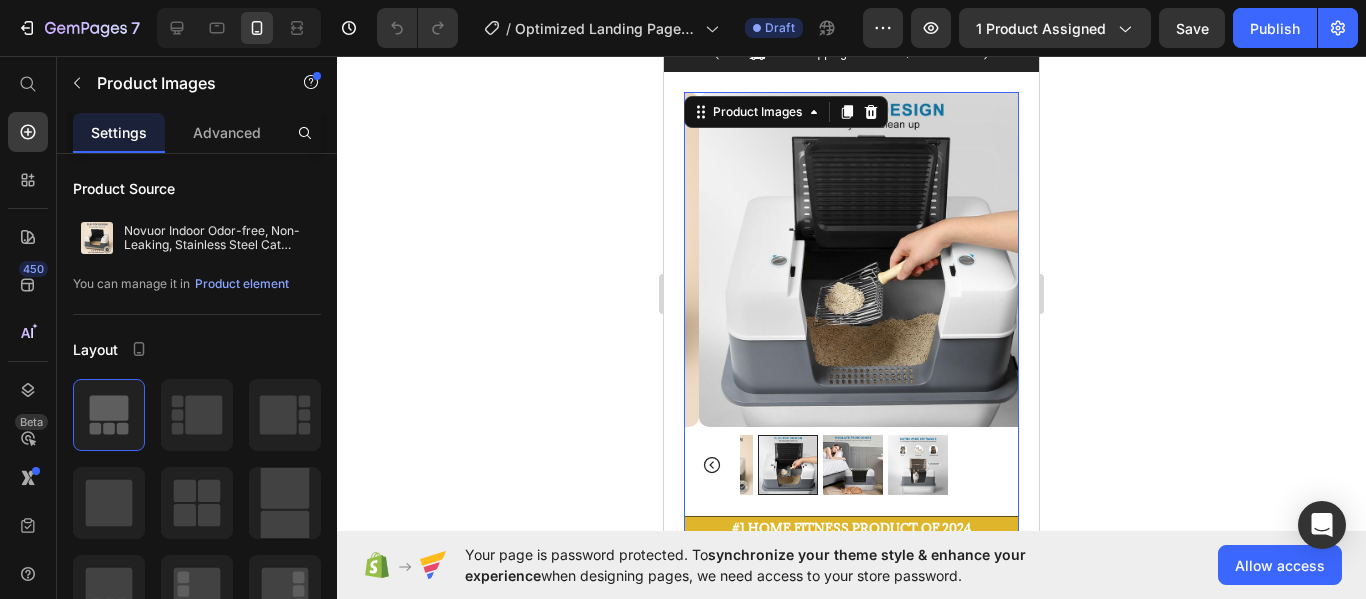 click at bounding box center (788, 465) 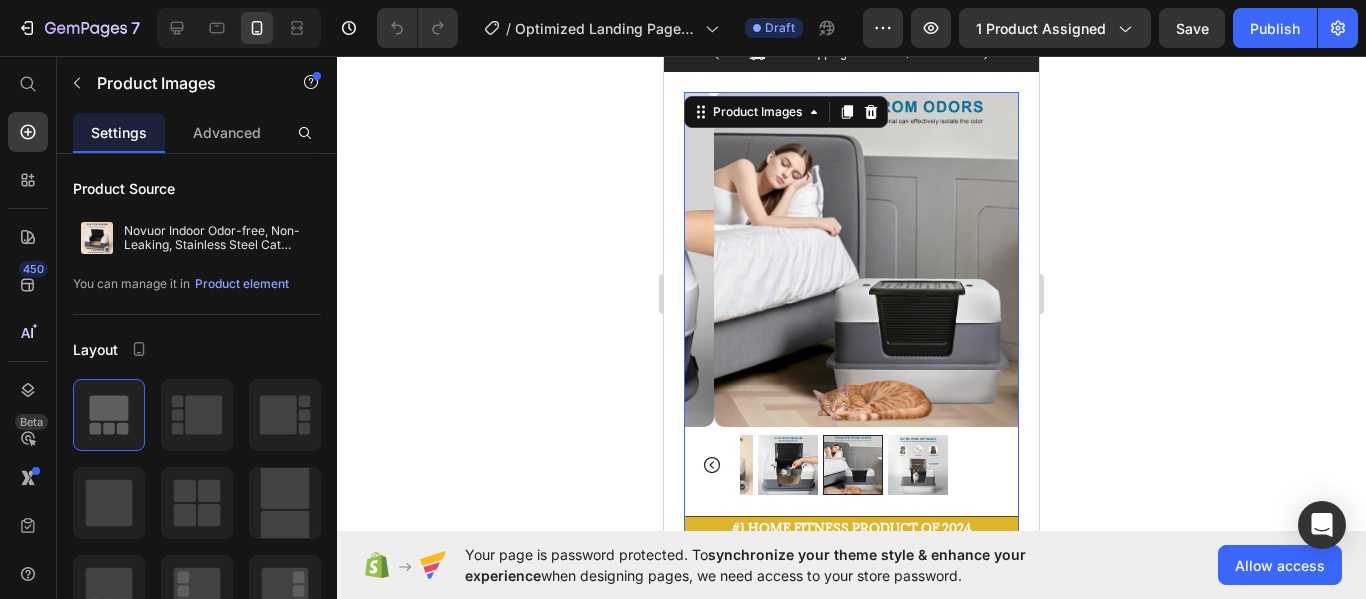 click at bounding box center [918, 465] 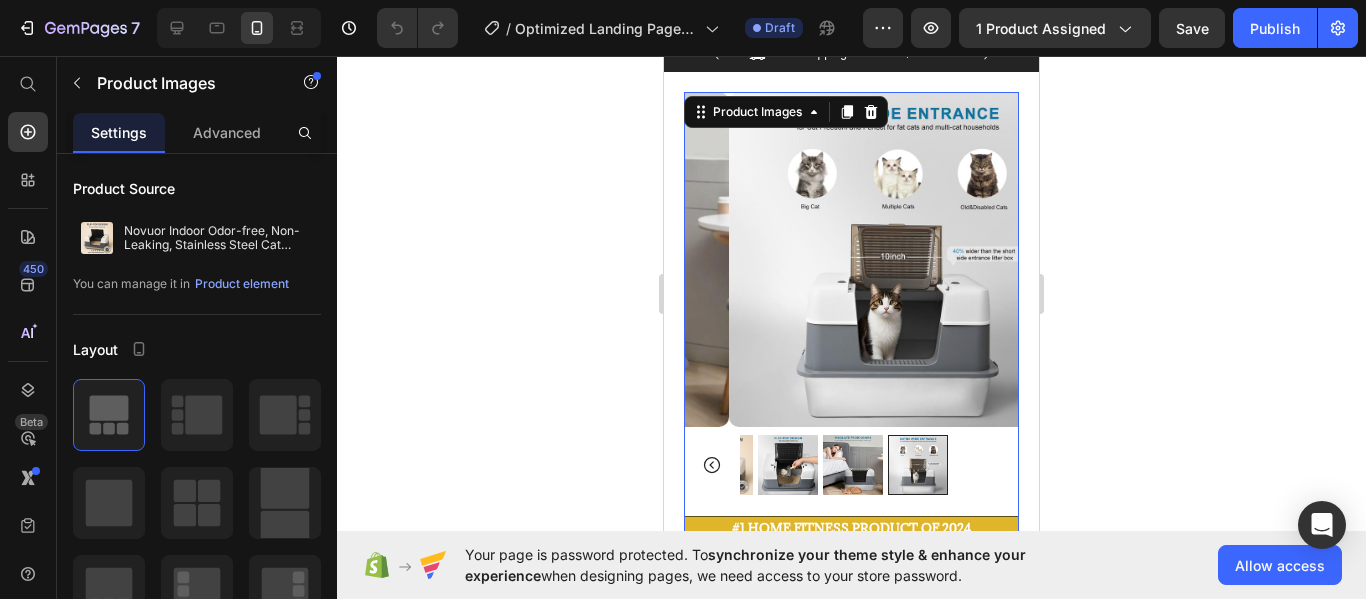 click at bounding box center (853, 465) 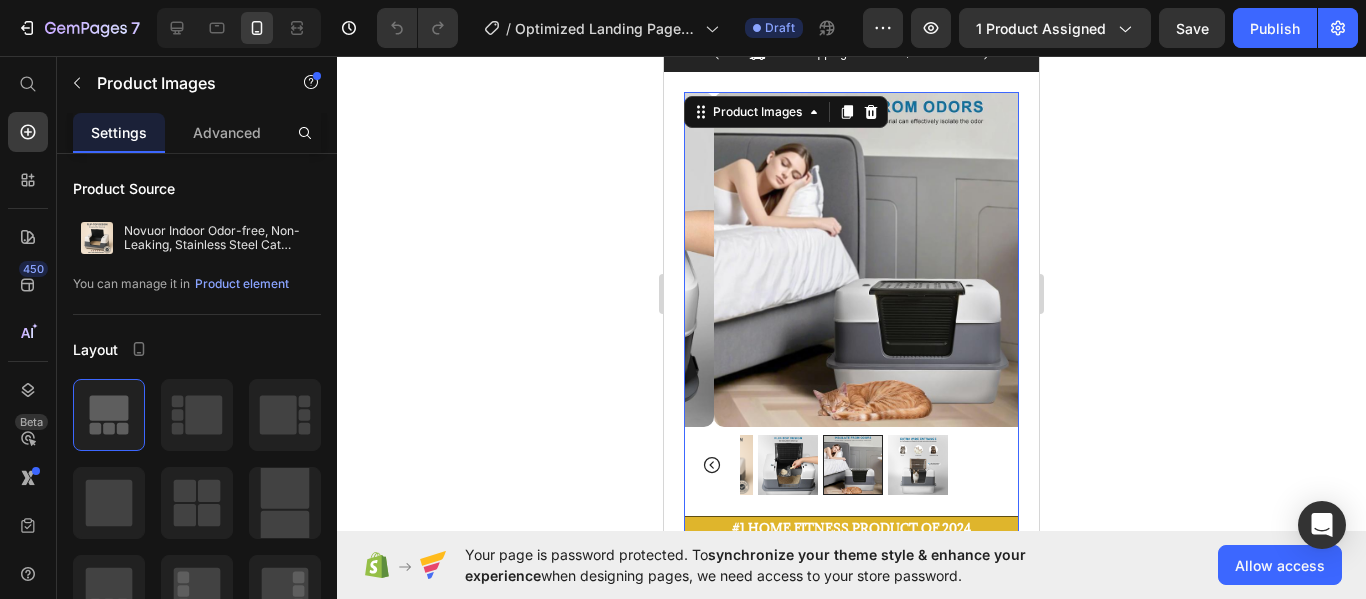 click at bounding box center (788, 465) 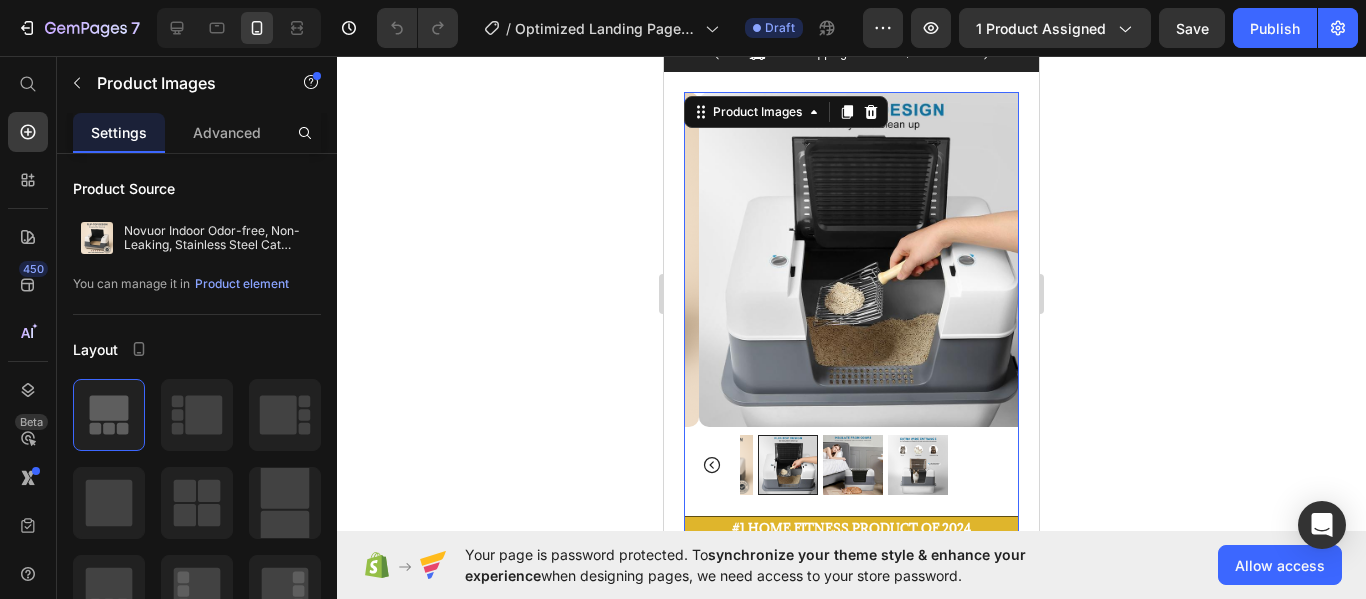 click at bounding box center (723, 465) 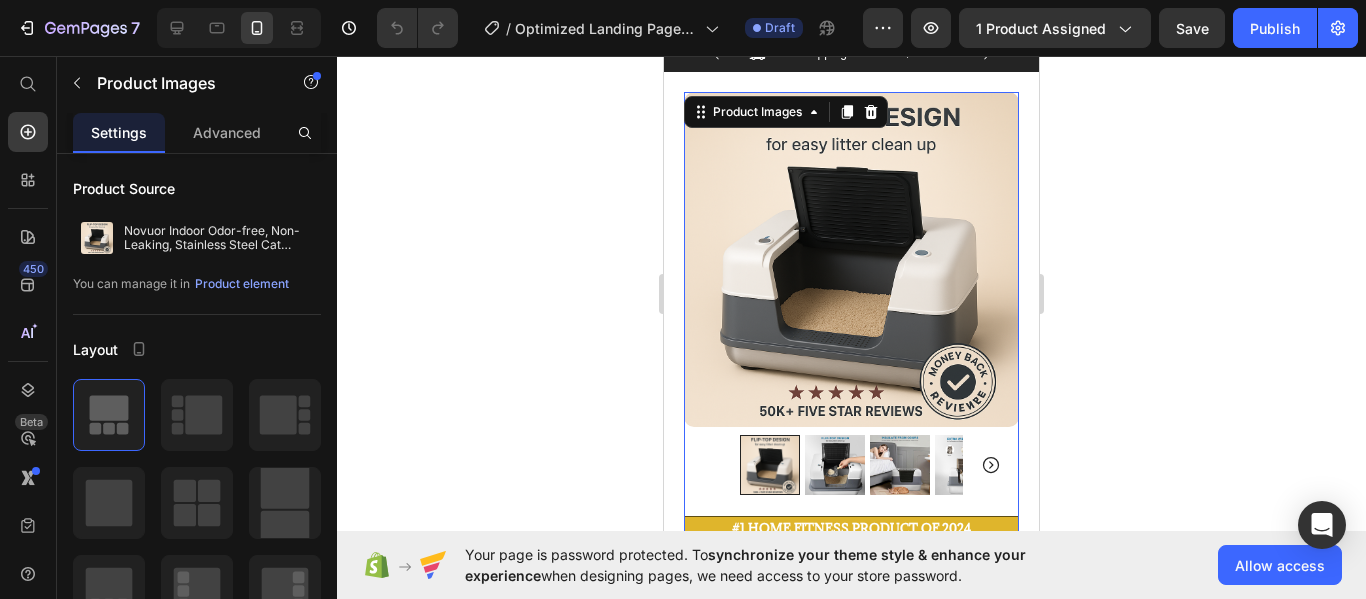 click at bounding box center (835, 465) 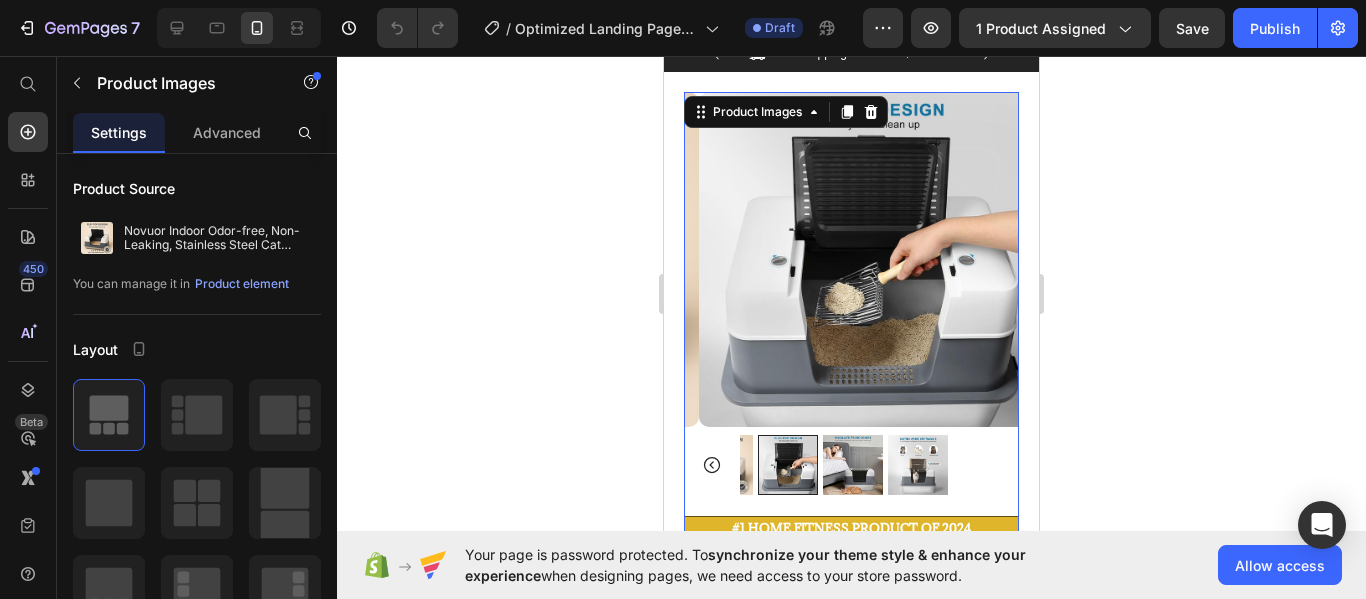 click at bounding box center [853, 465] 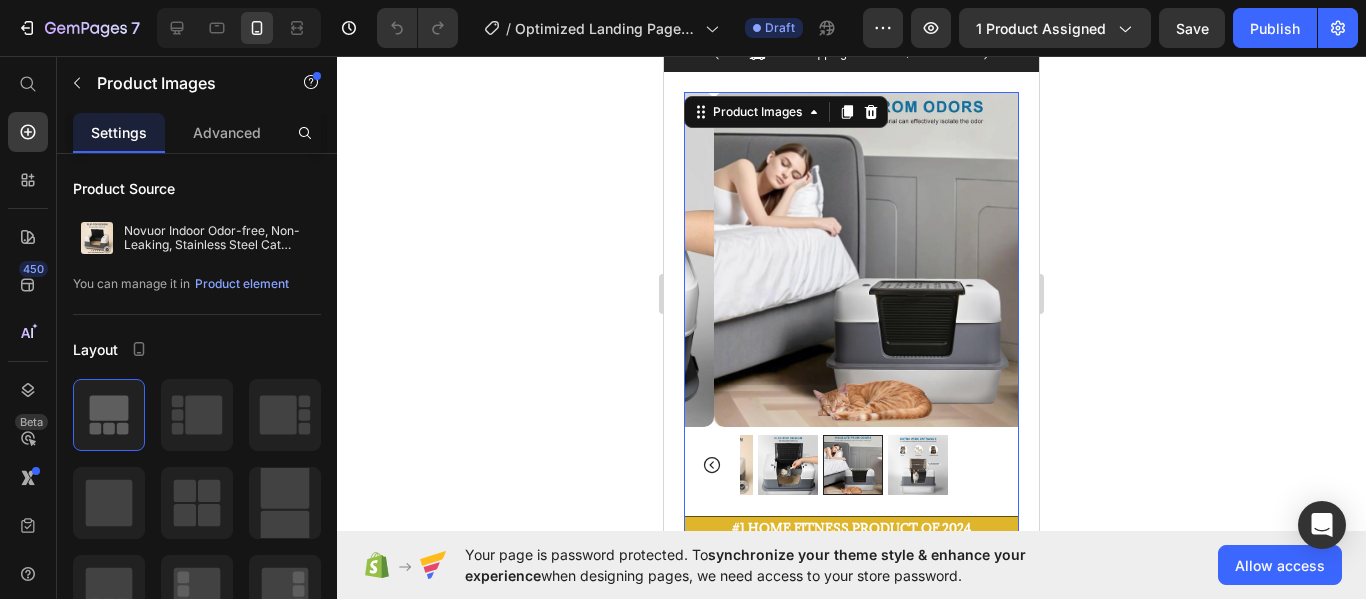 click at bounding box center (918, 465) 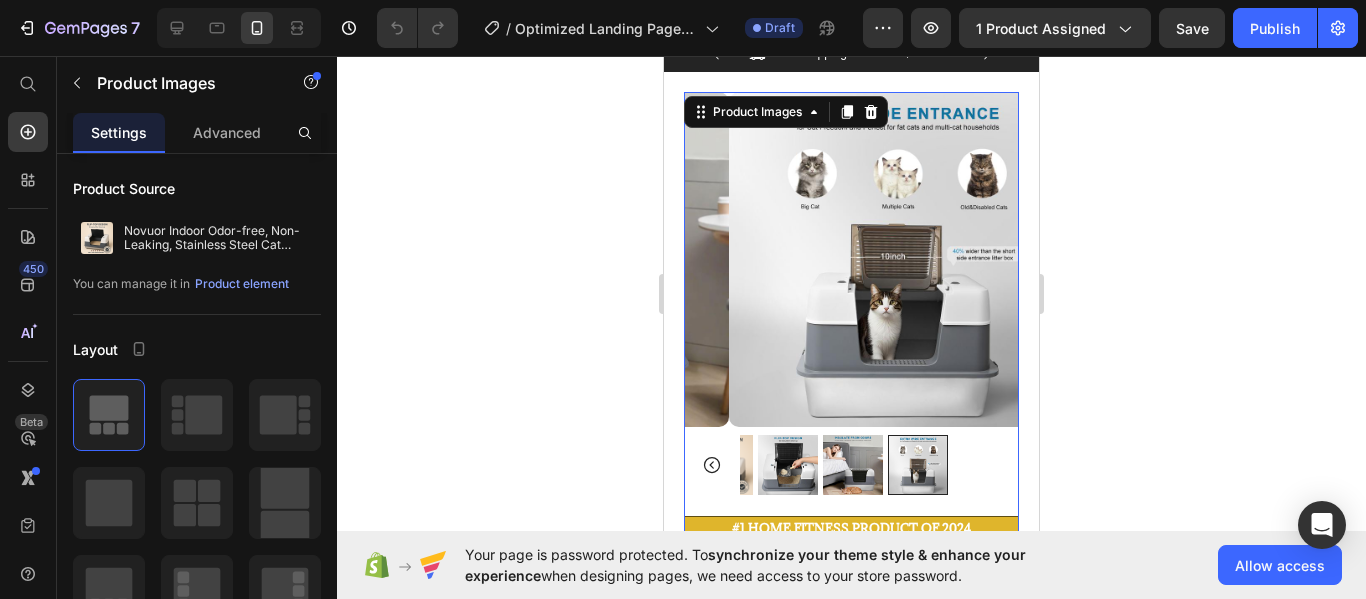 click at bounding box center (853, 465) 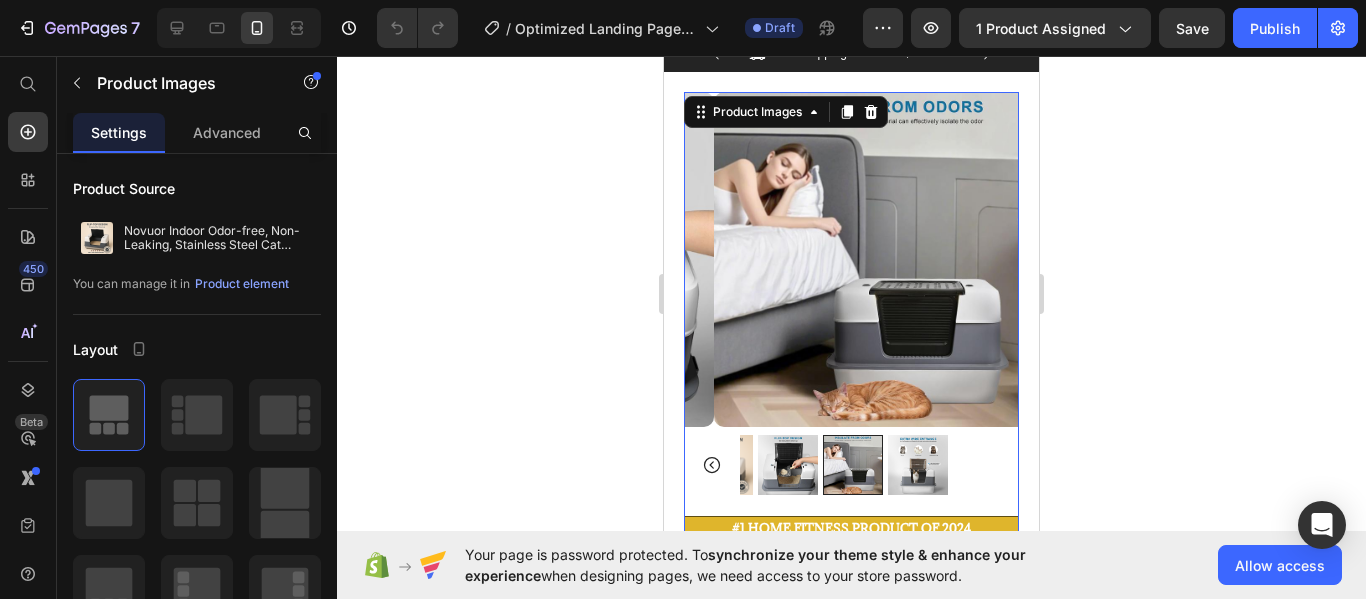 click at bounding box center (788, 465) 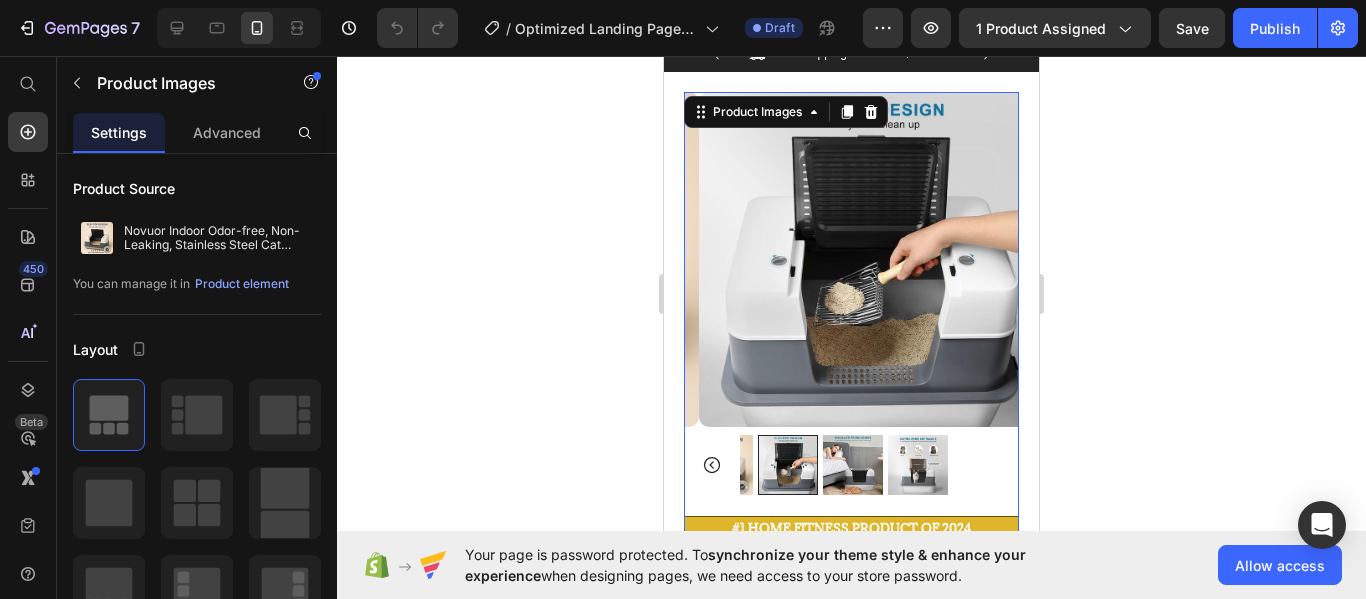 click at bounding box center [723, 465] 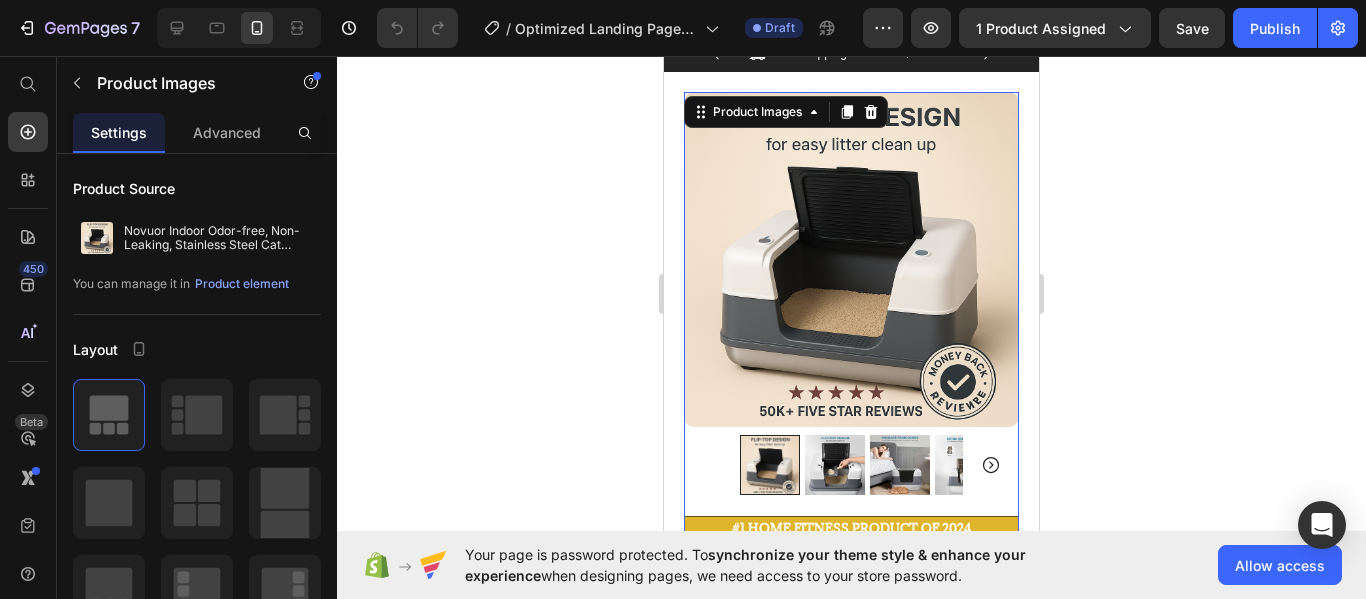 click at bounding box center [835, 465] 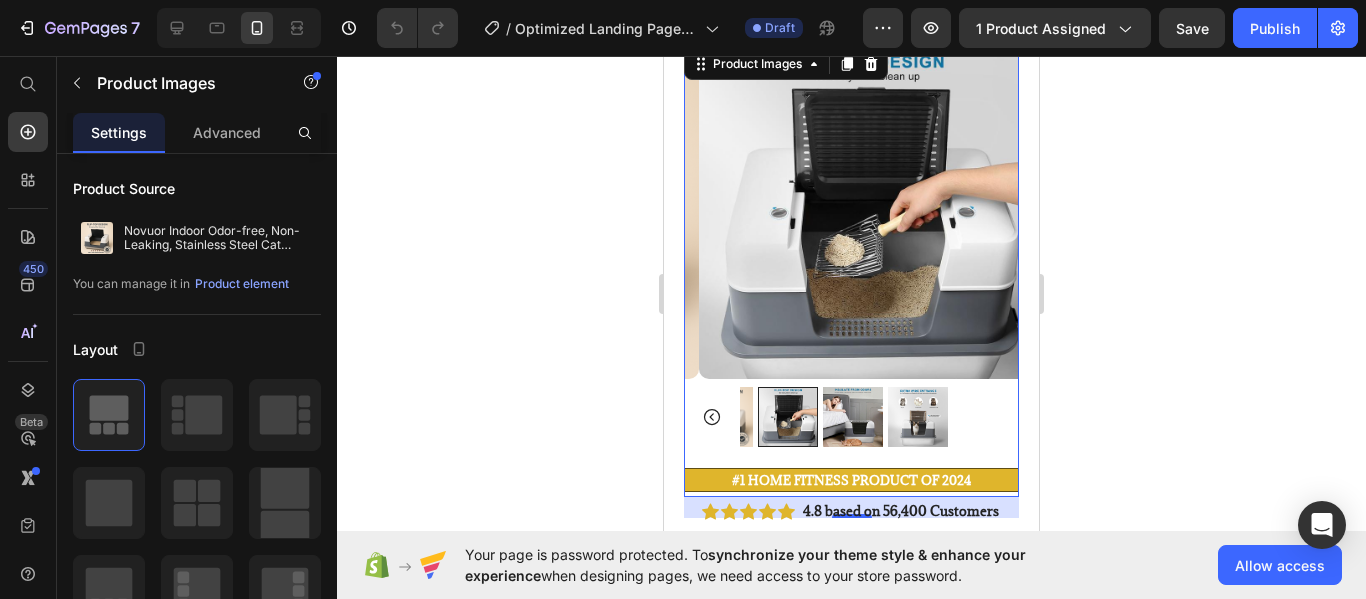 scroll, scrollTop: 29, scrollLeft: 0, axis: vertical 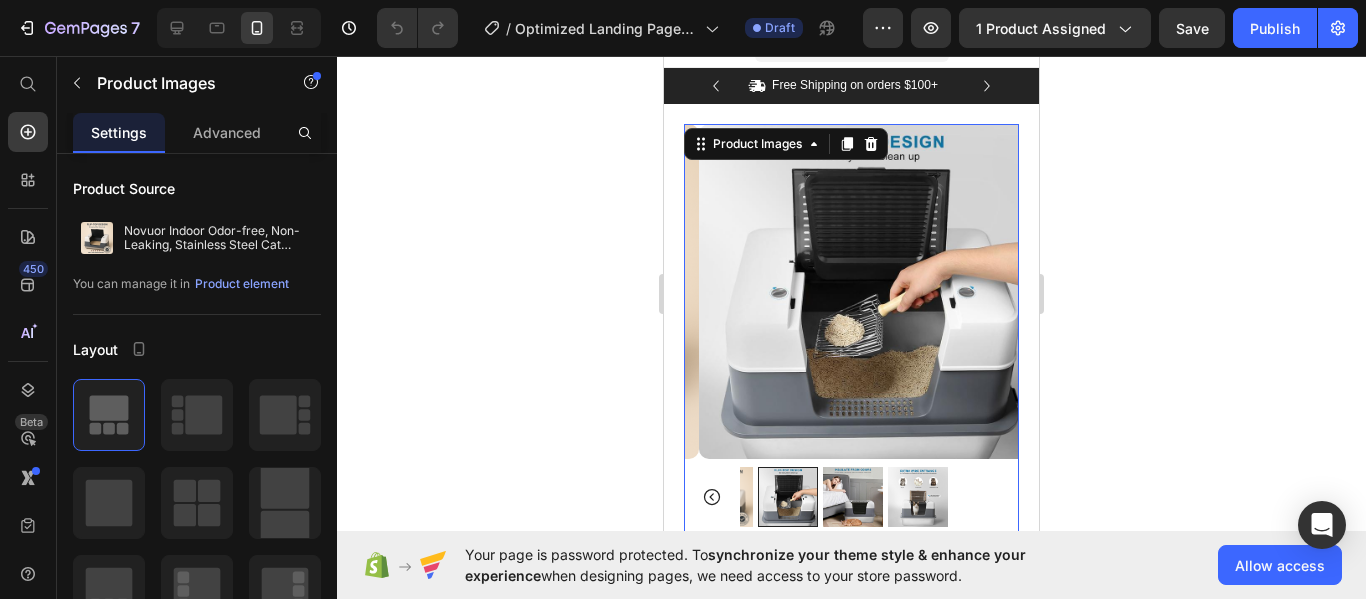 click 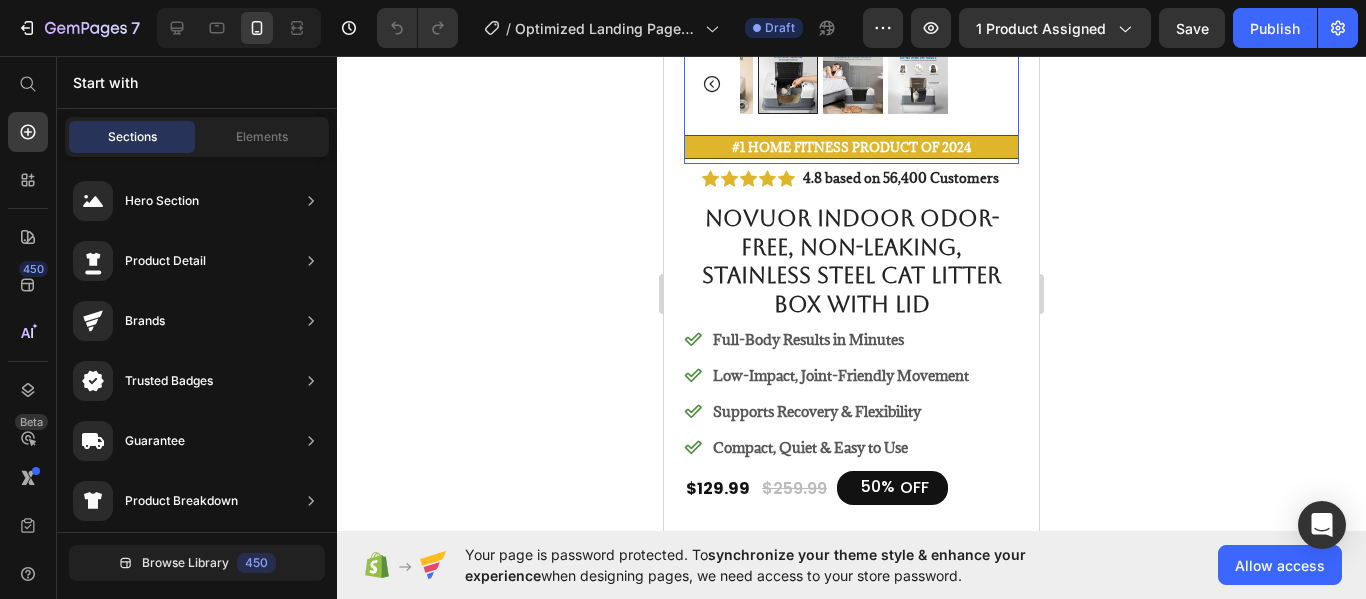 scroll, scrollTop: 443, scrollLeft: 0, axis: vertical 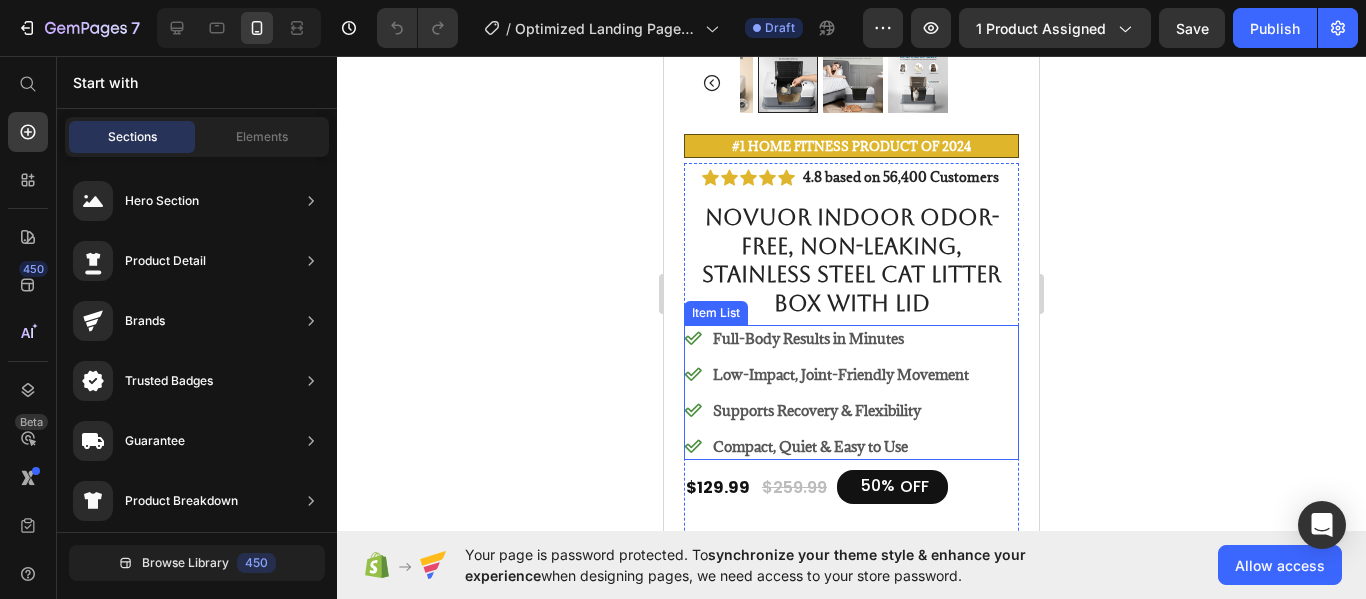 click on "Full-Body Results in Minutes" at bounding box center [841, 338] 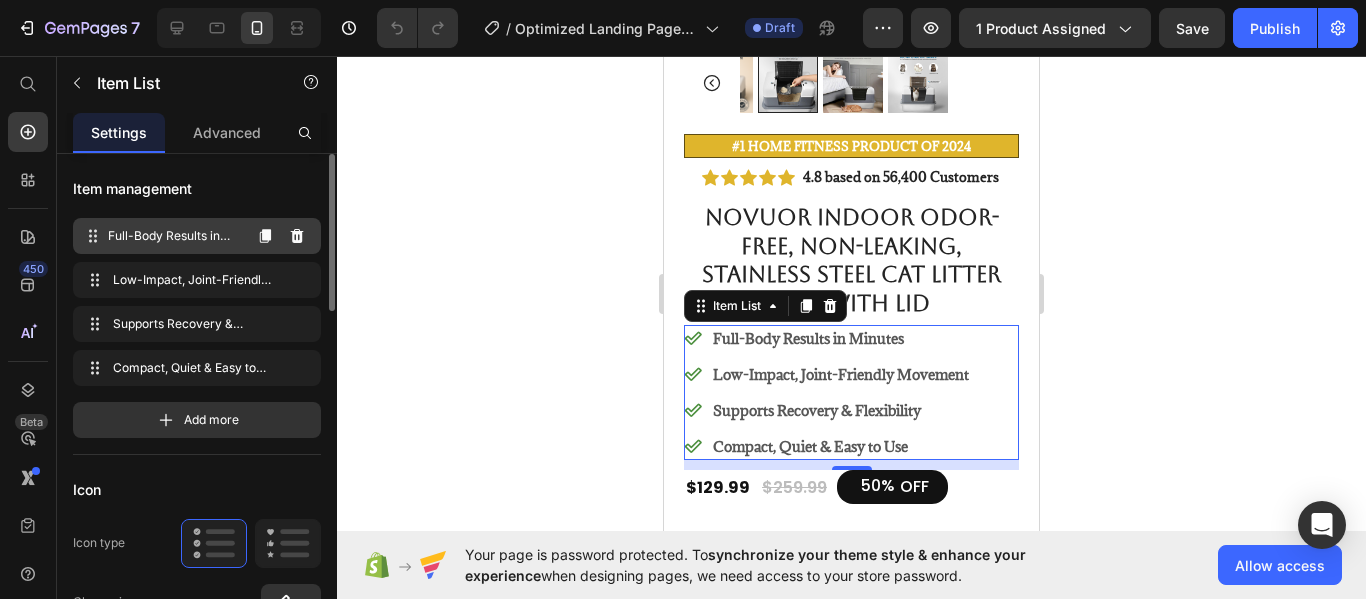 click on "Full-Body Results in Minutes" at bounding box center [174, 236] 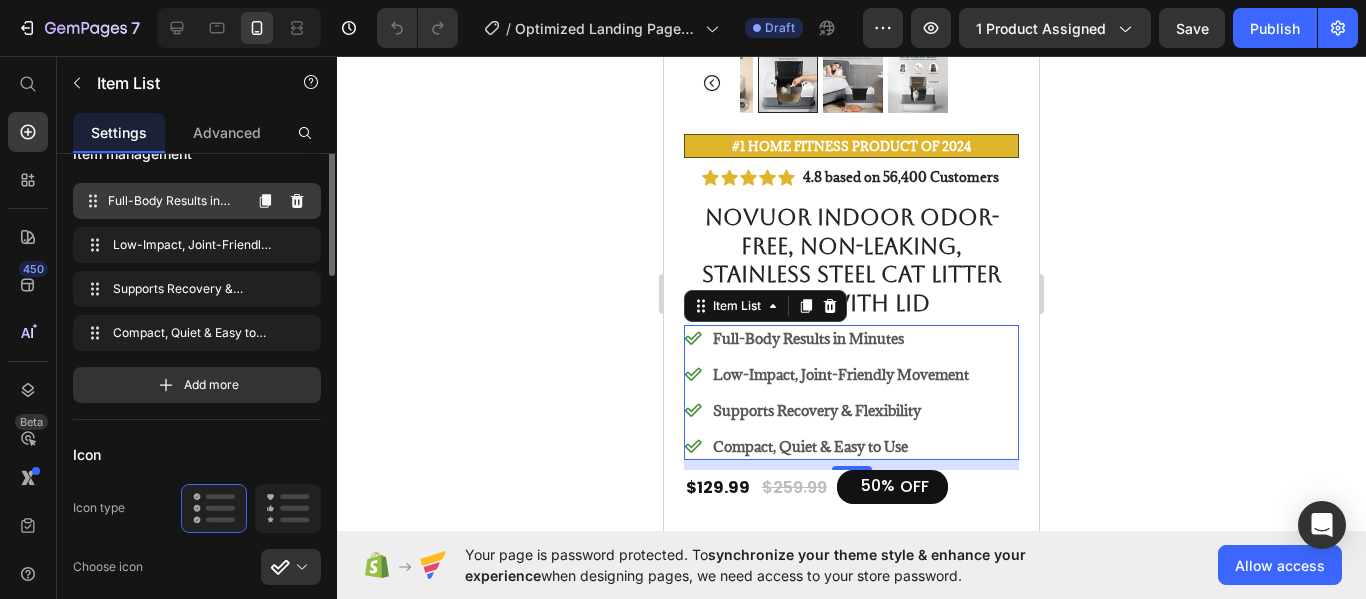 scroll, scrollTop: 0, scrollLeft: 0, axis: both 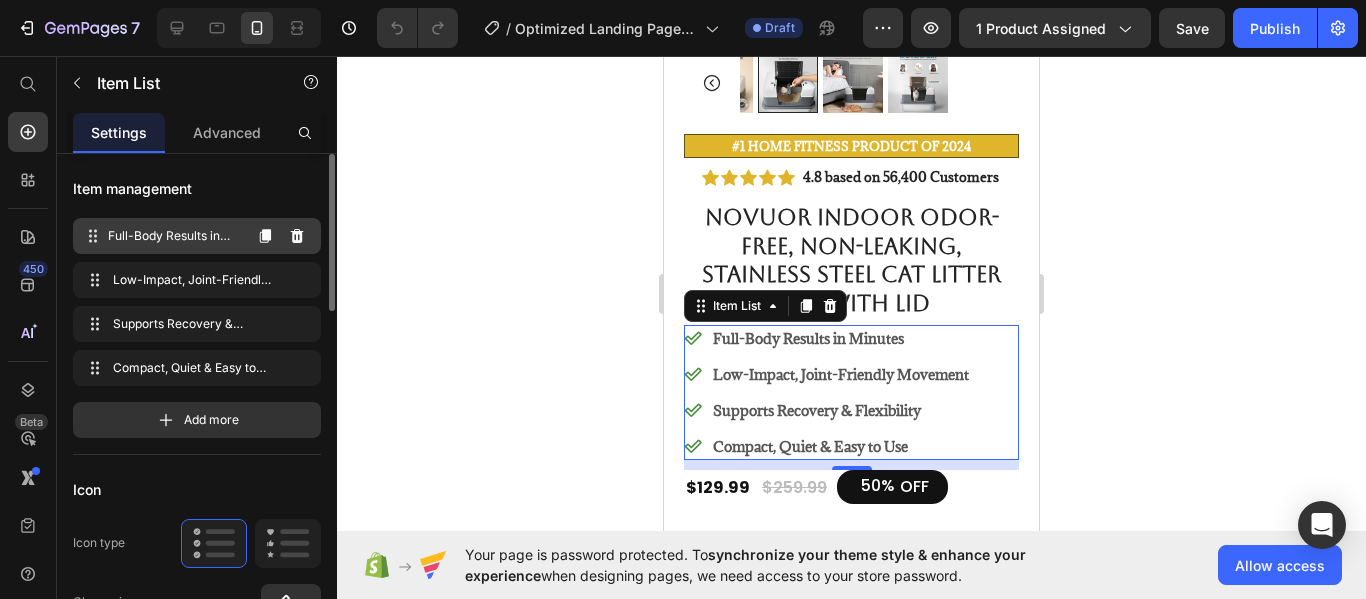 click on "Full-Body Results in Minutes" at bounding box center [174, 236] 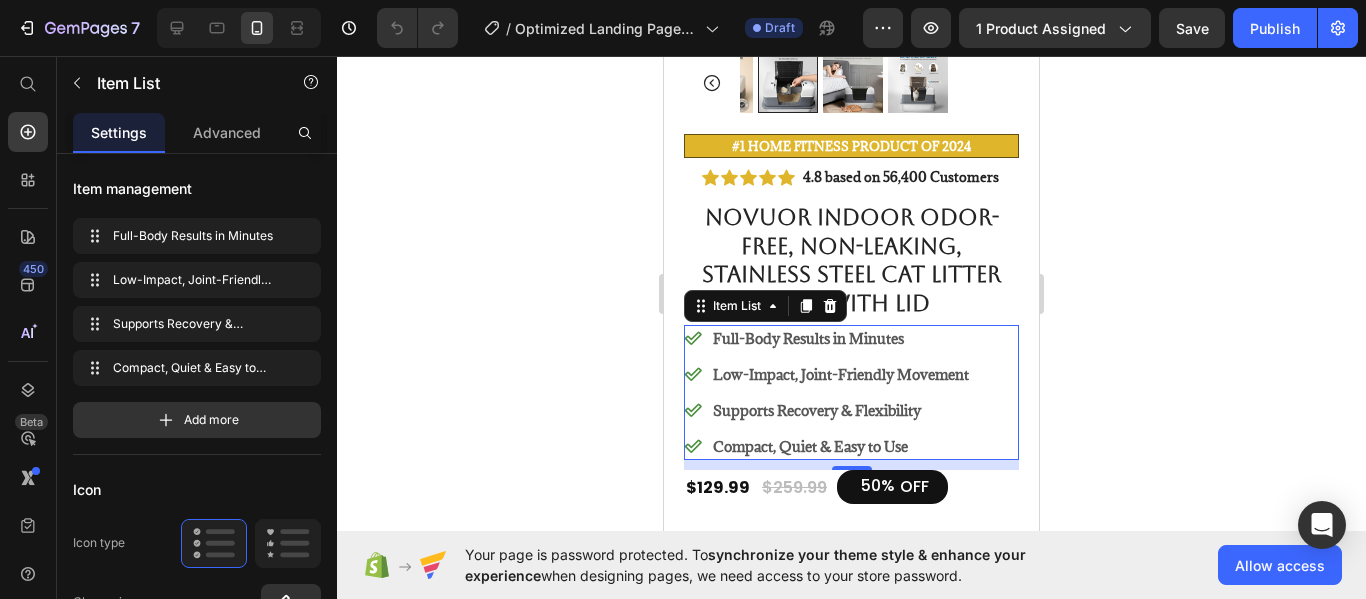 click on "Full-Body Results in Minutes" at bounding box center [841, 338] 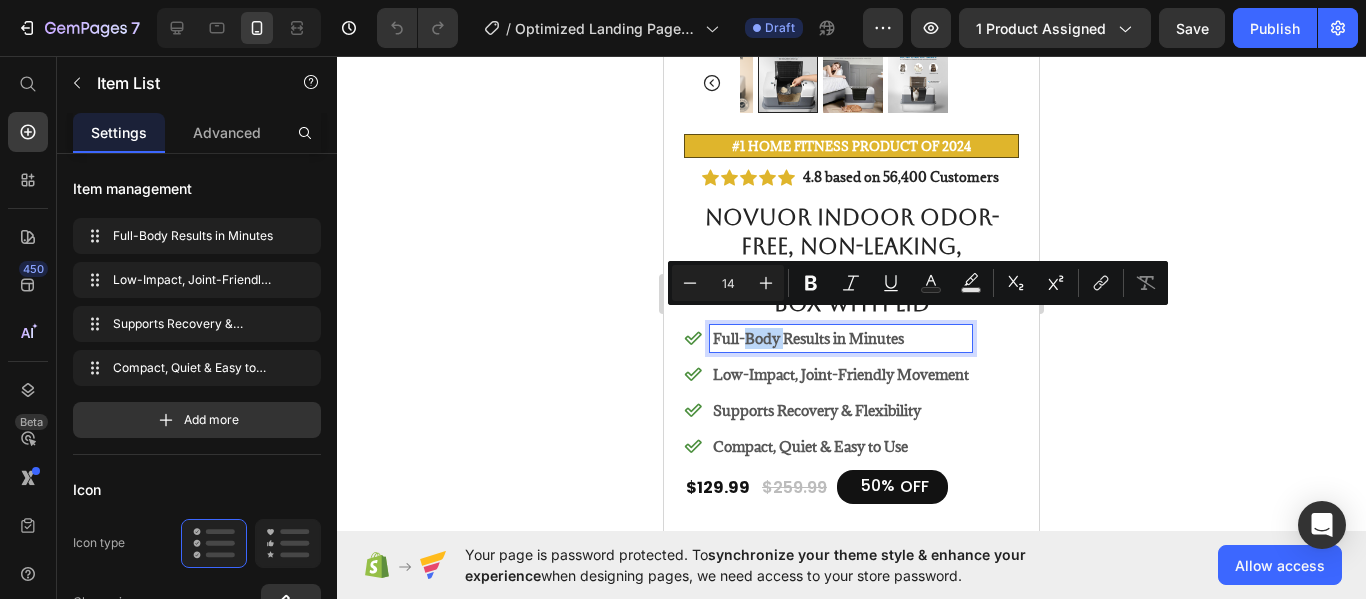 click on "Full-Body Results in Minutes" at bounding box center [841, 338] 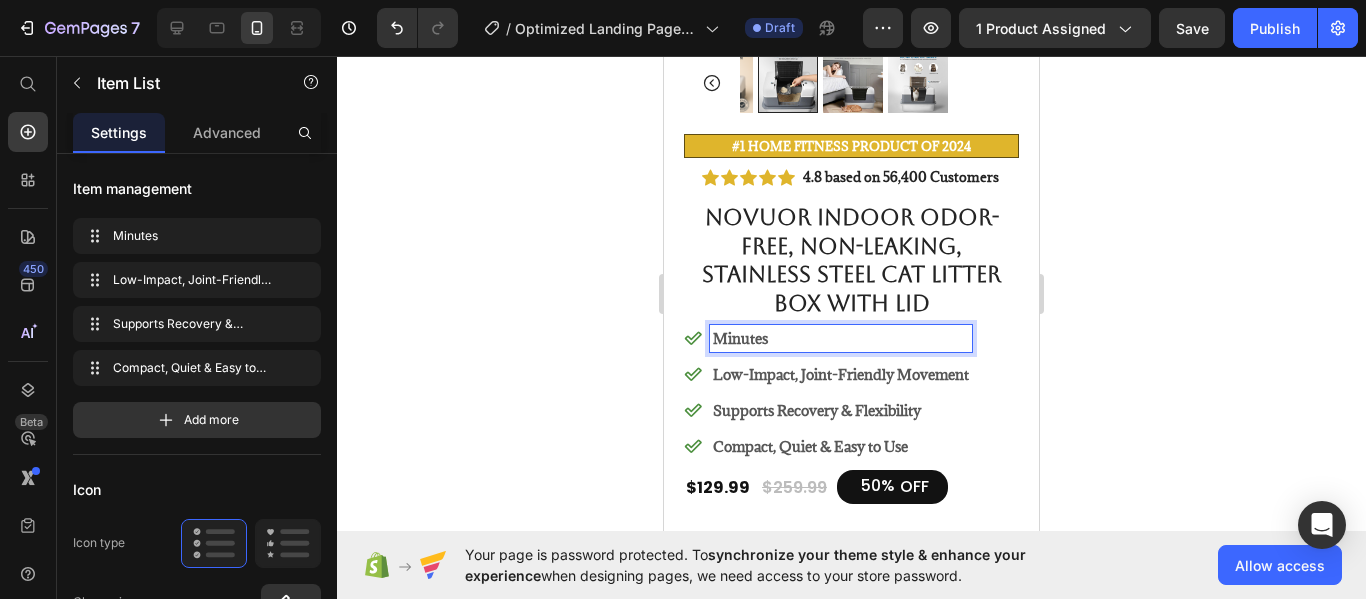 click on "Minutes" at bounding box center [841, 338] 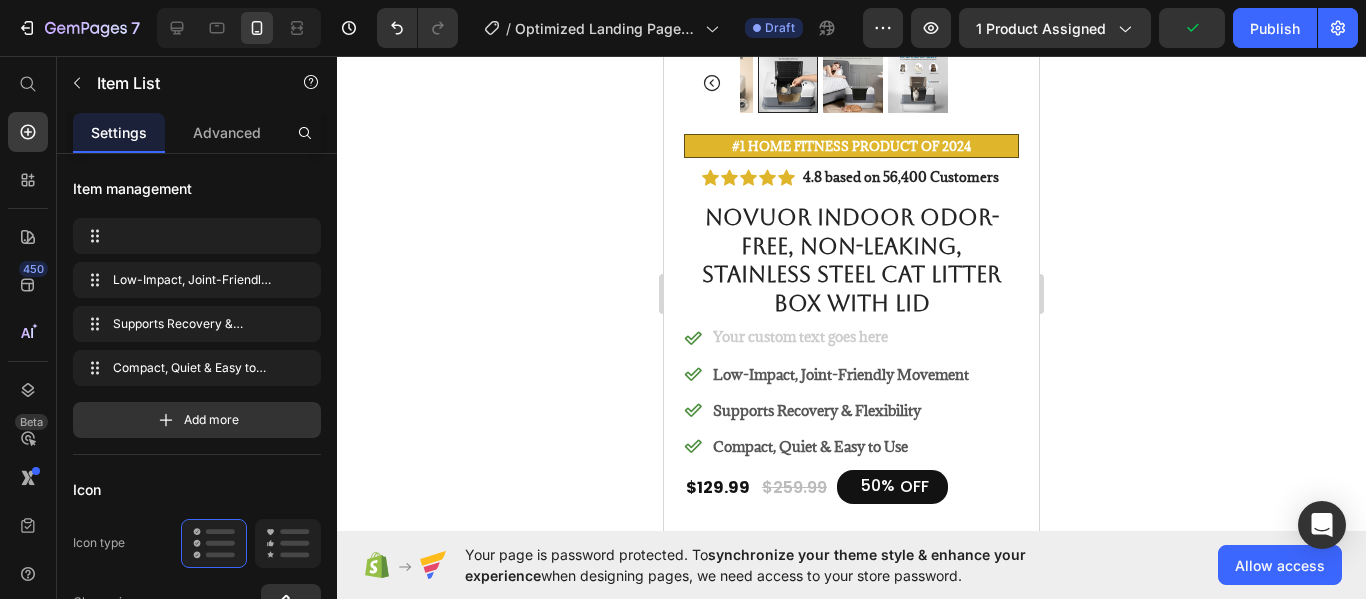 scroll, scrollTop: 437, scrollLeft: 0, axis: vertical 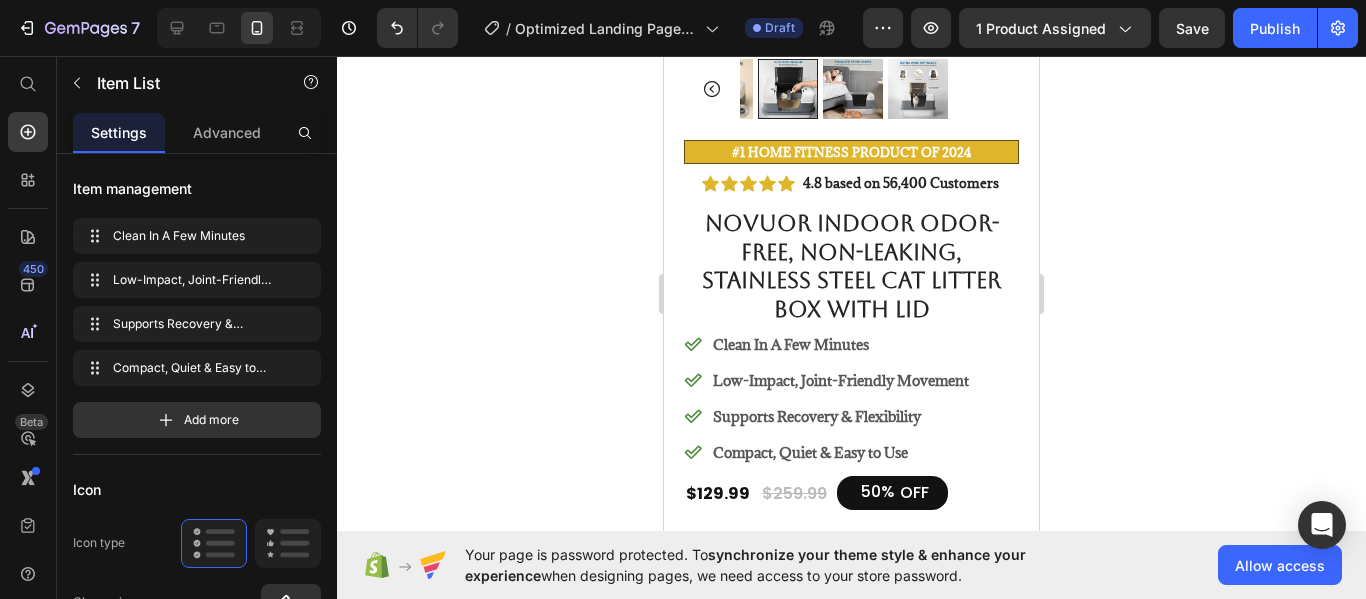 click on "Low-Impact, Joint-Friendly Movement" at bounding box center (841, 380) 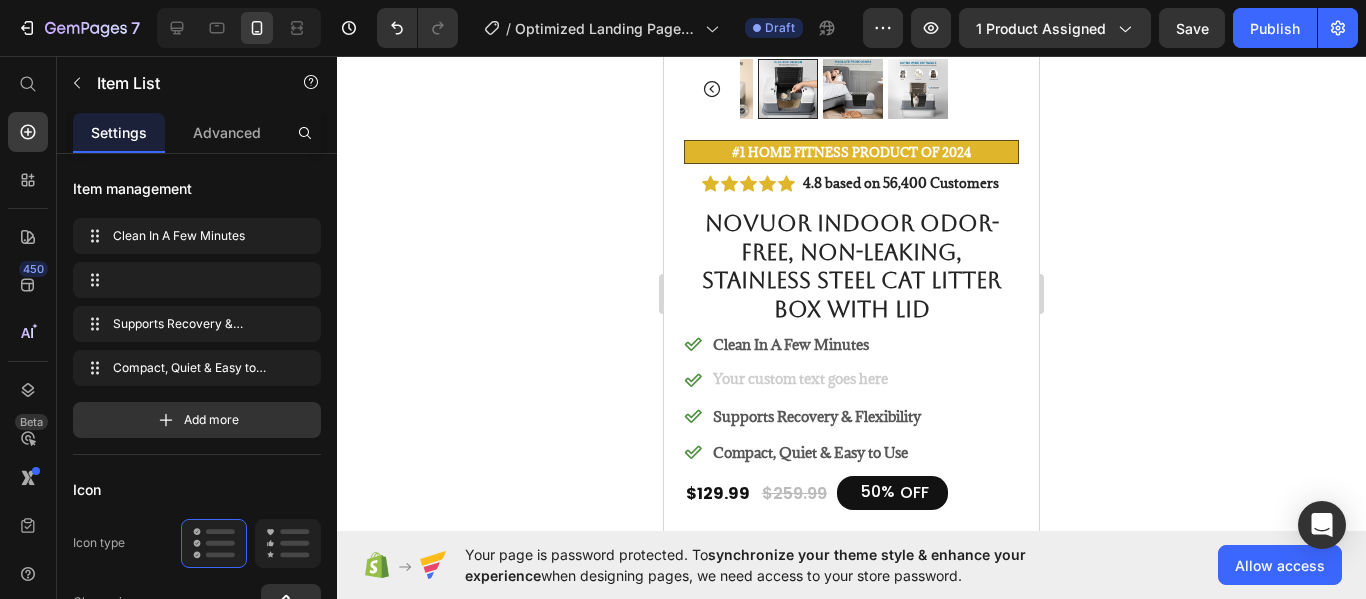 scroll, scrollTop: 431, scrollLeft: 0, axis: vertical 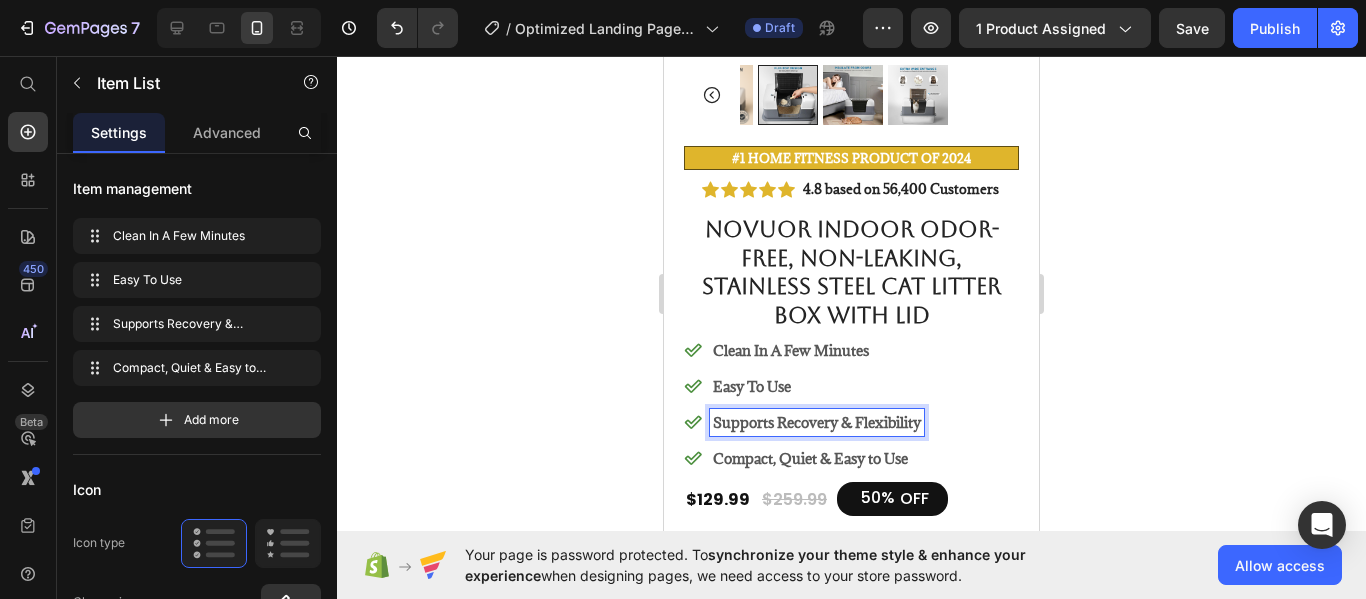 click on "Supports Recovery & Flexibility" at bounding box center (817, 422) 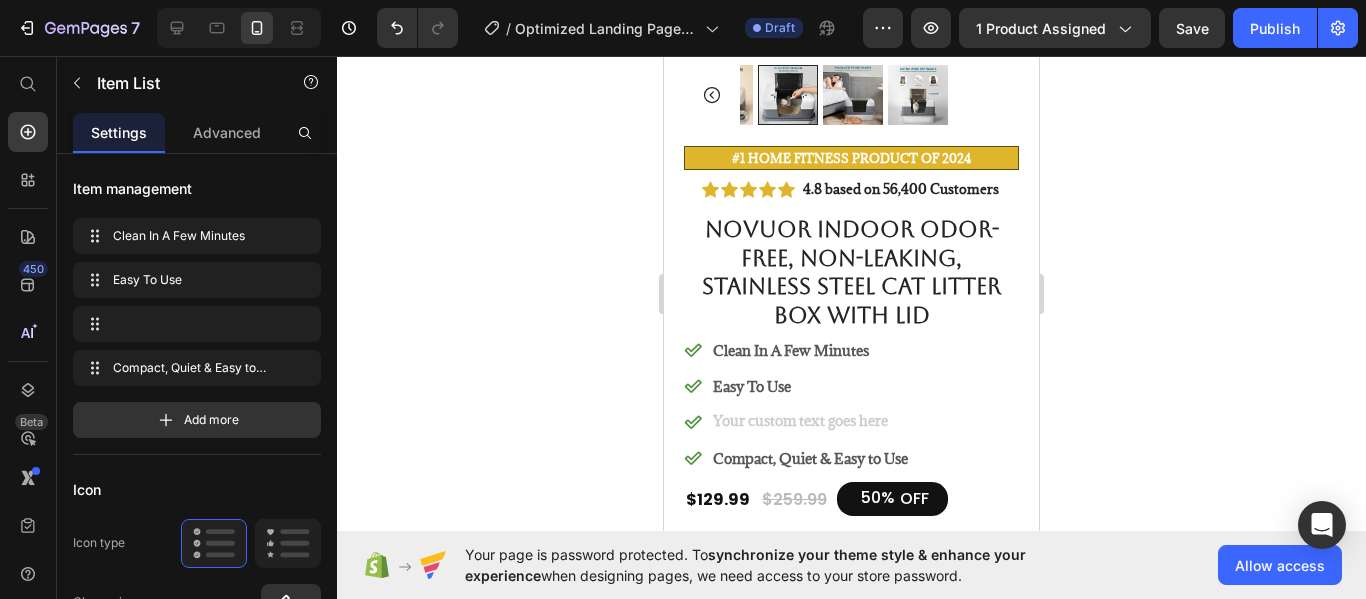 scroll, scrollTop: 425, scrollLeft: 0, axis: vertical 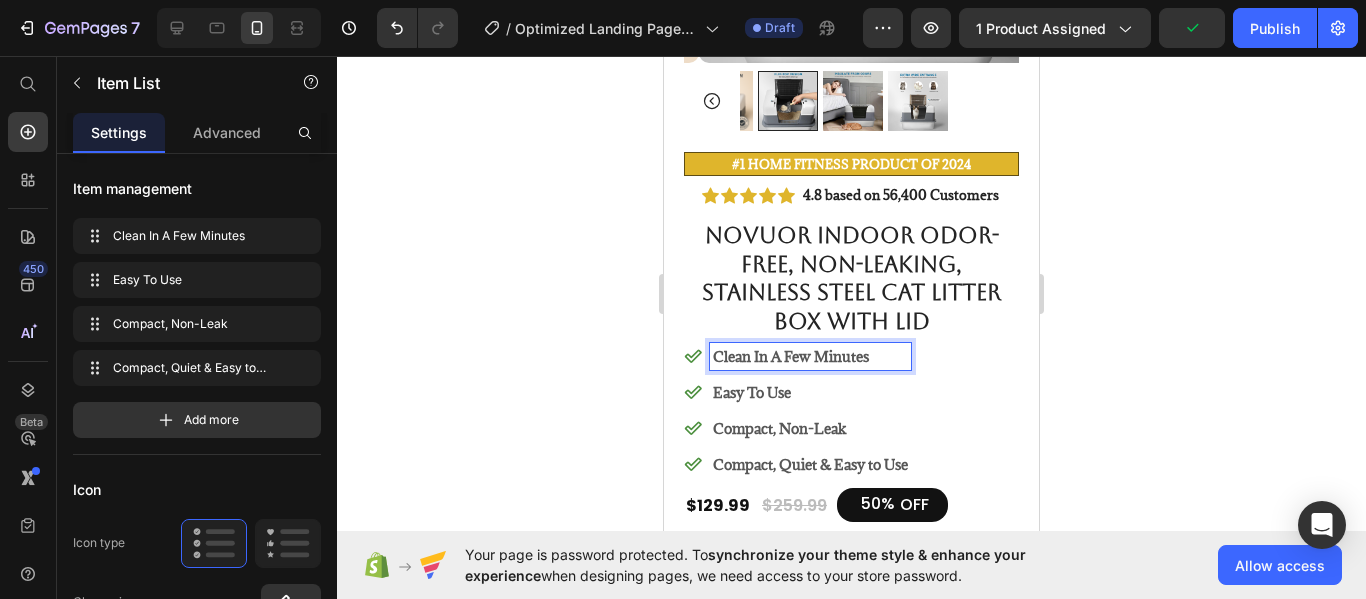 click on "Clean In A Few Minutes" at bounding box center [810, 356] 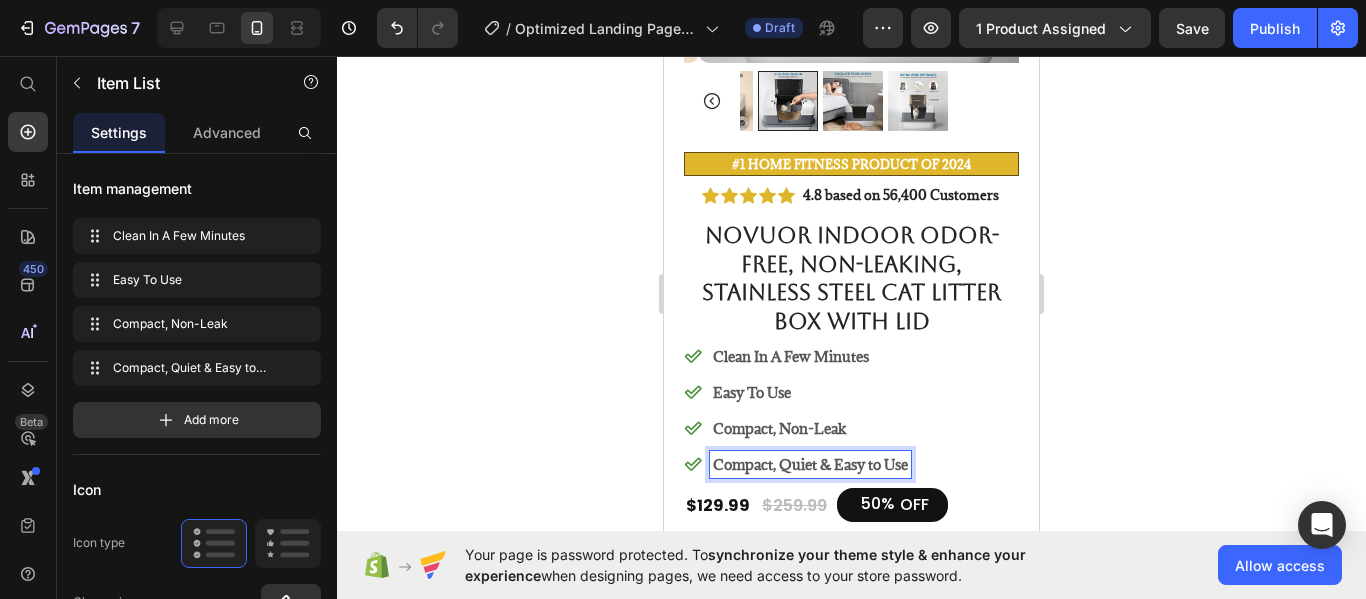 click on "Compact, Quiet & Easy to Use" at bounding box center (810, 464) 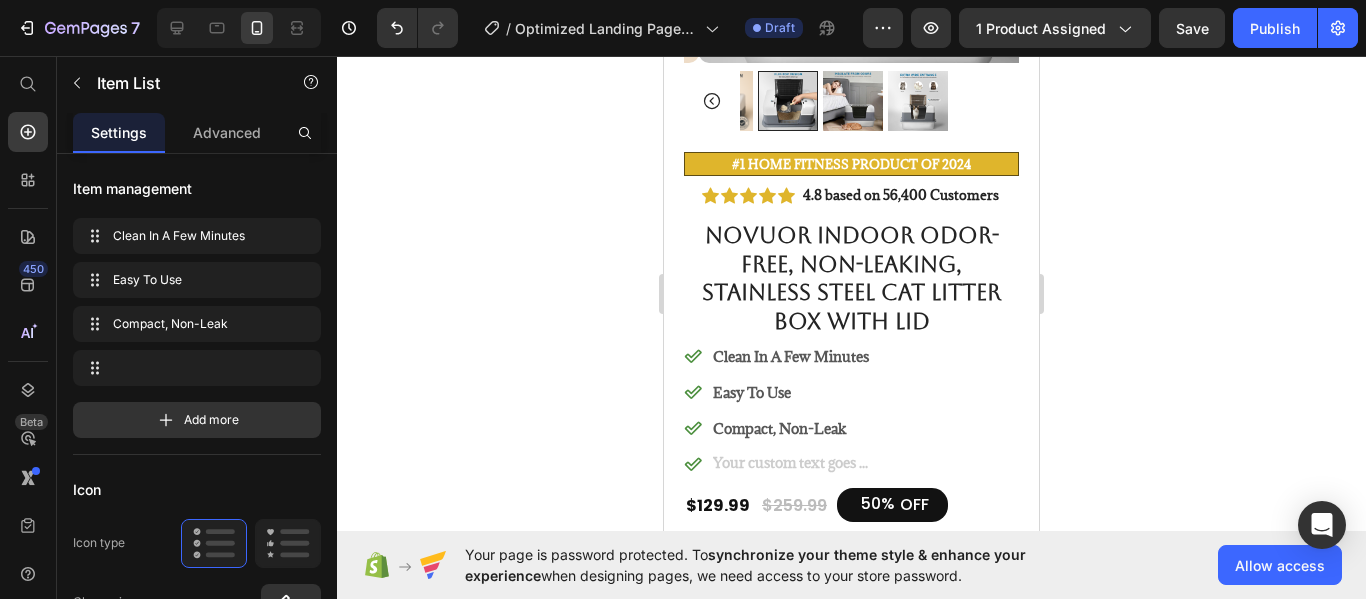 scroll, scrollTop: 419, scrollLeft: 0, axis: vertical 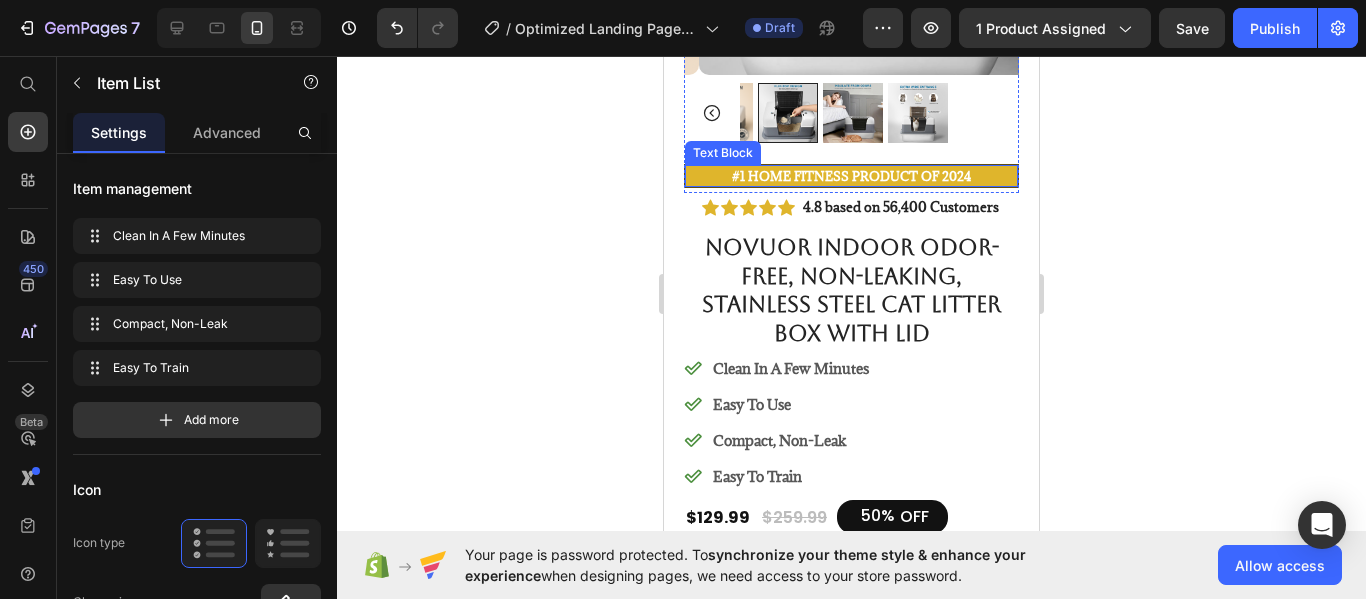 click on "#1 Home fitness Product of 2024" at bounding box center [851, 176] 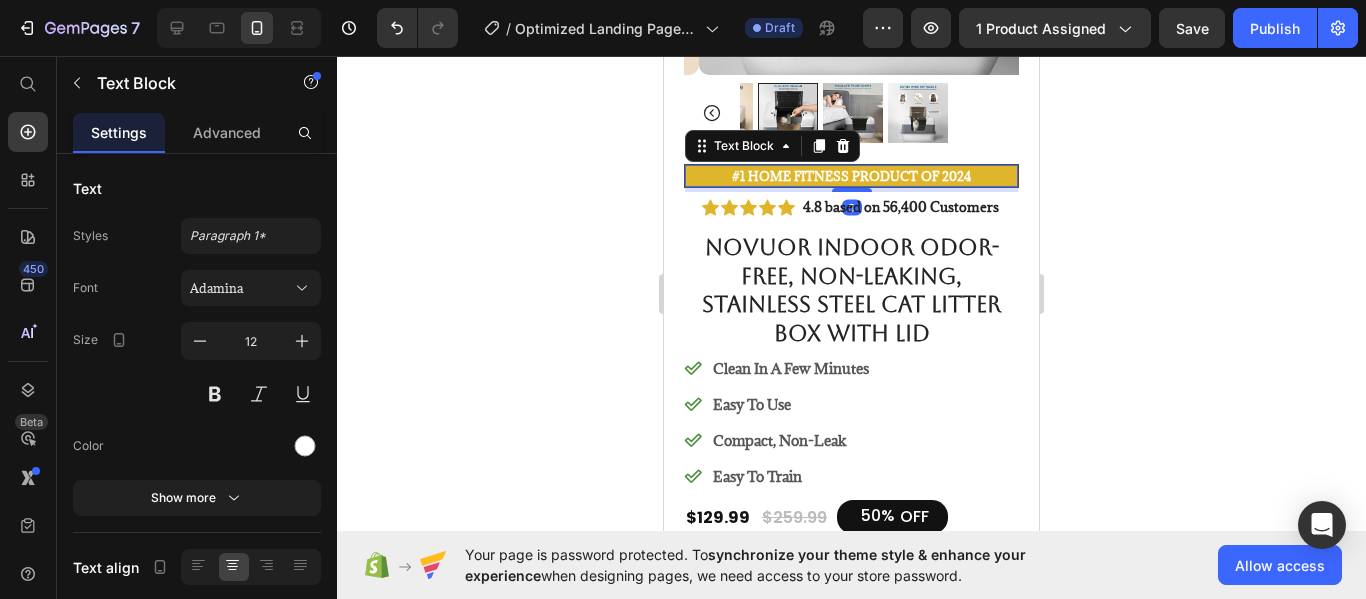 click on "#1 Home fitness Product of 2024" at bounding box center [851, 176] 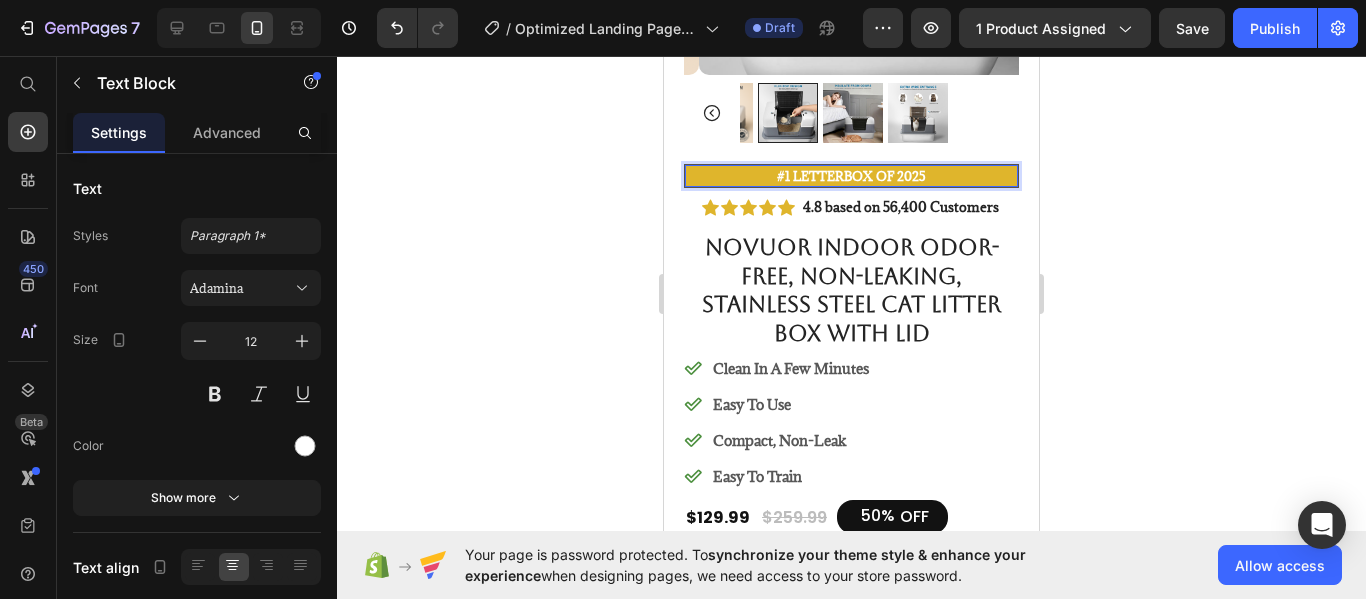 click on "#1 Letterbox of 2025" at bounding box center (851, 176) 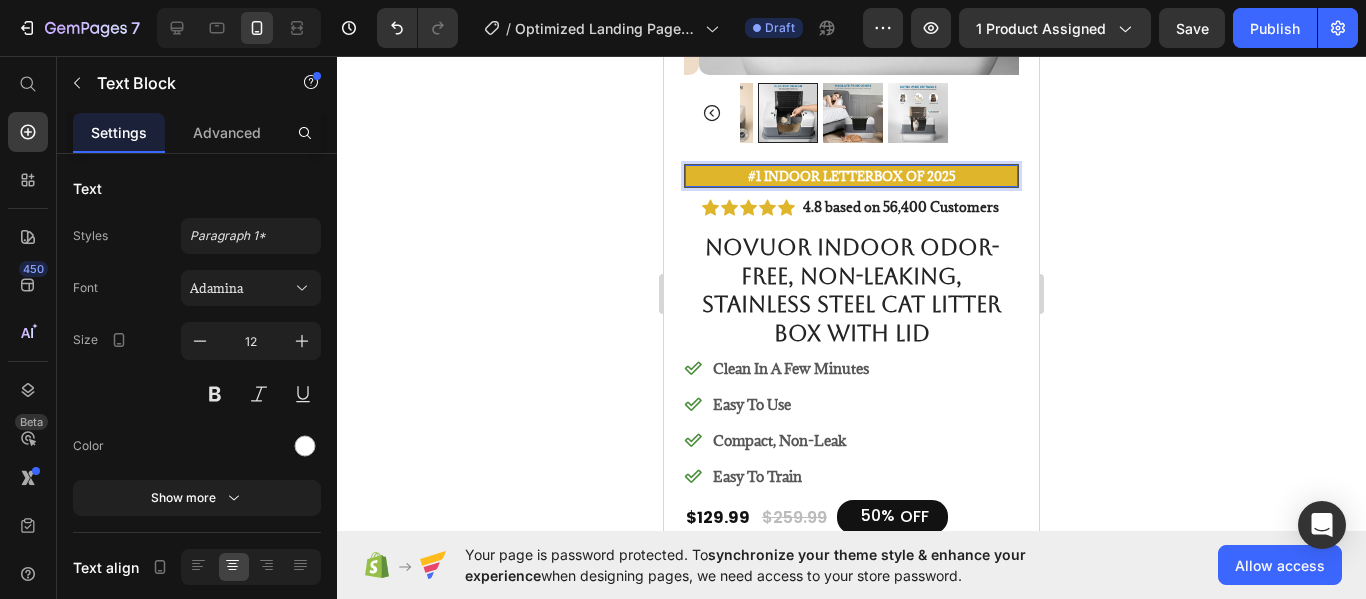 click on "#1 Indoor Letterbox of 2025" at bounding box center (852, 176) 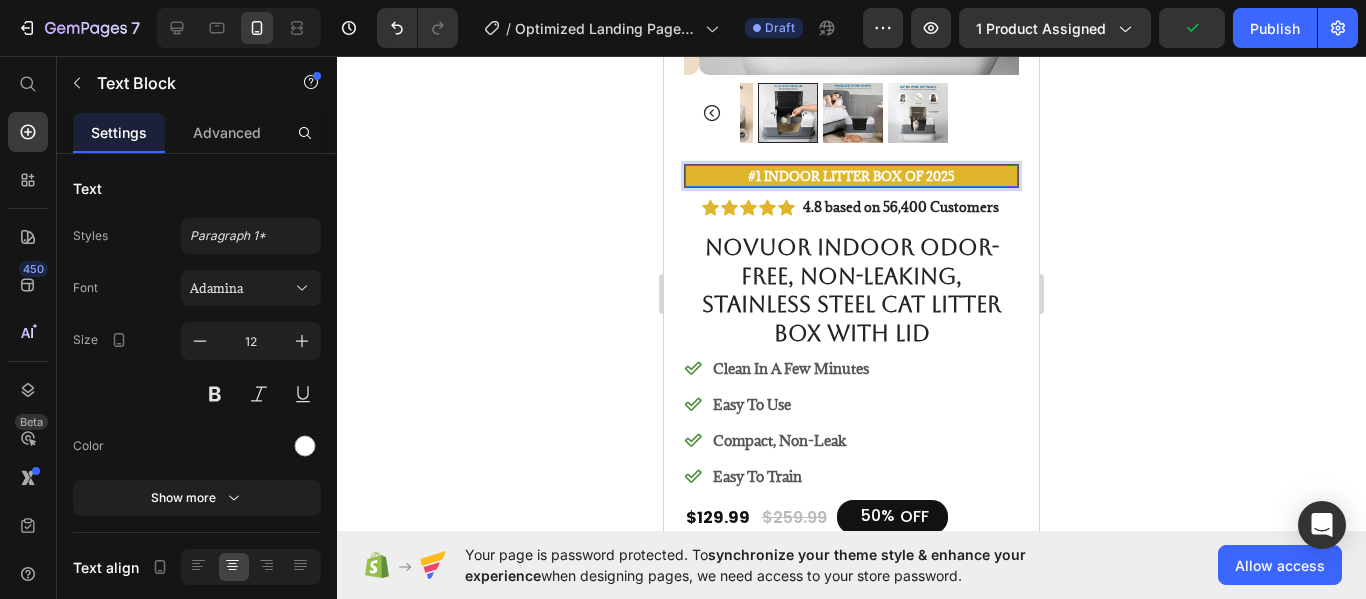 click 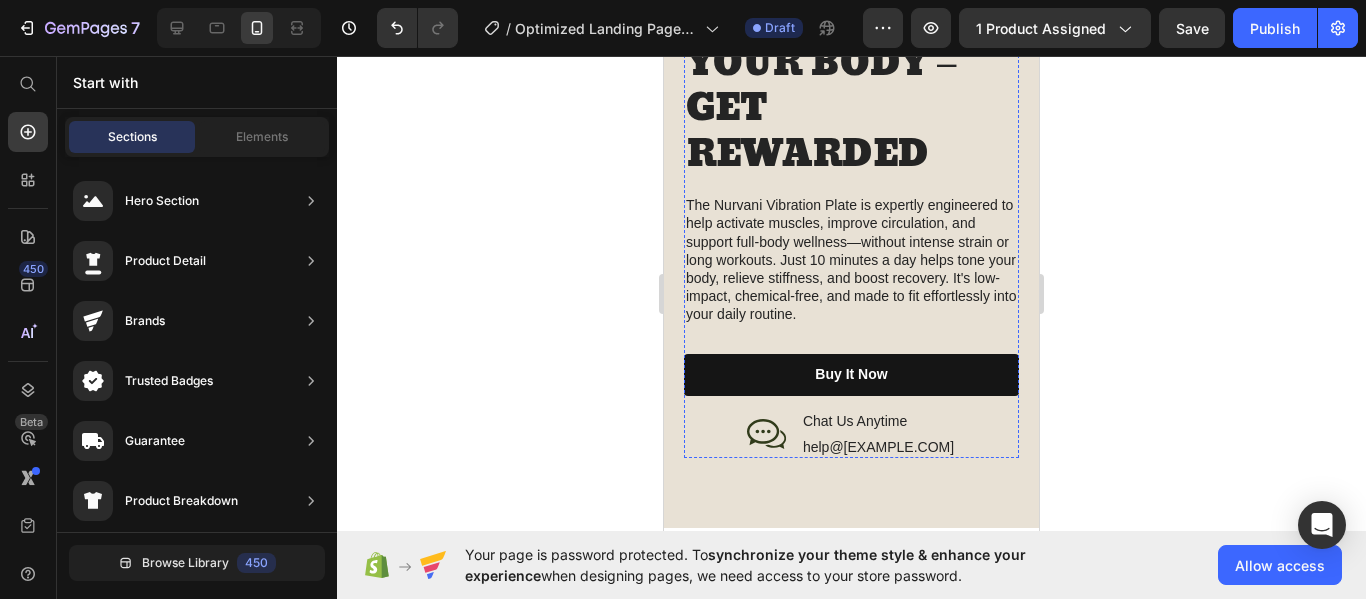 scroll, scrollTop: 2107, scrollLeft: 0, axis: vertical 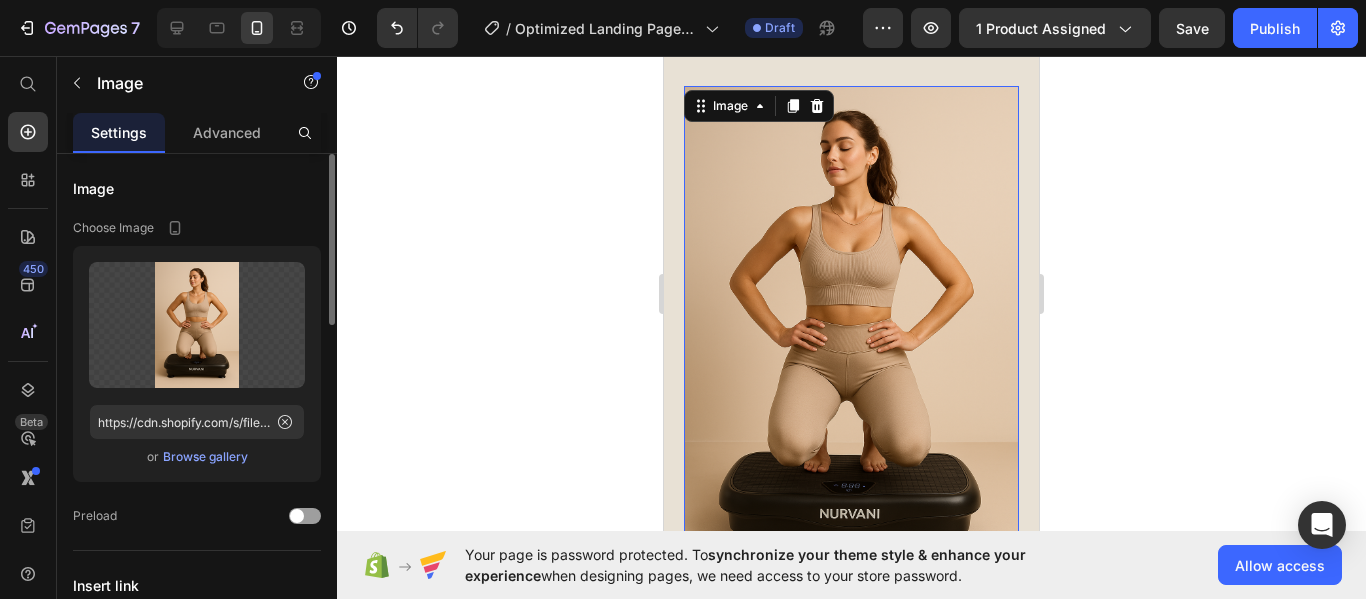click on "Browse gallery" at bounding box center (205, 457) 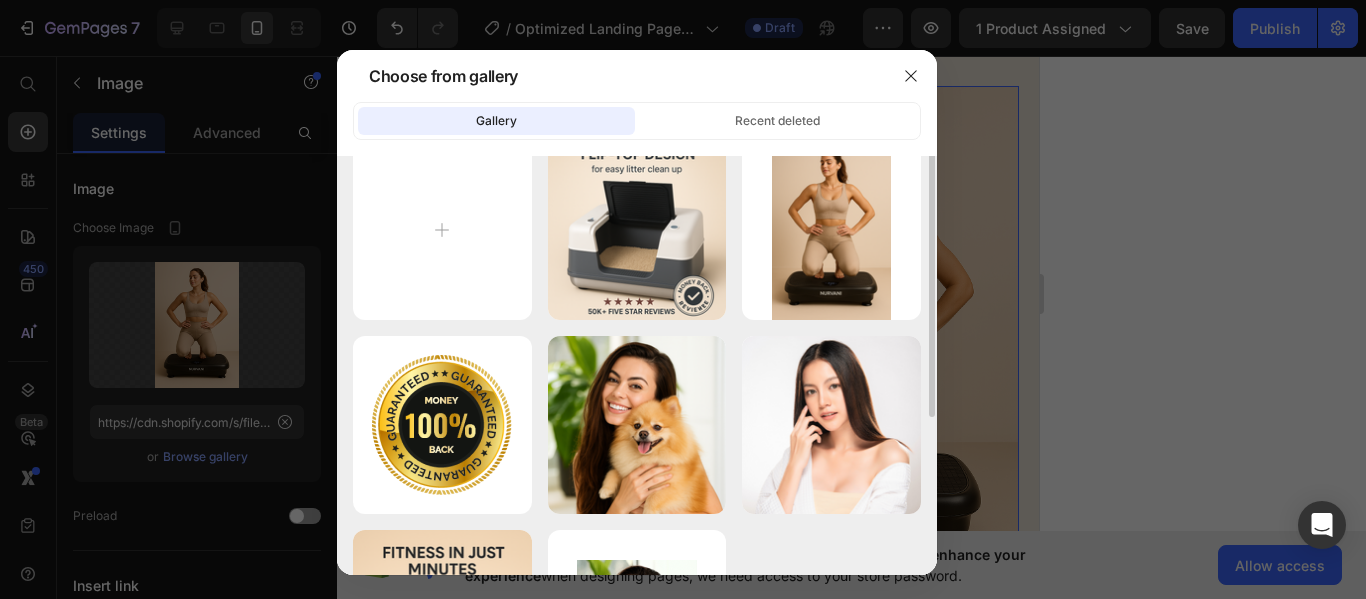 scroll, scrollTop: 0, scrollLeft: 0, axis: both 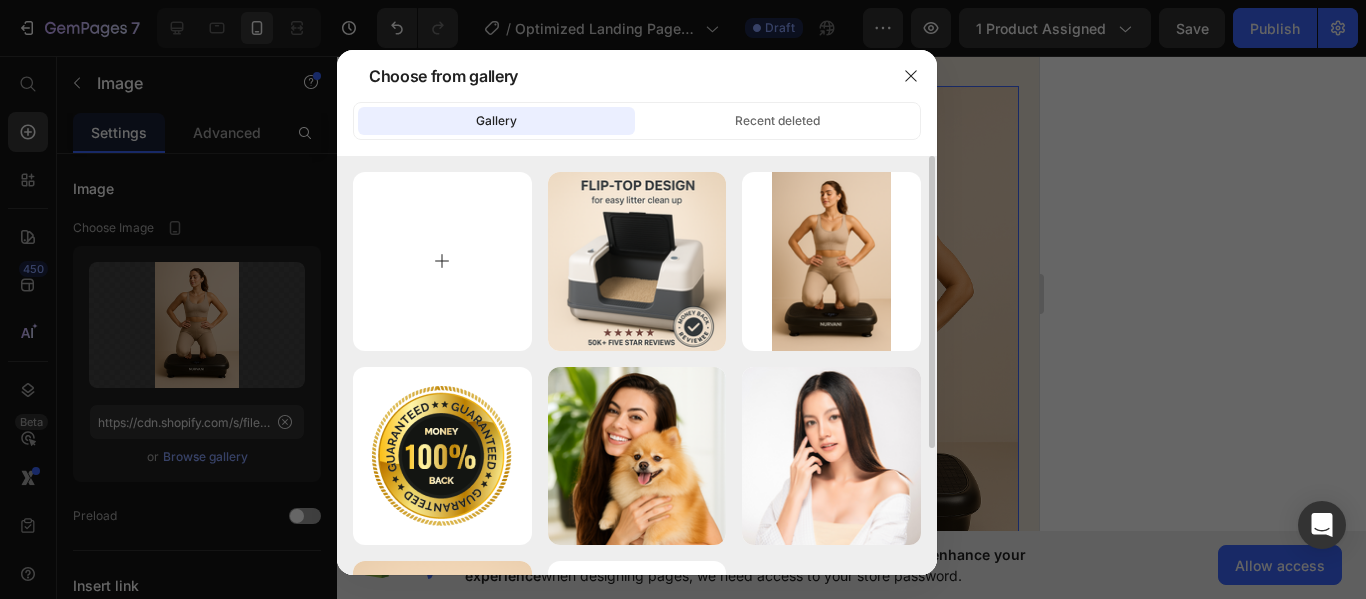 click at bounding box center (442, 261) 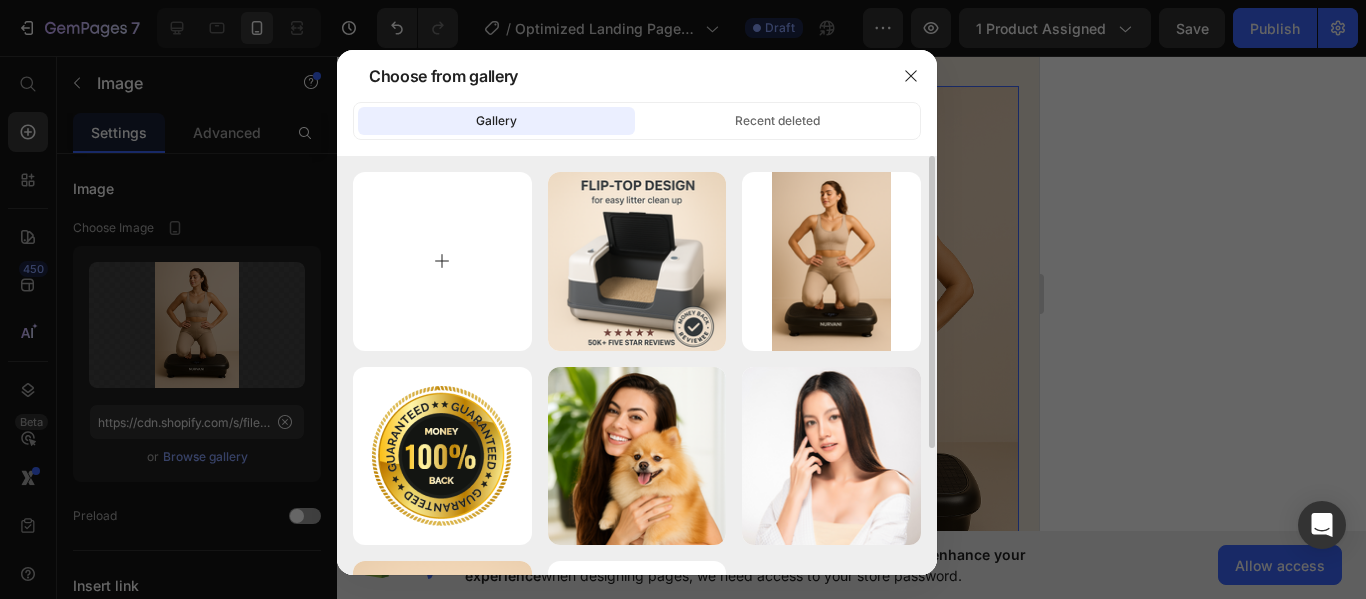 type on "C:\fakepath\kitty litter2.png" 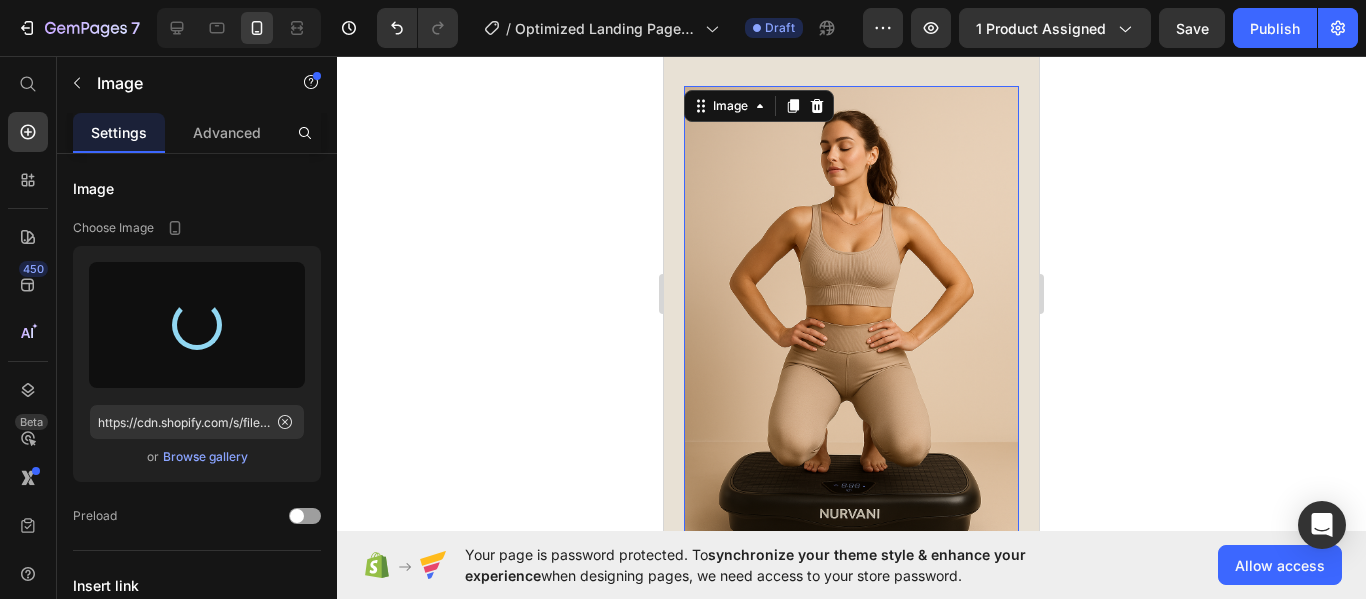 type on "https://cdn.shopify.com/s/files/1/0942/5456/3633/files/gempages_574697545754739824-9a64fb43-17f1-41d5-a609-ada3a8ce1562.jpg" 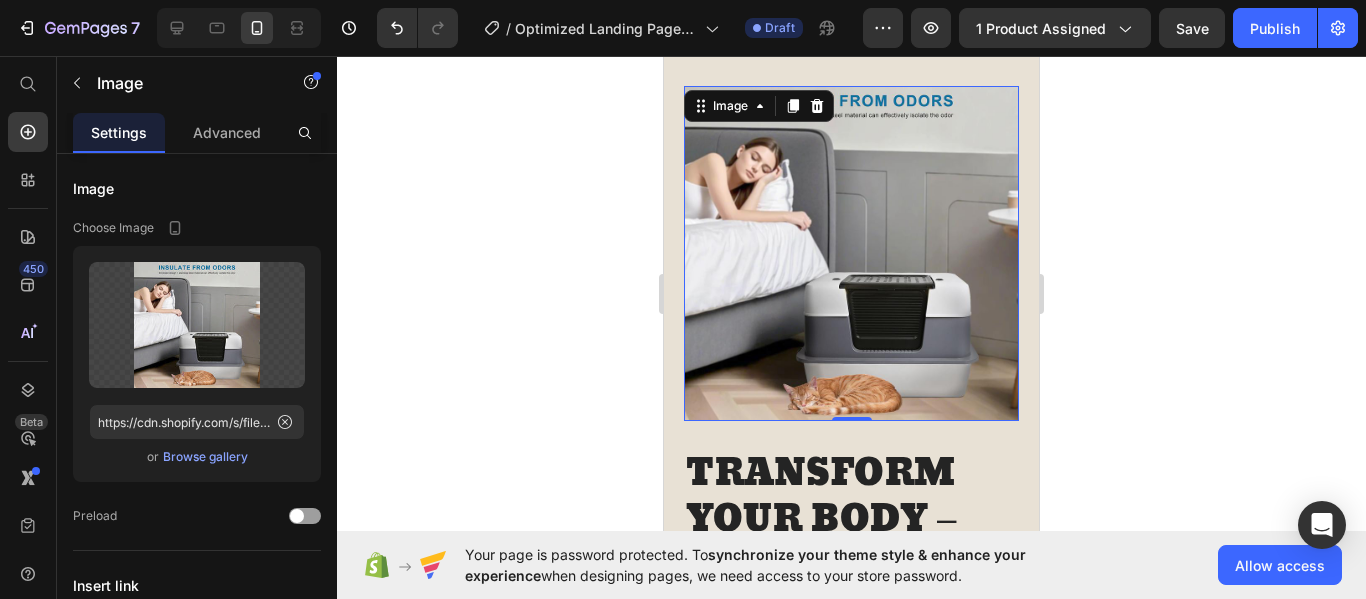 click 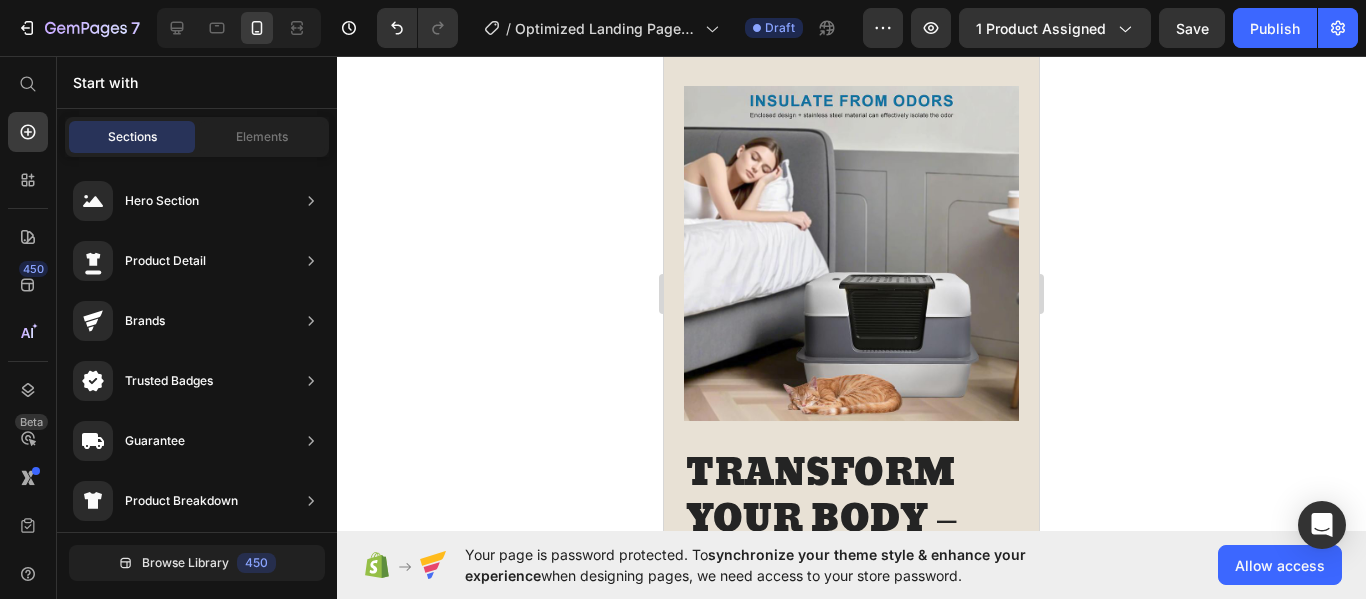 click 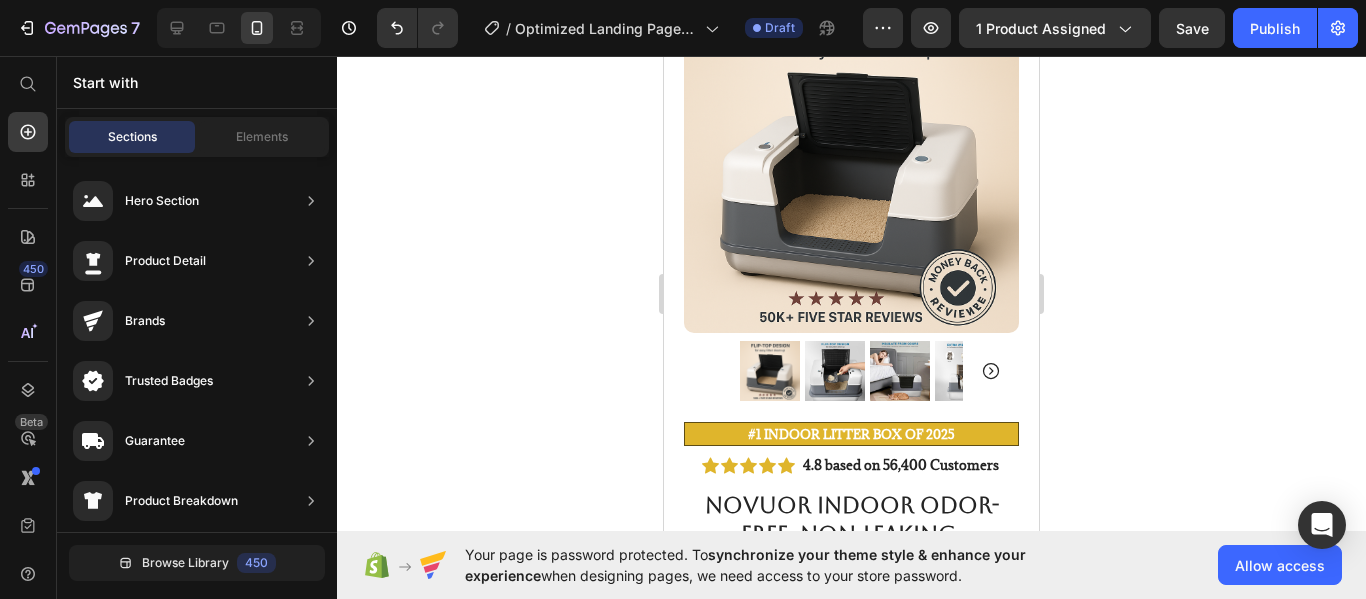 scroll, scrollTop: 0, scrollLeft: 0, axis: both 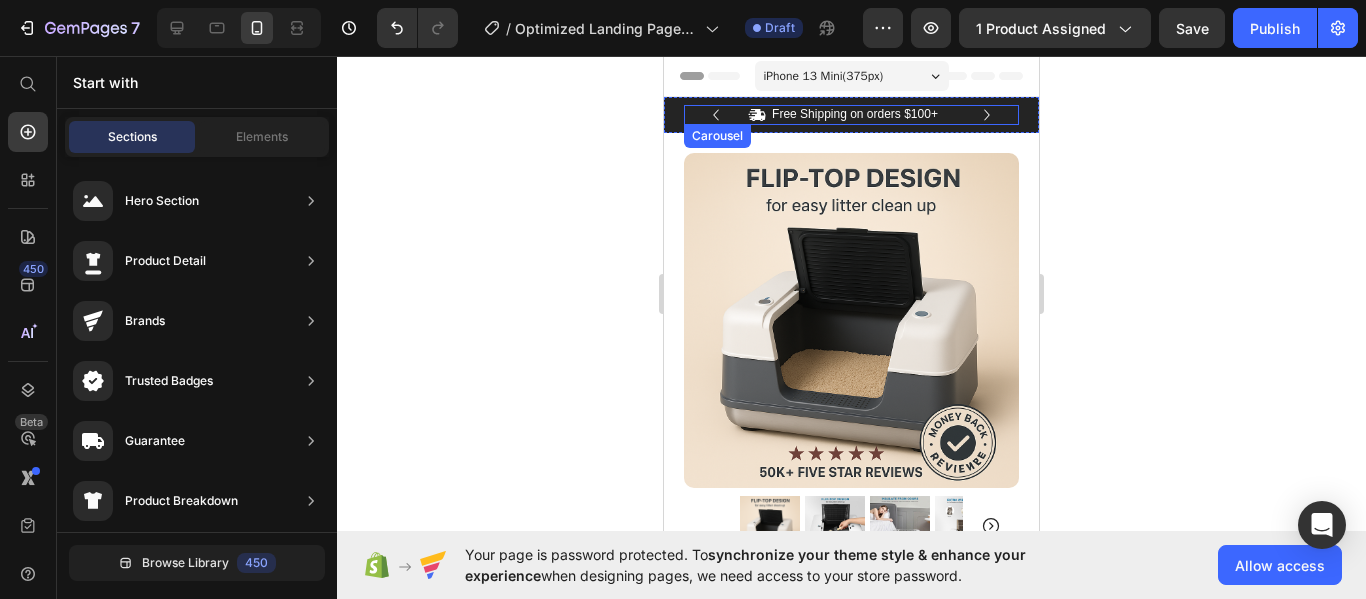 click 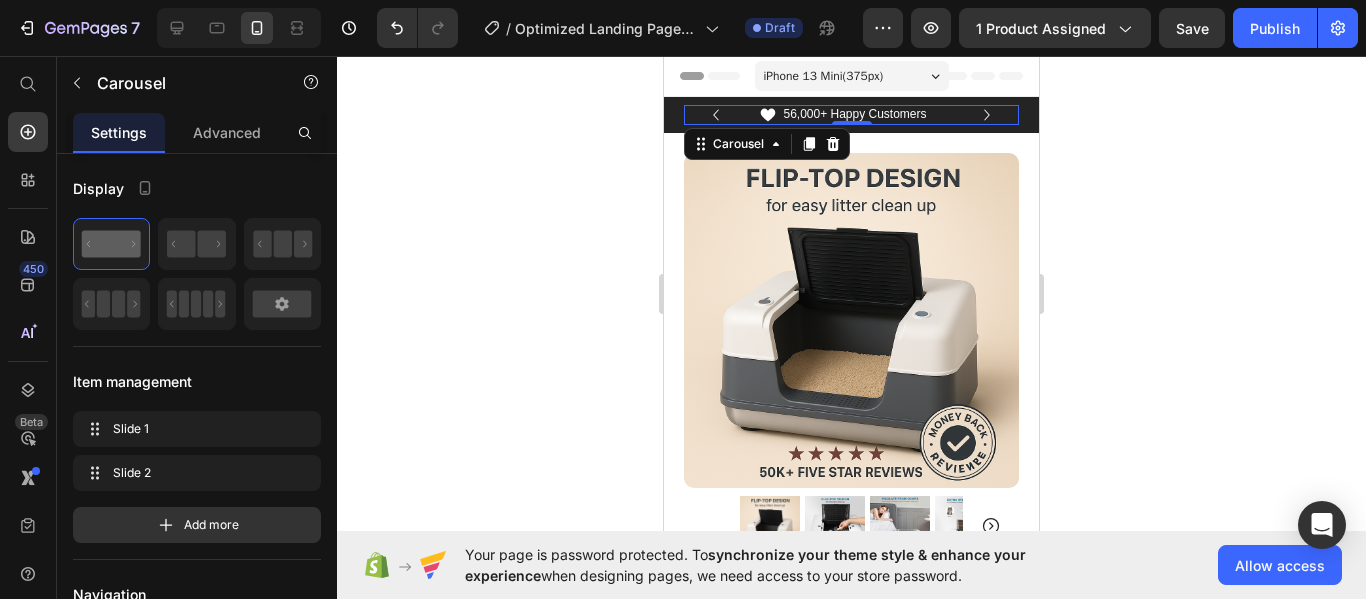 click 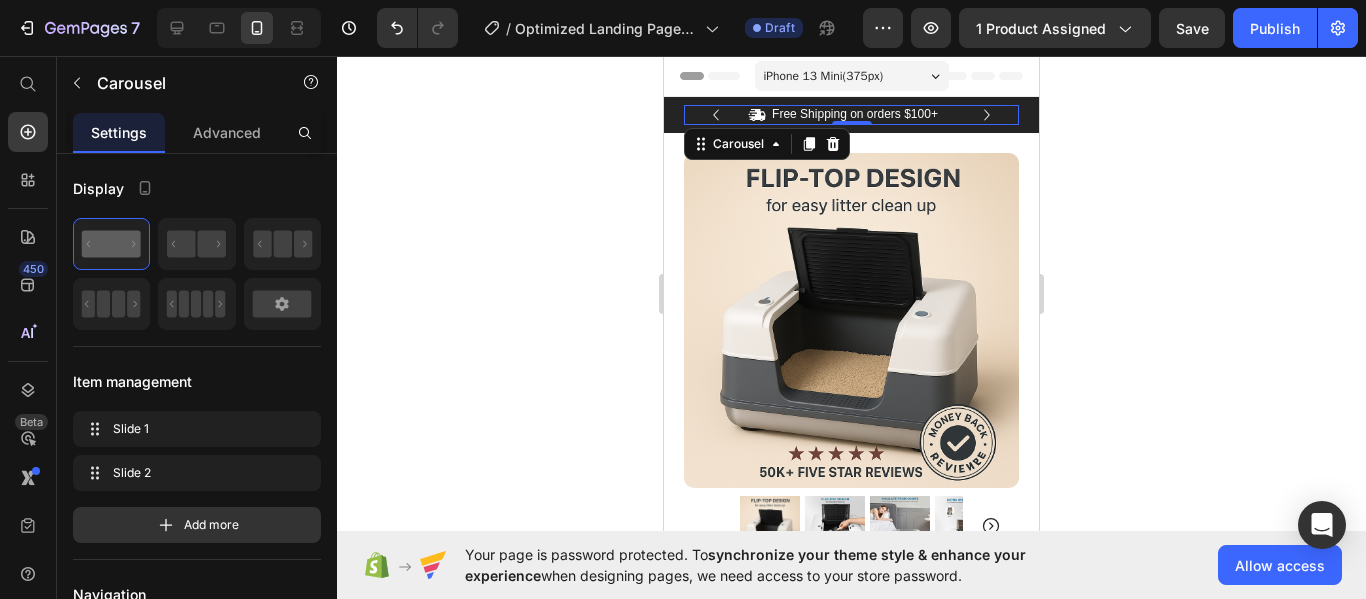 click 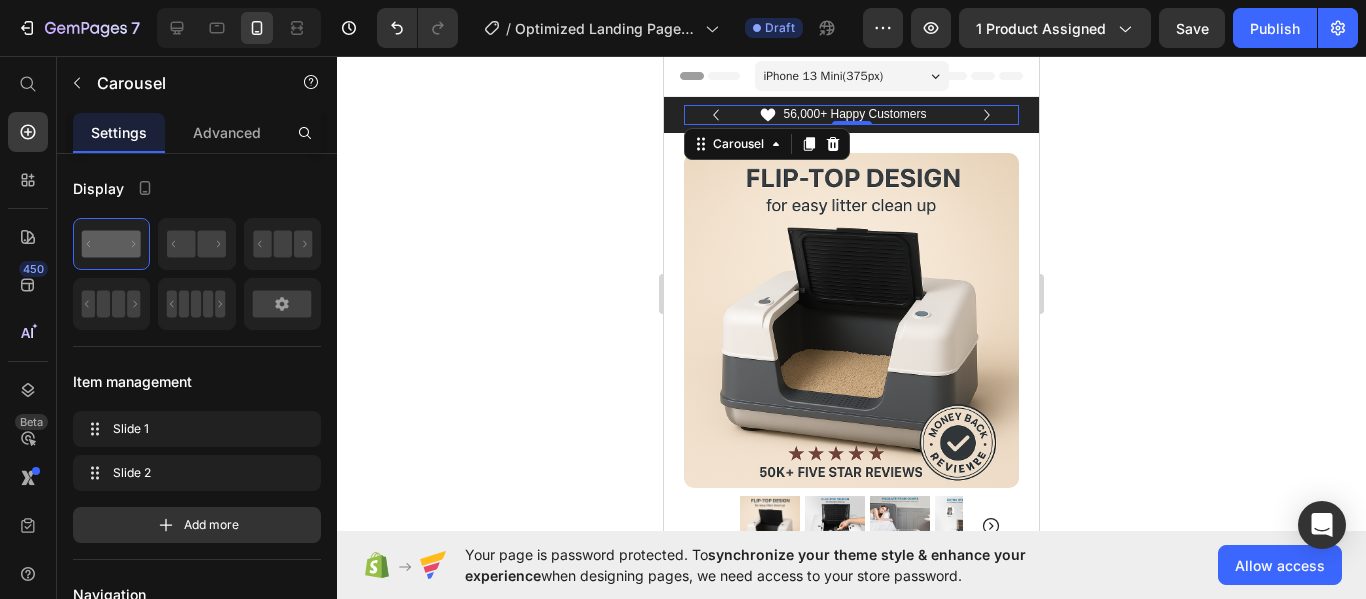 click 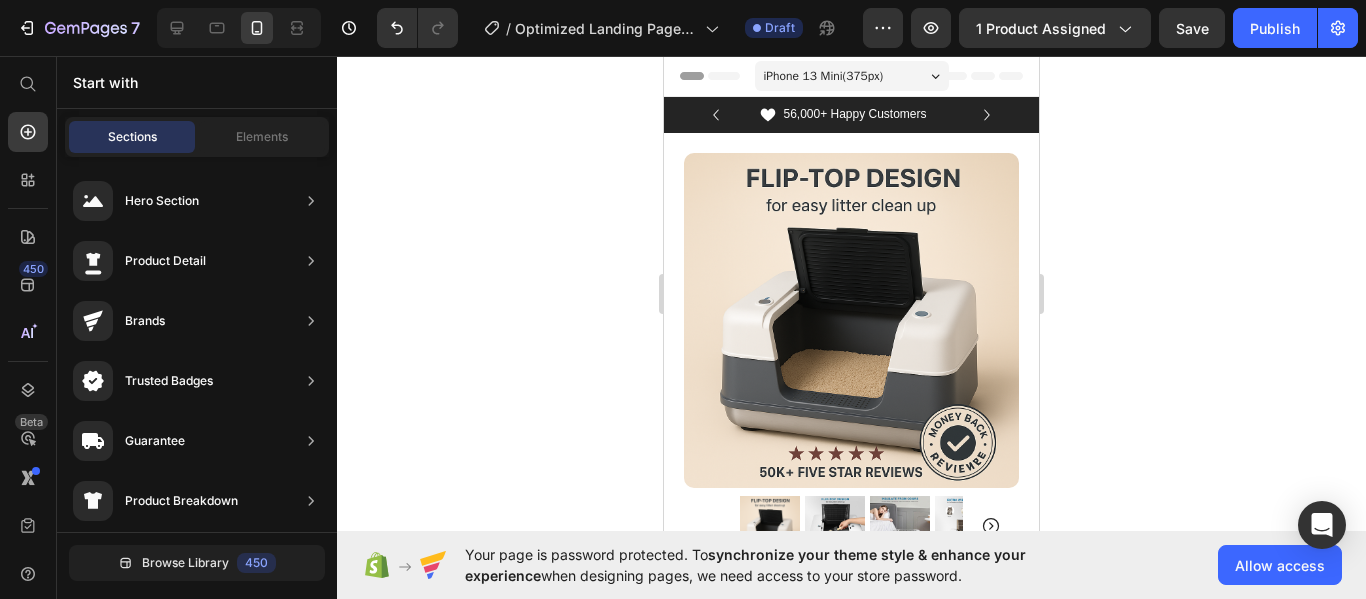 click on "iPhone 13 Mini  ( 375 px)" at bounding box center (852, 76) 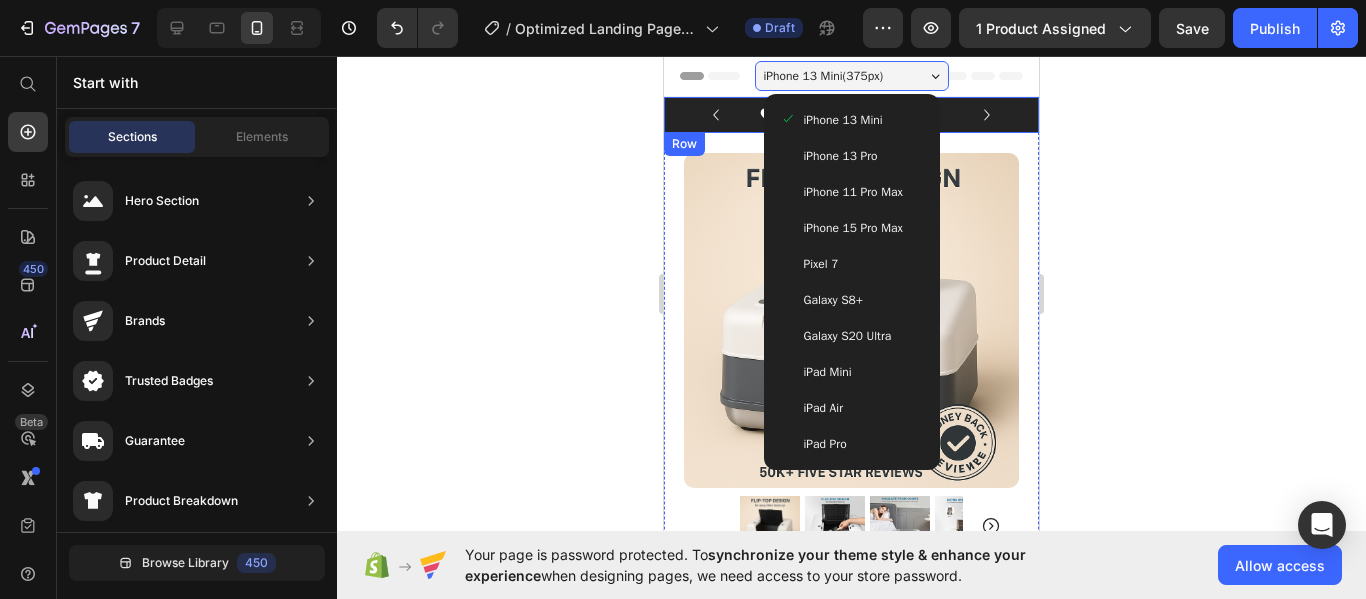 click 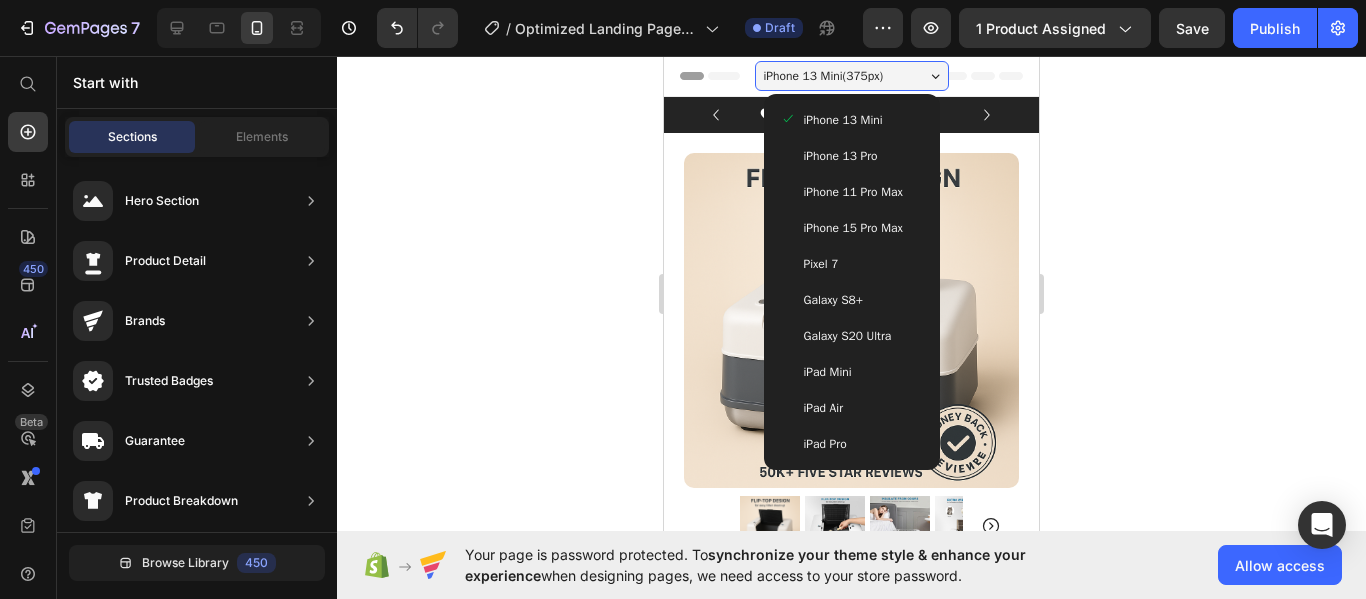 click 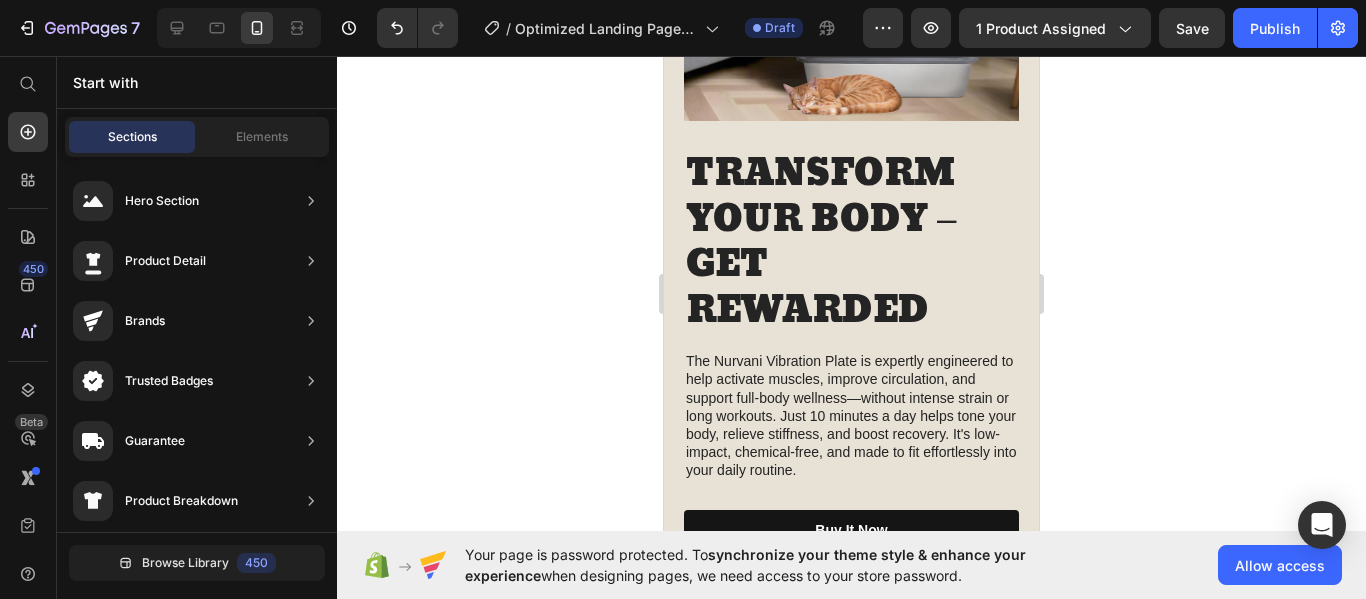scroll, scrollTop: 2458, scrollLeft: 0, axis: vertical 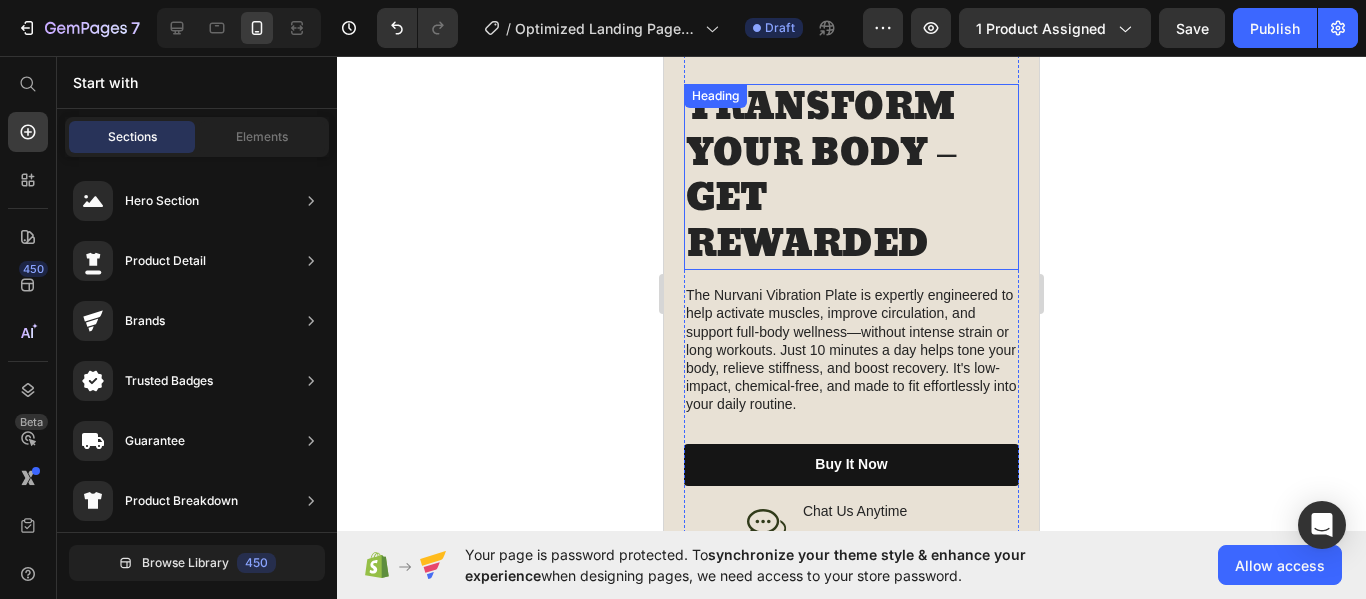 click 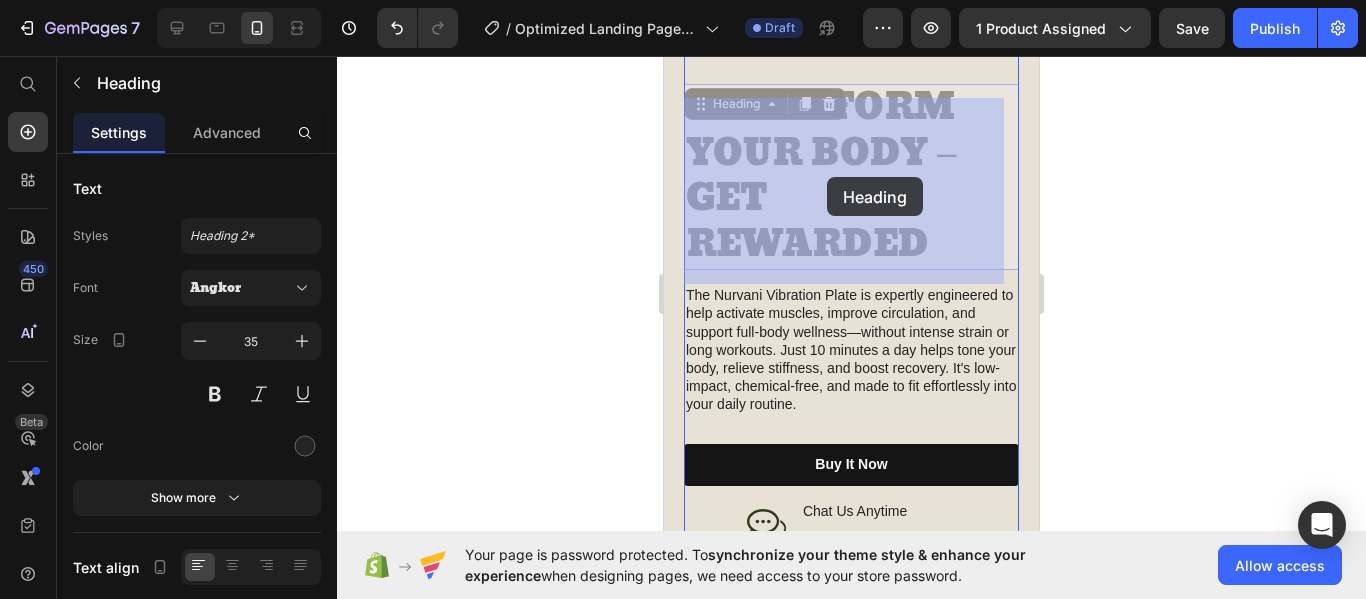 drag, startPoint x: 692, startPoint y: 95, endPoint x: 827, endPoint y: 177, distance: 157.95253 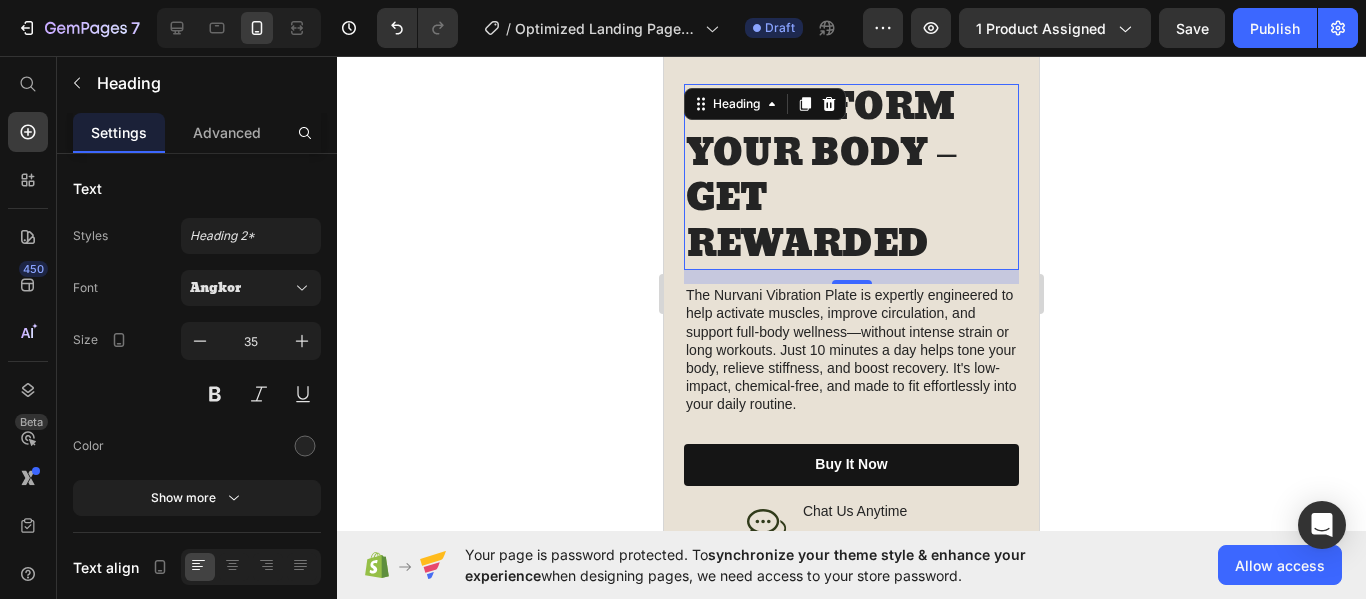 click 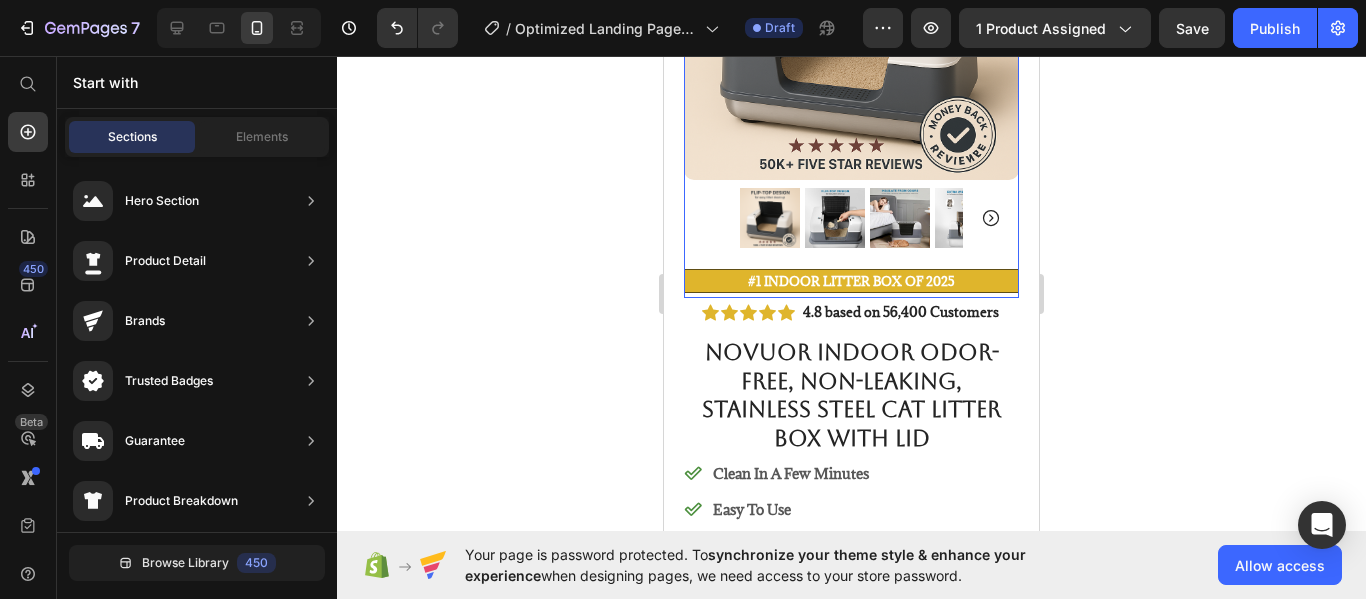 scroll, scrollTop: 312, scrollLeft: 0, axis: vertical 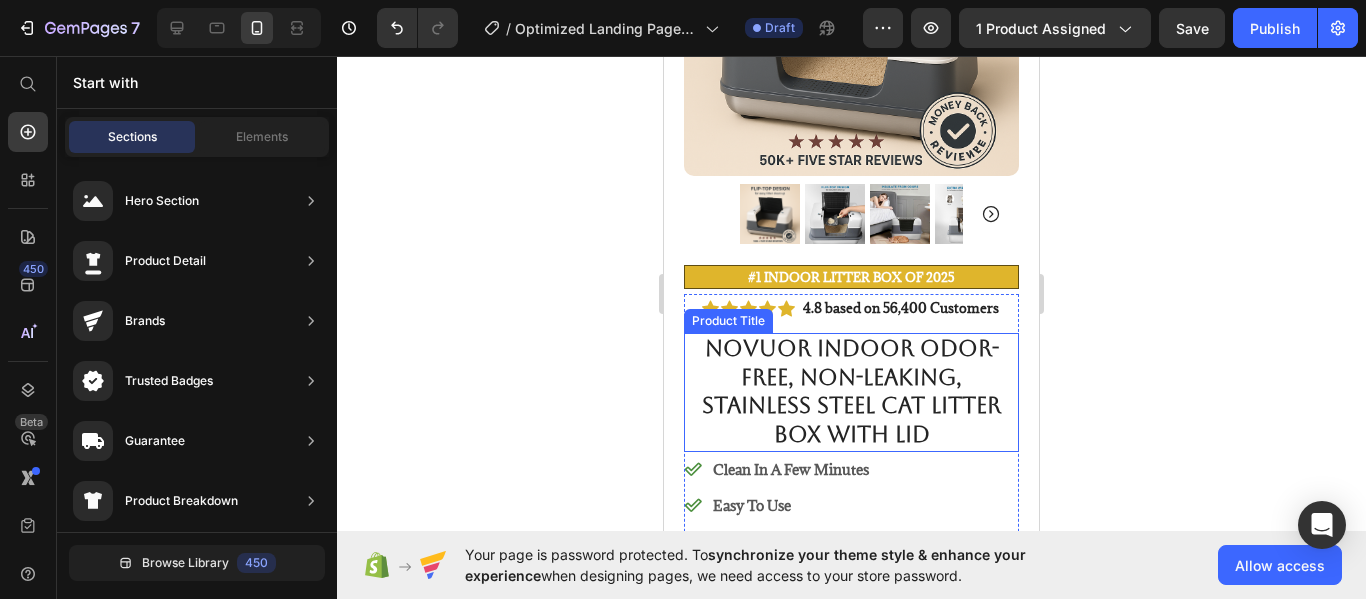 click on "Novuor Indoor Odor-free, Non-Leaking, Stainless Steel Cat Litter Box With Lid" at bounding box center (851, 392) 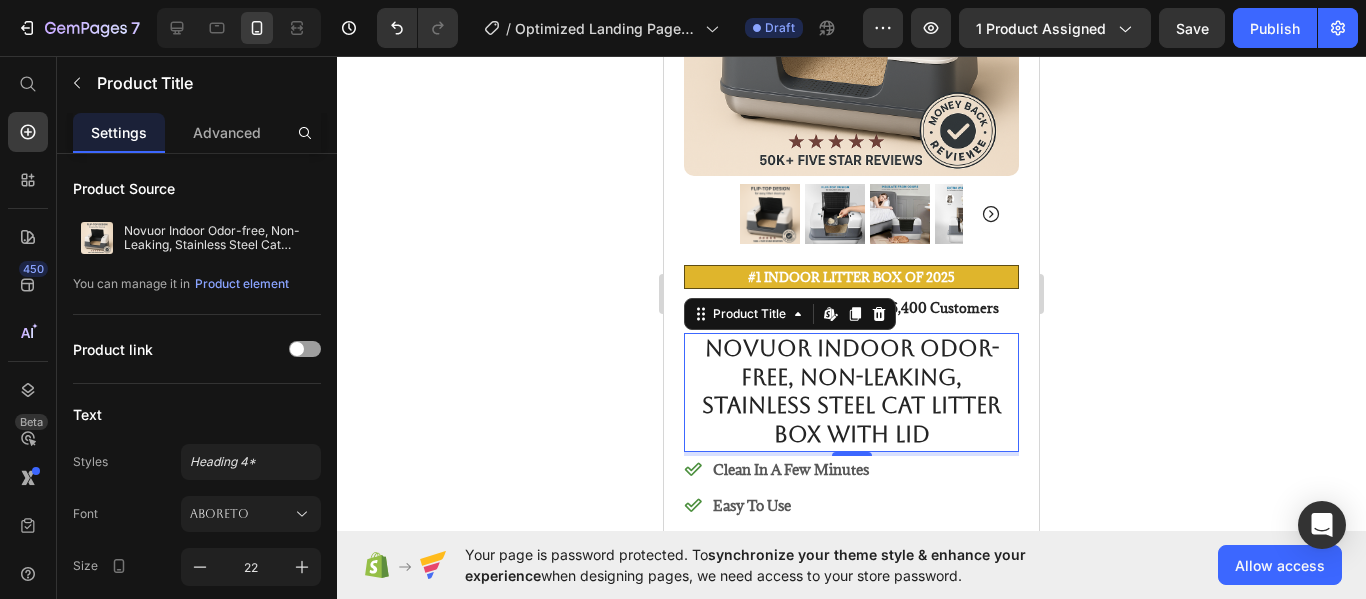 click on "Novuor Indoor Odor-free, Non-Leaking, Stainless Steel Cat Litter Box With Lid" at bounding box center (851, 392) 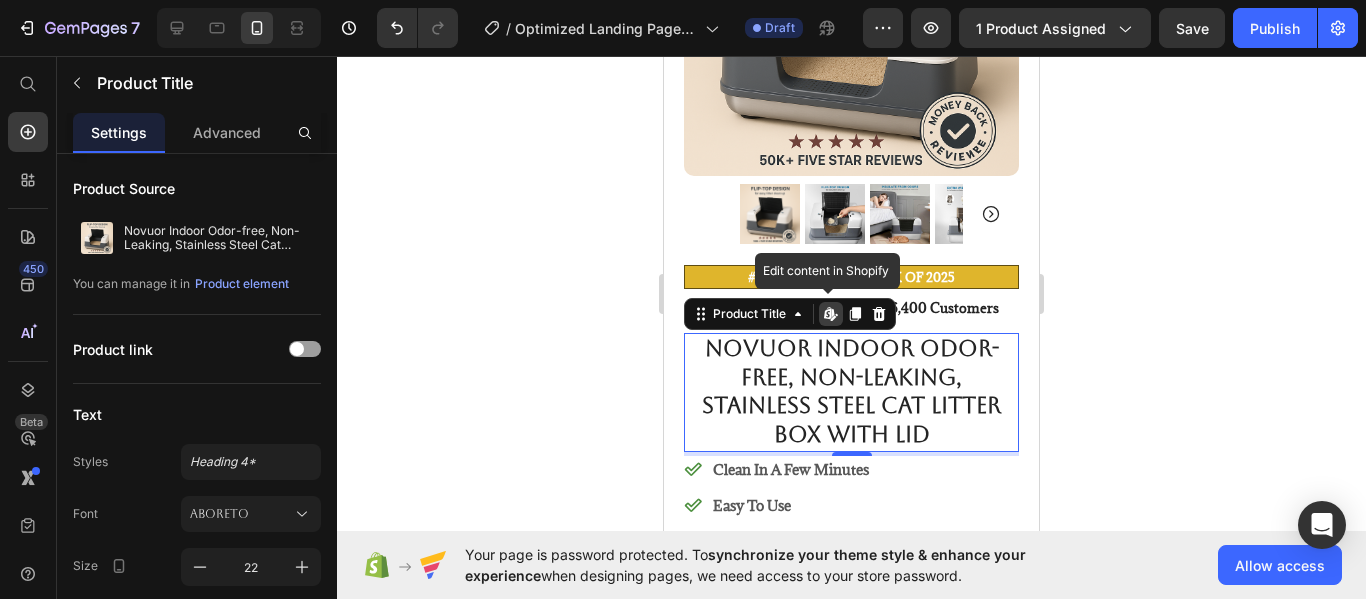 click on "Novuor Indoor Odor-free, Non-Leaking, Stainless Steel Cat Litter Box With Lid" at bounding box center (851, 392) 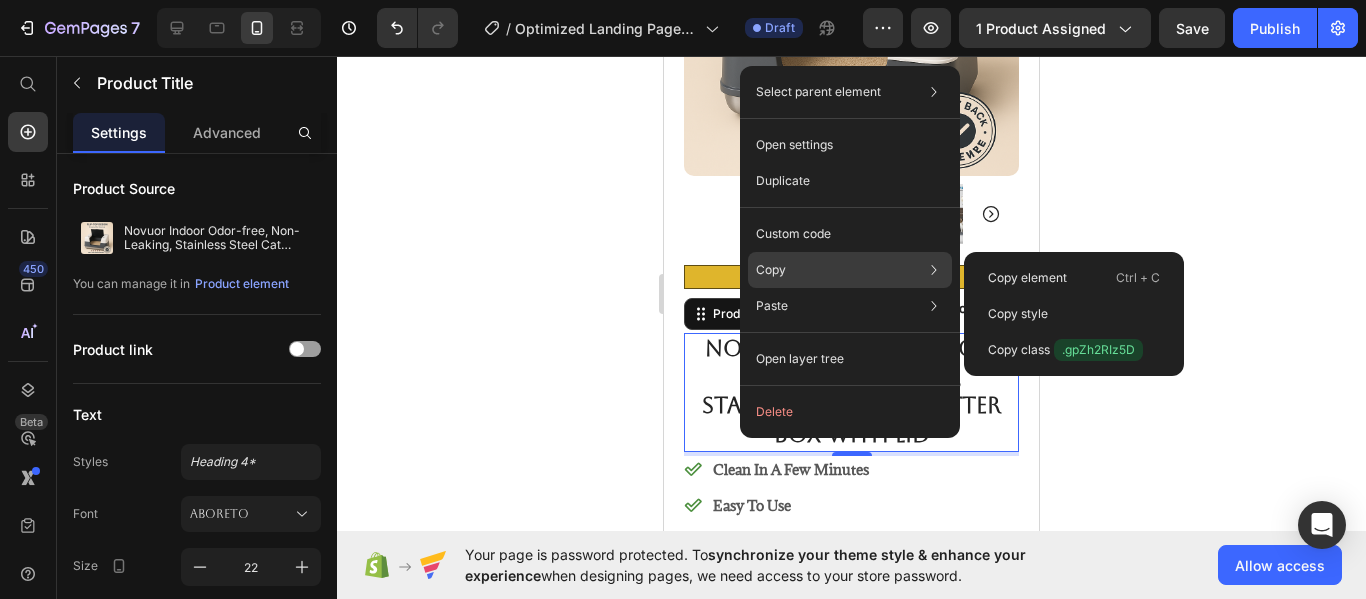 click on "Copy Copy element  Ctrl + C Copy style  Copy class  .gpZh2RIz5D" 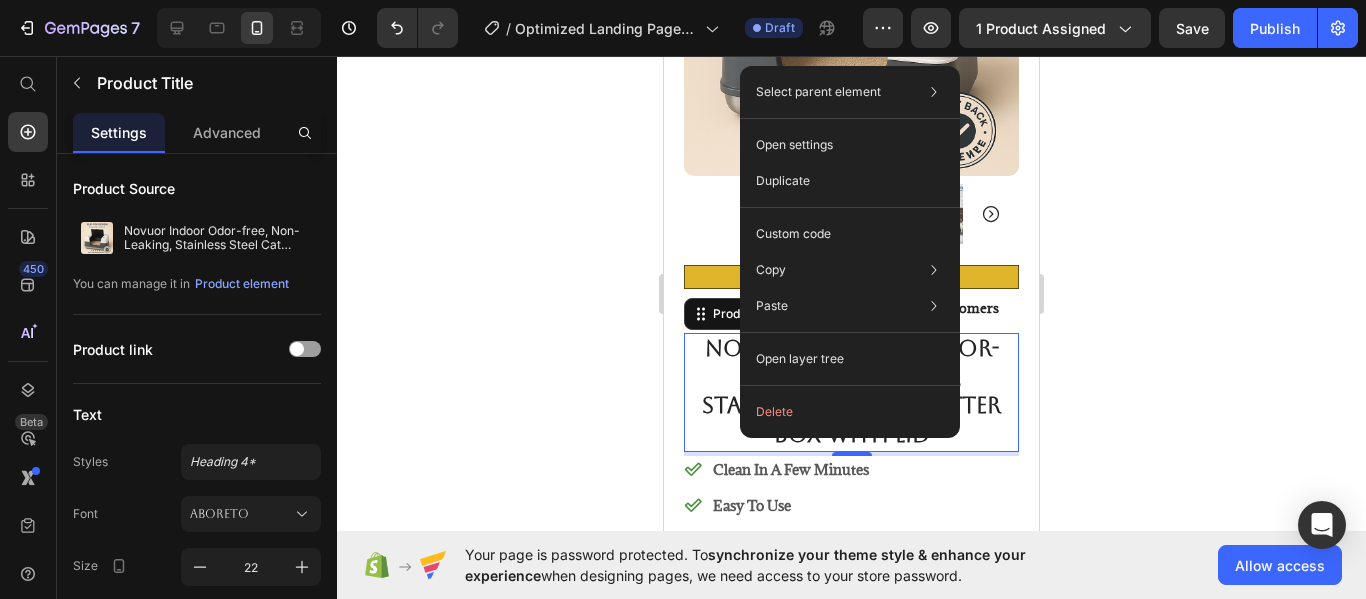 click 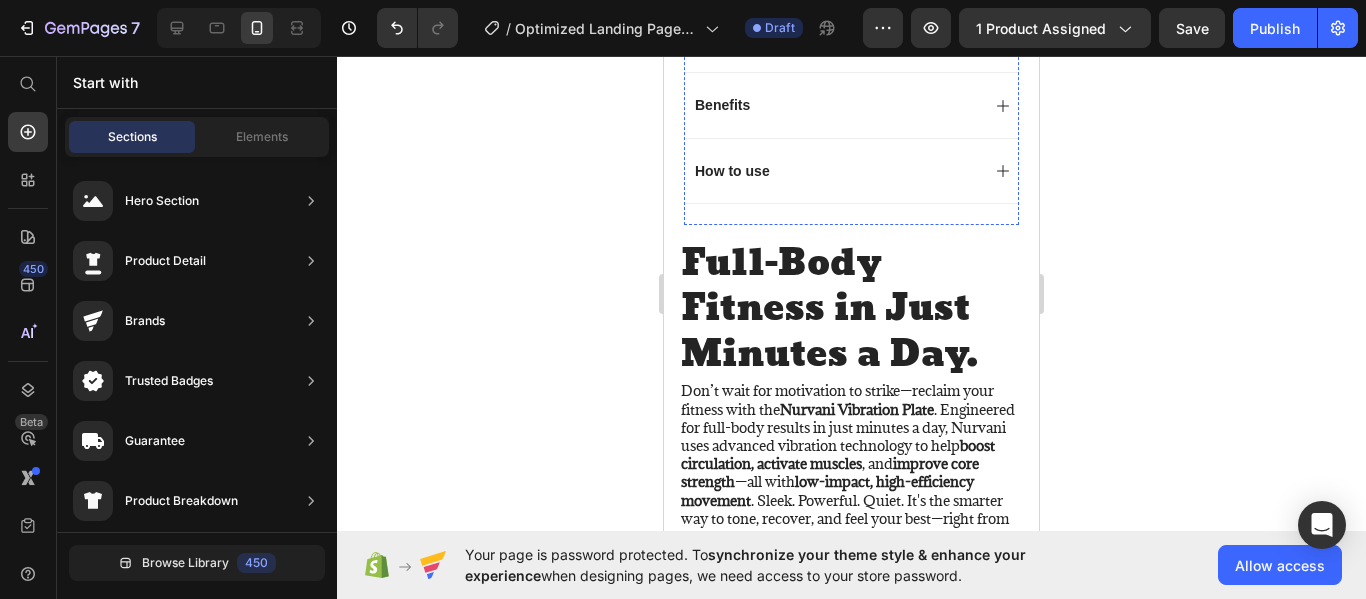 scroll, scrollTop: 1512, scrollLeft: 0, axis: vertical 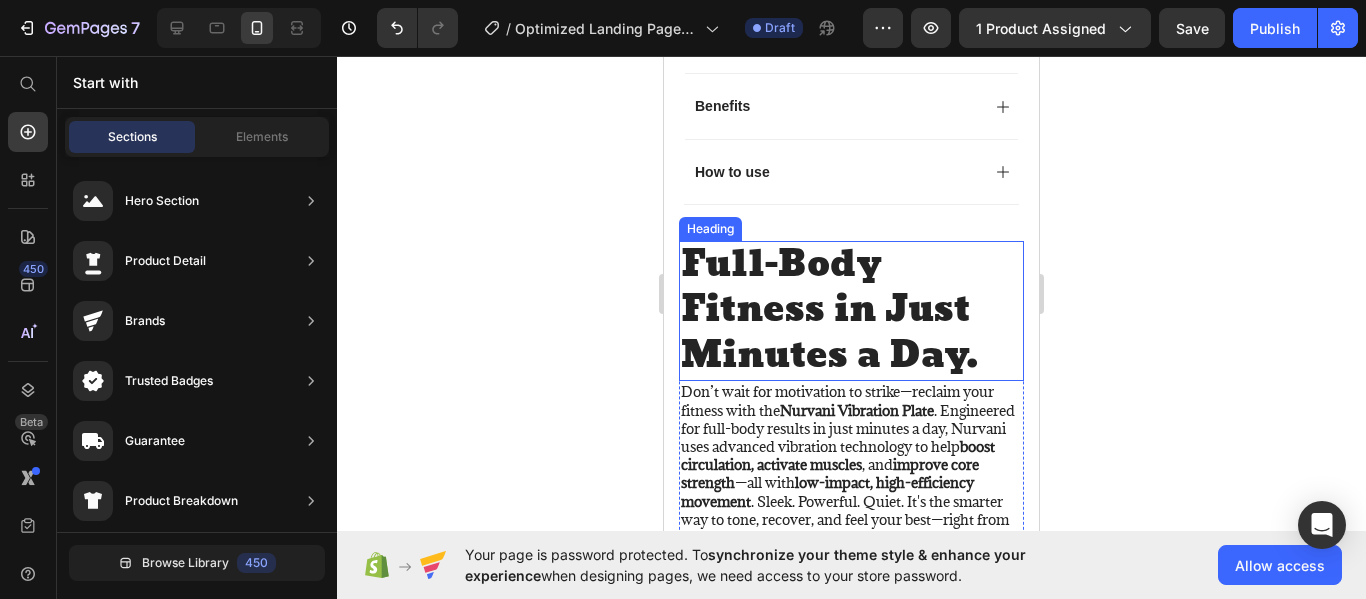 click on "Full-Body Fitness in Just Minutes a Day." at bounding box center (851, 311) 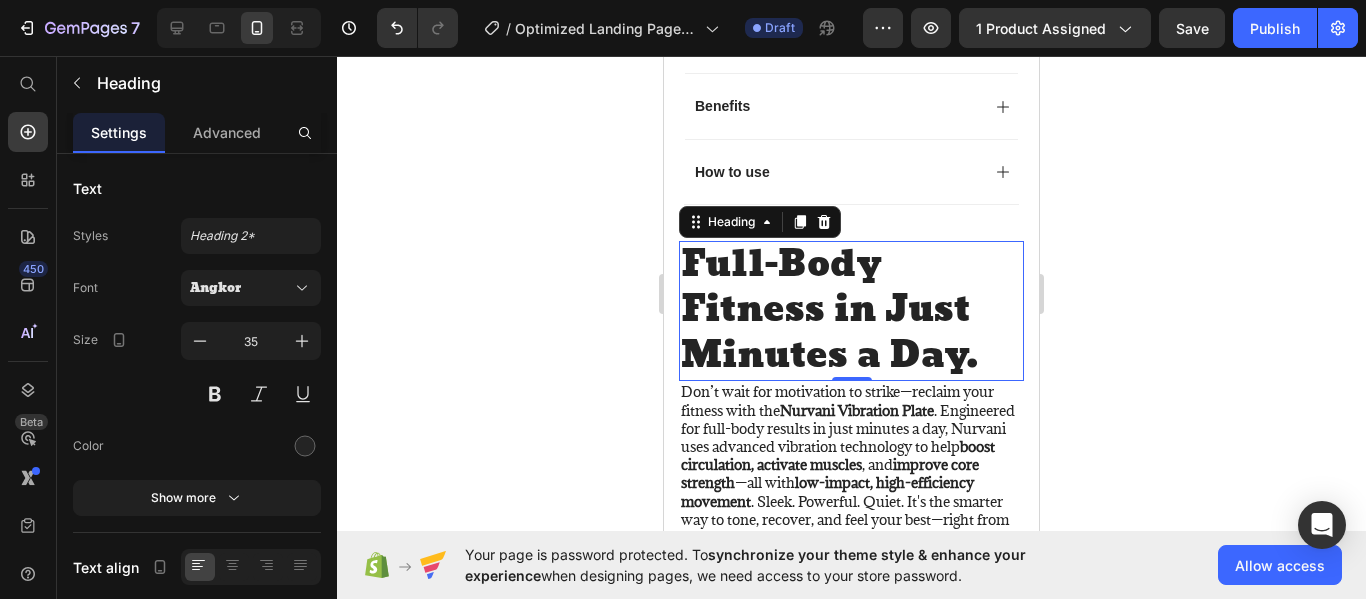 click on "Full-Body Fitness in Just Minutes a Day." at bounding box center [851, 311] 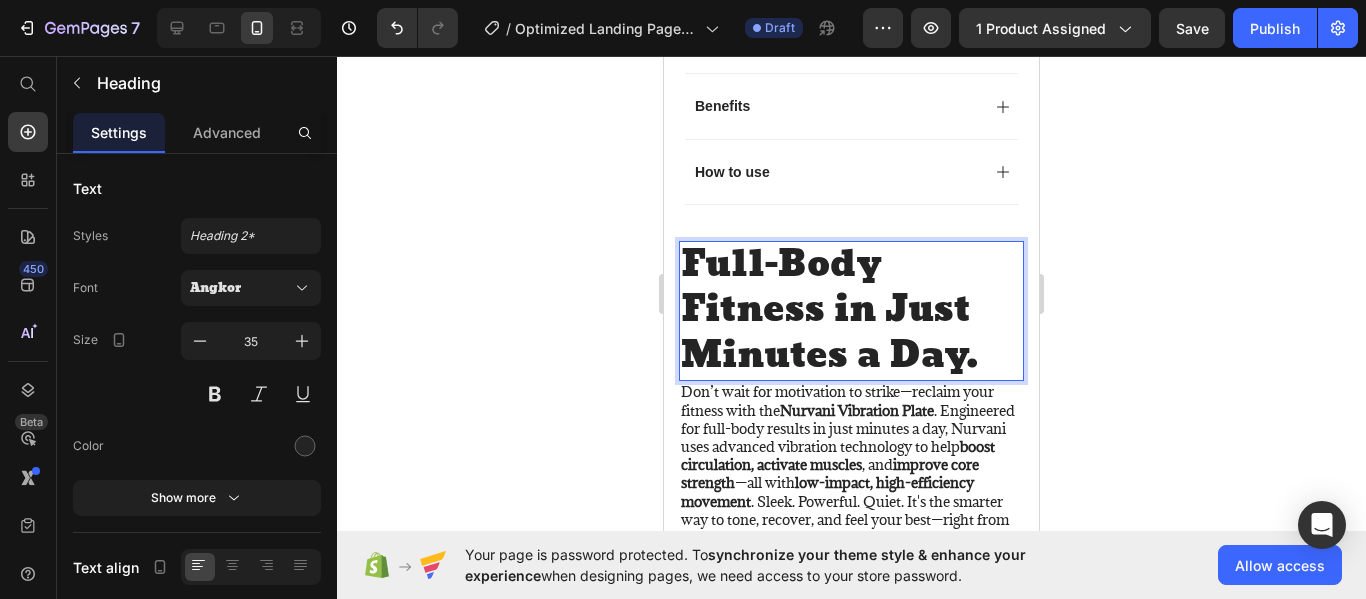 click on "Full-Body Fitness in Just Minutes a Day." at bounding box center [851, 311] 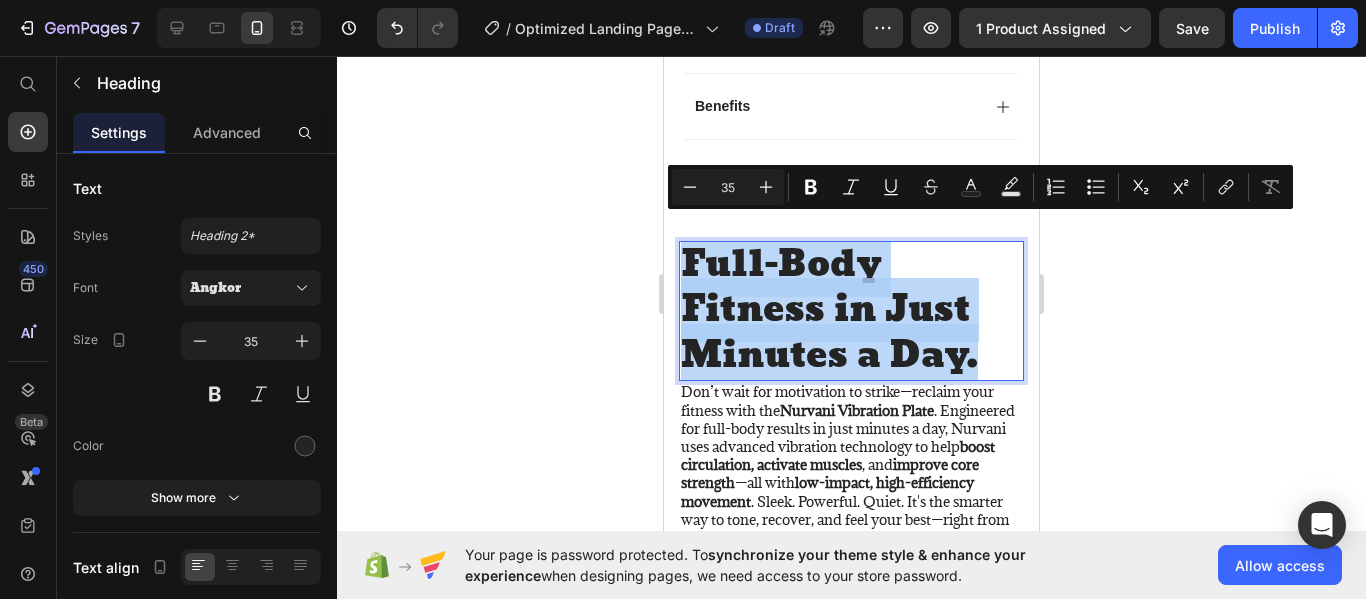 drag, startPoint x: 690, startPoint y: 245, endPoint x: 995, endPoint y: 342, distance: 320.05313 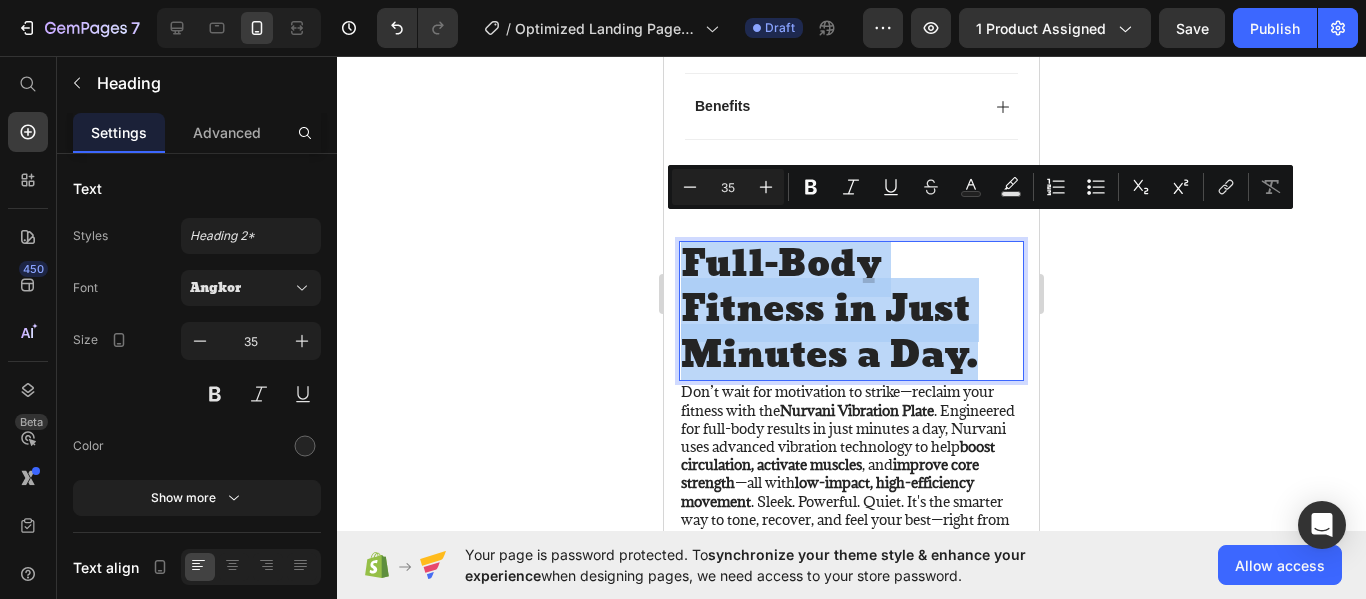 copy on "Full-Body Fitness in Just Minutes a Day." 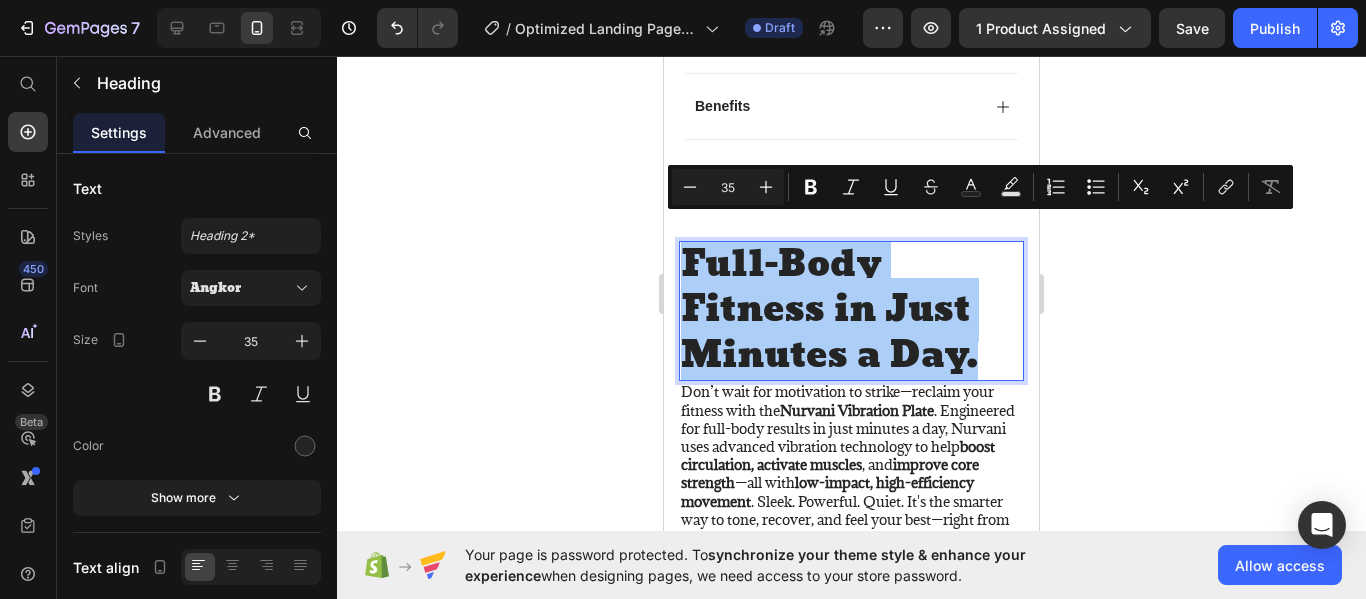 click 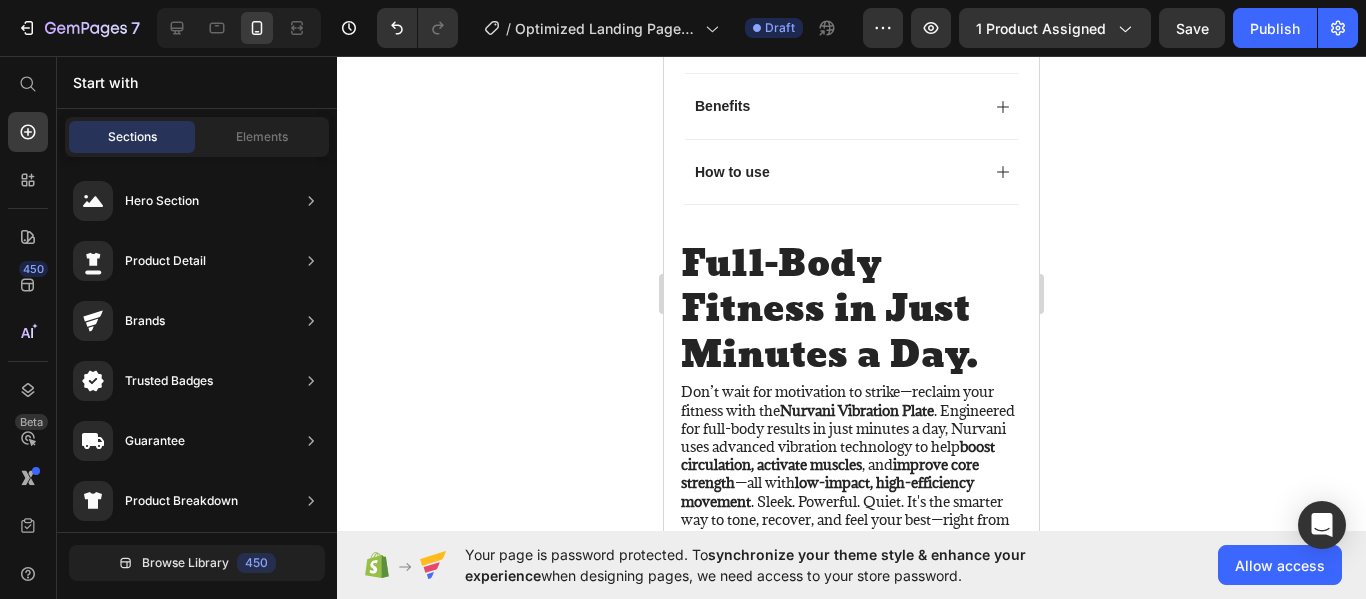 click 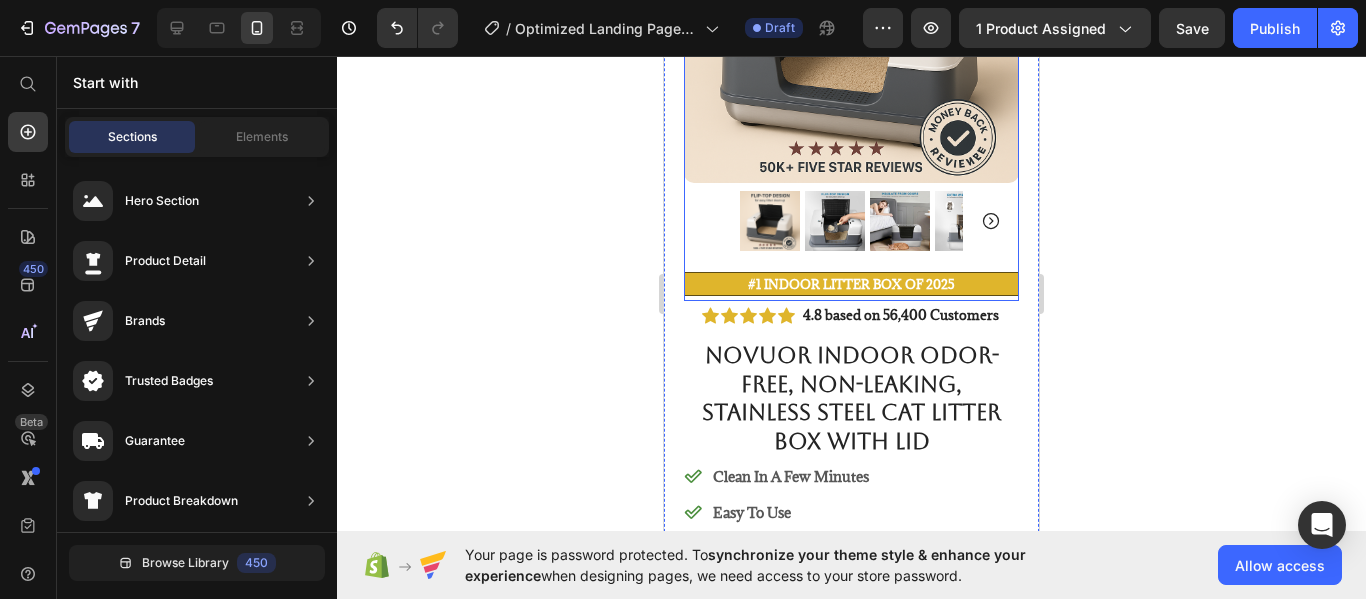 scroll, scrollTop: 306, scrollLeft: 0, axis: vertical 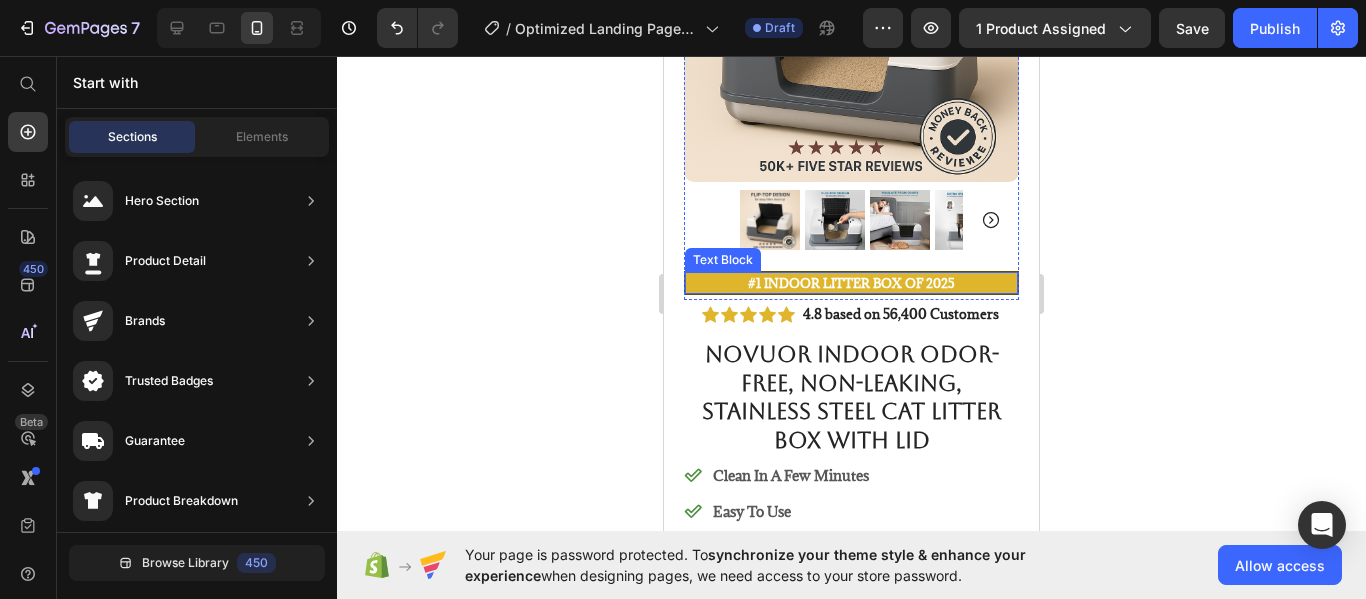 click on "#1 Indoor Litter box of 2025" at bounding box center (851, 283) 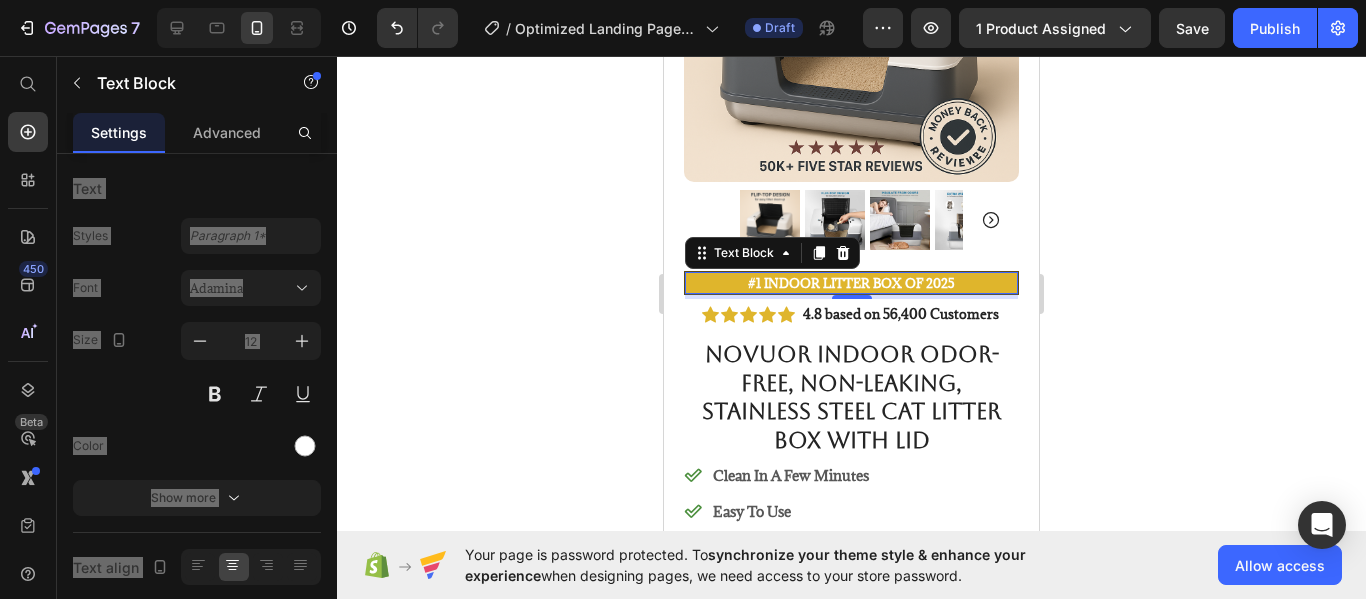 click on "#1 Indoor Litter box of 2025" at bounding box center [851, 283] 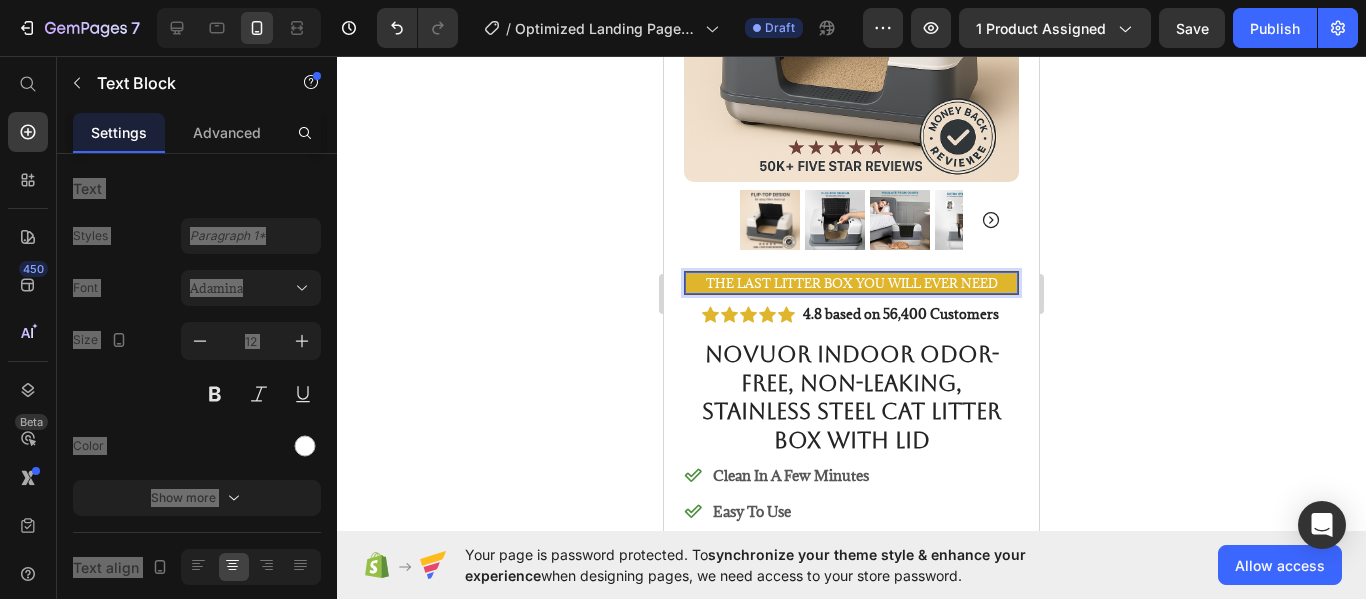 click on "The last litter box you will ever need" at bounding box center (851, 283) 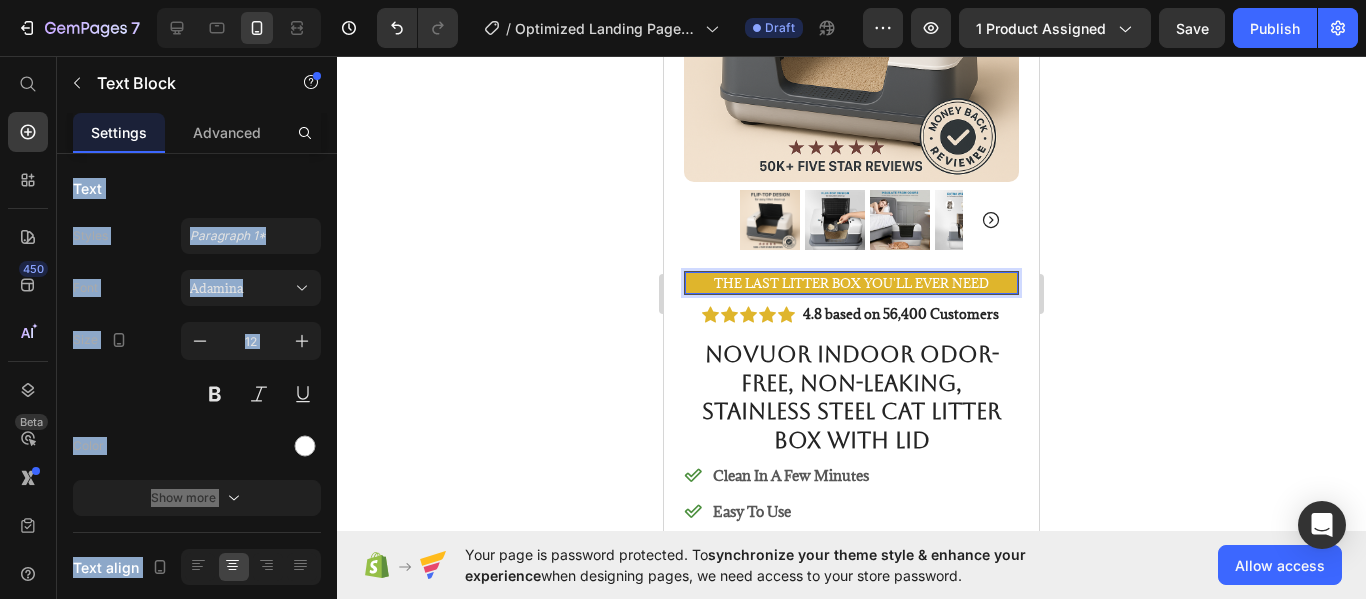 click 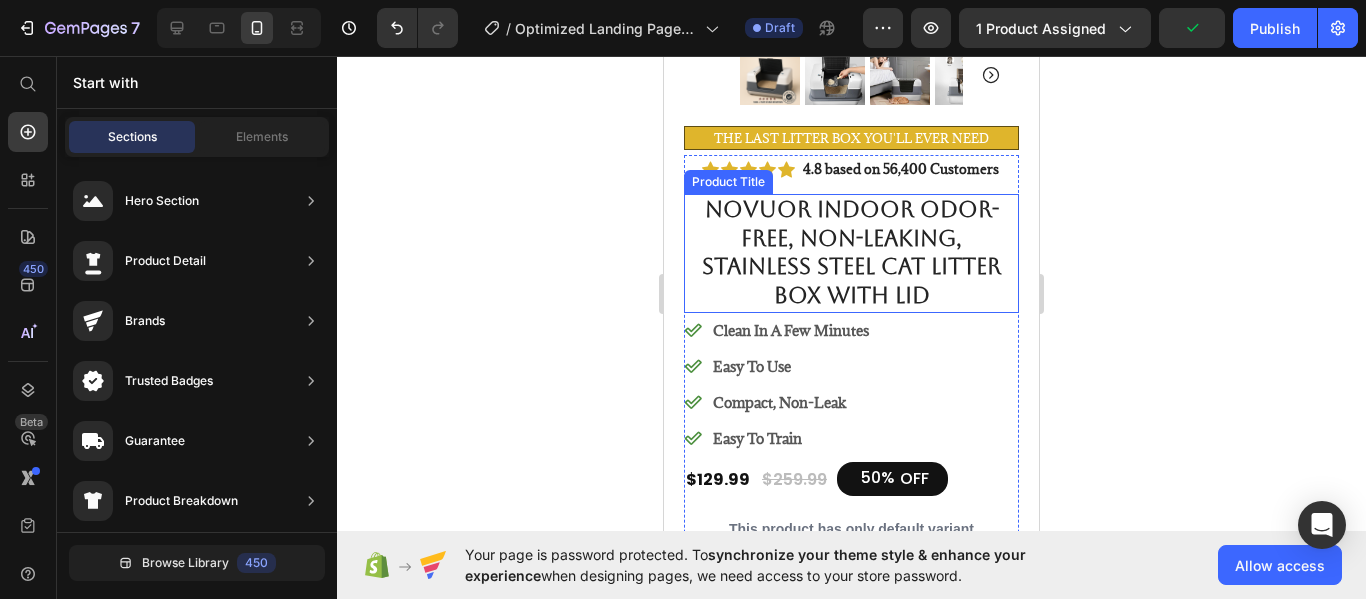 scroll, scrollTop: 450, scrollLeft: 0, axis: vertical 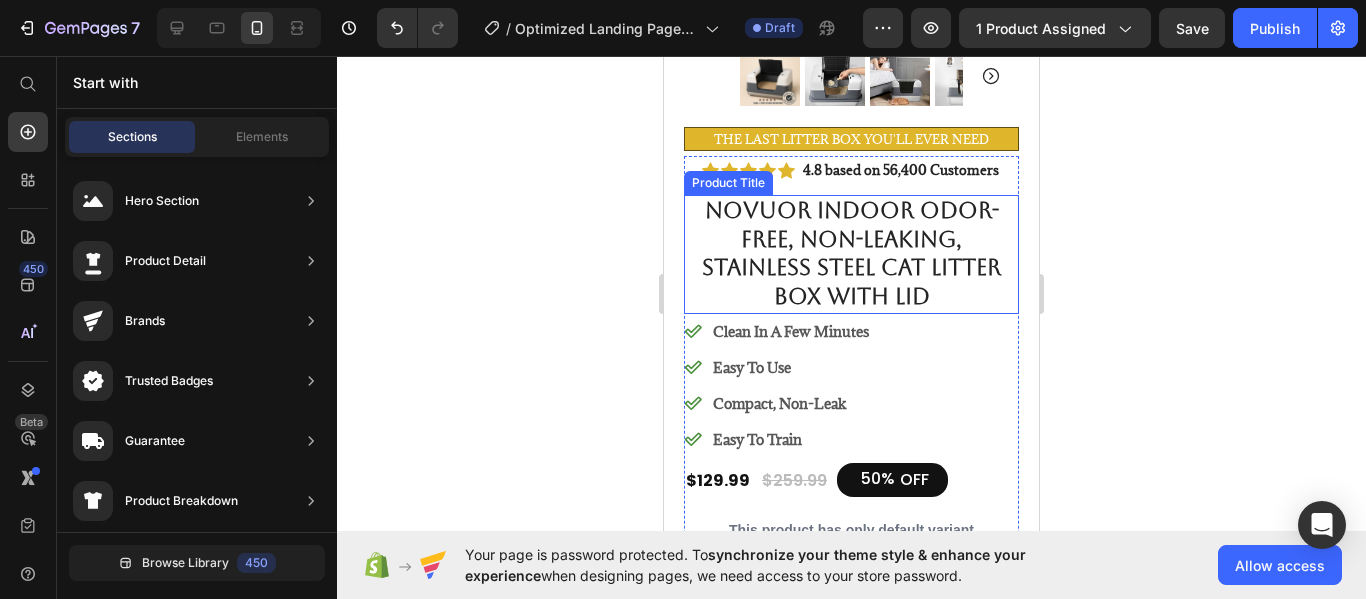 click on "Novuor Indoor Odor-free, Non-Leaking, Stainless Steel Cat Litter Box With Lid" at bounding box center (851, 254) 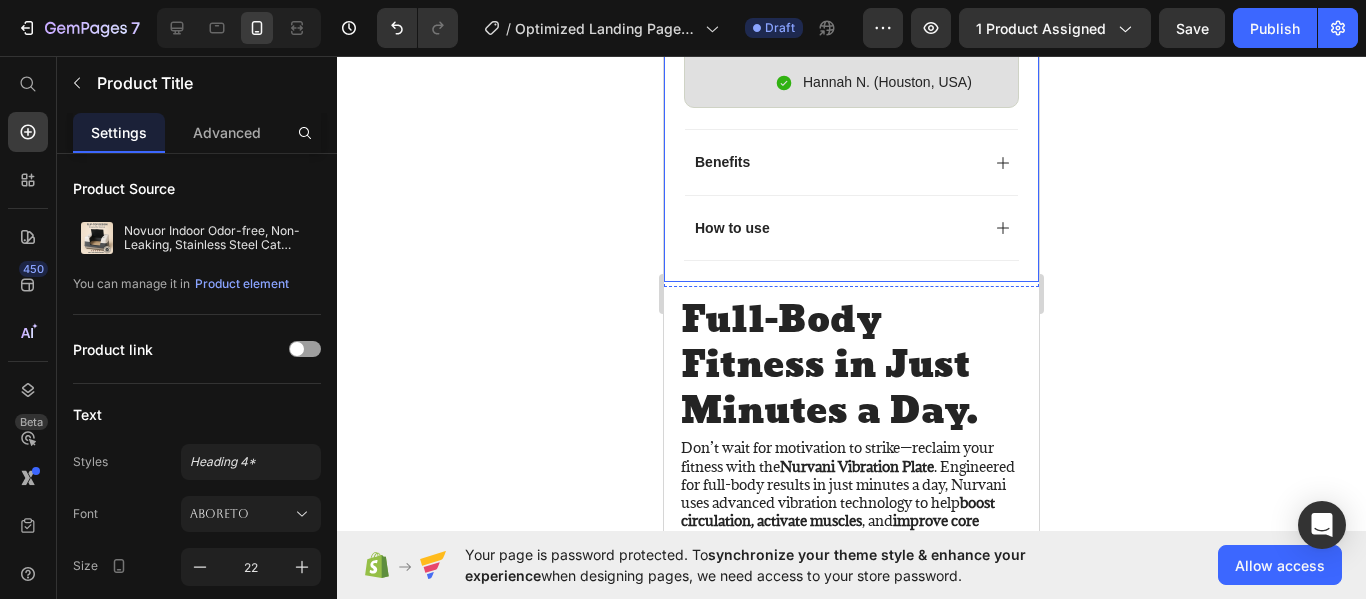 scroll, scrollTop: 1555, scrollLeft: 0, axis: vertical 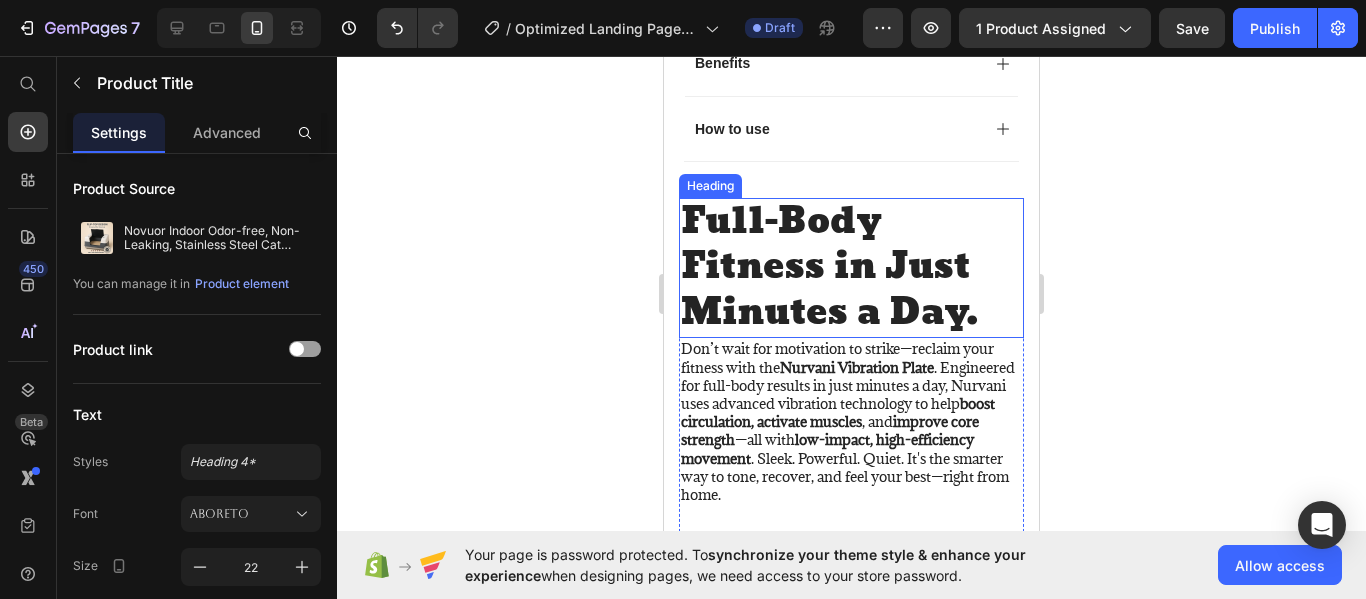 click on "Full-Body Fitness in Just Minutes a Day." at bounding box center (851, 268) 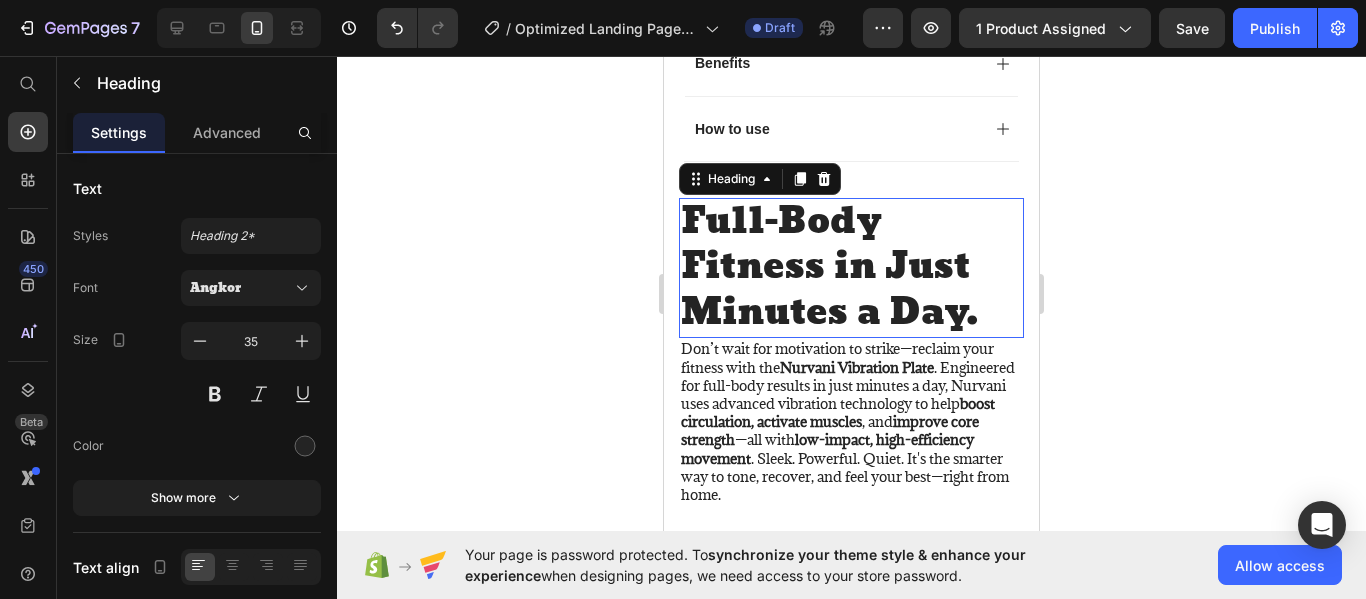 click on "Full-Body Fitness in Just Minutes a Day." at bounding box center [851, 268] 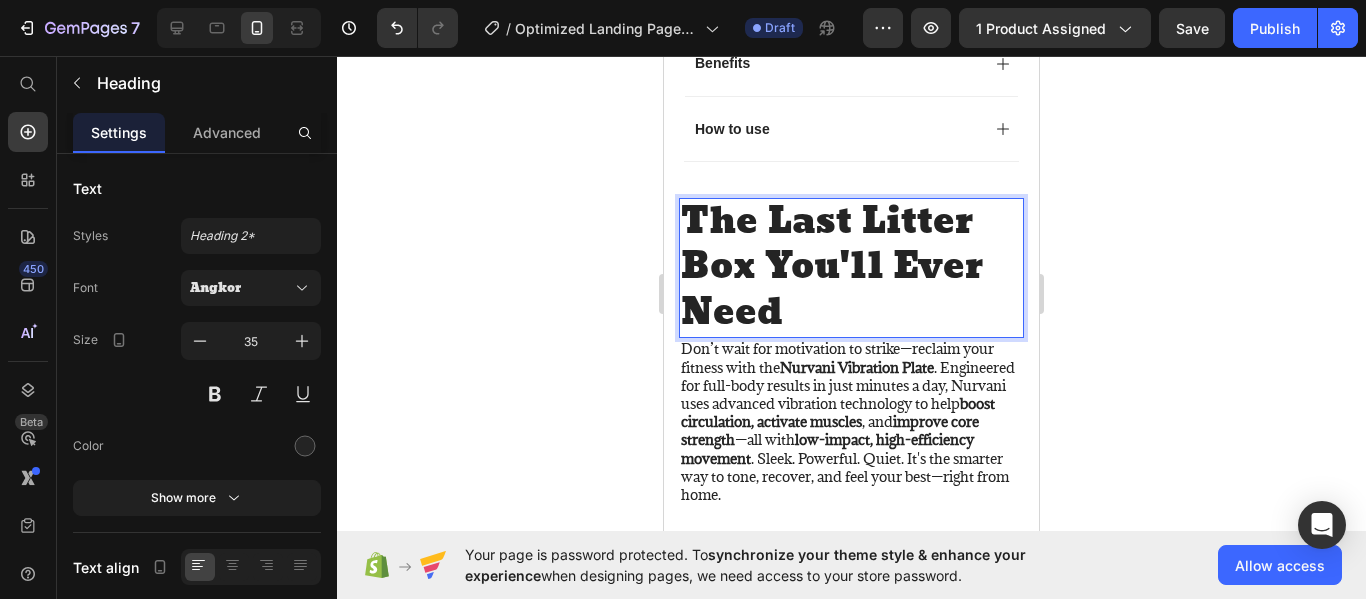 scroll, scrollTop: 6, scrollLeft: 0, axis: vertical 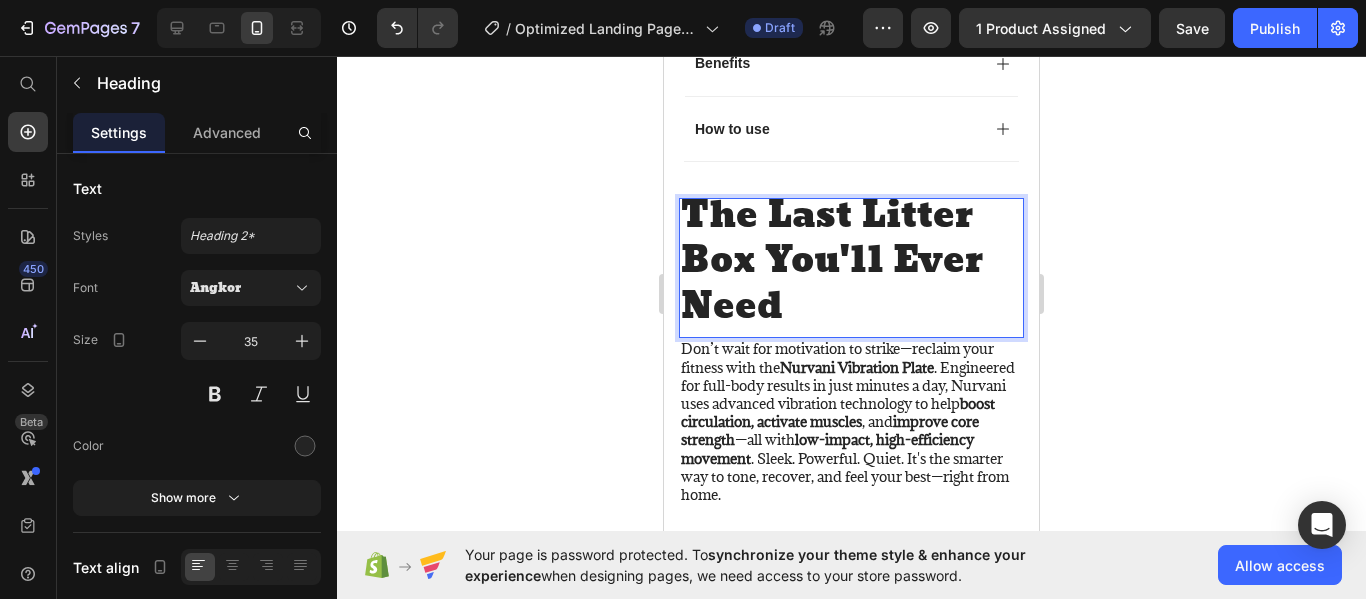 click 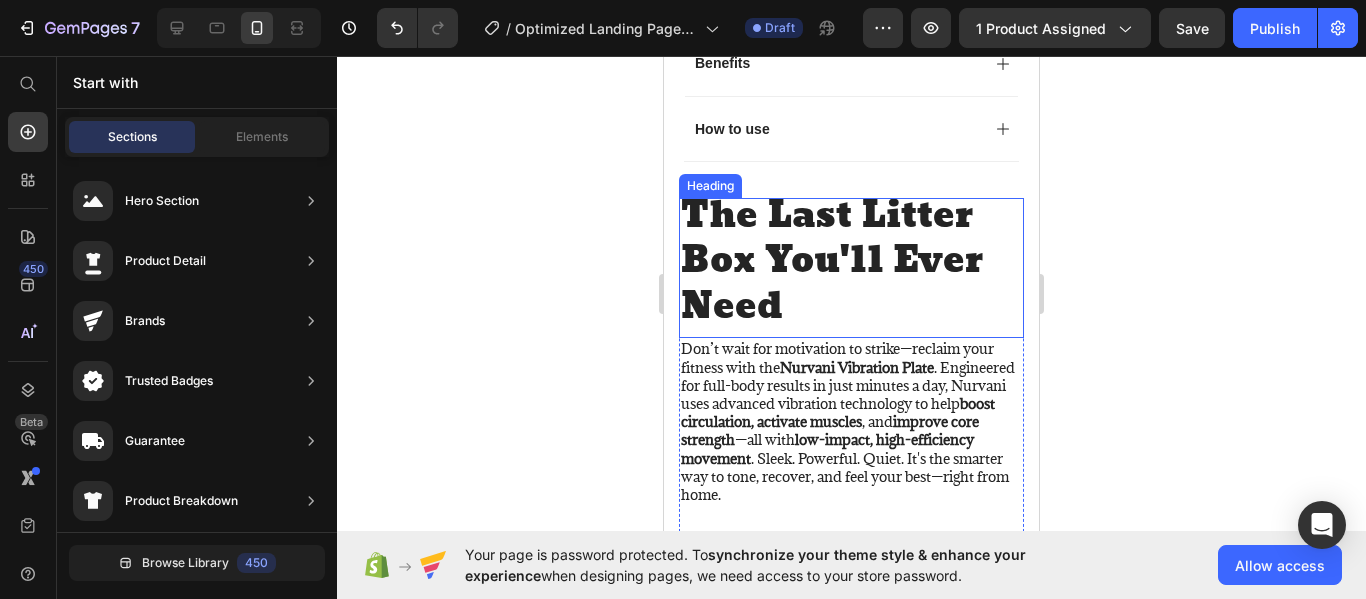 click on "The Last Litter Box You'll Ever Need" at bounding box center [851, 262] 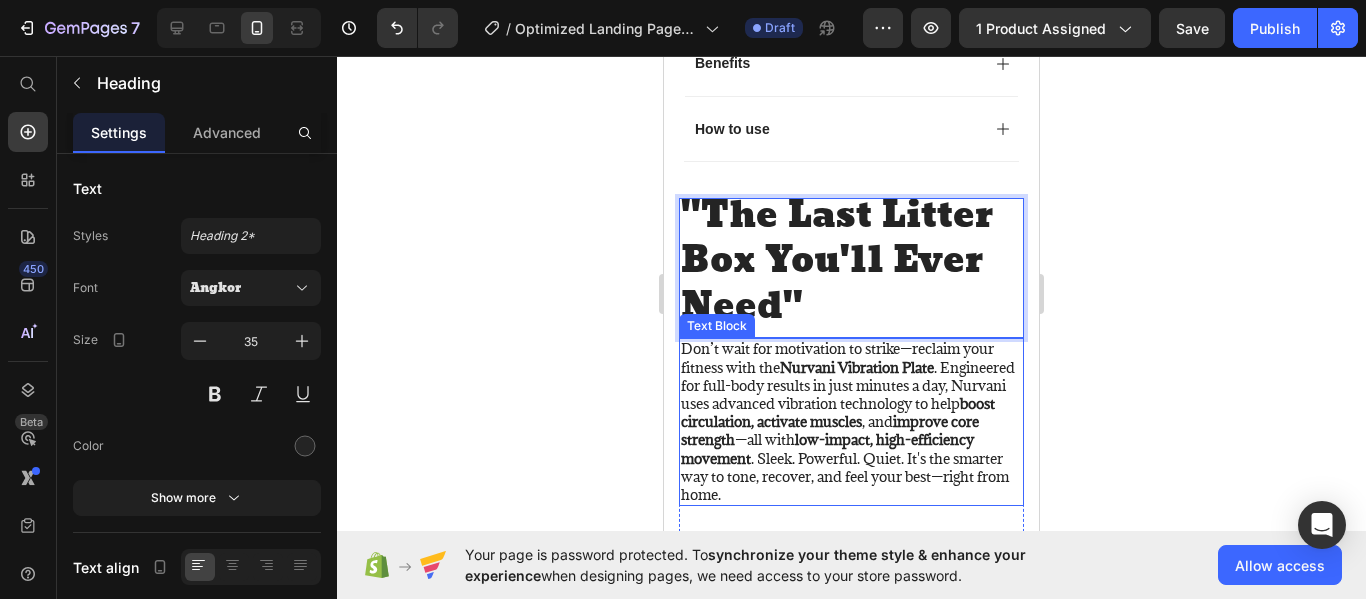click on "Don’t wait for motivation to strike—reclaim your fitness with the  Nurvani Vibration Plate . Engineered for full-body results in just minutes a day, Nurvani uses advanced vibration technology to help  boost circulation, activate muscles , and  improve core strength —all with  low-impact, high-efficiency movement . Sleek. Powerful. Quiet. It's the smarter way to tone, recover, and feel your best—right from home." at bounding box center [851, 422] 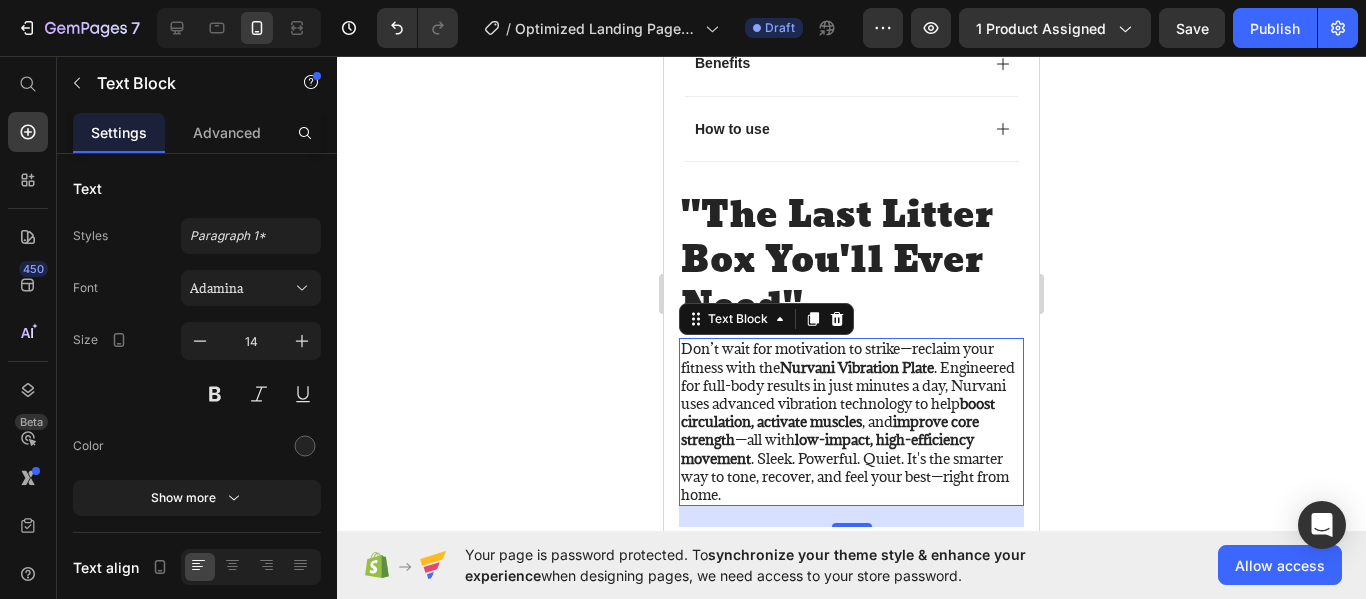 click on "Don’t wait for motivation to strike—reclaim your fitness with the  Nurvani Vibration Plate . Engineered for full-body results in just minutes a day, Nurvani uses advanced vibration technology to help  boost circulation, activate muscles , and  improve core strength —all with  low-impact, high-efficiency movement . Sleek. Powerful. Quiet. It's the smarter way to tone, recover, and feel your best—right from home." at bounding box center (851, 422) 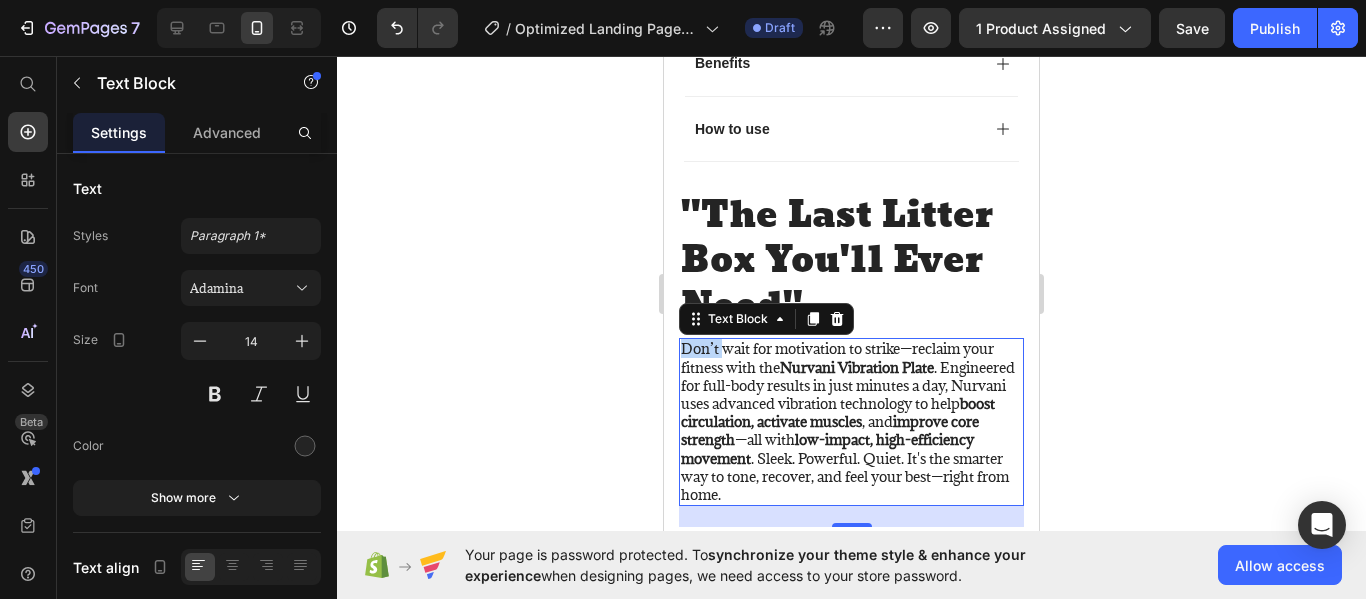 click on "Don’t wait for motivation to strike—reclaim your fitness with the  Nurvani Vibration Plate . Engineered for full-body results in just minutes a day, Nurvani uses advanced vibration technology to help  boost circulation, activate muscles , and  improve core strength —all with  low-impact, high-efficiency movement . Sleek. Powerful. Quiet. It's the smarter way to tone, recover, and feel your best—right from home." at bounding box center [851, 422] 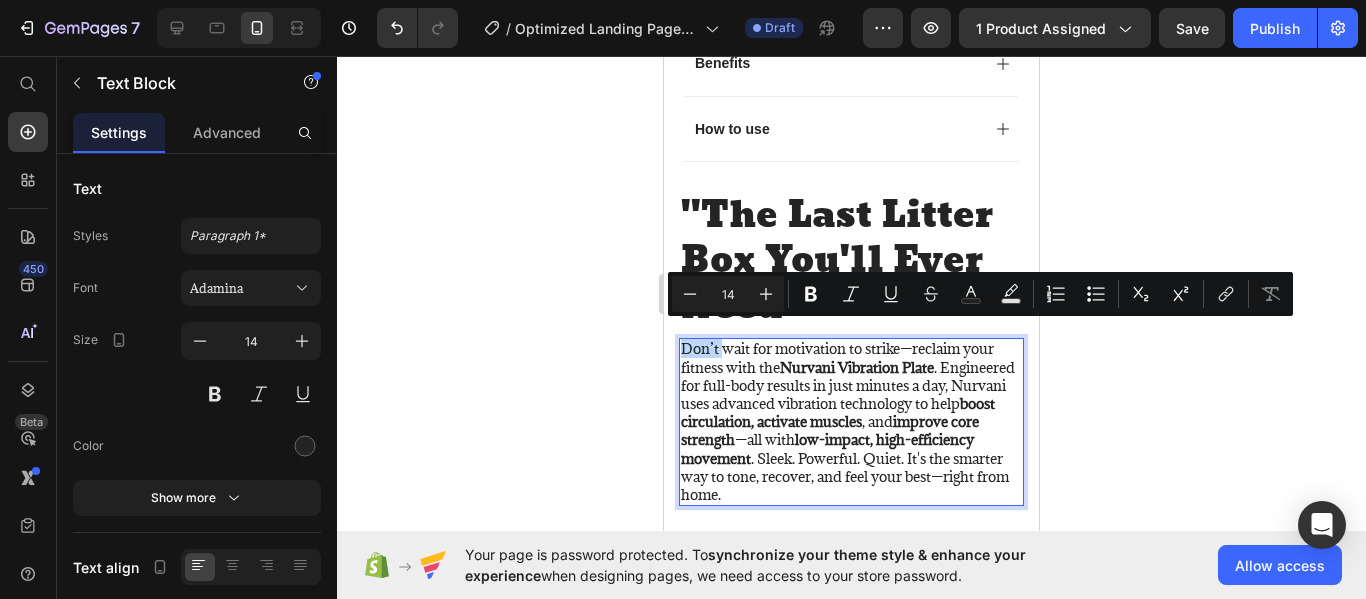 click on "Don’t wait for motivation to strike—reclaim your fitness with the  Nurvani Vibration Plate . Engineered for full-body results in just minutes a day, Nurvani uses advanced vibration technology to help  boost circulation, activate muscles , and  improve core strength —all with  low-impact, high-efficiency movement . Sleek. Powerful. Quiet. It's the smarter way to tone, recover, and feel your best—right from home." at bounding box center [851, 422] 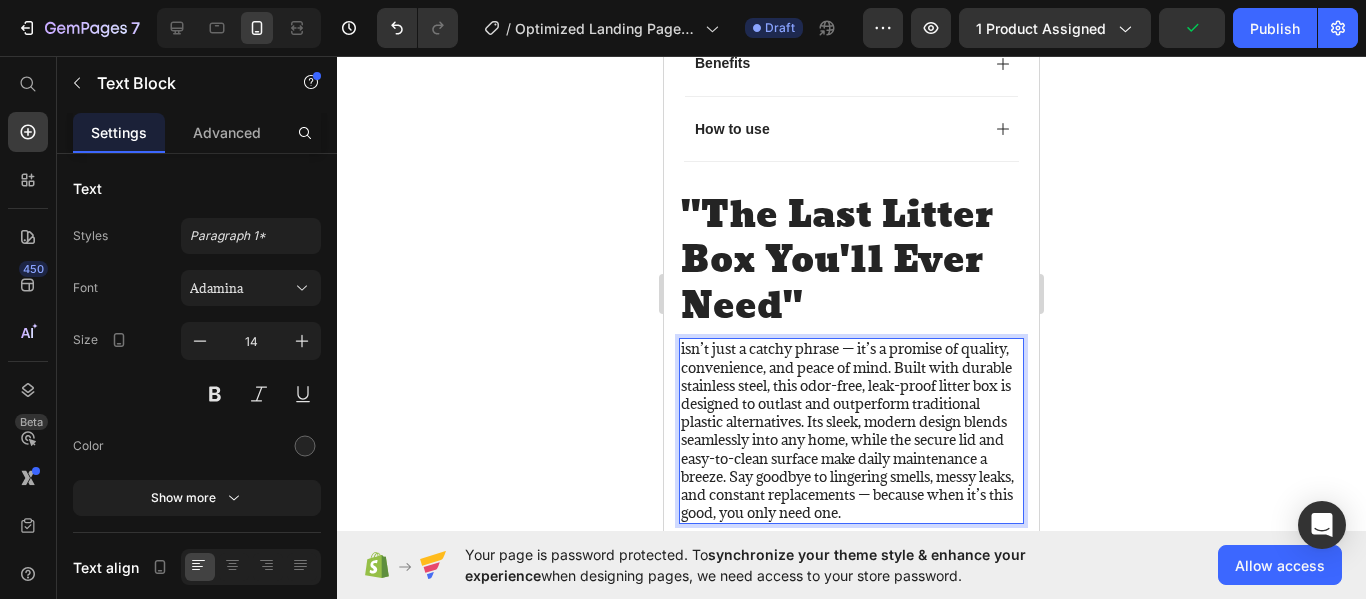 scroll, scrollTop: 1569, scrollLeft: 0, axis: vertical 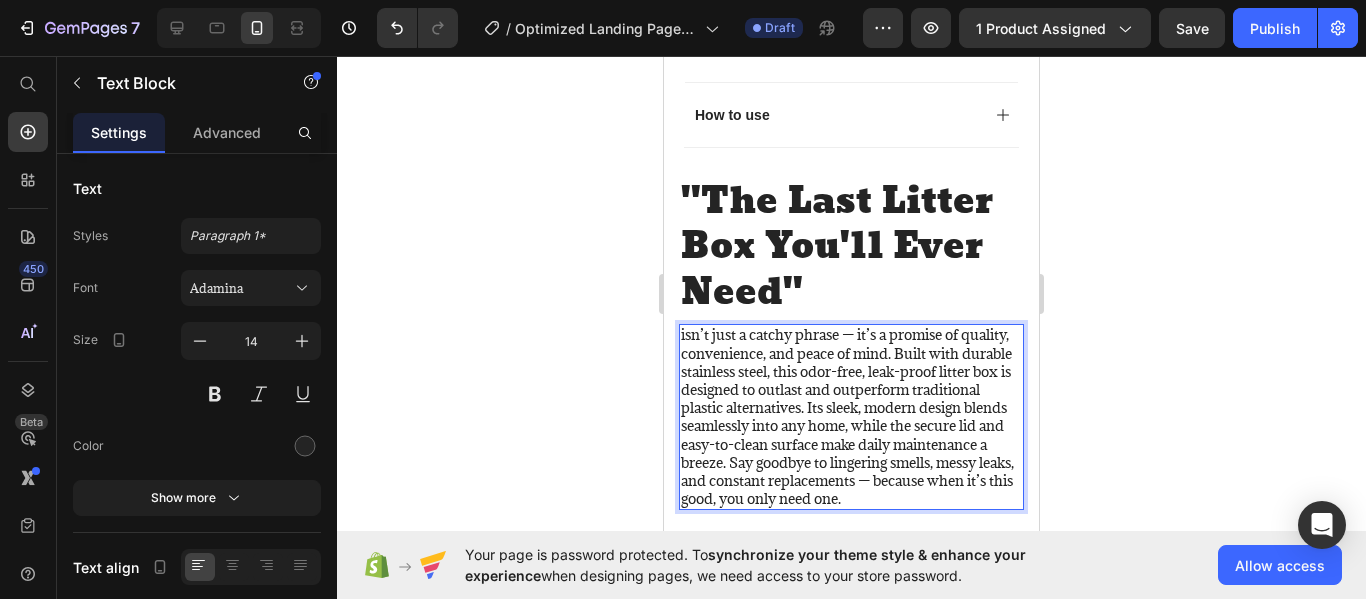 click 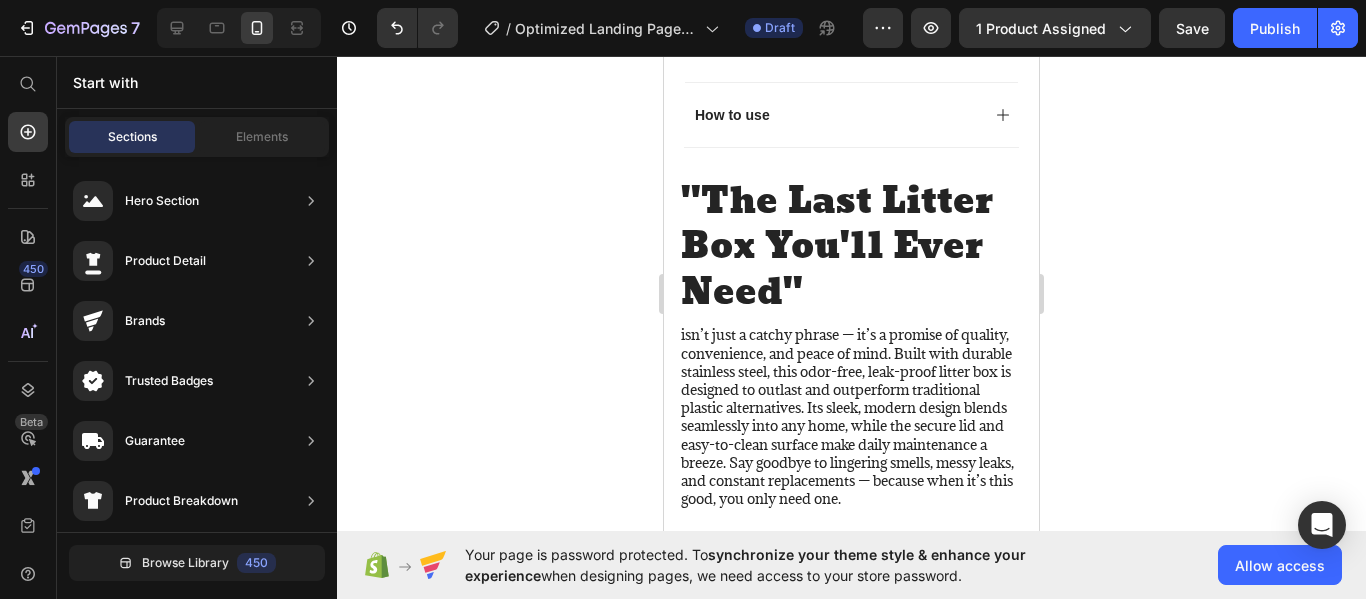 click 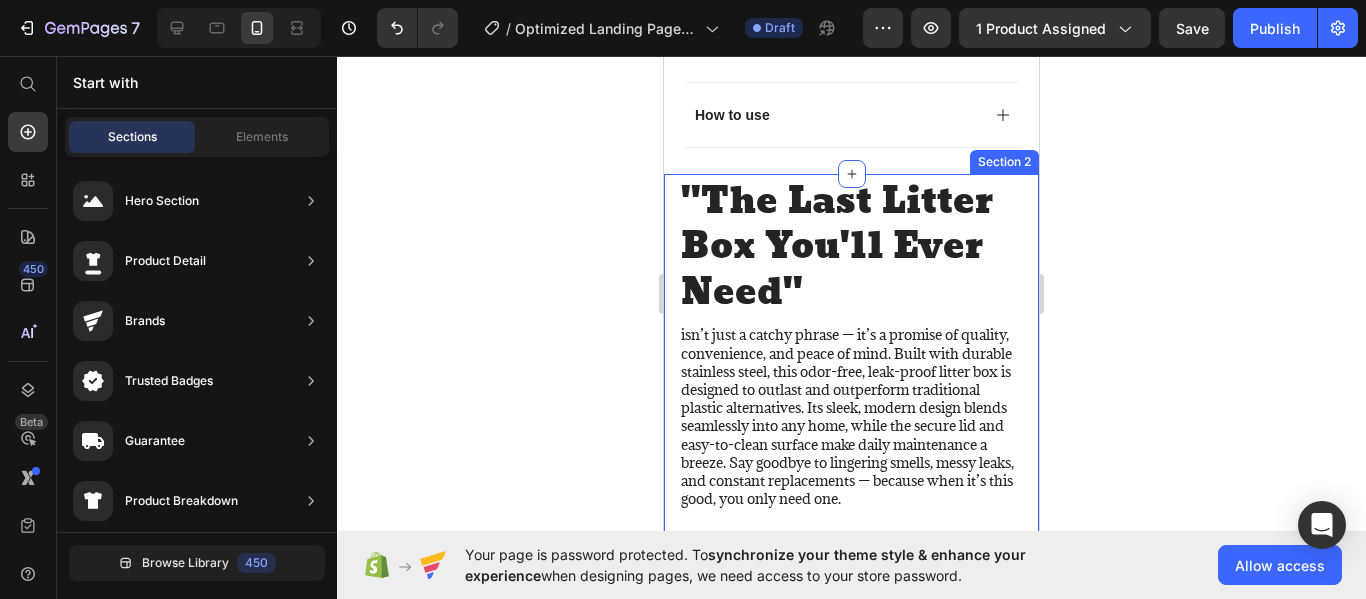 click on ""The Last Litter Box You'll Ever Need" Heading isn’t just a catchy phrase — it’s a promise of quality, convenience, and peace of mind. Built with durable stainless steel, this odor-free, leak-proof litter box is designed to outlast and outperform traditional plastic alternatives. Its sleek, modern design blends seamlessly into any home, while the secure lid and easy-to-clean surface make daily maintenance a breeze. Say goodbye to lingering smells, messy leaks, and constant replacements — because when it’s this good, you only need one. Text Block                Title Line Row Section 2" at bounding box center [851, 373] 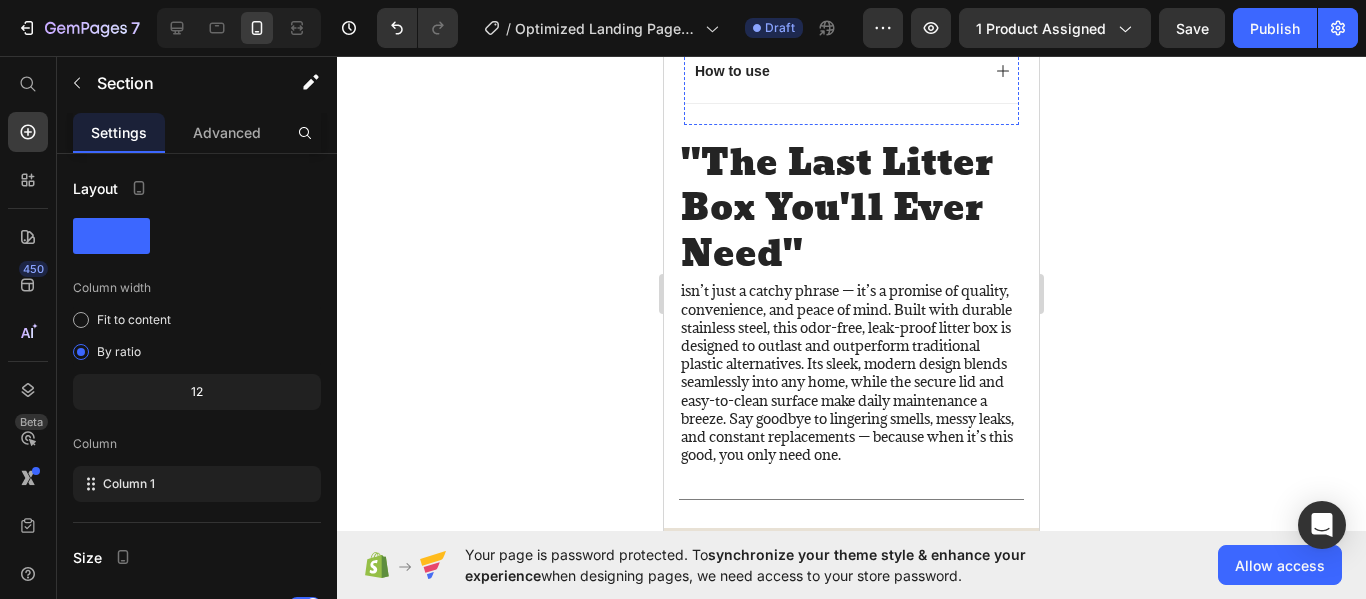 scroll, scrollTop: 1615, scrollLeft: 0, axis: vertical 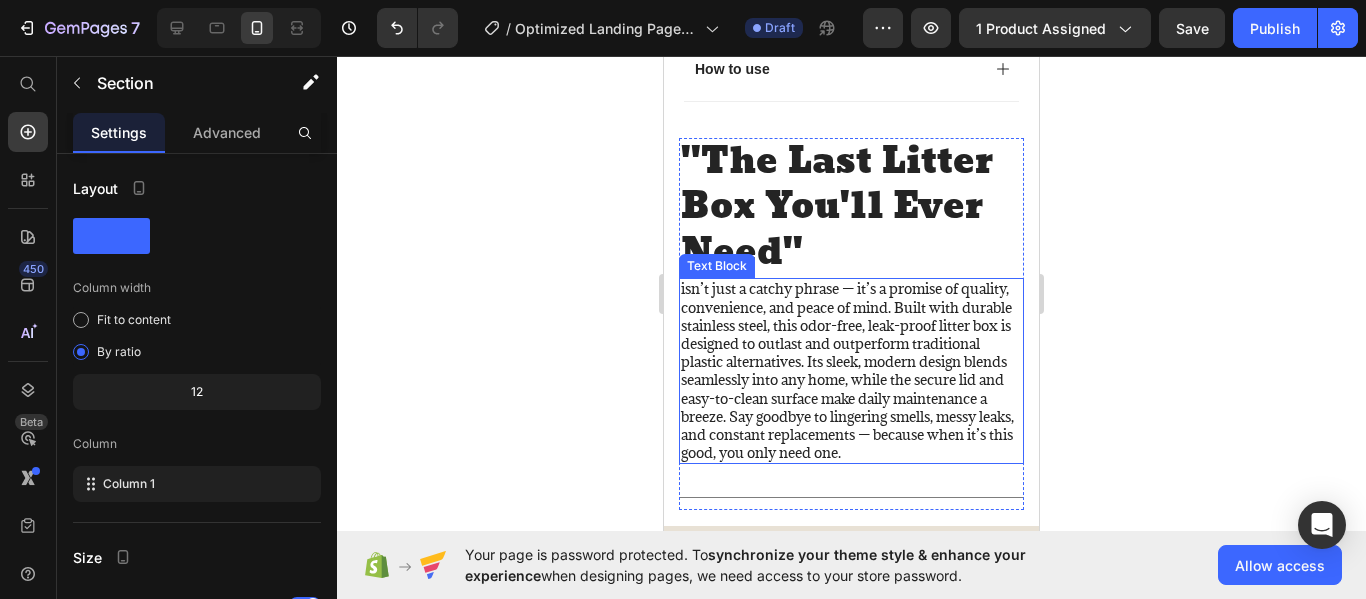 click on "isn’t just a catchy phrase — it’s a promise of quality, convenience, and peace of mind. Built with durable stainless steel, this odor-free, leak-proof litter box is designed to outlast and outperform traditional plastic alternatives. Its sleek, modern design blends seamlessly into any home, while the secure lid and easy-to-clean surface make daily maintenance a breeze. Say goodbye to lingering smells, messy leaks, and constant replacements — because when it’s this good, you only need one." at bounding box center [851, 371] 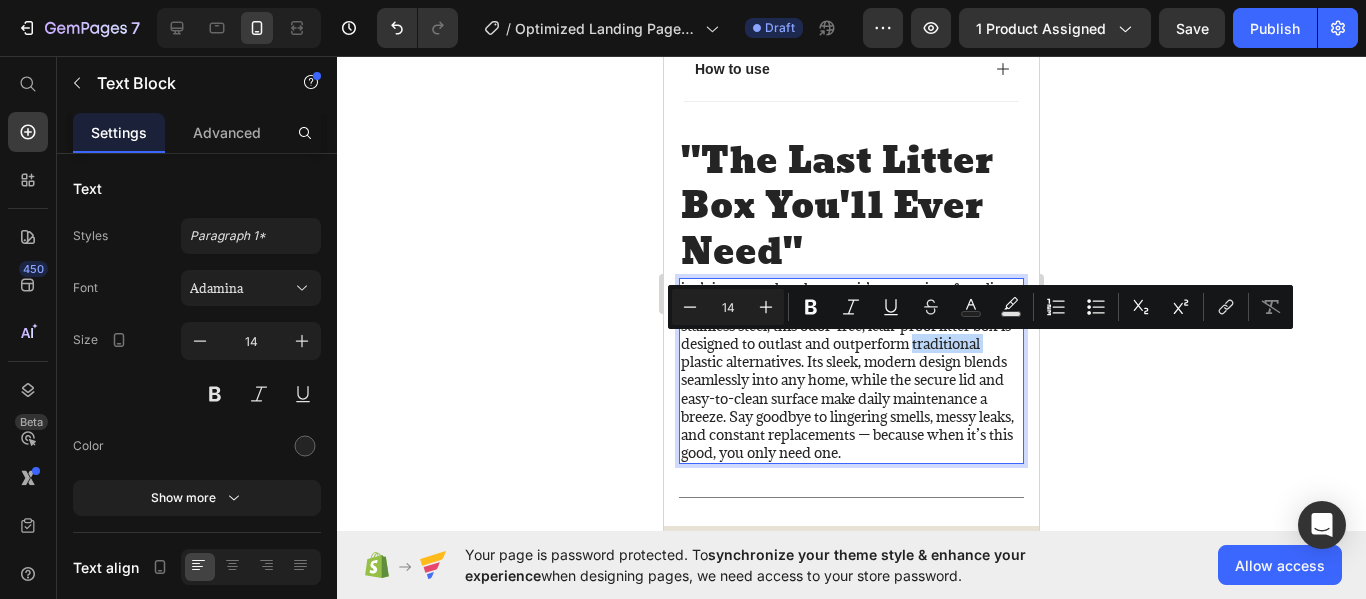 click on "isn’t just a catchy phrase — it’s a promise of quality, convenience, and peace of mind. Built with durable stainless steel, this odor-free, leak-proof litter box is designed to outlast and outperform traditional plastic alternatives. Its sleek, modern design blends seamlessly into any home, while the secure lid and easy-to-clean surface make daily maintenance a breeze. Say goodbye to lingering smells, messy leaks, and constant replacements — because when it’s this good, you only need one." at bounding box center (851, 371) 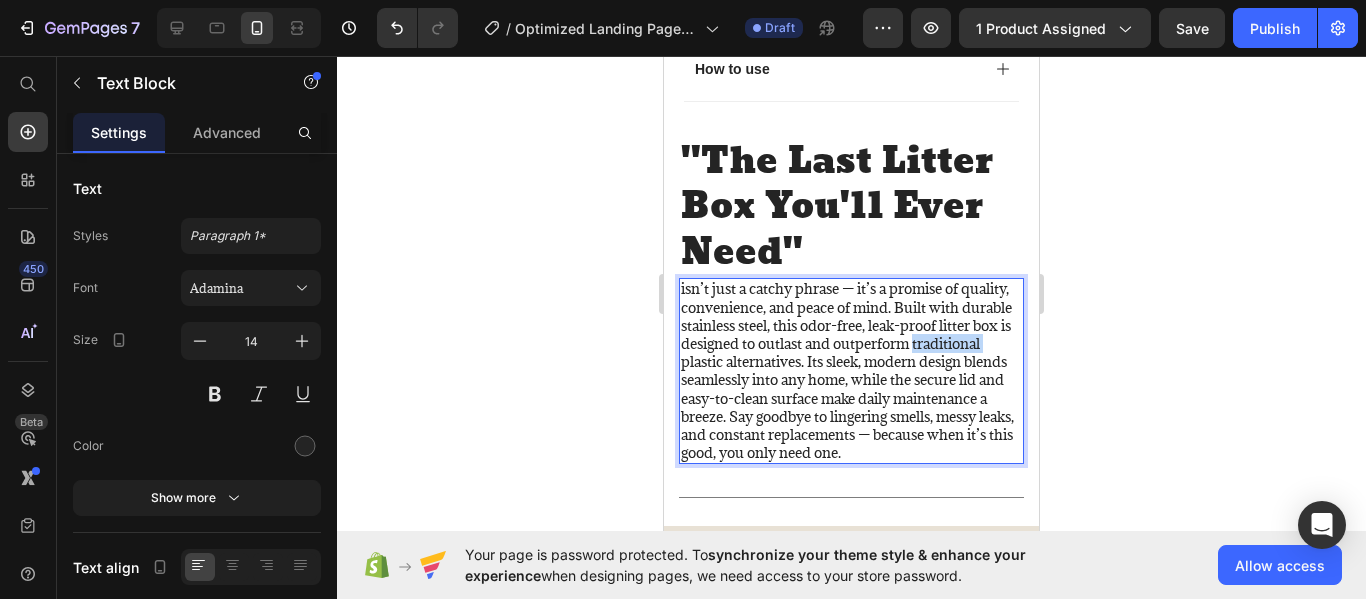 click on "isn’t just a catchy phrase — it’s a promise of quality, convenience, and peace of mind. Built with durable stainless steel, this odor-free, leak-proof litter box is designed to outlast and outperform traditional plastic alternatives. Its sleek, modern design blends seamlessly into any home, while the secure lid and easy-to-clean surface make daily maintenance a breeze. Say goodbye to lingering smells, messy leaks, and constant replacements — because when it’s this good, you only need one." at bounding box center [851, 371] 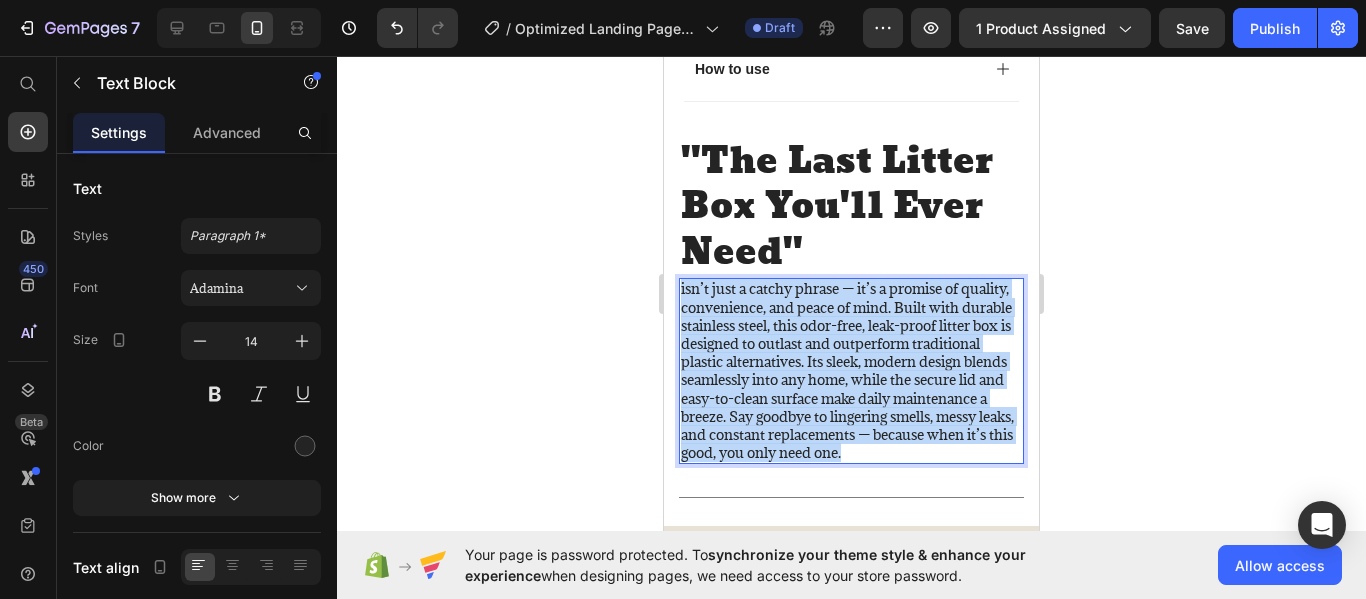 click on "isn’t just a catchy phrase — it’s a promise of quality, convenience, and peace of mind. Built with durable stainless steel, this odor-free, leak-proof litter box is designed to outlast and outperform traditional plastic alternatives. Its sleek, modern design blends seamlessly into any home, while the secure lid and easy-to-clean surface make daily maintenance a breeze. Say goodbye to lingering smells, messy leaks, and constant replacements — because when it’s this good, you only need one." at bounding box center (851, 371) 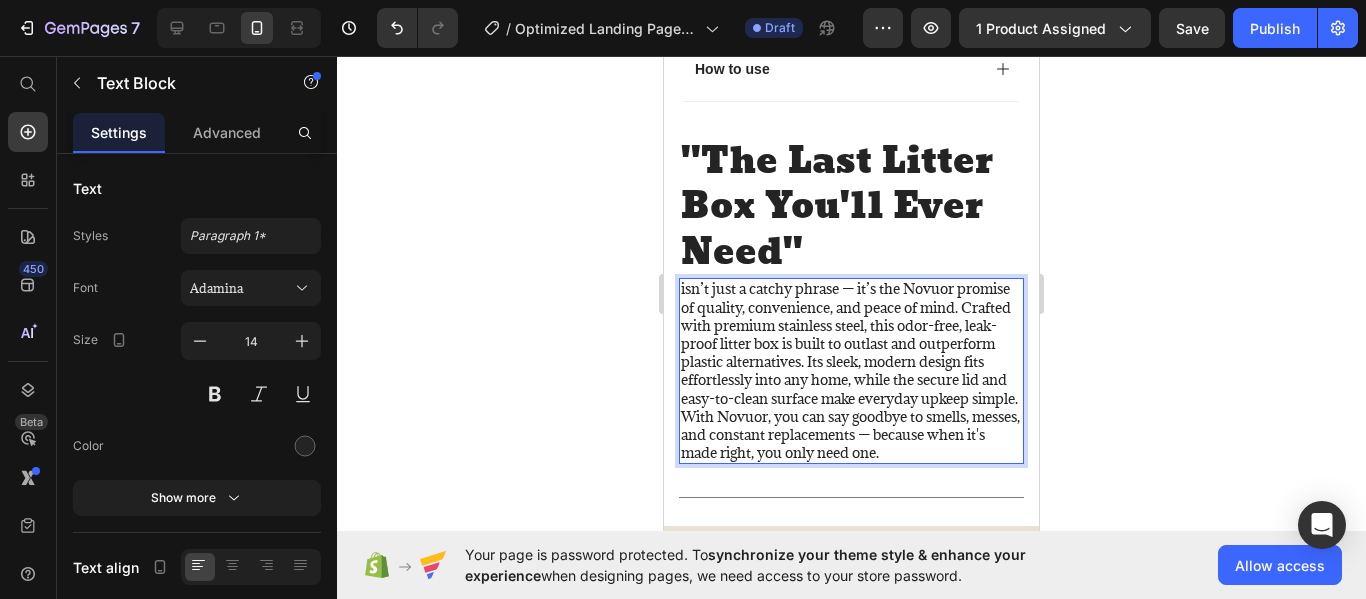 click 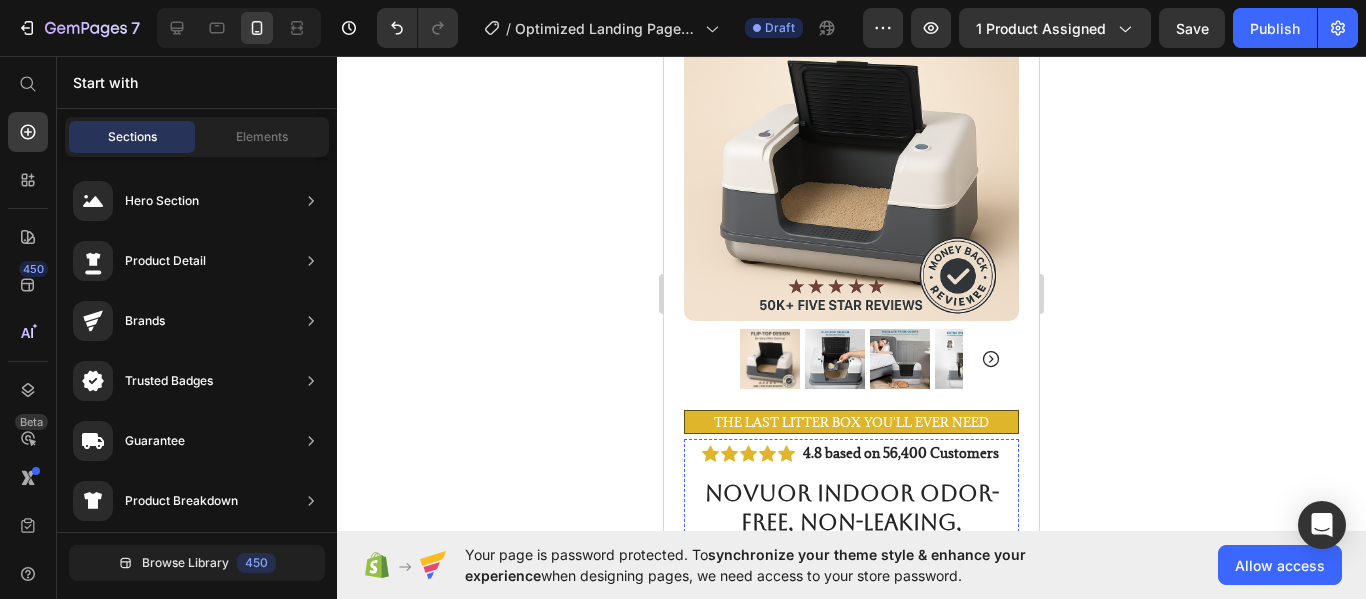 scroll, scrollTop: 308, scrollLeft: 0, axis: vertical 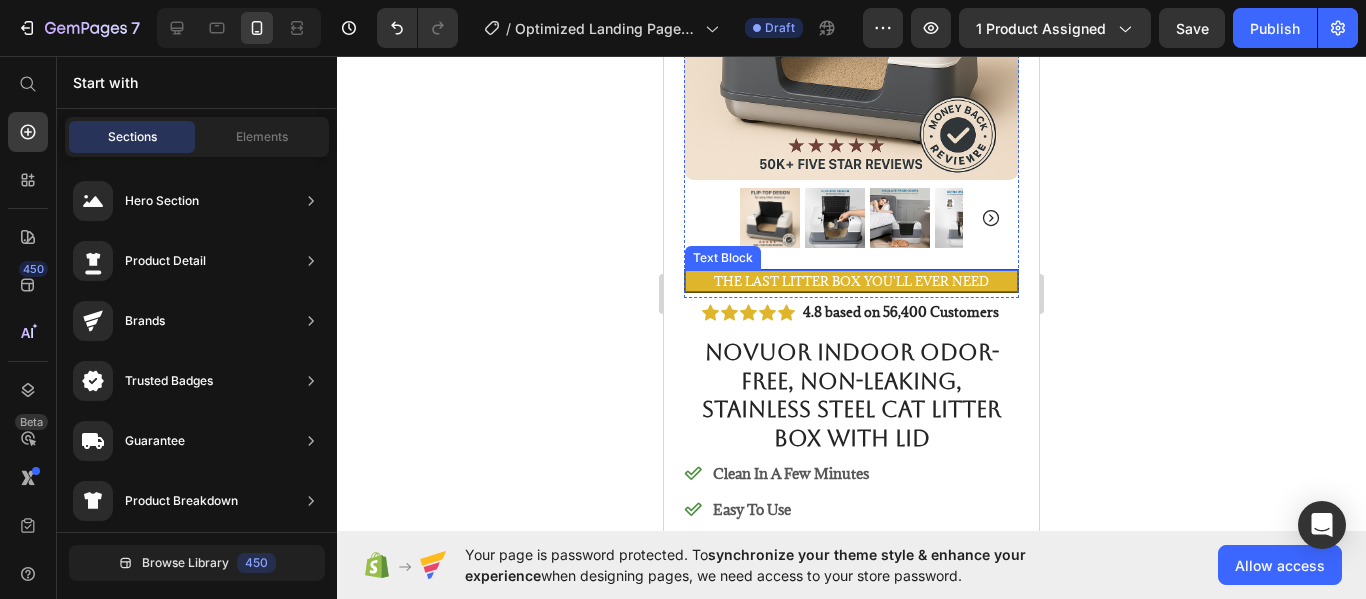 click on "The last litter box you'll ever need" at bounding box center [851, 281] 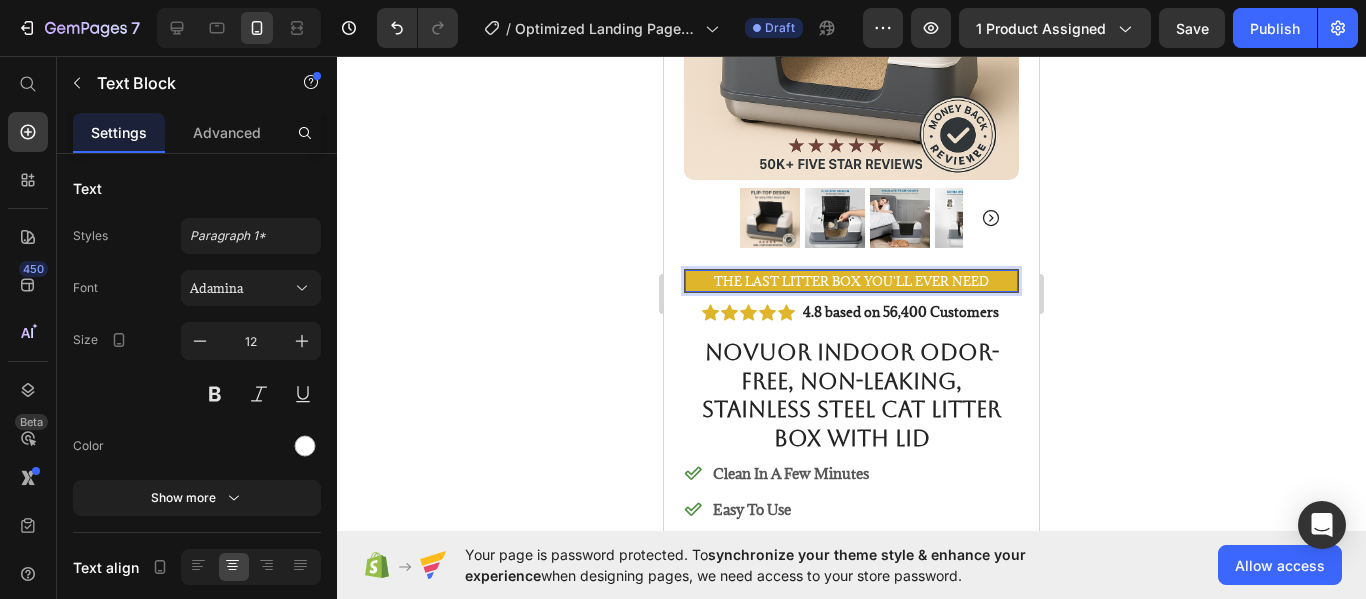 click on "The last litter box you'll ever need" at bounding box center [851, 281] 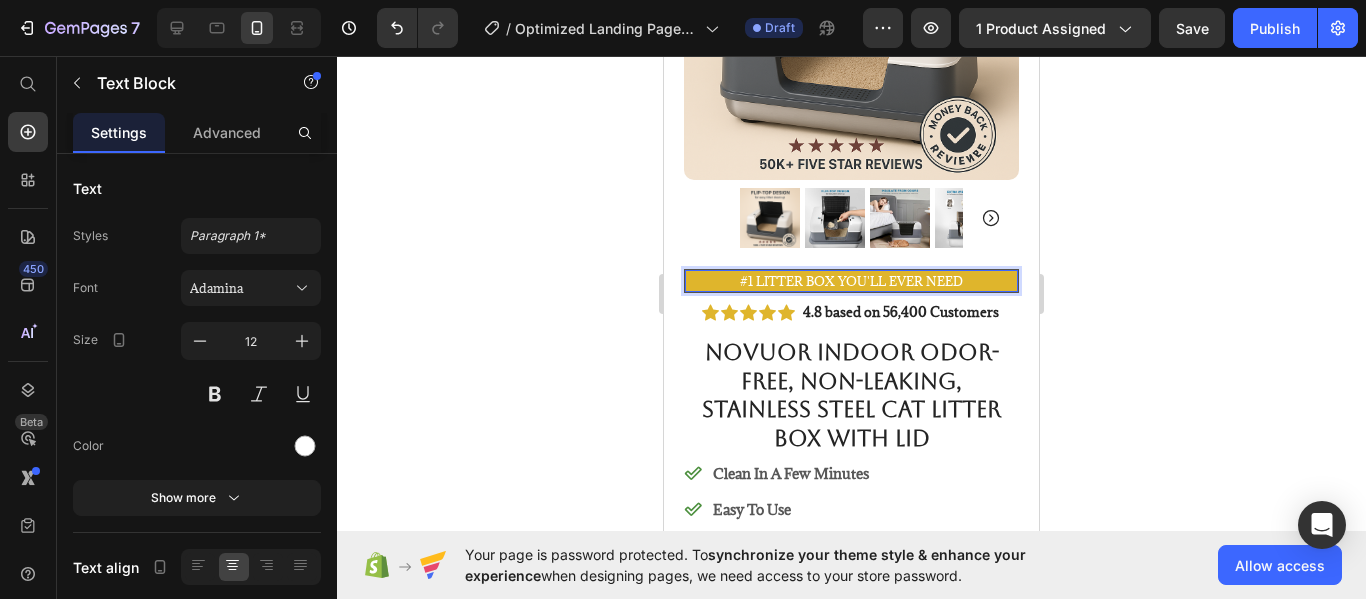 click on "#1 litter box you'll ever need" at bounding box center (851, 281) 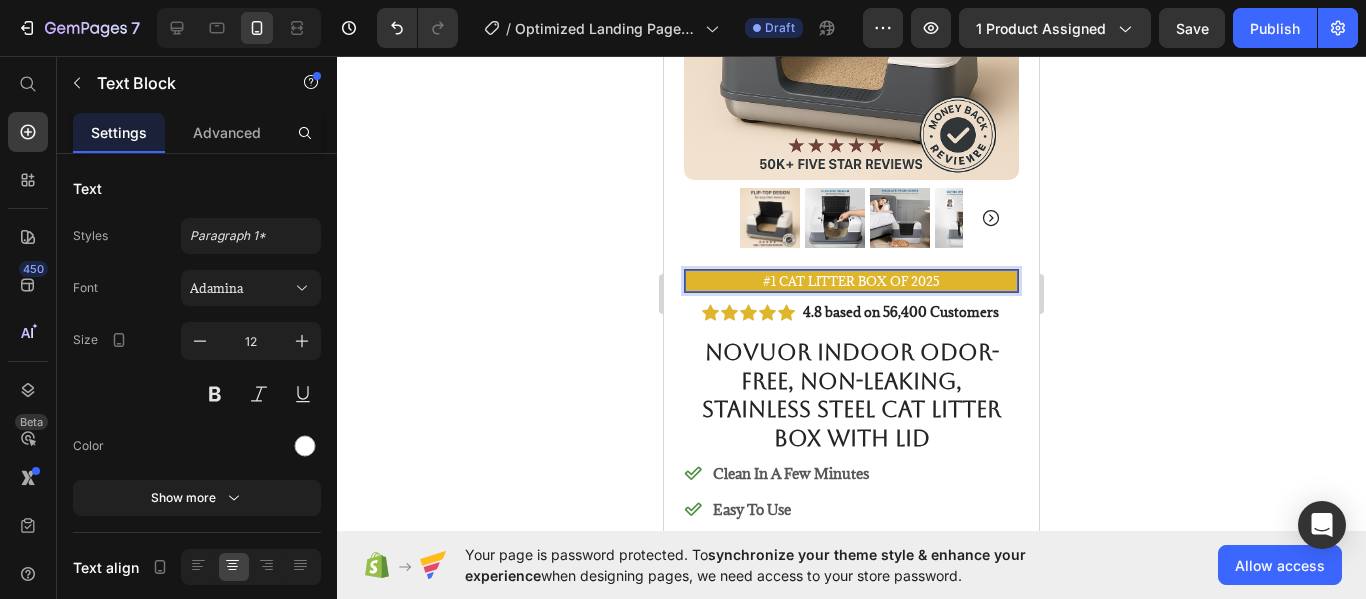click 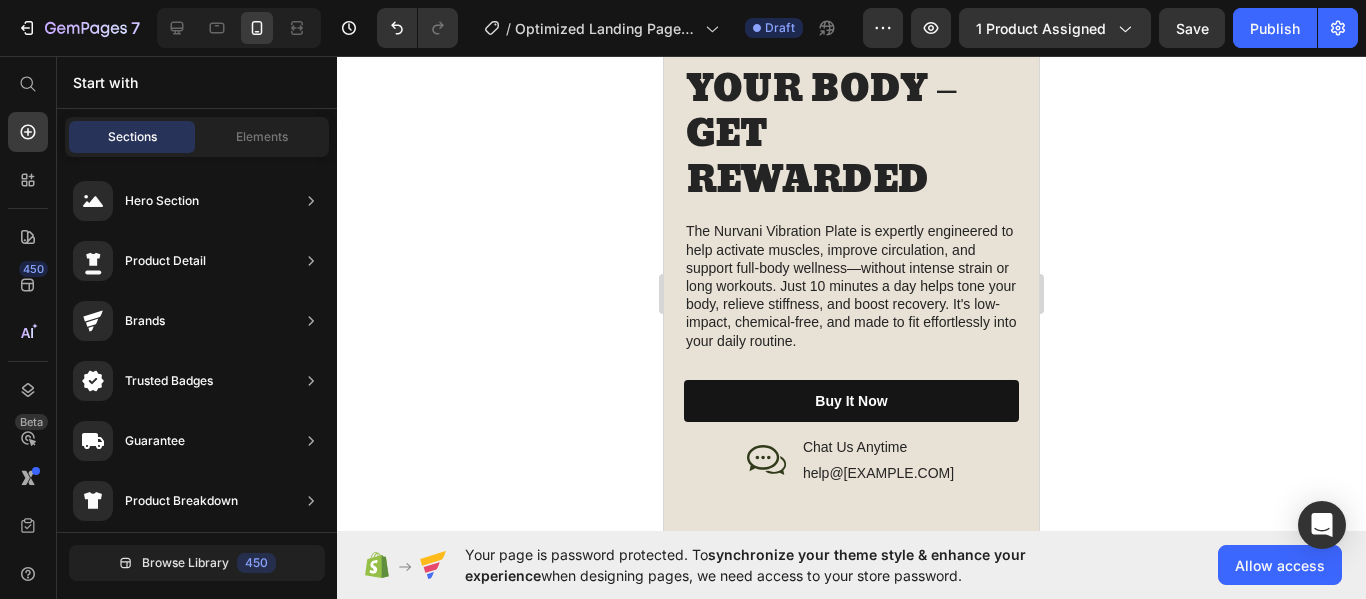 scroll, scrollTop: 2429, scrollLeft: 0, axis: vertical 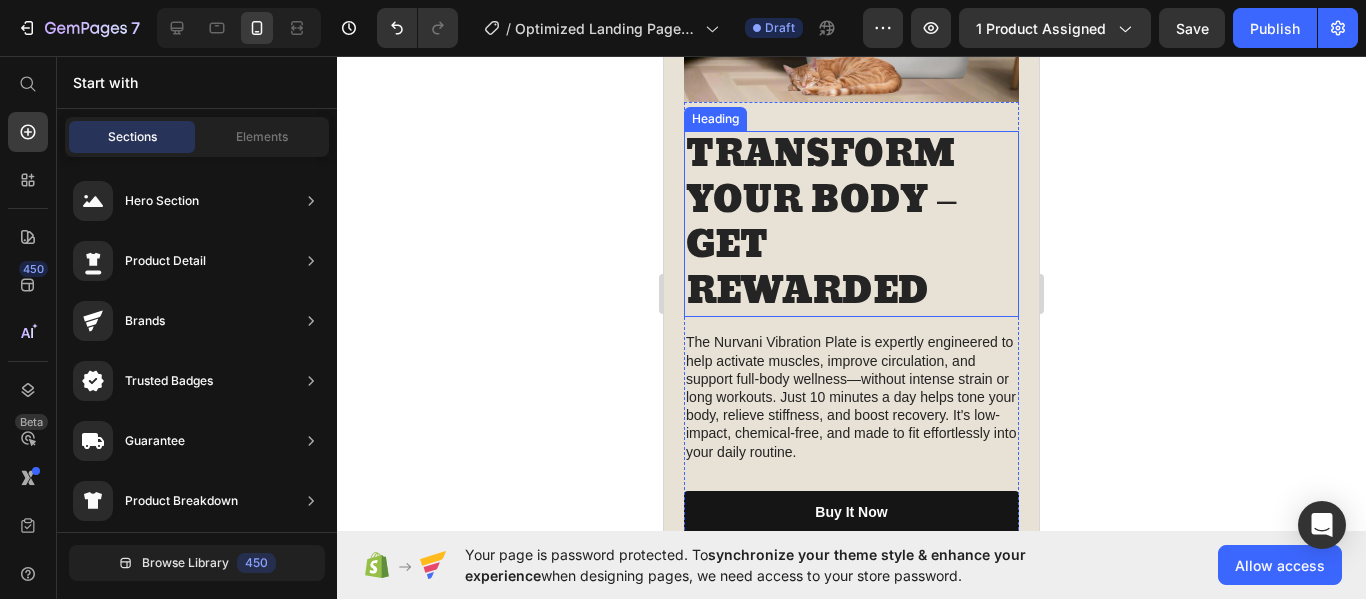 click on "TRANSFORM YOUR BODY –  GET REWARDED" at bounding box center [851, 224] 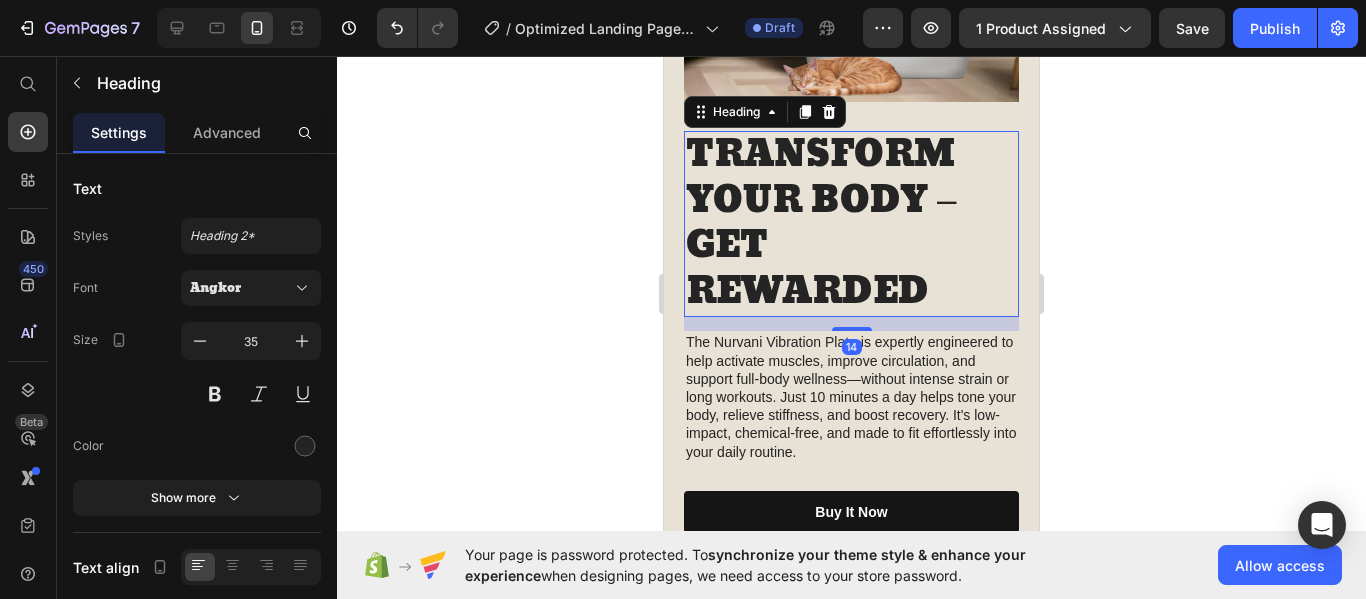 click on "TRANSFORM YOUR BODY –  GET REWARDED" at bounding box center [851, 224] 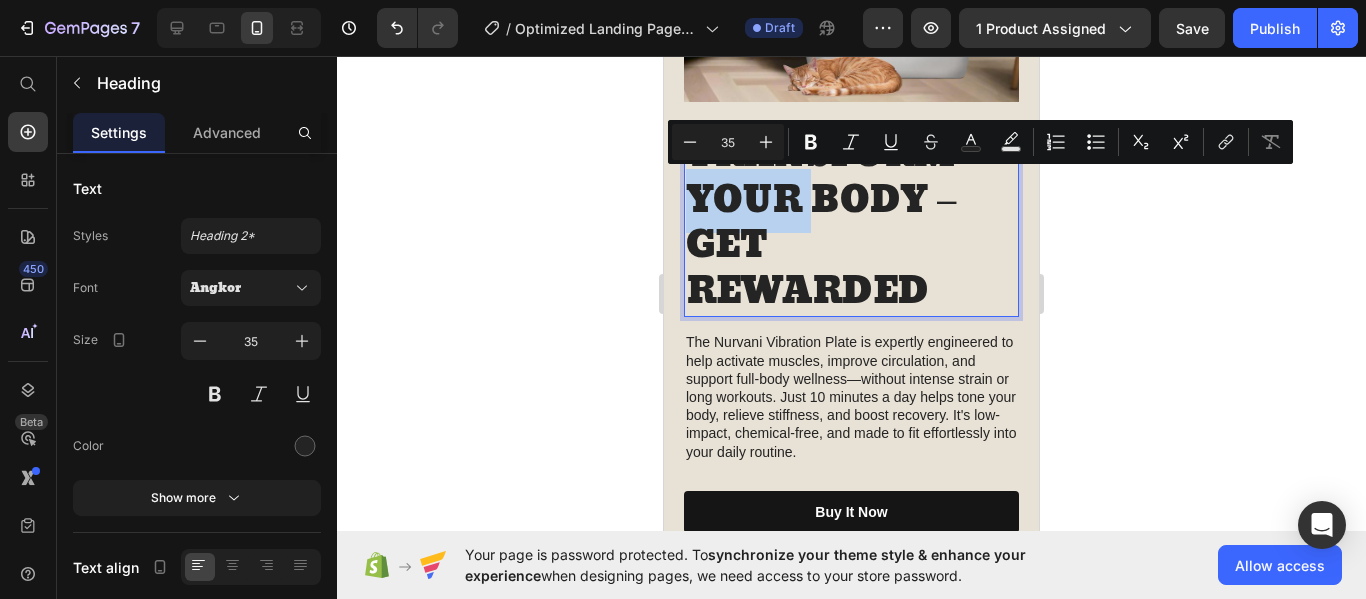 click on "TRANSFORM YOUR BODY –  GET REWARDED" at bounding box center (851, 224) 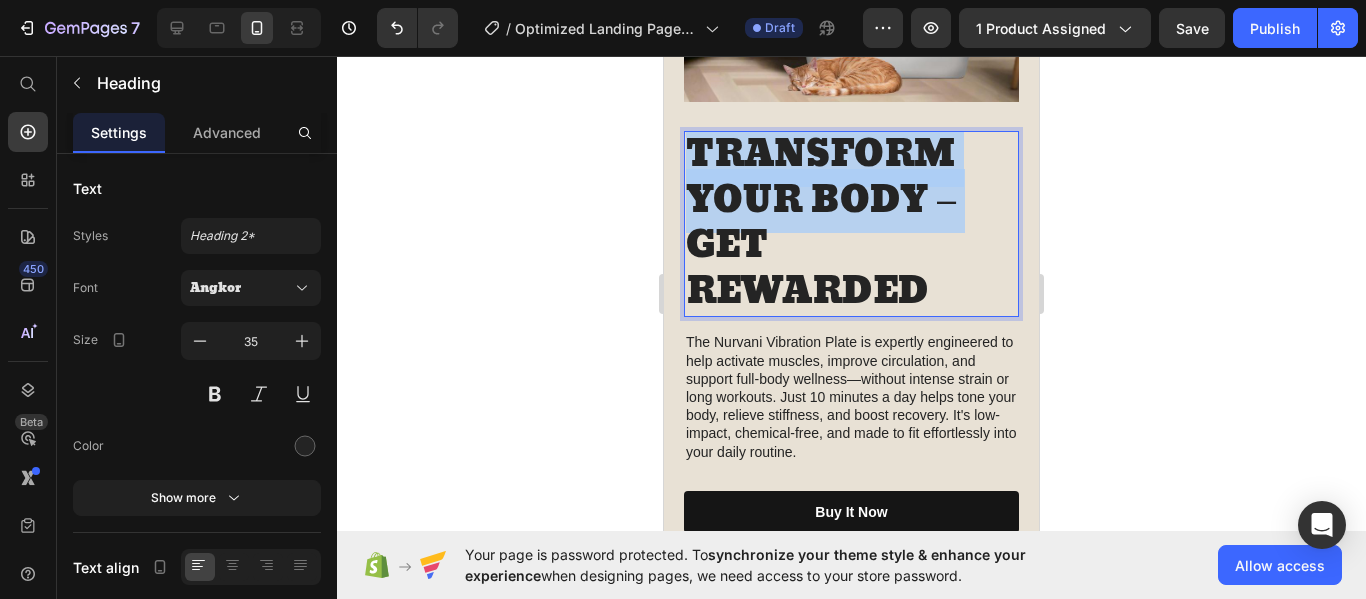 click on "TRANSFORM YOUR BODY –  GET REWARDED" at bounding box center (851, 224) 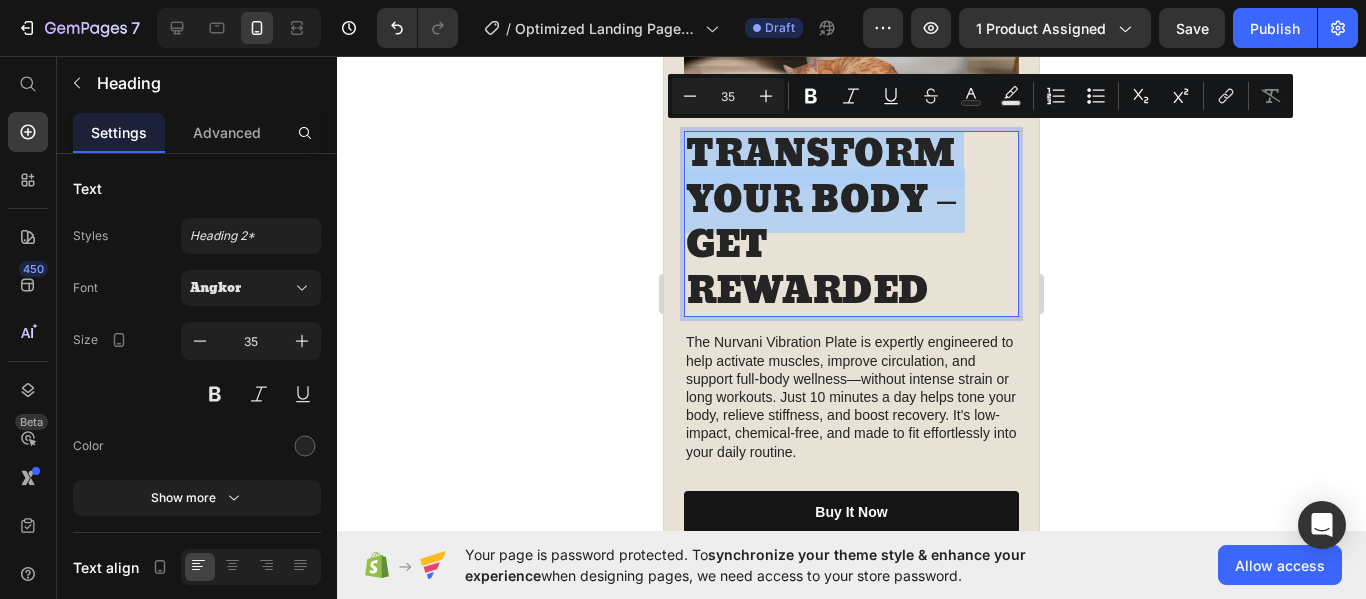 click on "TRANSFORM YOUR BODY –  GET REWARDED" at bounding box center (851, 224) 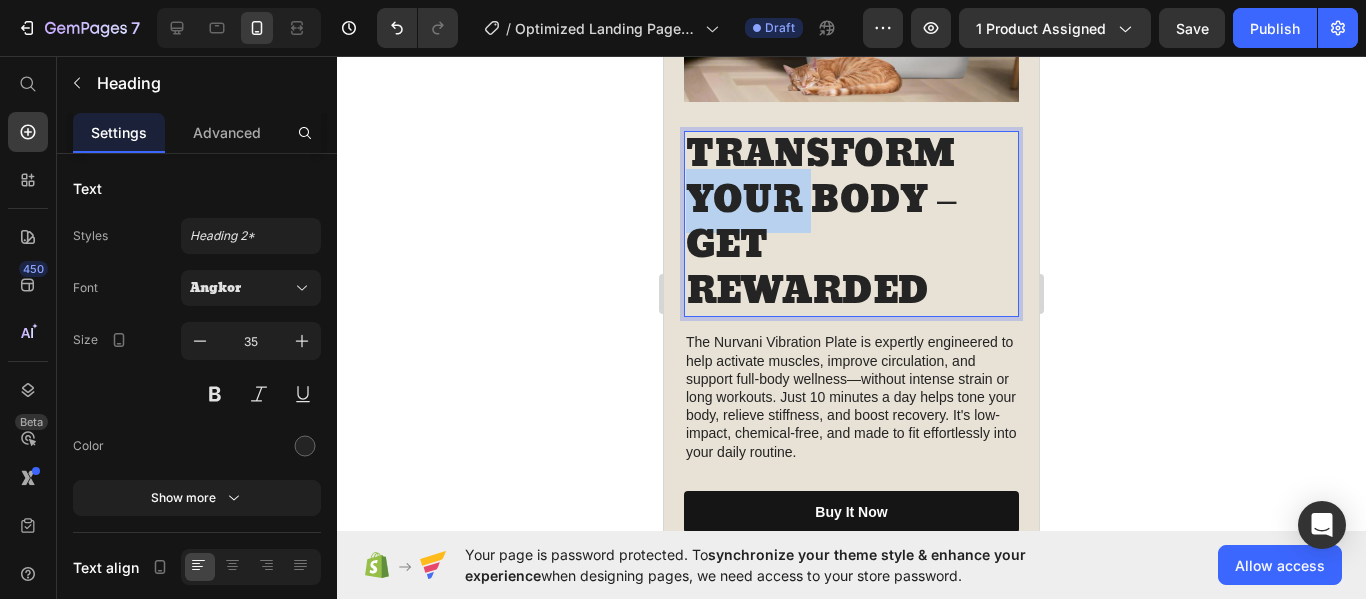 click on "TRANSFORM YOUR BODY –  GET REWARDED" at bounding box center [851, 224] 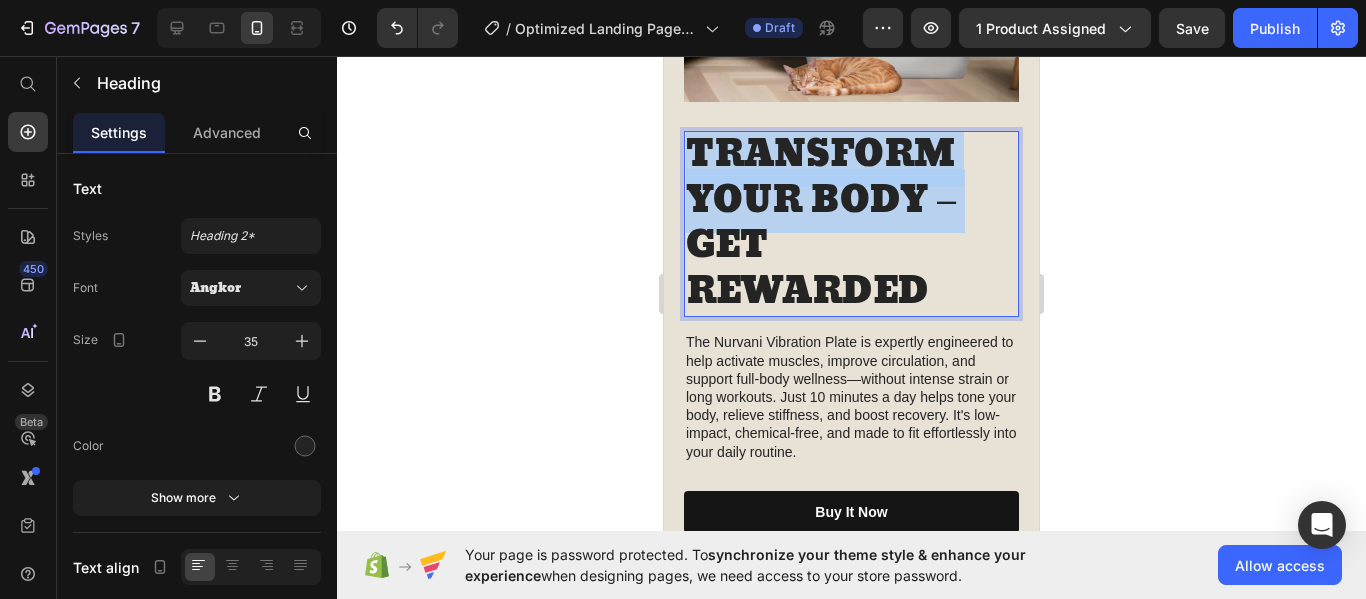 click on "TRANSFORM YOUR BODY –  GET REWARDED" at bounding box center (851, 224) 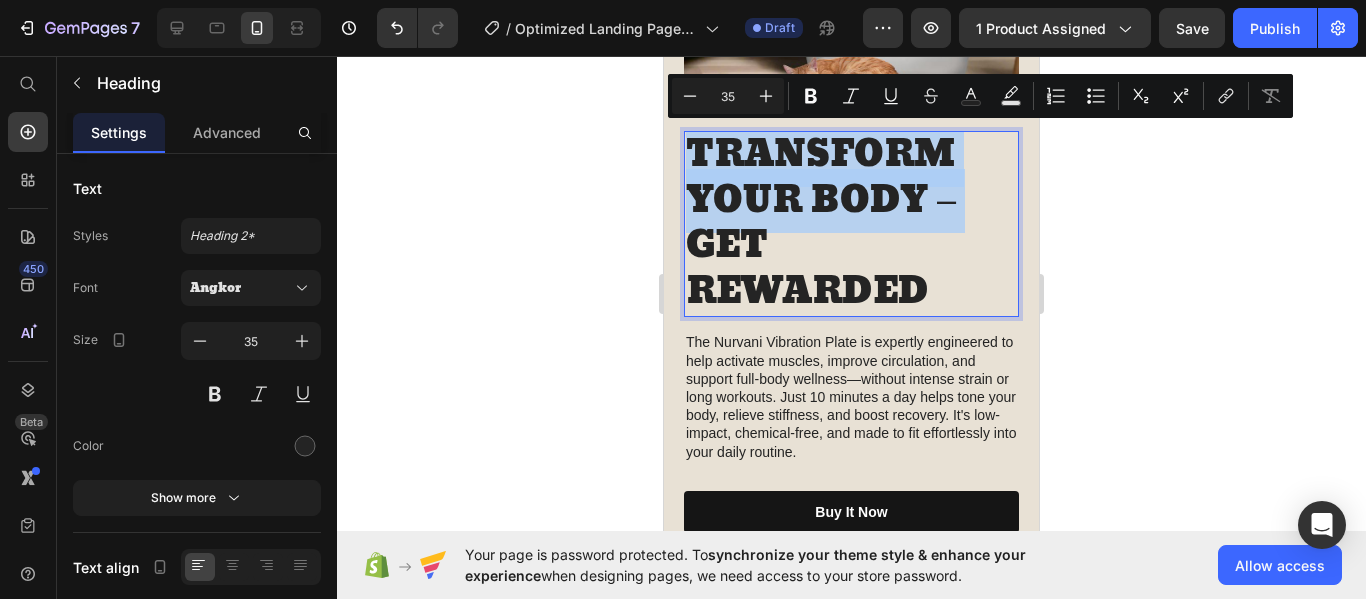 click on "TRANSFORM YOUR BODY –  GET REWARDED" at bounding box center [851, 224] 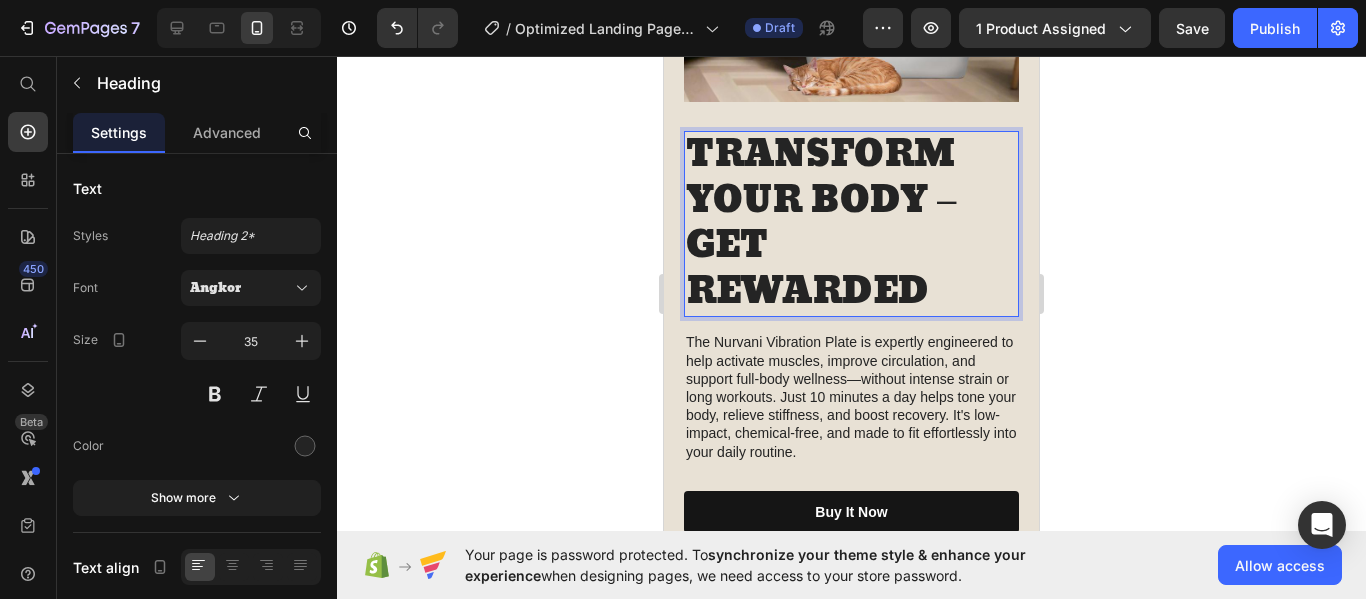 click on "TRANSFORM YOUR BODY –  GET REWARDED" at bounding box center [851, 224] 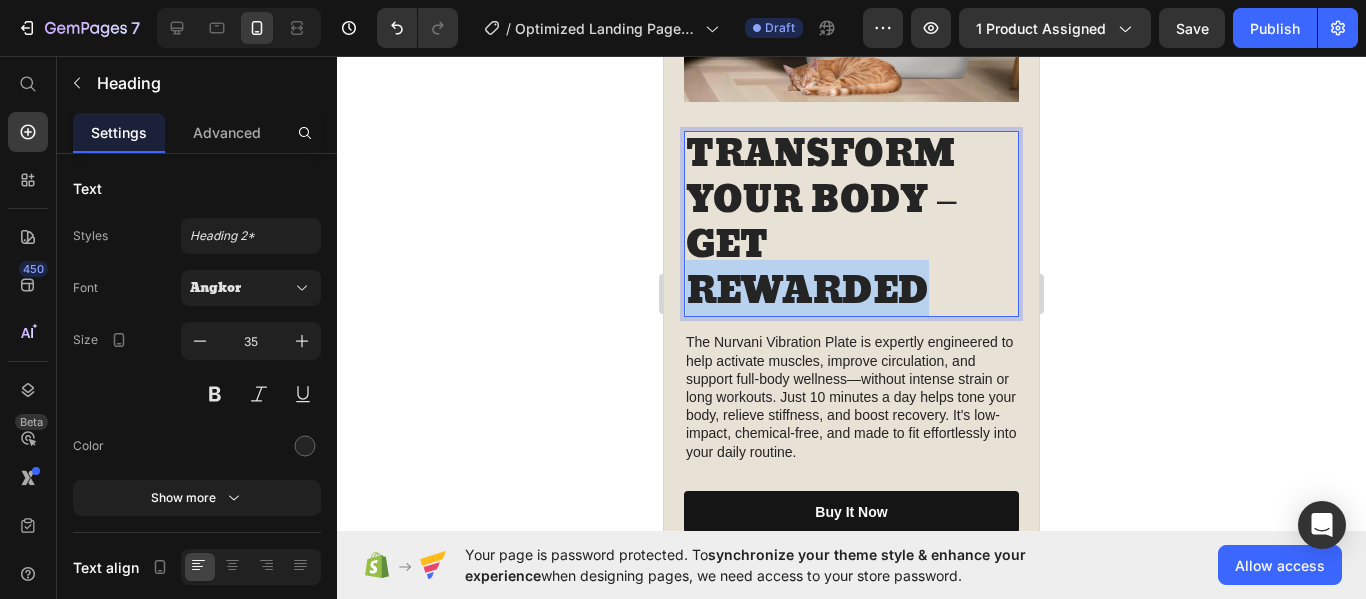 click on "TRANSFORM YOUR BODY –  GET REWARDED" at bounding box center [851, 224] 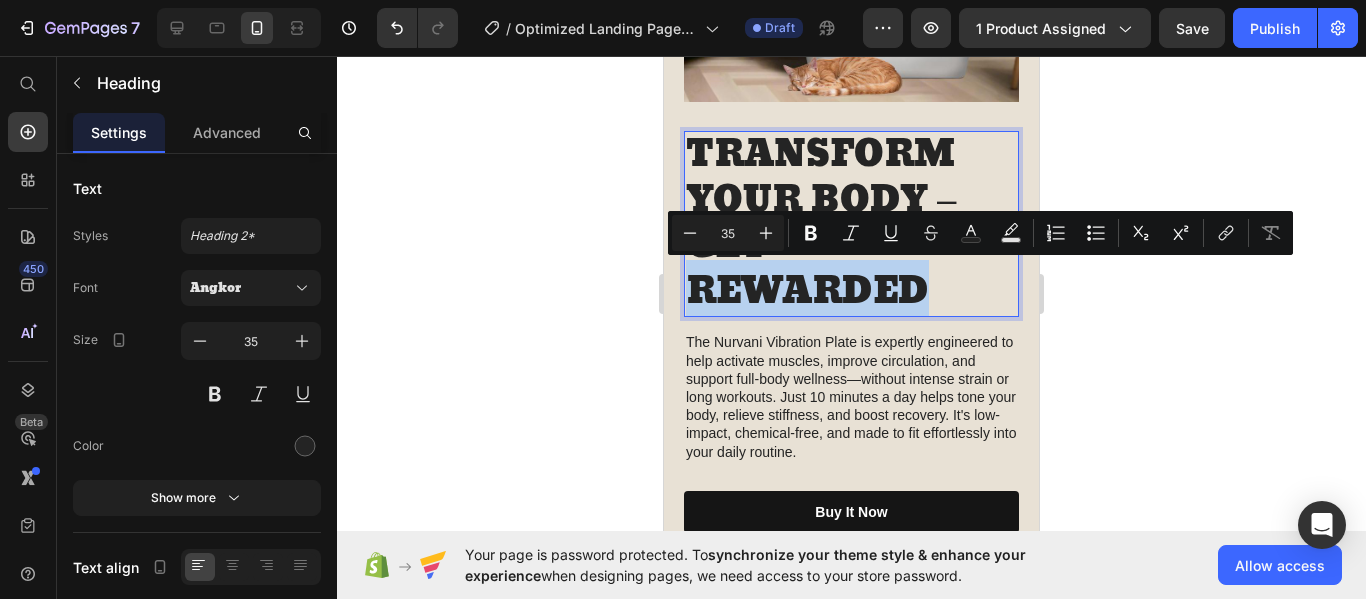 click on "TRANSFORM YOUR BODY –  GET REWARDED" at bounding box center [851, 224] 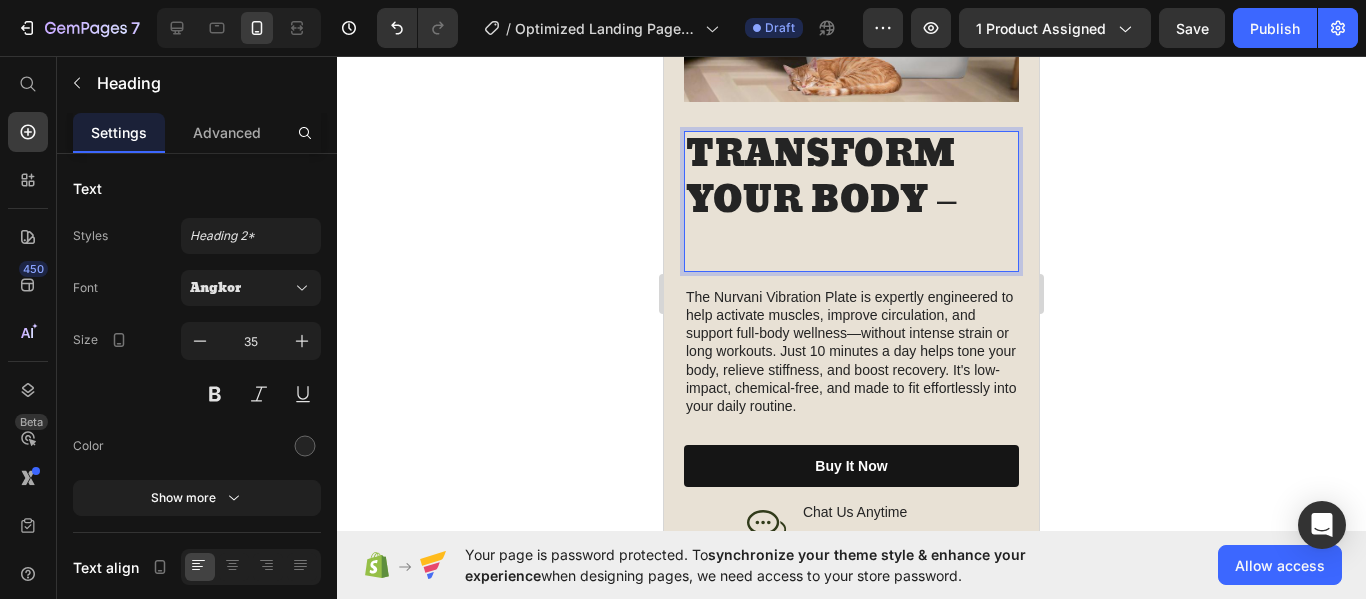 click on "TRANSFORM YOUR BODY –" at bounding box center (851, 201) 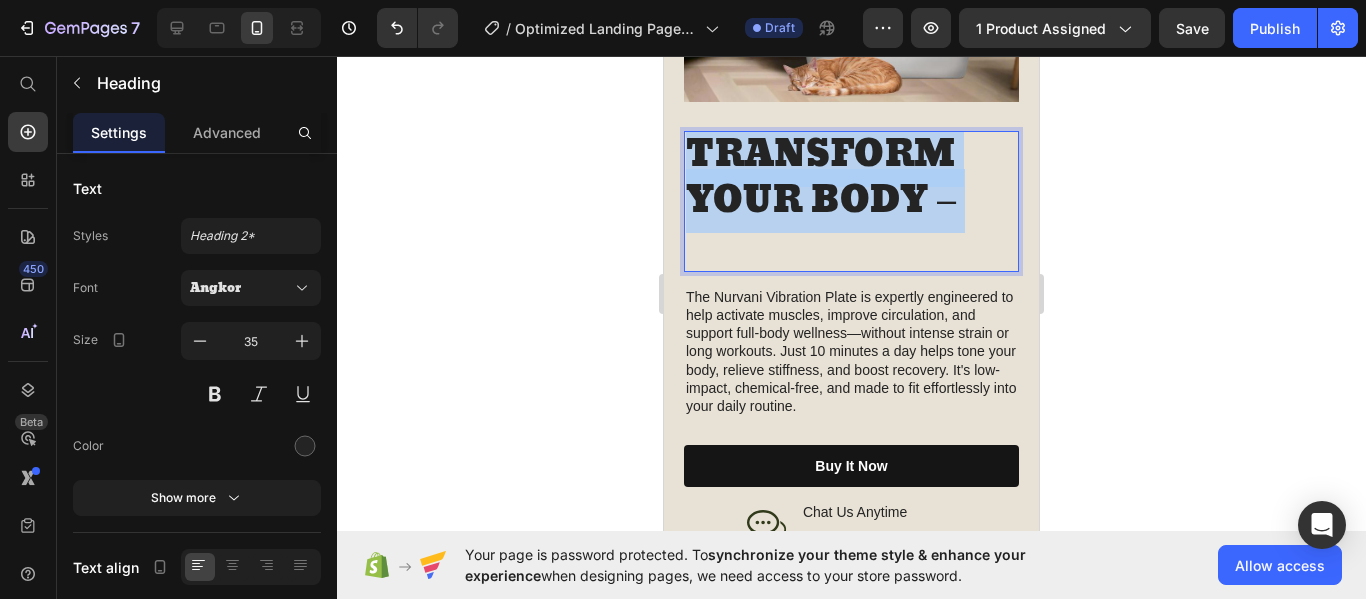 click on "TRANSFORM YOUR BODY –" at bounding box center [851, 201] 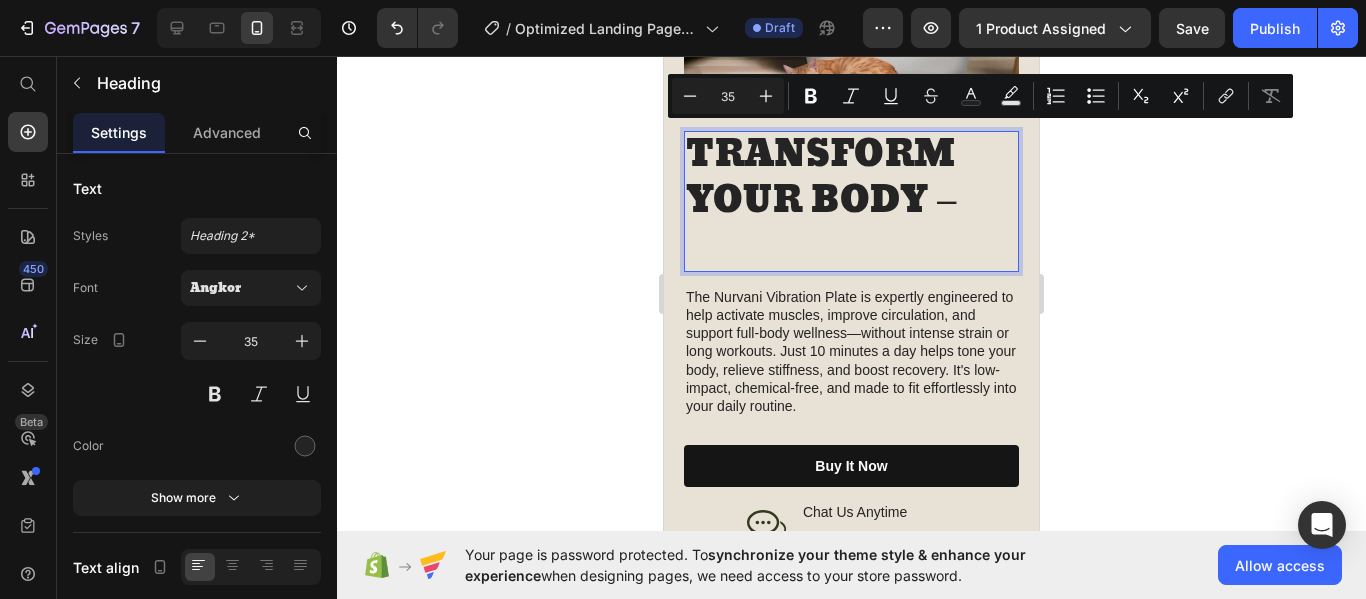 scroll, scrollTop: 6, scrollLeft: 0, axis: vertical 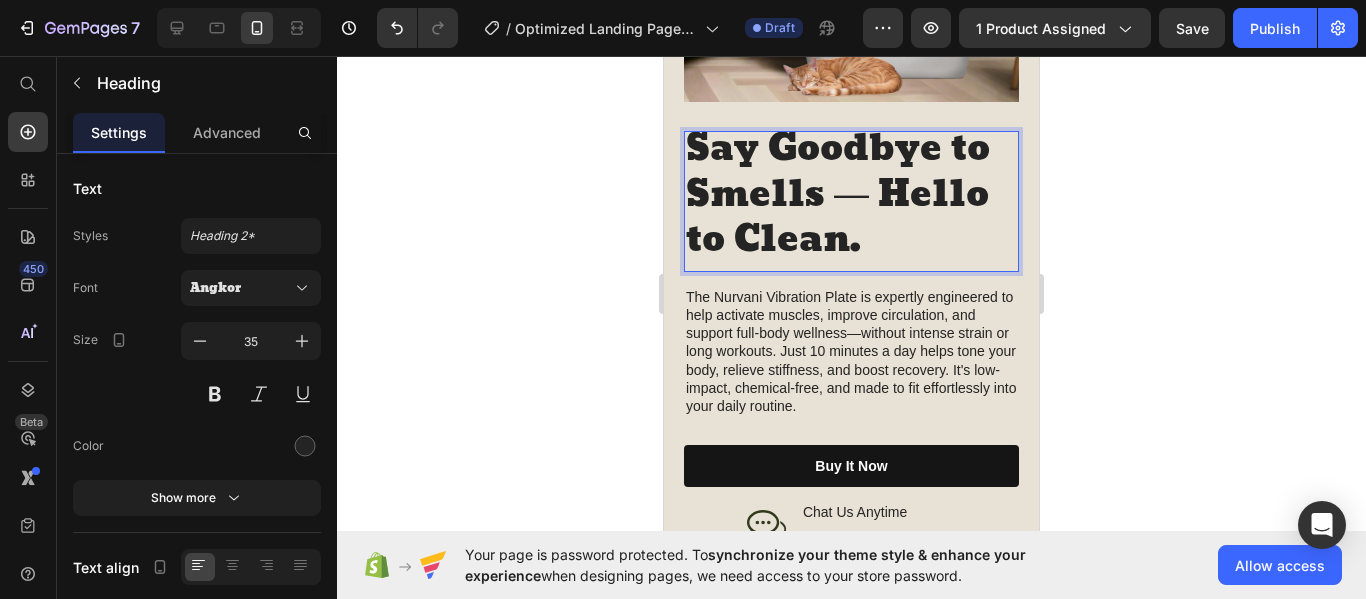 click 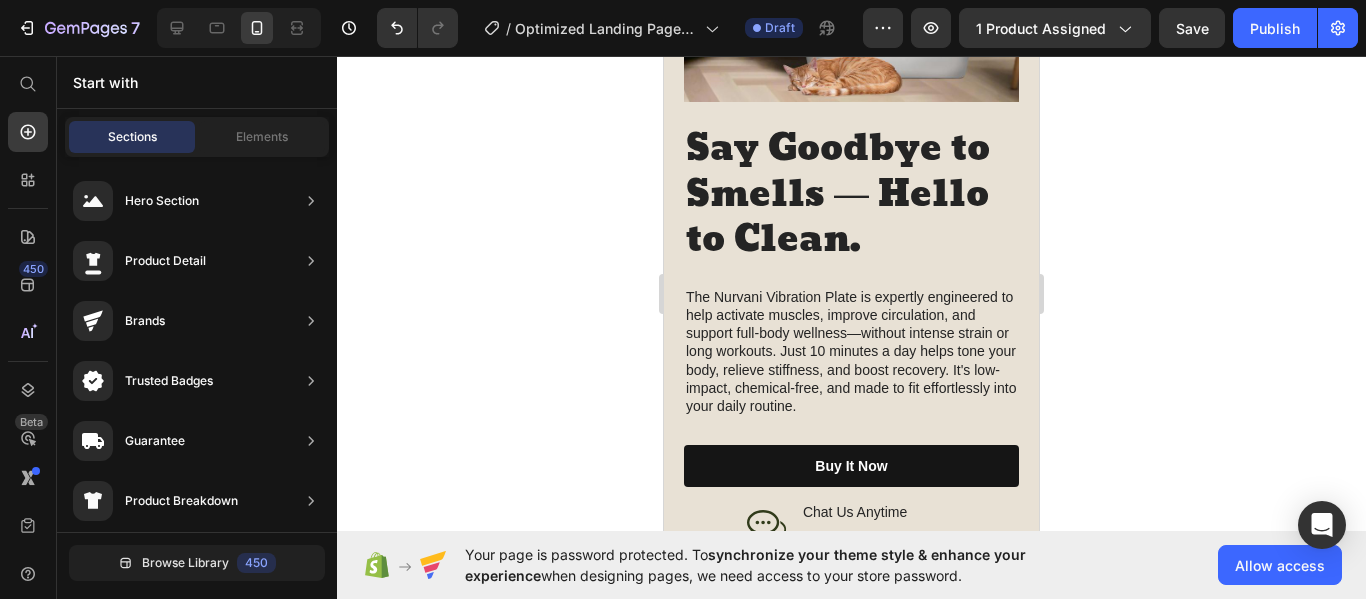 drag, startPoint x: 1130, startPoint y: 214, endPoint x: 1237, endPoint y: 211, distance: 107.042046 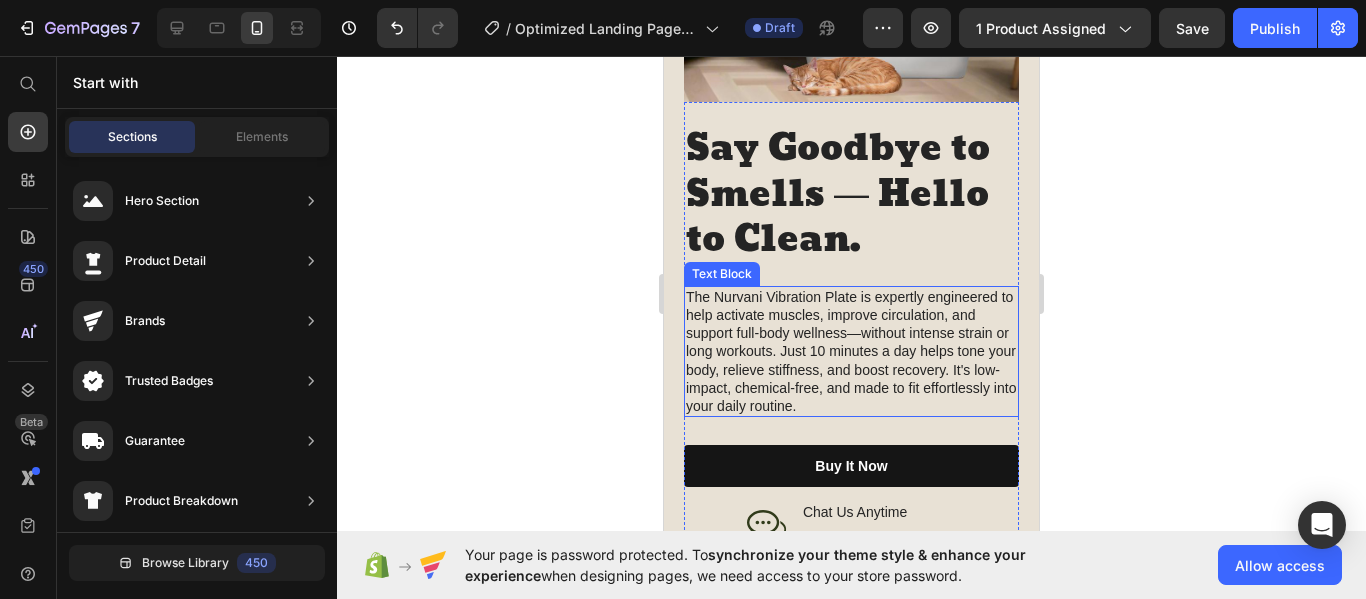 click on "The Nurvani Vibration Plate is expertly engineered to help activate muscles, improve circulation, and support full-body wellness—without intense strain or long workouts. Just 10 minutes a day helps tone your body, relieve stiffness, and boost recovery. It's low-impact, chemical-free, and made to fit effortlessly into your daily routine." at bounding box center [851, 351] 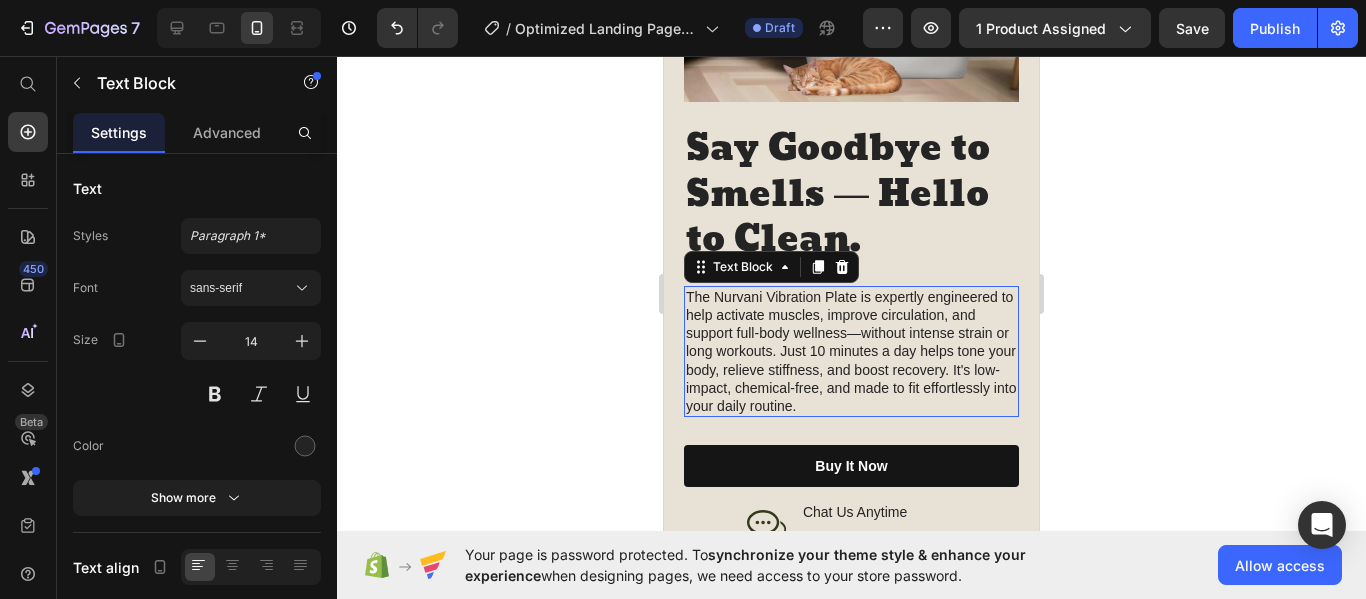 click on "The Nurvani Vibration Plate is expertly engineered to help activate muscles, improve circulation, and support full-body wellness—without intense strain or long workouts. Just 10 minutes a day helps tone your body, relieve stiffness, and boost recovery. It's low-impact, chemical-free, and made to fit effortlessly into your daily routine." at bounding box center (851, 351) 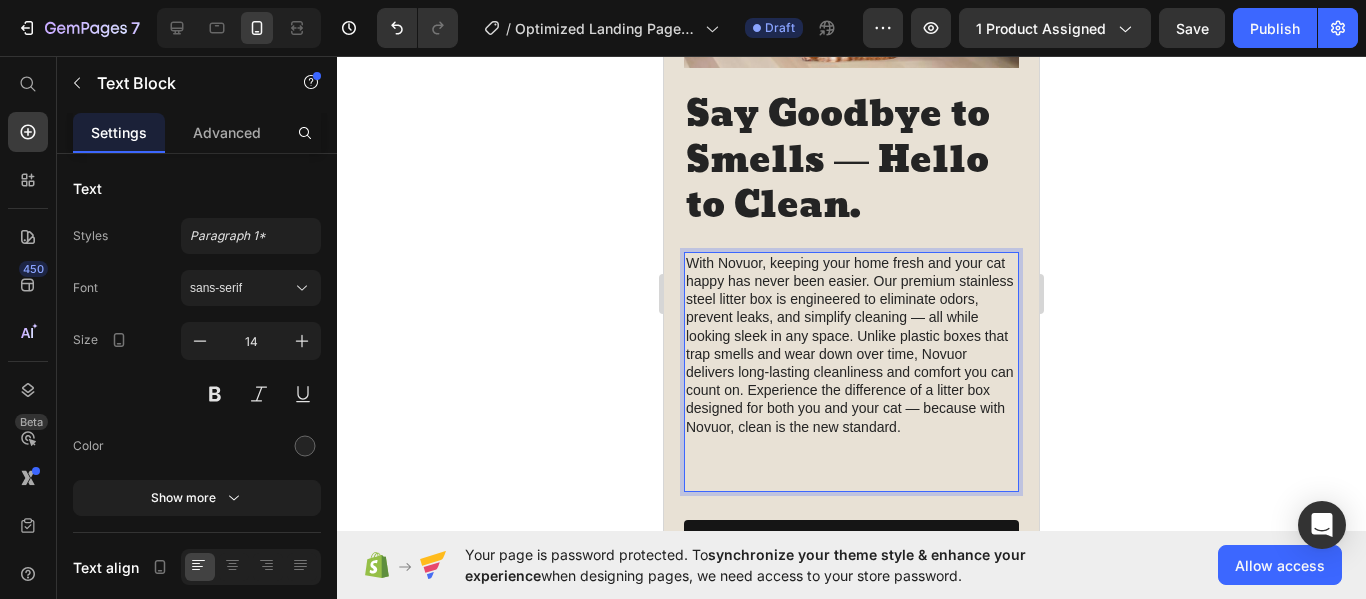 scroll, scrollTop: 2464, scrollLeft: 0, axis: vertical 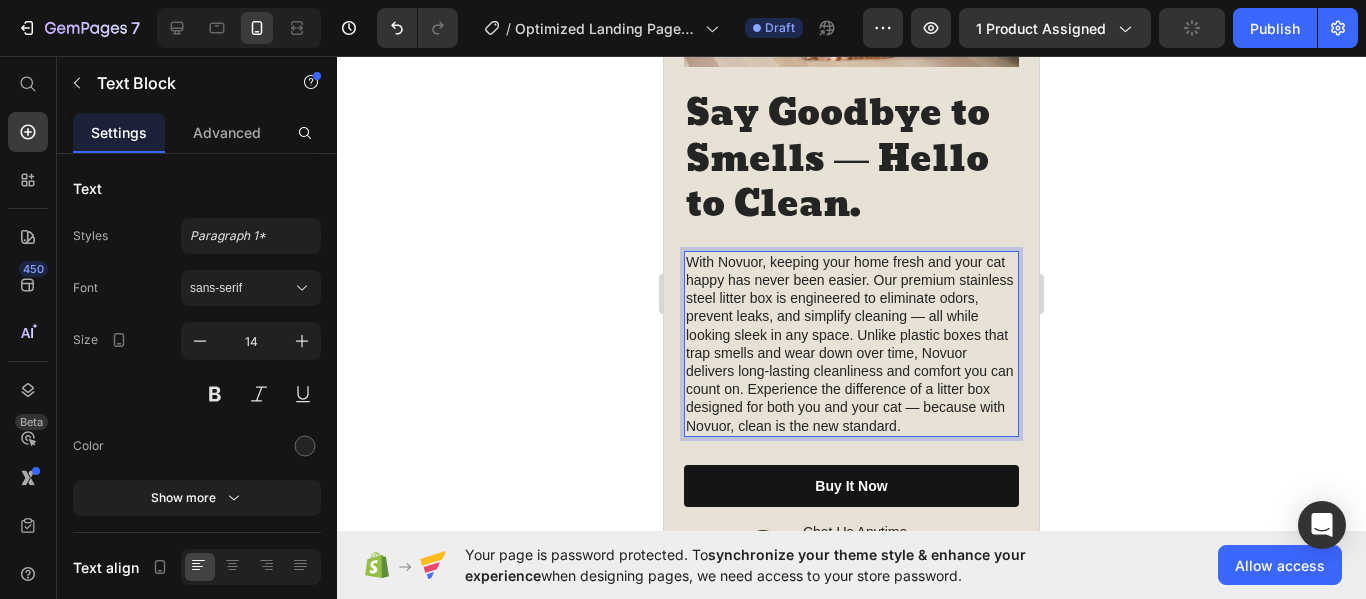 click 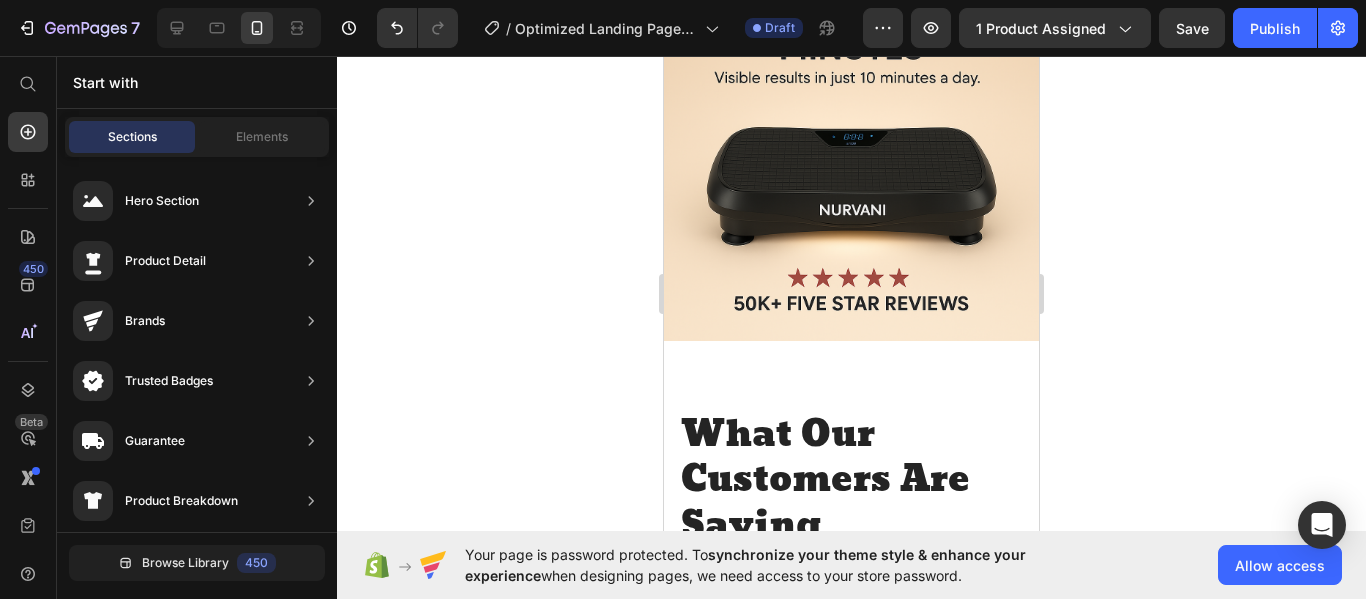scroll, scrollTop: 3512, scrollLeft: 0, axis: vertical 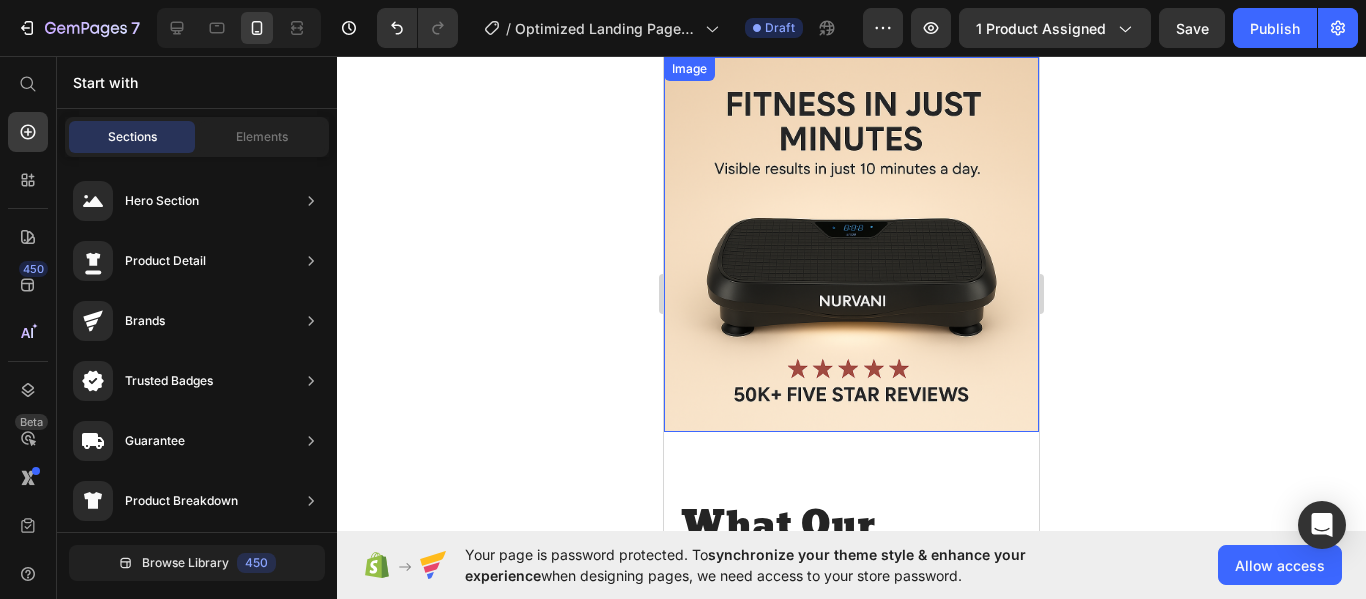 click at bounding box center [851, 244] 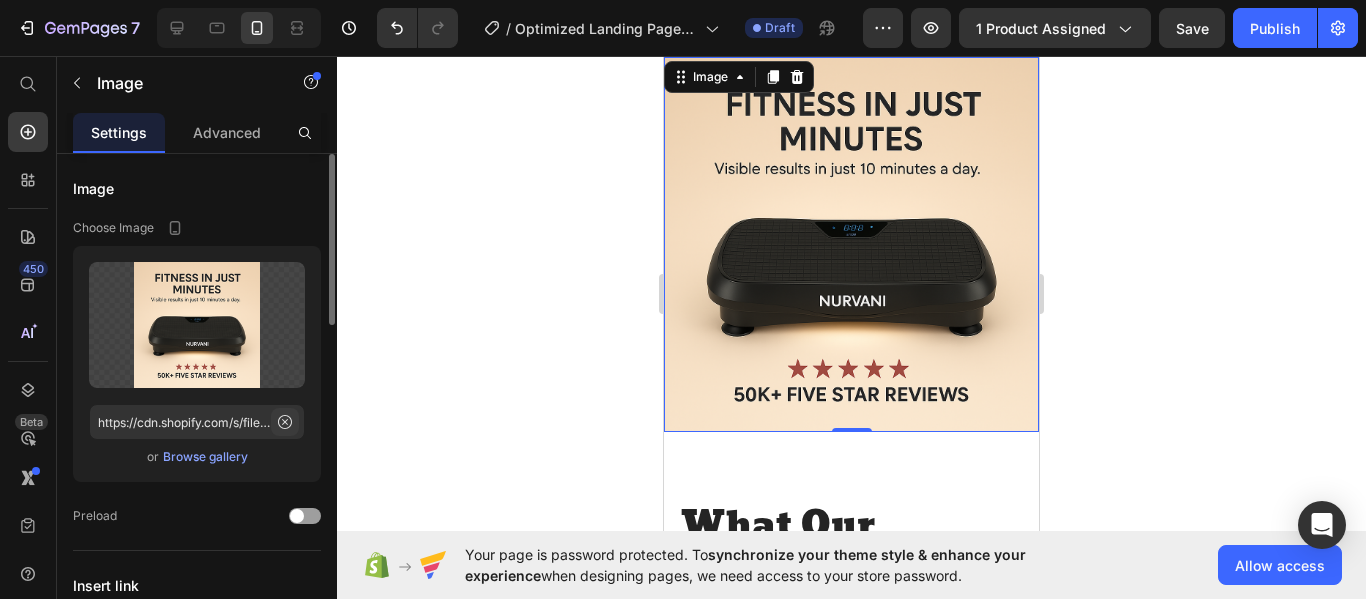click 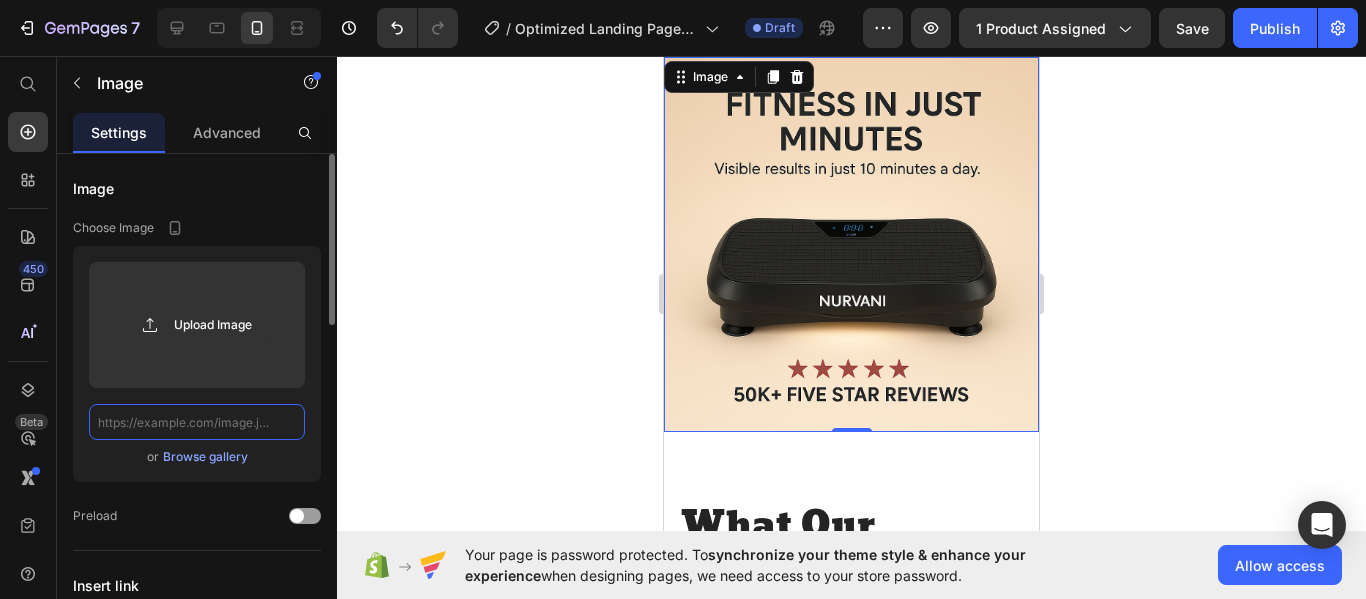 scroll, scrollTop: 0, scrollLeft: 0, axis: both 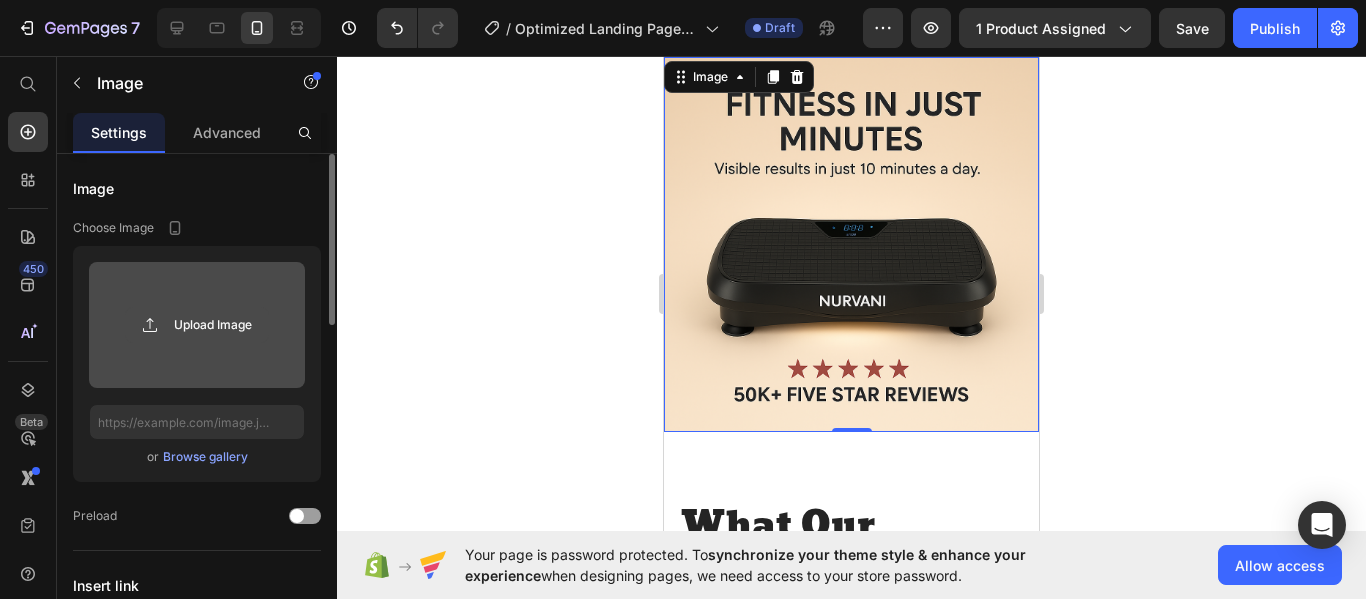 click 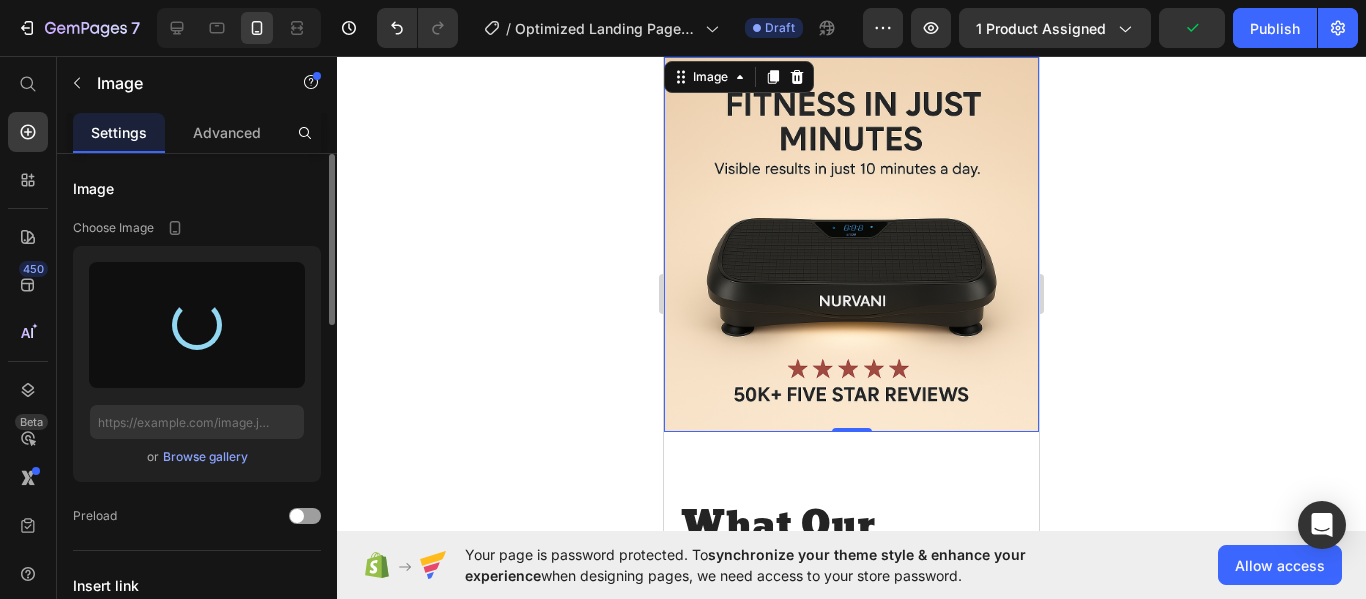 type on "https://cdn.shopify.com/s/files/1/0942/5456/3633/files/gempages_574697545754739824-199173ce-8d50-4993-9187-a9a605f7c241.jpg" 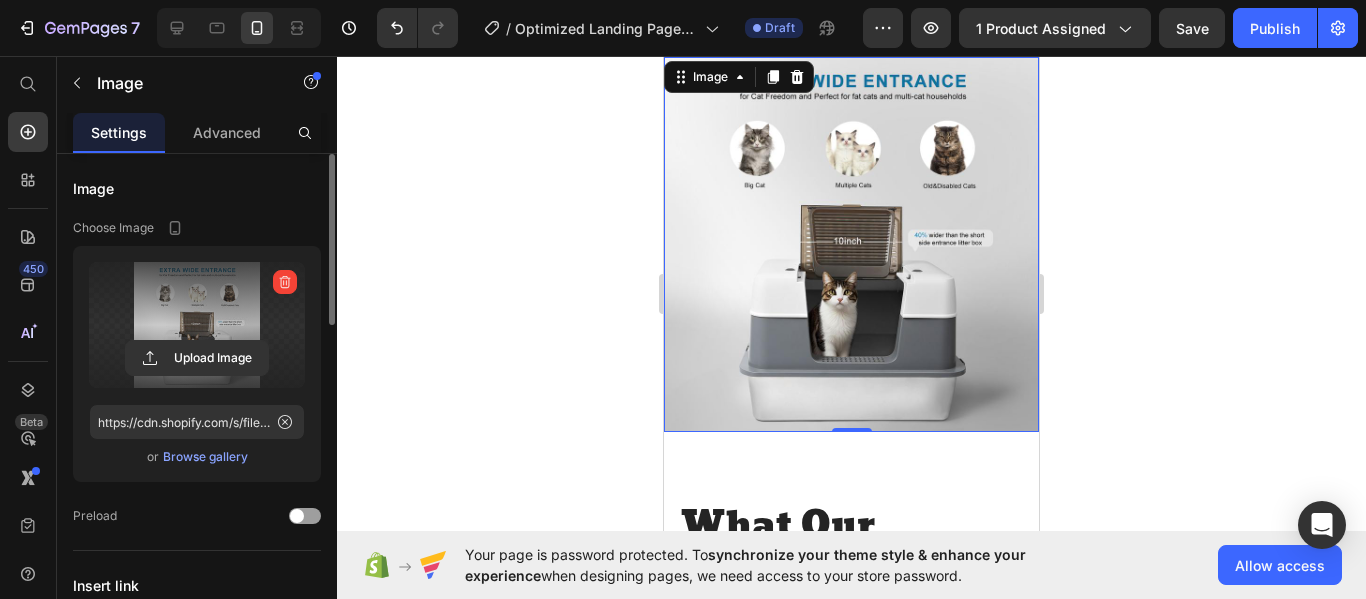 click 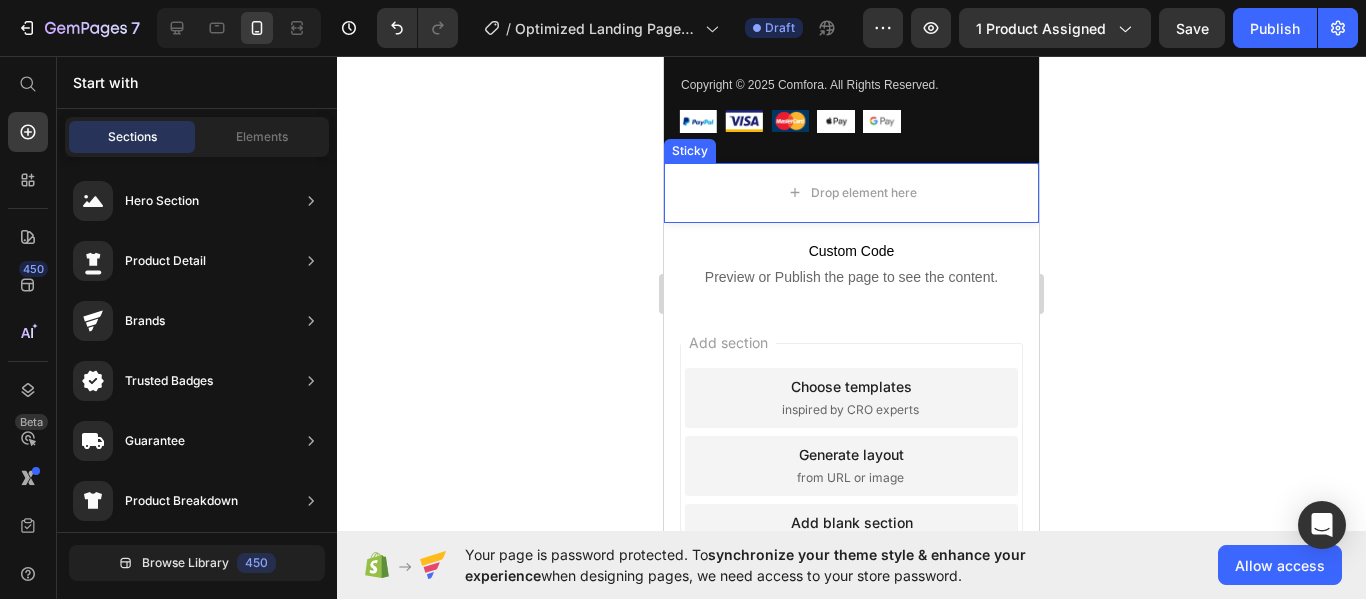 scroll, scrollTop: 6787, scrollLeft: 0, axis: vertical 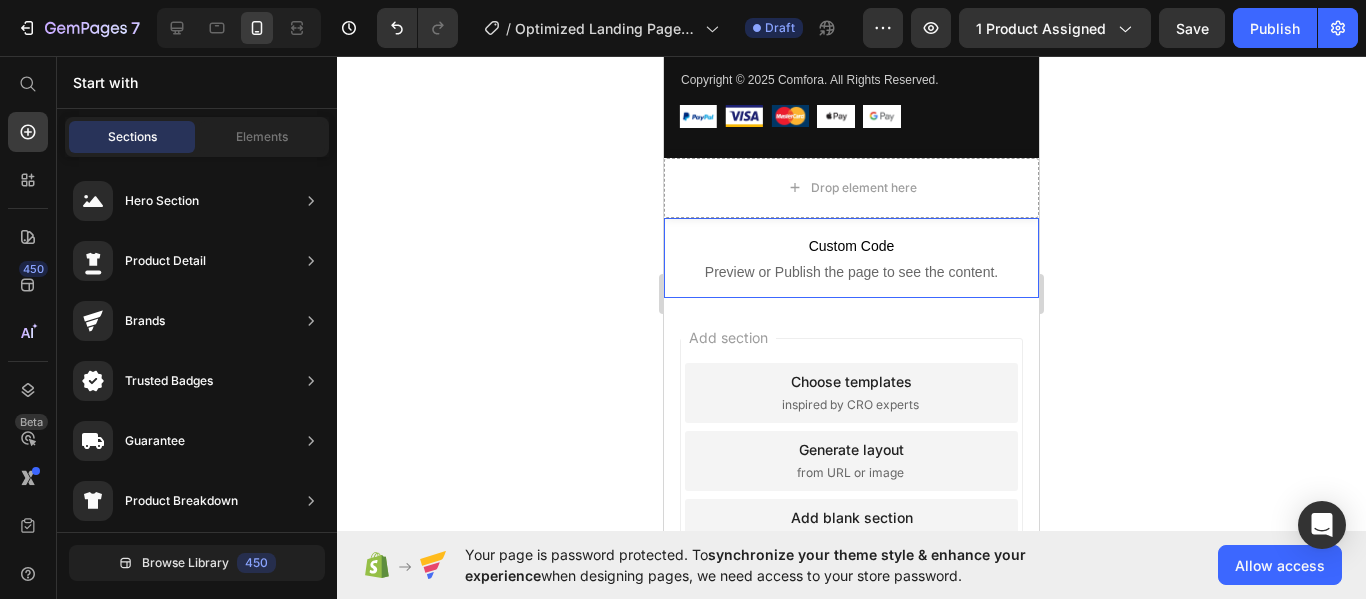 click on "Preview or Publish the page to see the content." at bounding box center (851, 272) 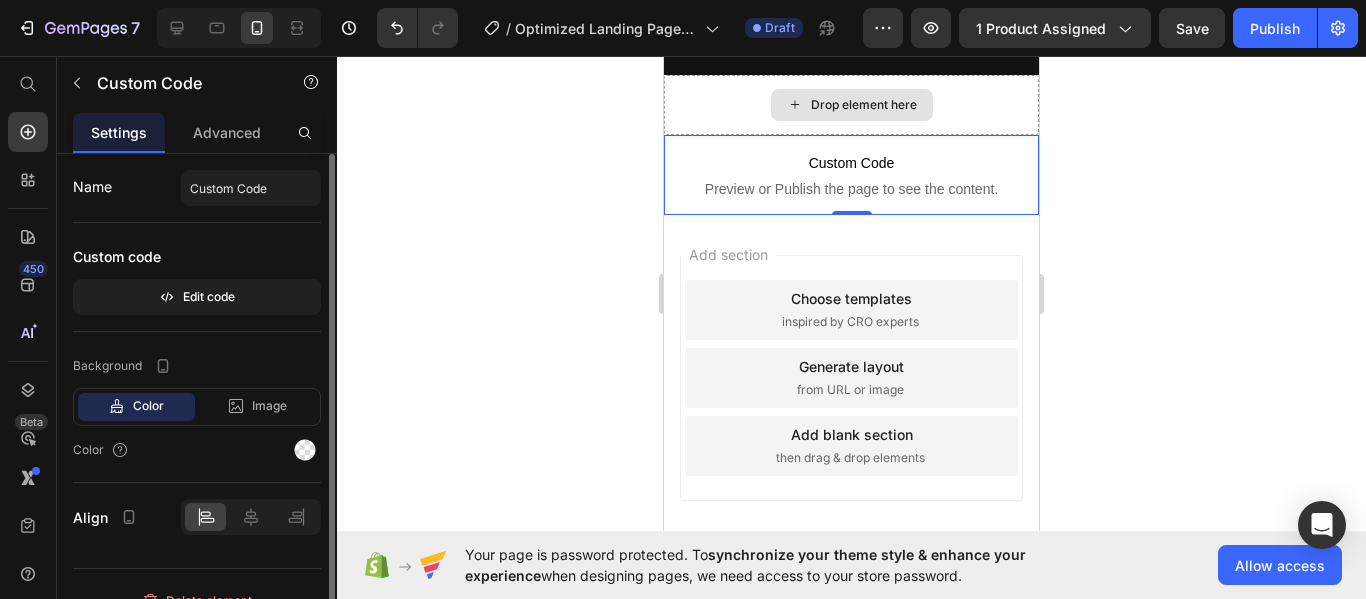 scroll, scrollTop: 6680, scrollLeft: 0, axis: vertical 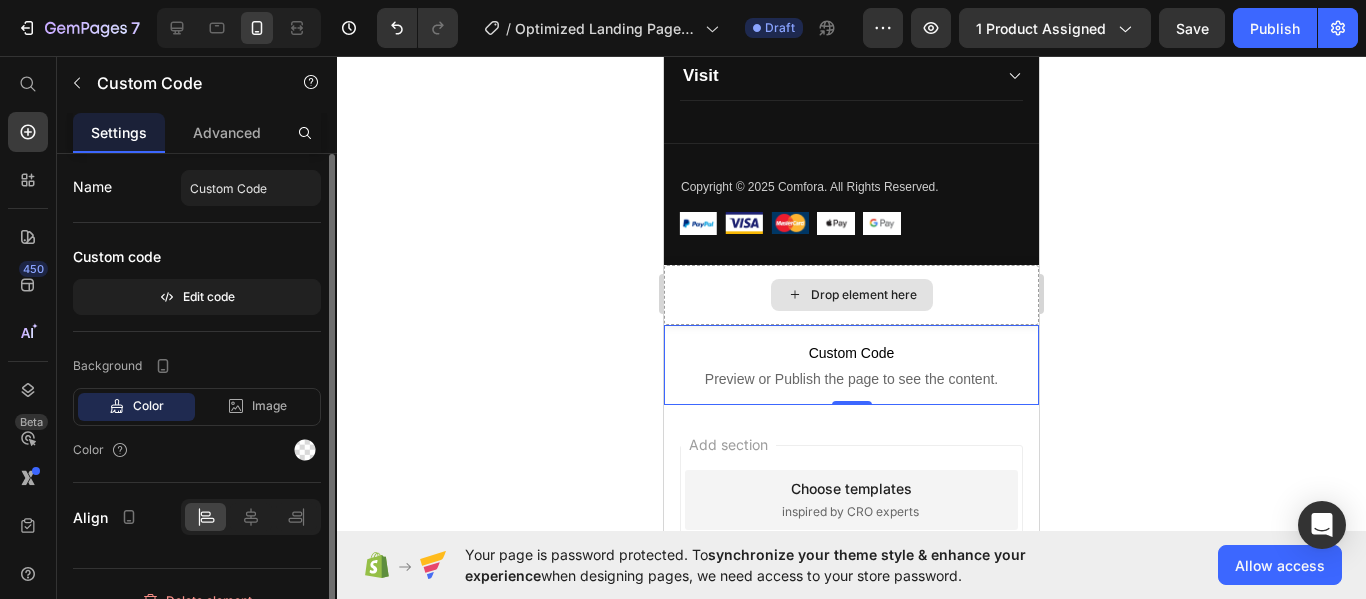 drag, startPoint x: 852, startPoint y: 275, endPoint x: 850, endPoint y: 352, distance: 77.02597 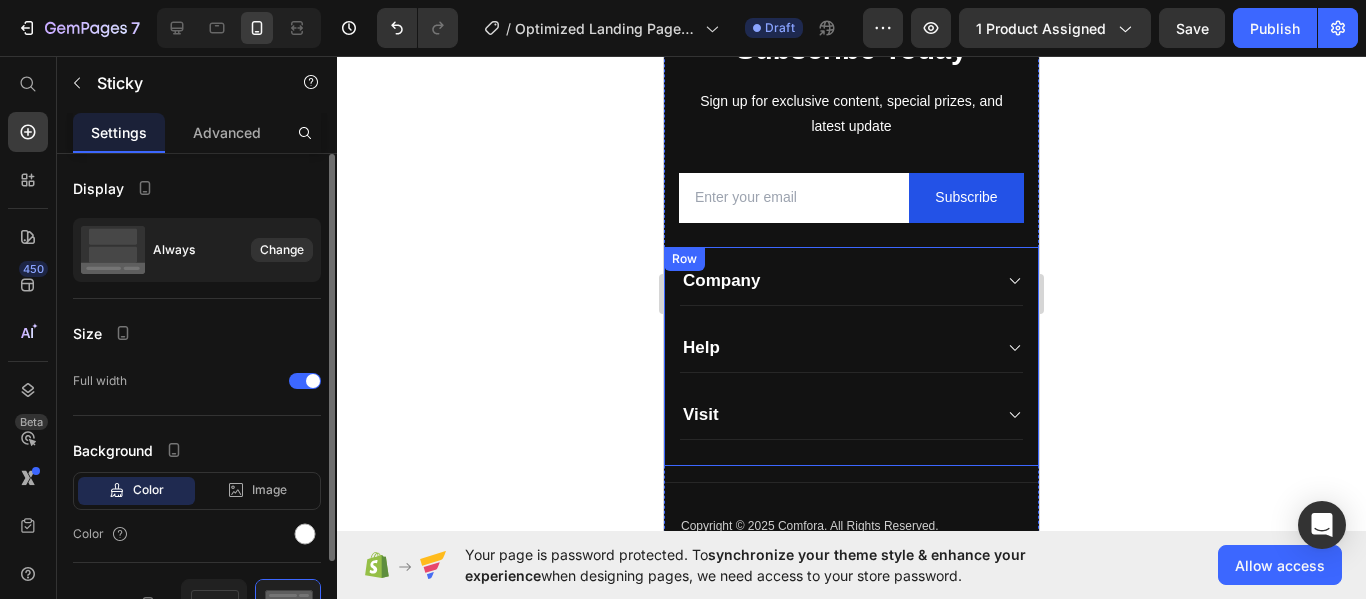 scroll, scrollTop: 6315, scrollLeft: 0, axis: vertical 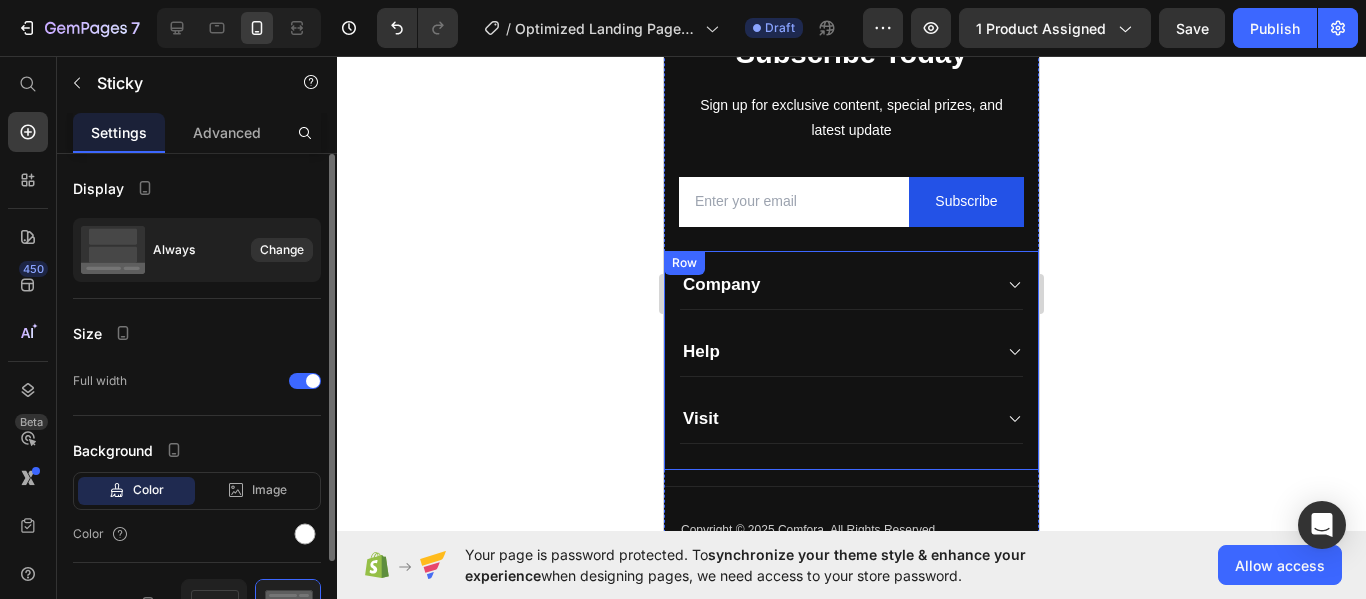 click on "Email Field Subscribe Submit Button Row Newsletter" at bounding box center (851, 197) 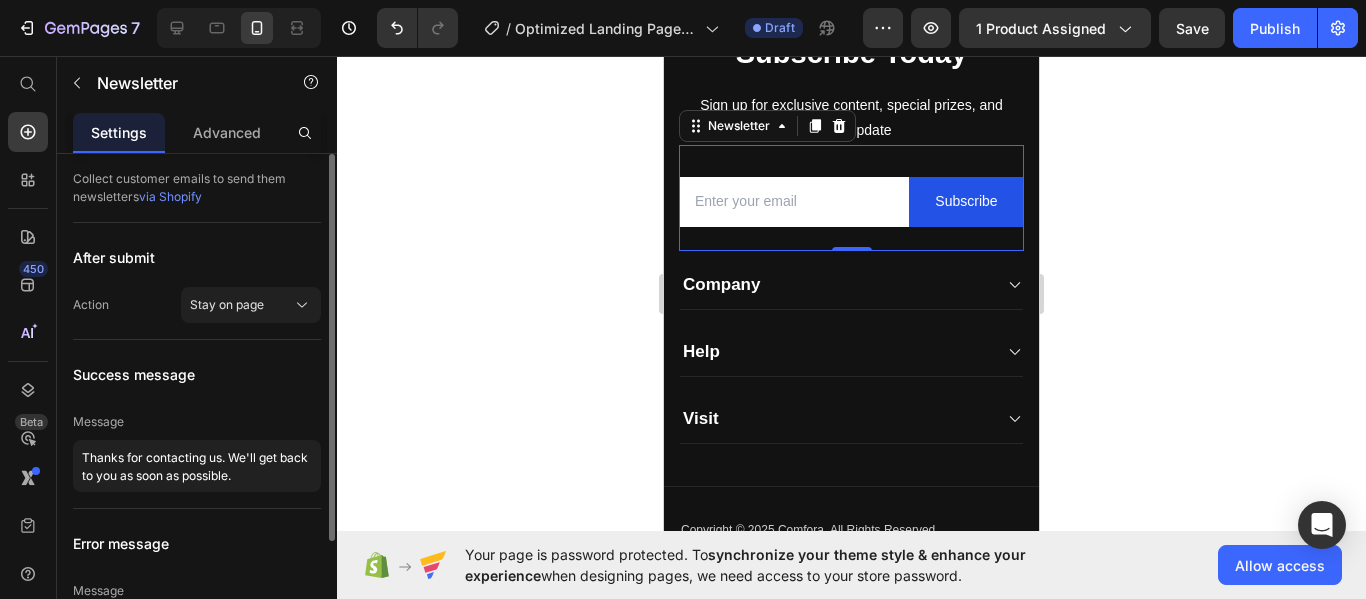 click 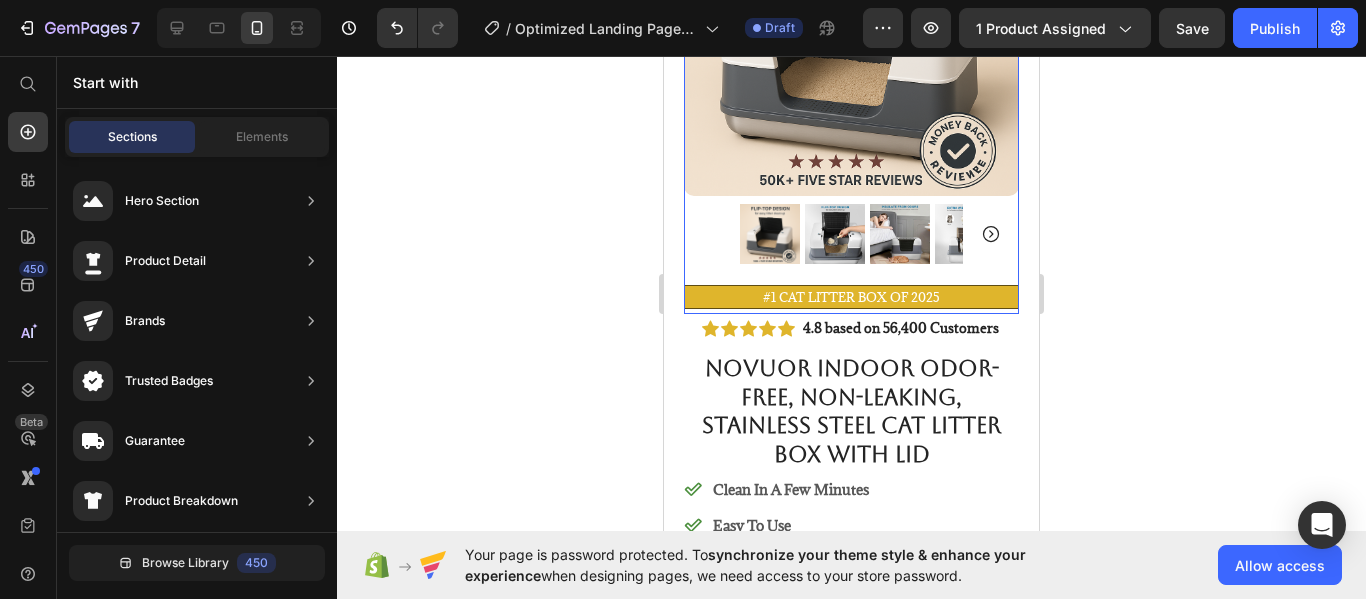 scroll, scrollTop: 468, scrollLeft: 0, axis: vertical 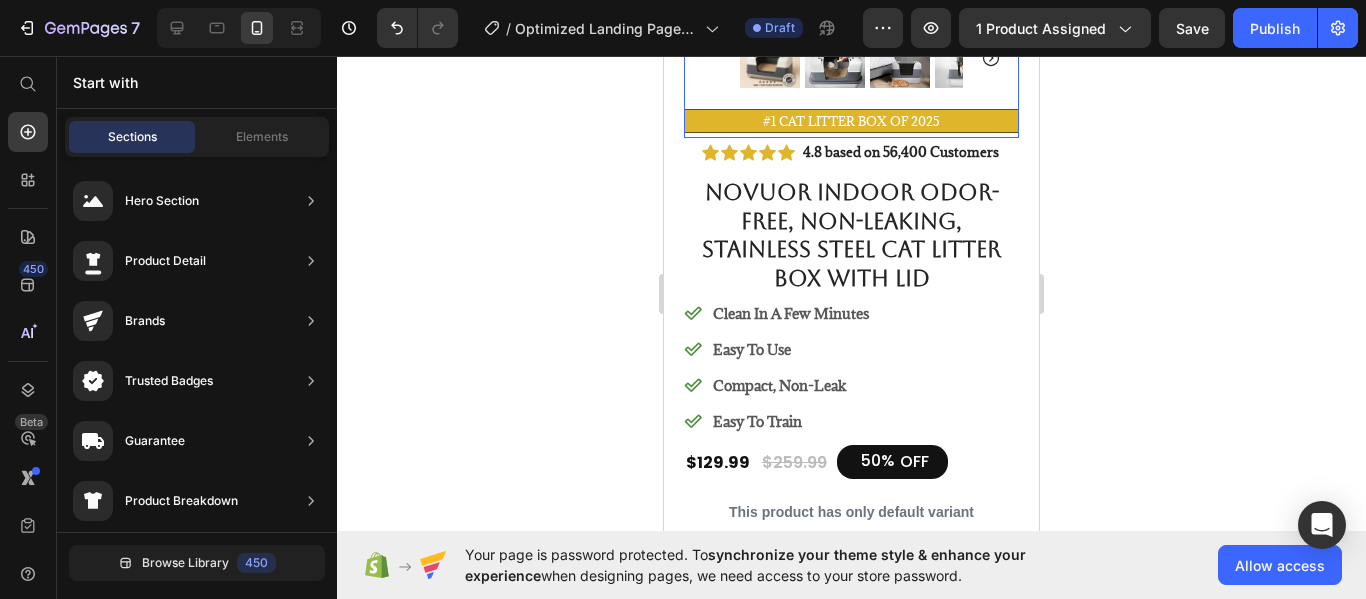 click on "Novuor Indoor Odor-free, Non-Leaking, Stainless Steel Cat Litter Box With Lid" at bounding box center (851, 236) 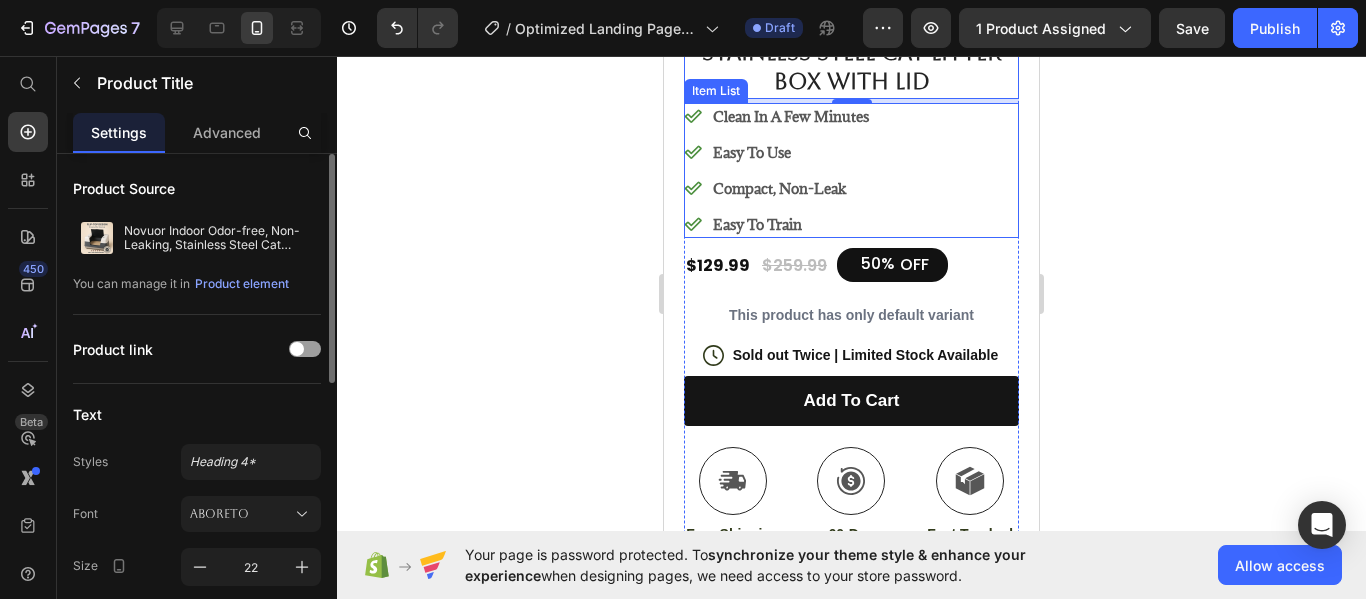 scroll, scrollTop: 742, scrollLeft: 0, axis: vertical 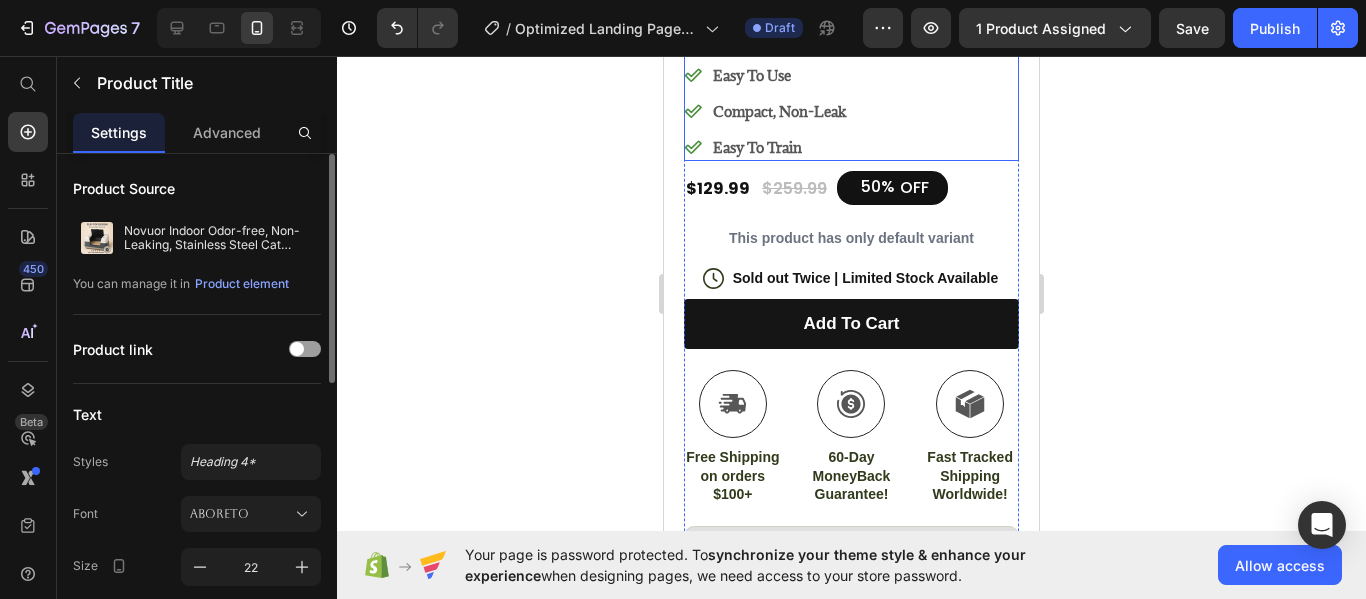 click on "add to cart" at bounding box center [851, 324] 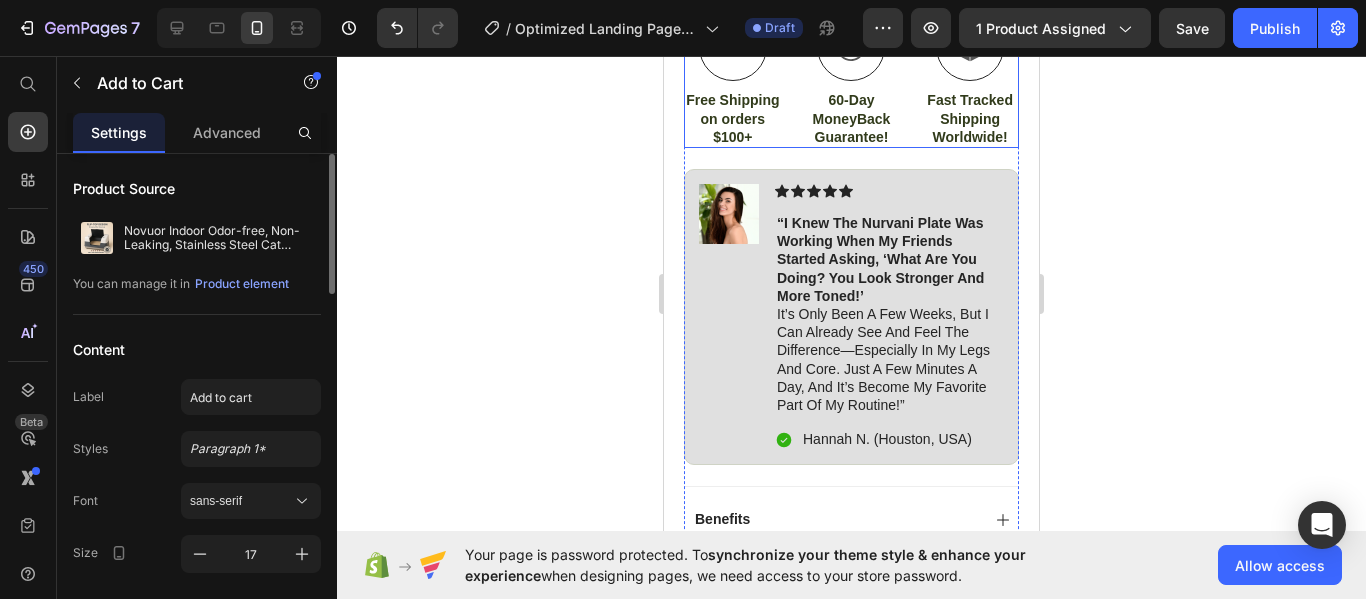 scroll, scrollTop: 1107, scrollLeft: 0, axis: vertical 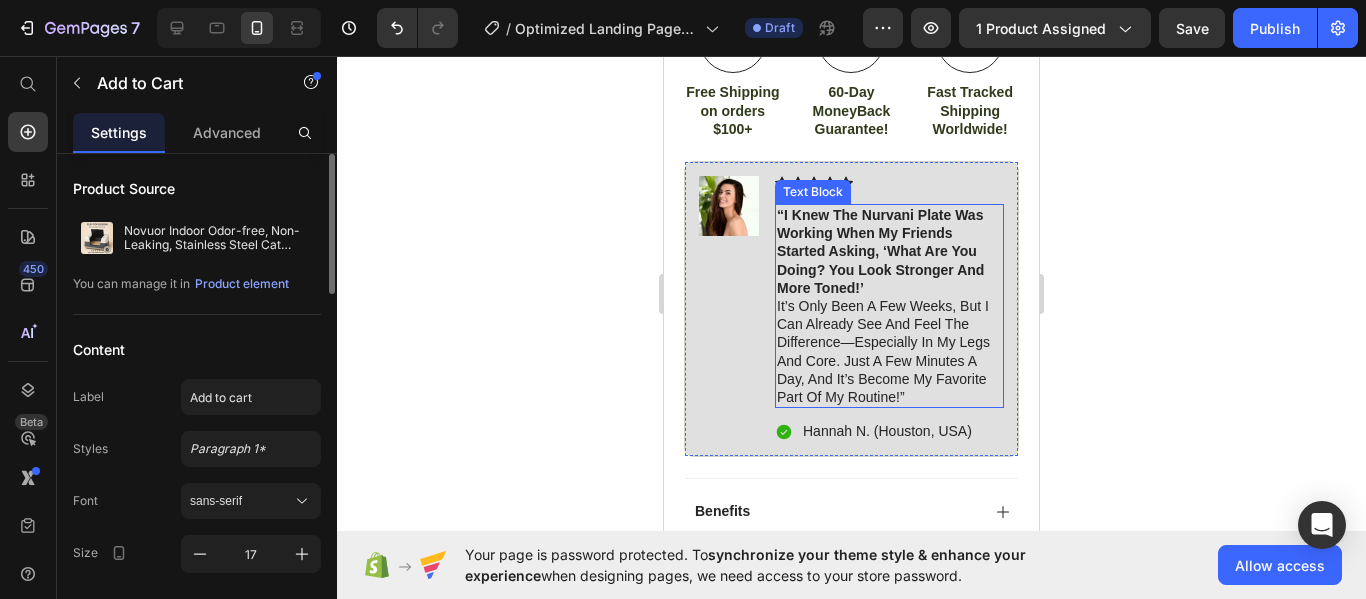 click on "“I knew the Nurvani Plate was working when my friends started asking, ‘What are you doing? You look stronger and more toned!’" at bounding box center (880, 251) 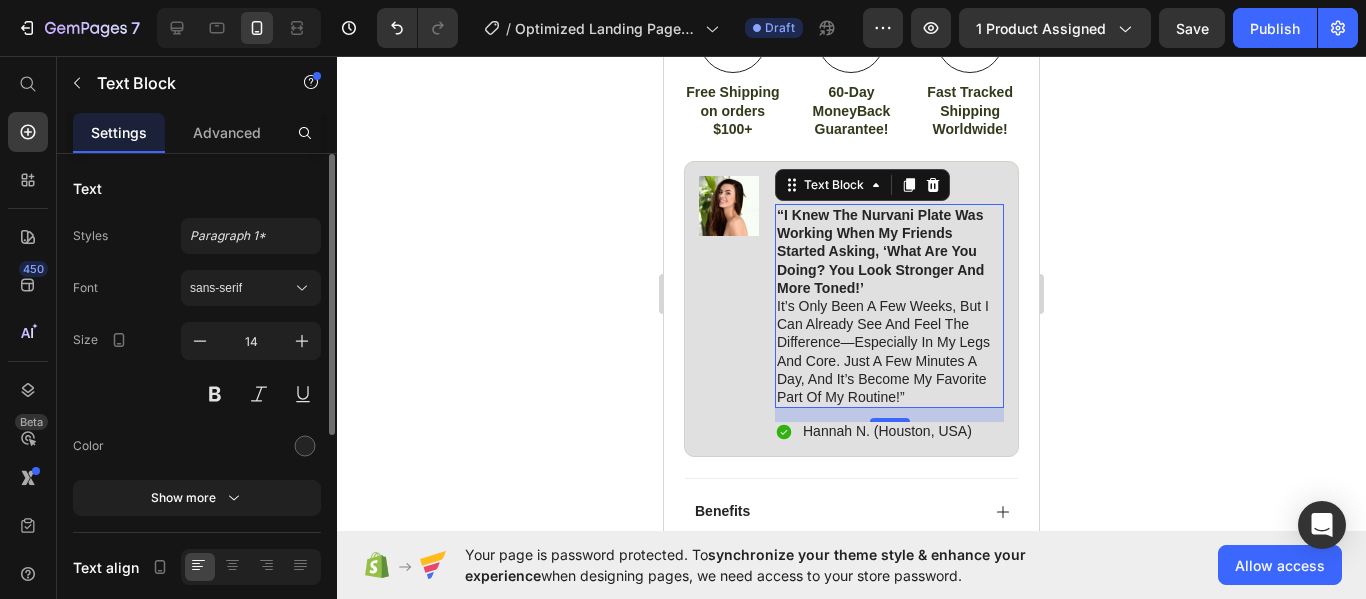 click on "“I knew the Nurvani Plate was working when my friends started asking, ‘What are you doing? You look stronger and more toned!’" at bounding box center (880, 251) 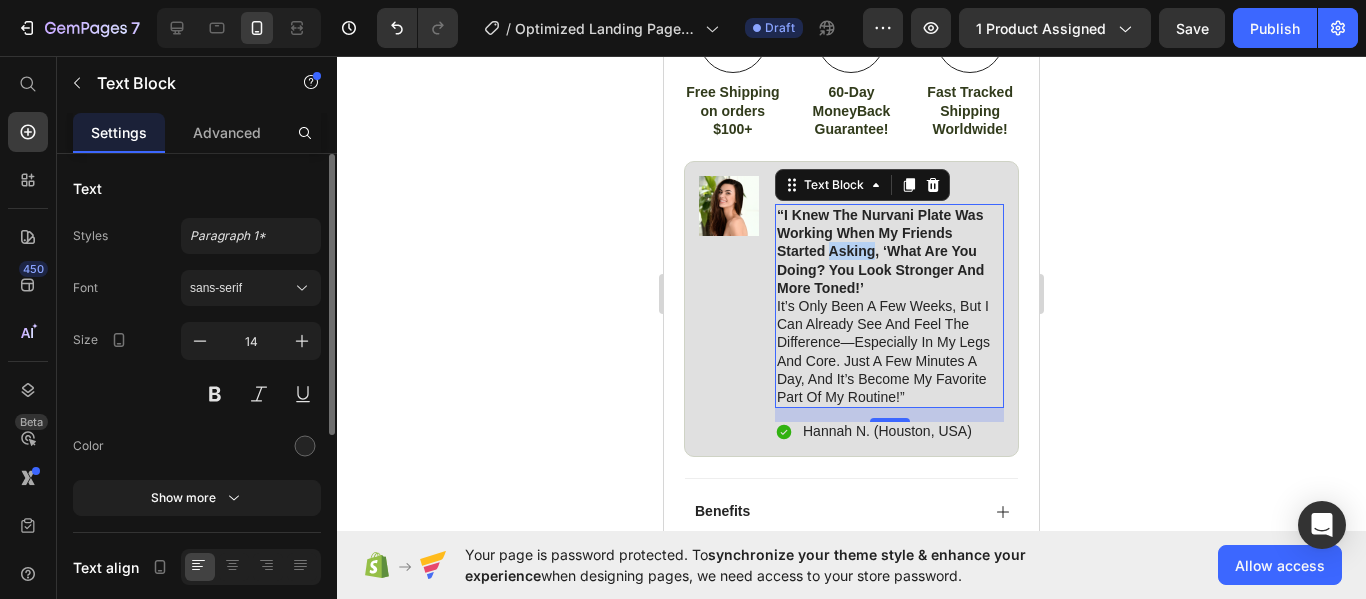 click on "“I knew the Nurvani Plate was working when my friends started asking, ‘What are you doing? You look stronger and more toned!’" at bounding box center (880, 251) 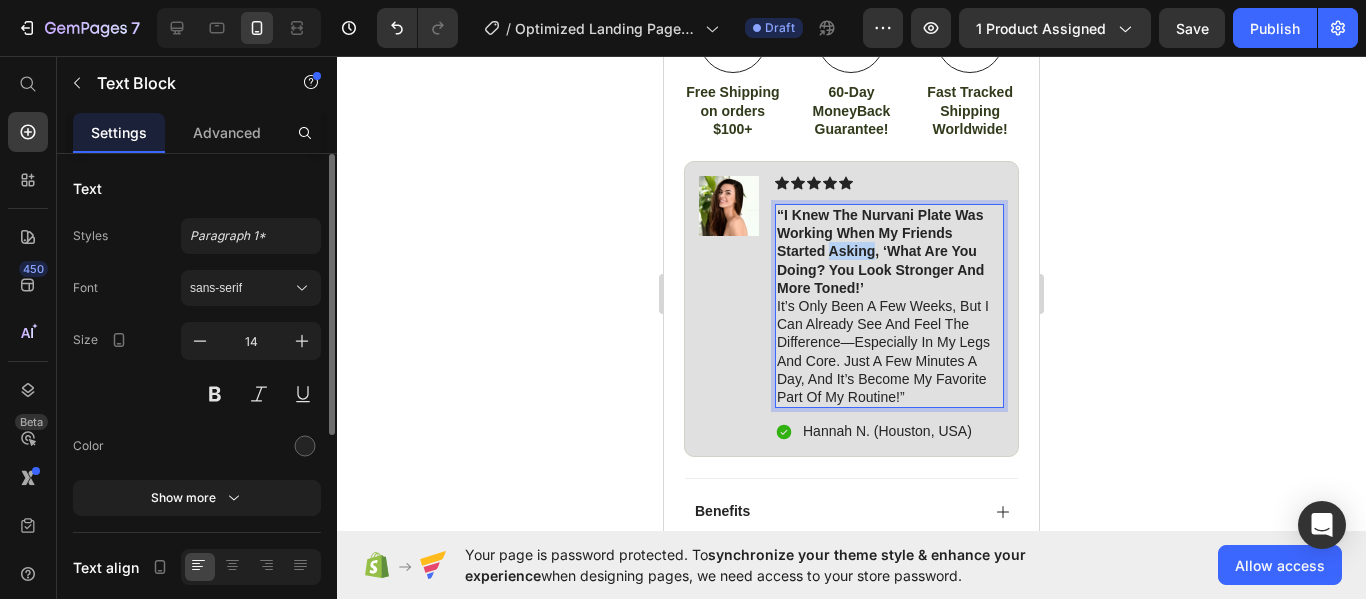 click on "“I knew the Nurvani Plate was working when my friends started asking, ‘What are you doing? You look stronger and more toned!’" at bounding box center (880, 251) 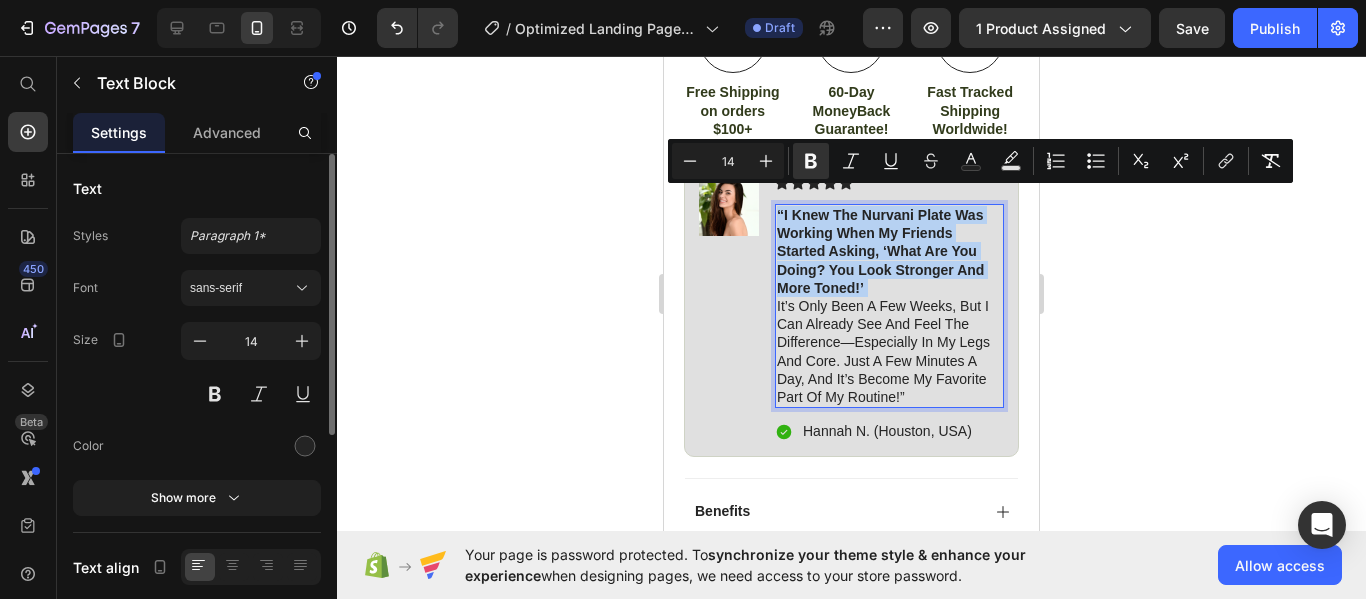 click on "“I knew the Nurvani Plate was working when my friends started asking, ‘What are you doing? You look stronger and more toned!’" at bounding box center (880, 251) 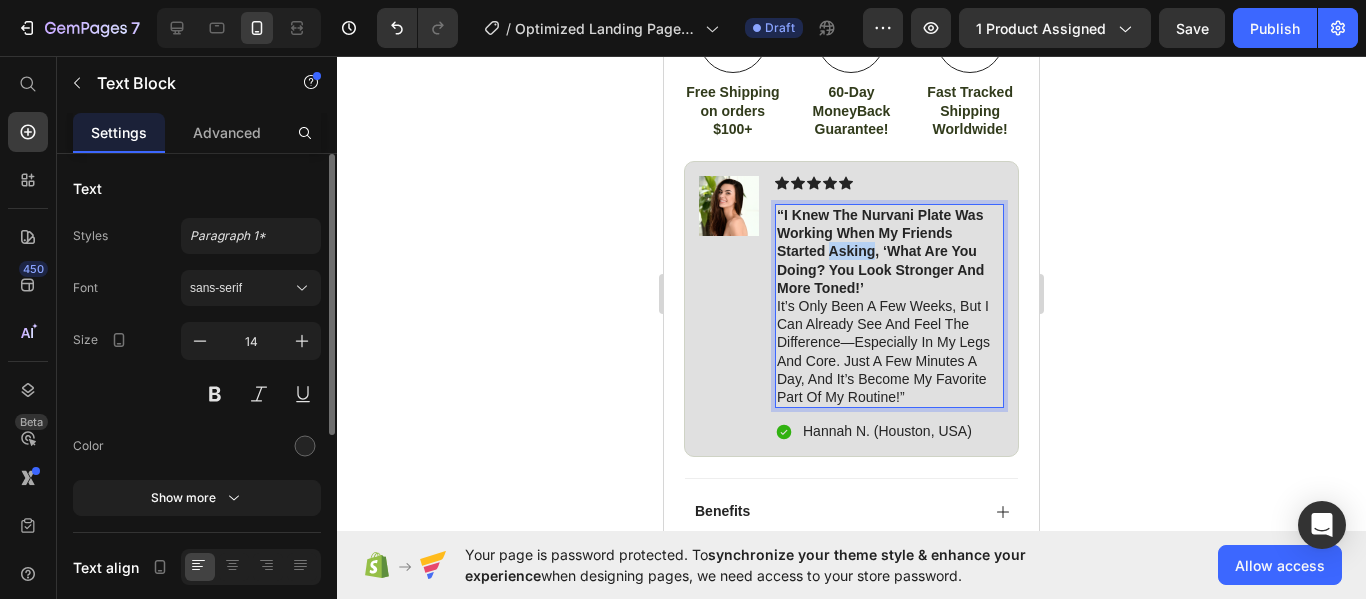 click on "“I knew the Nurvani Plate was working when my friends started asking, ‘What are you doing? You look stronger and more toned!’" at bounding box center [880, 251] 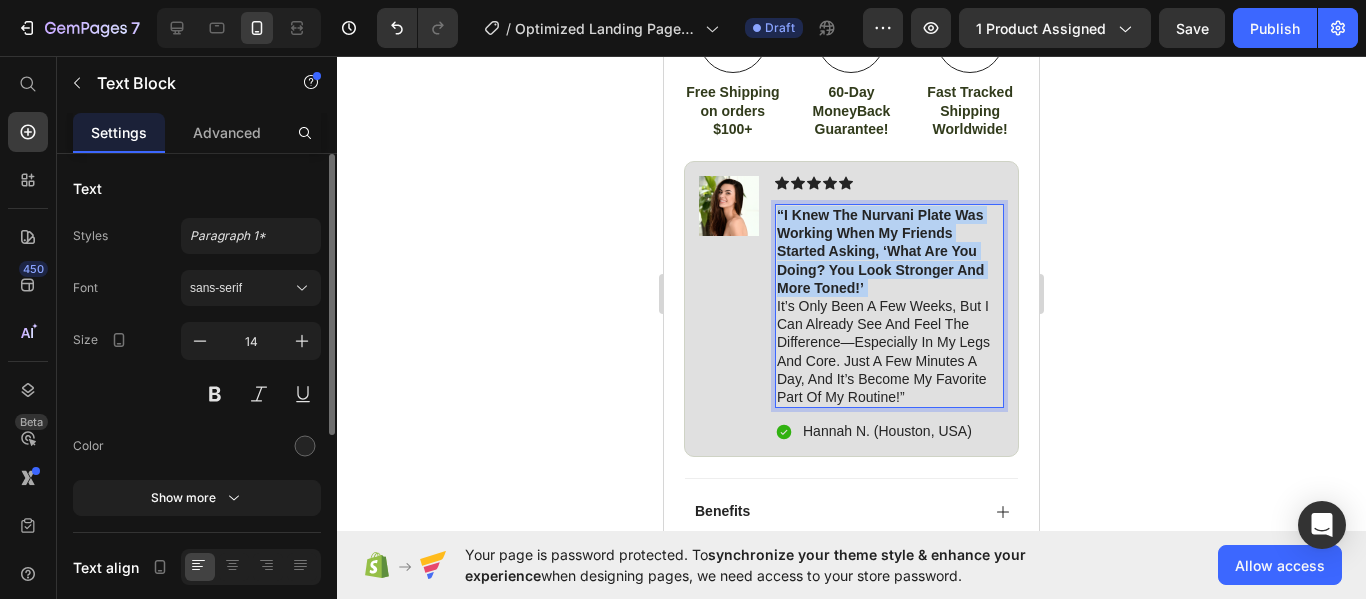 click on "“I knew the Nurvani Plate was working when my friends started asking, ‘What are you doing? You look stronger and more toned!’" at bounding box center [880, 251] 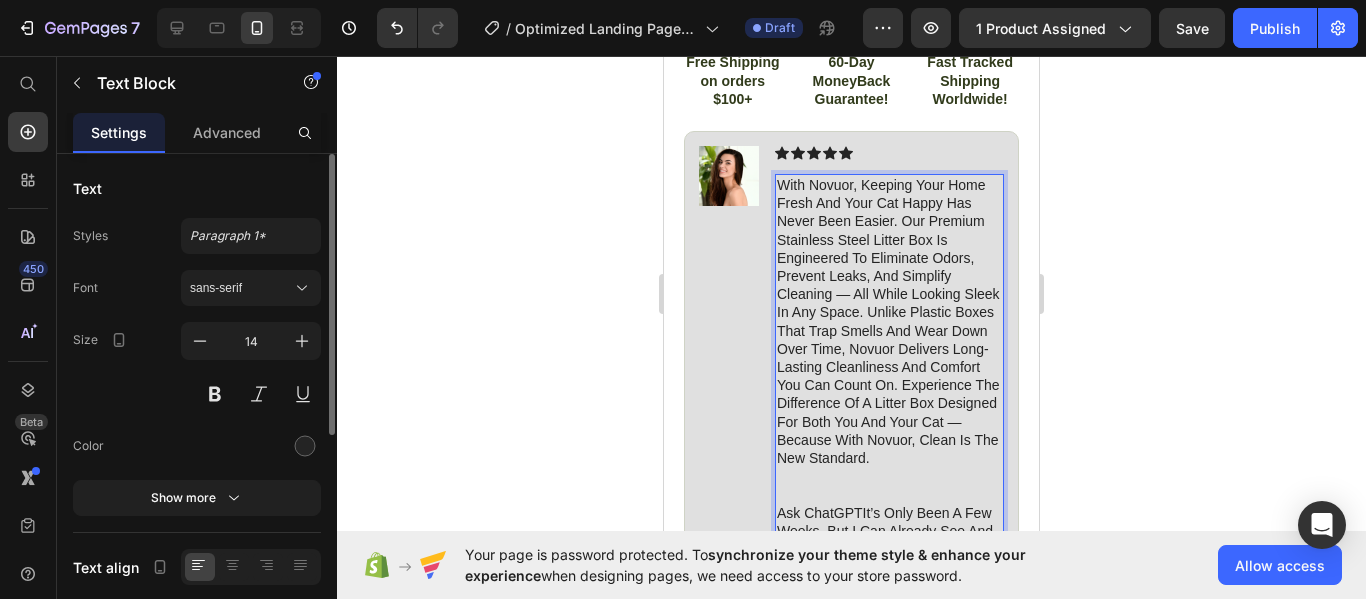 scroll, scrollTop: 1150, scrollLeft: 0, axis: vertical 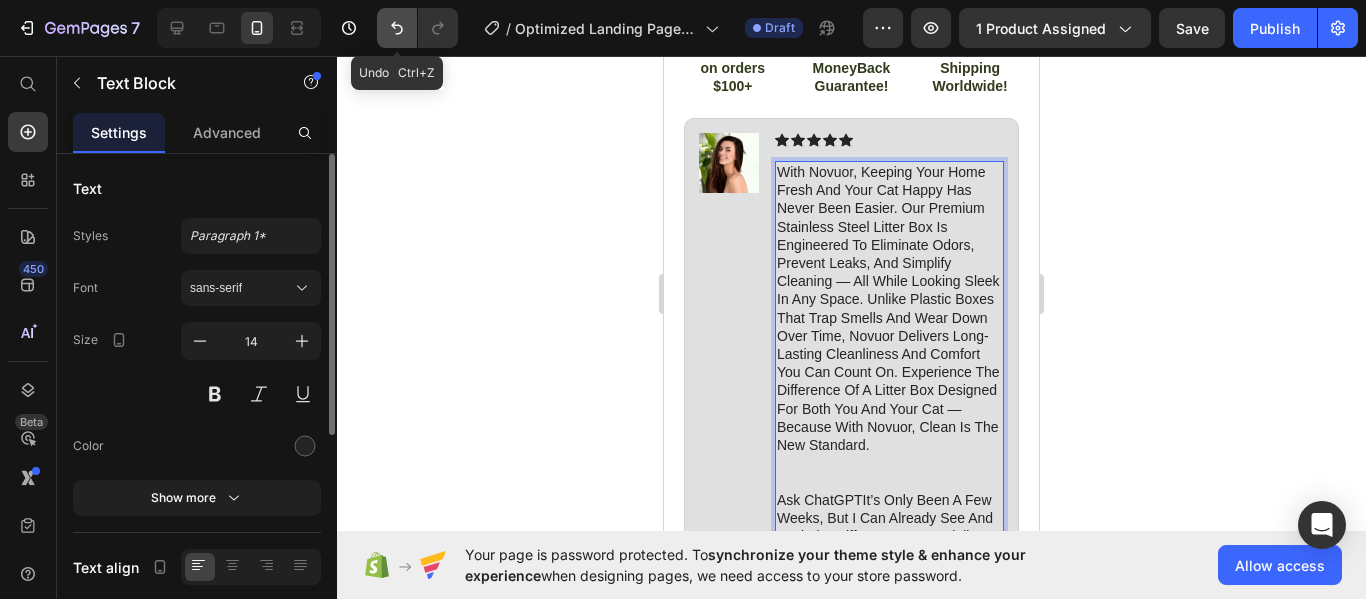 click 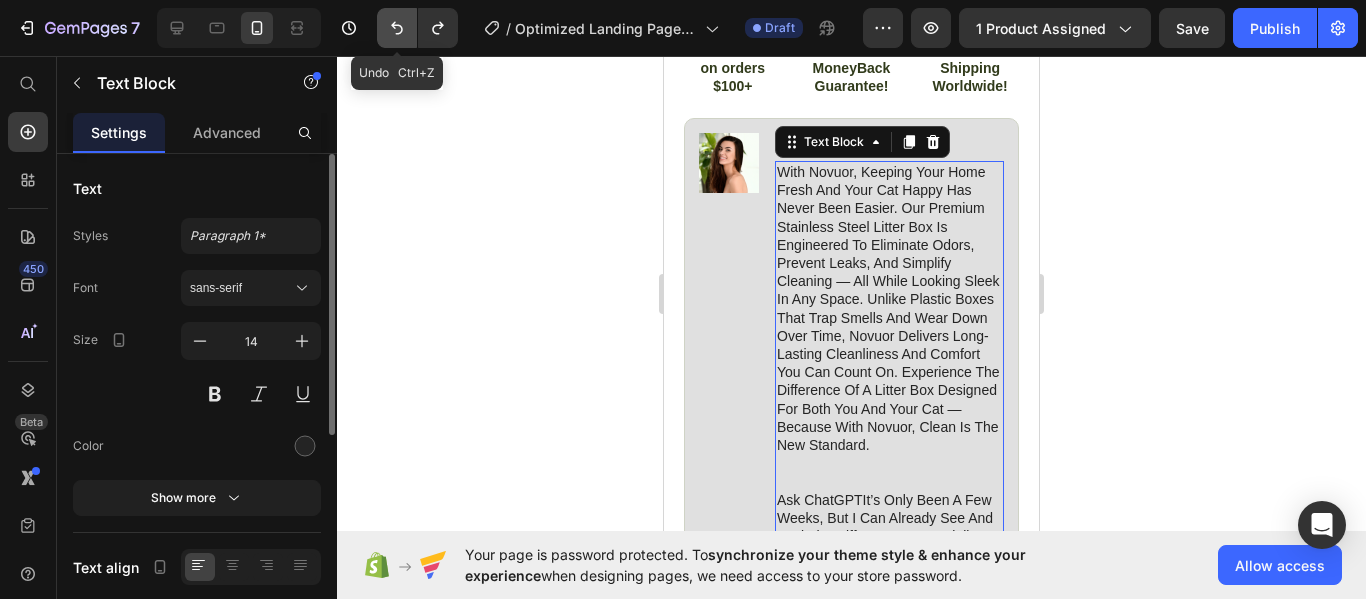 click 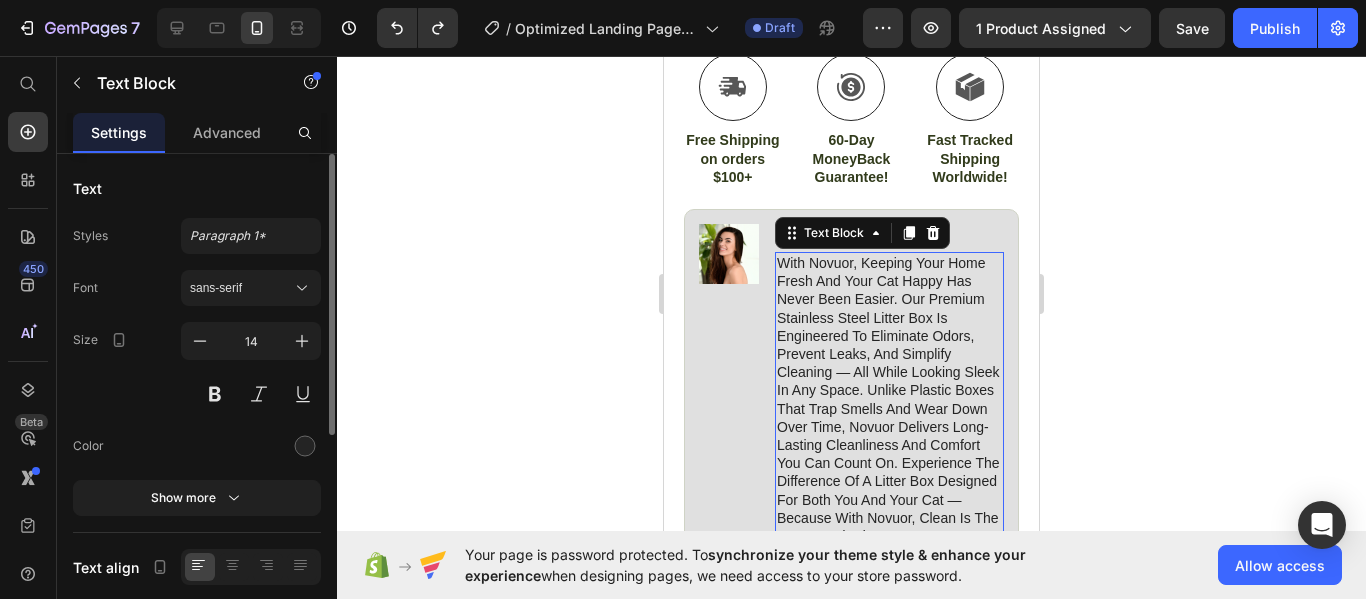 scroll, scrollTop: 1051, scrollLeft: 0, axis: vertical 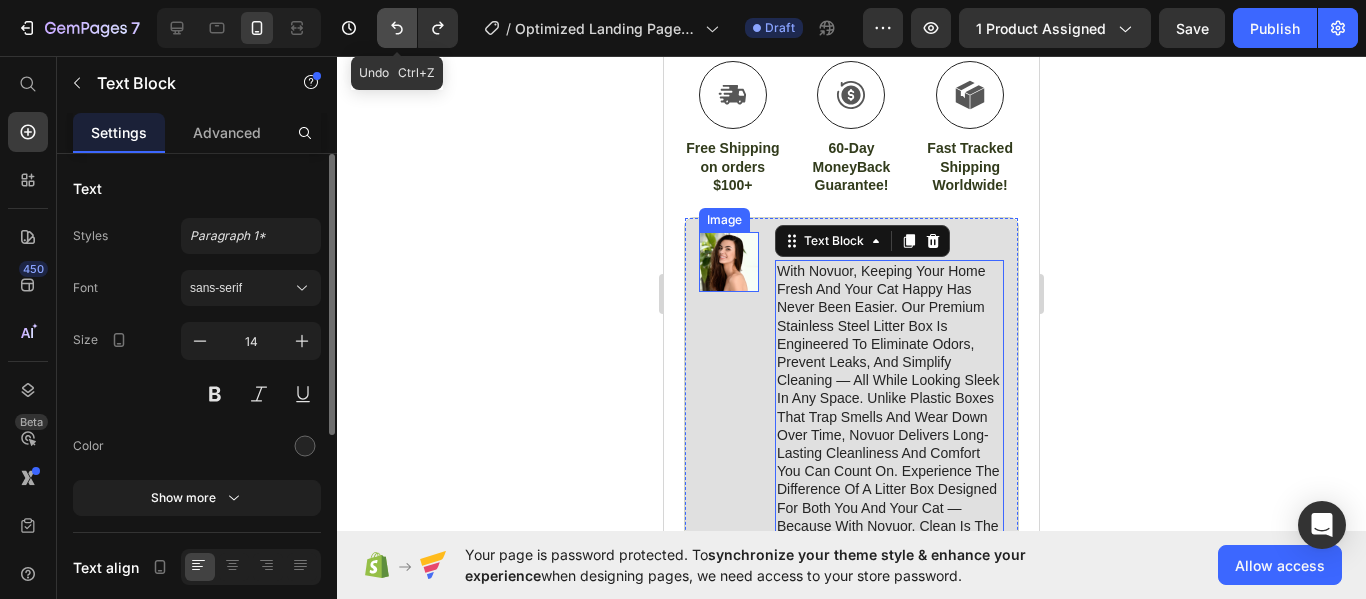 click 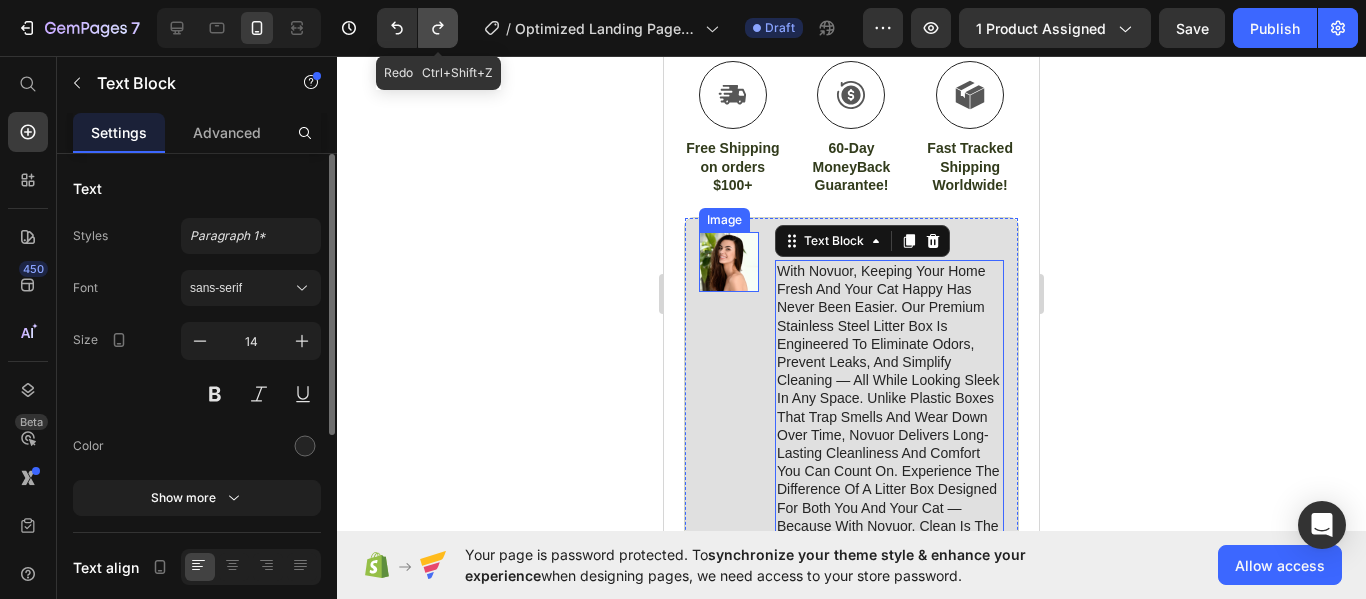 click 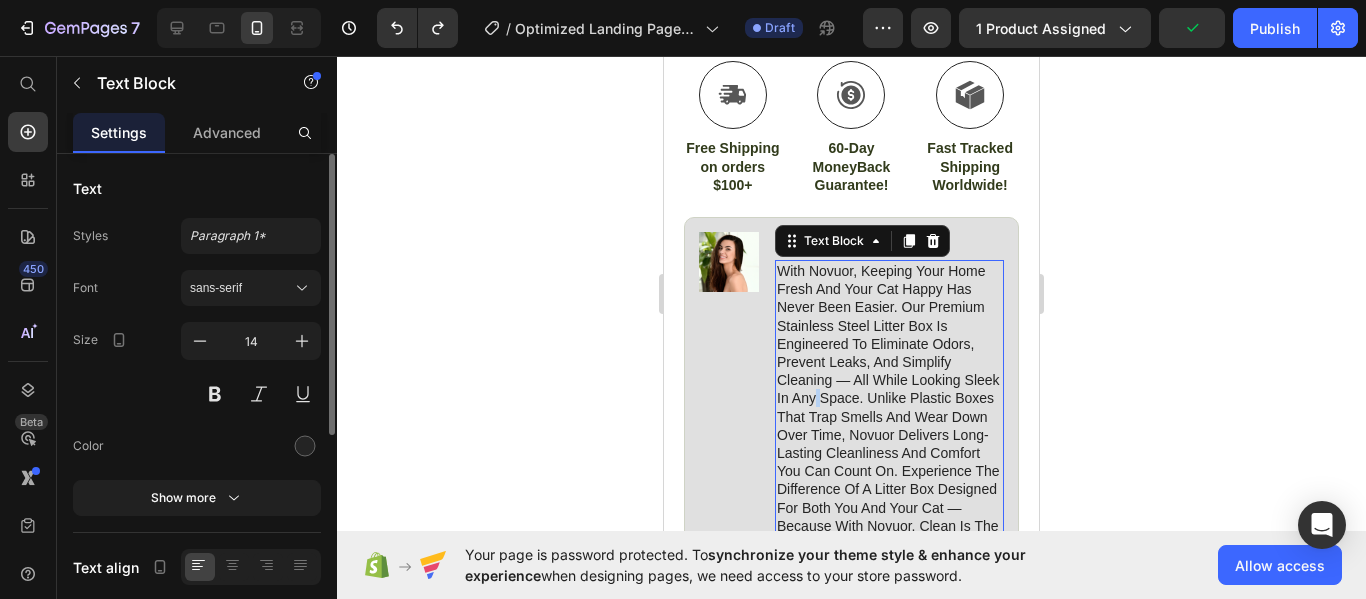 click on "With Novuor, keeping your home fresh and your cat happy has never been easier. Our premium stainless steel litter box is engineered to eliminate odors, prevent leaks, and simplify cleaning — all while looking sleek in any space. Unlike plastic boxes that trap smells and wear down over time, Novuor delivers long-lasting cleanliness and comfort you can count on. Experience the difference of a litter box designed for both you and your cat — because with Novuor, clean is the new standard." at bounding box center [889, 407] 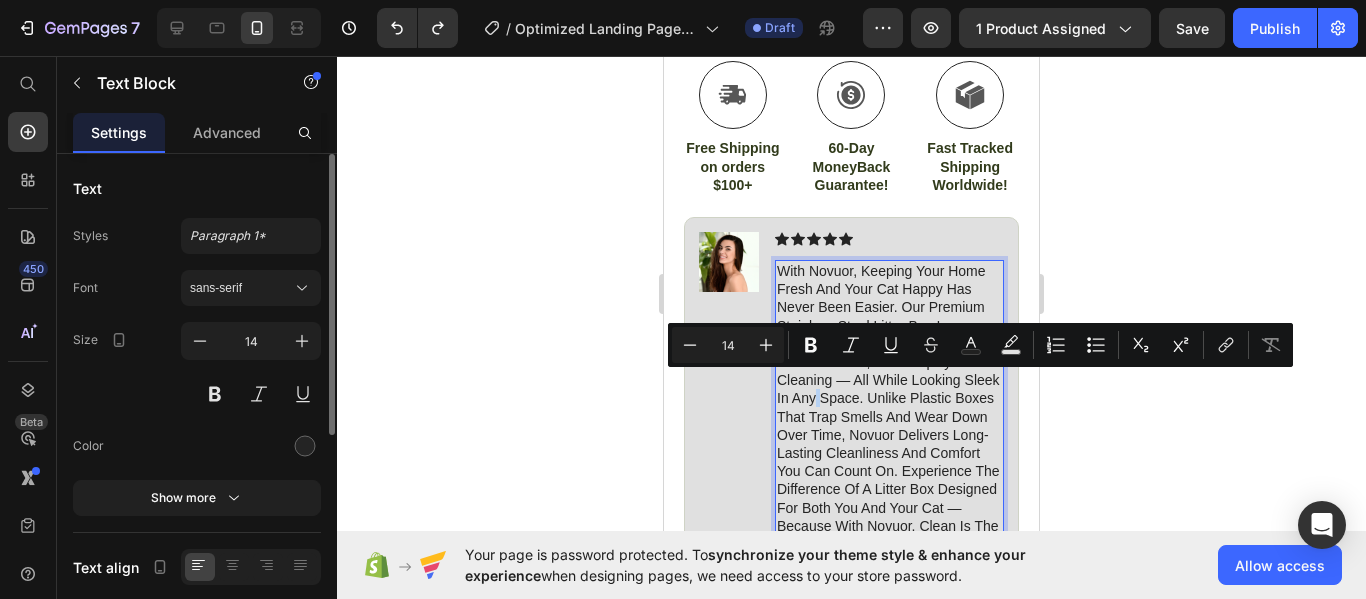 click on "With Novuor, keeping your home fresh and your cat happy has never been easier. Our premium stainless steel litter box is engineered to eliminate odors, prevent leaks, and simplify cleaning — all while looking sleek in any space. Unlike plastic boxes that trap smells and wear down over time, Novuor delivers long-lasting cleanliness and comfort you can count on. Experience the difference of a litter box designed for both you and your cat — because with Novuor, clean is the new standard." at bounding box center [889, 407] 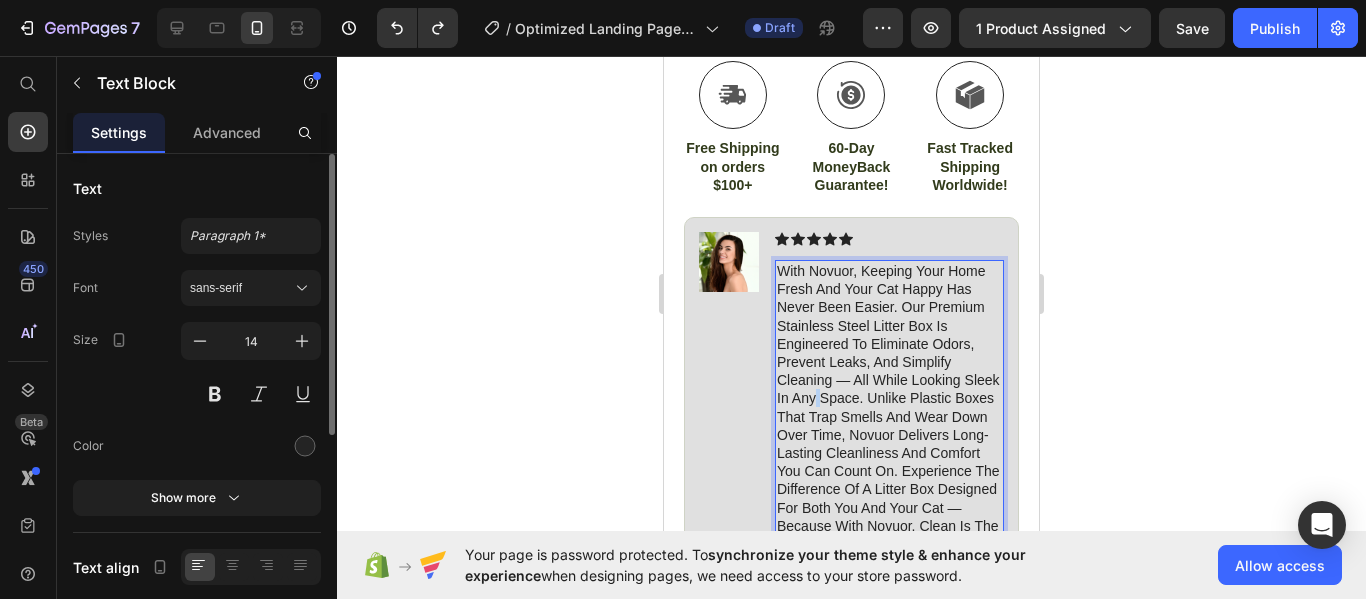 click on "With Novuor, keeping your home fresh and your cat happy has never been easier. Our premium stainless steel litter box is engineered to eliminate odors, prevent leaks, and simplify cleaning — all while looking sleek in any space. Unlike plastic boxes that trap smells and wear down over time, Novuor delivers long-lasting cleanliness and comfort you can count on. Experience the difference of a litter box designed for both you and your cat — because with Novuor, clean is the new standard." at bounding box center [889, 407] 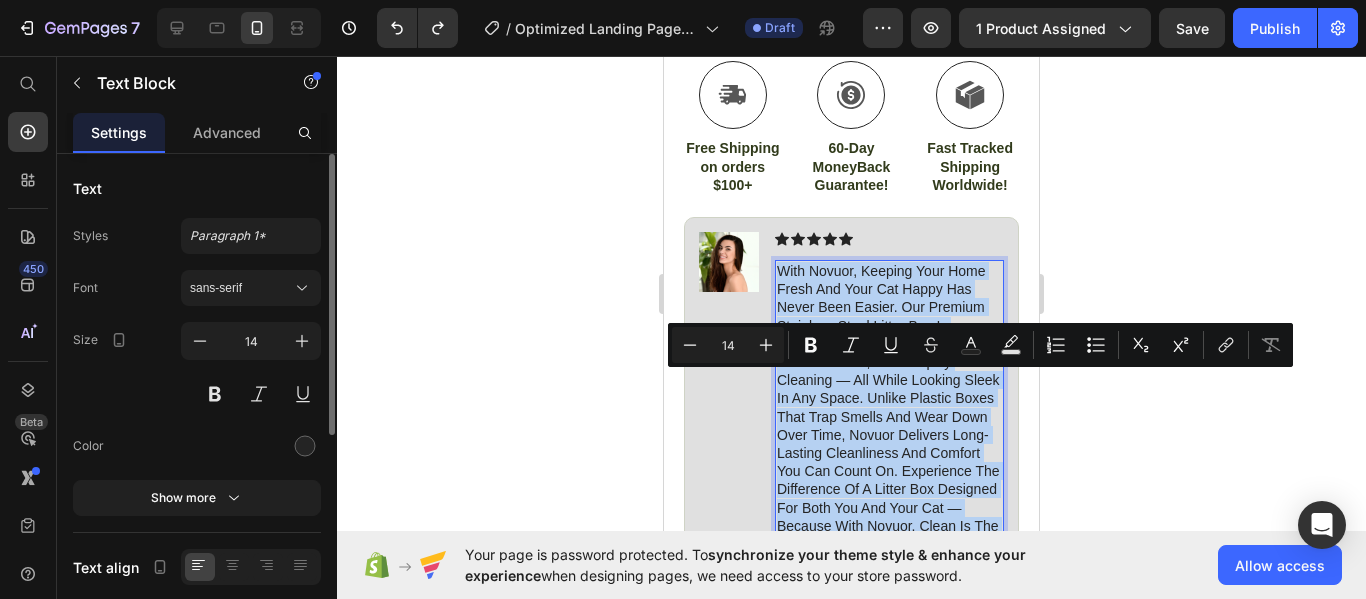 click on "With Novuor, keeping your home fresh and your cat happy has never been easier. Our premium stainless steel litter box is engineered to eliminate odors, prevent leaks, and simplify cleaning — all while looking sleek in any space. Unlike plastic boxes that trap smells and wear down over time, Novuor delivers long-lasting cleanliness and comfort you can count on. Experience the difference of a litter box designed for both you and your cat — because with Novuor, clean is the new standard." at bounding box center (889, 407) 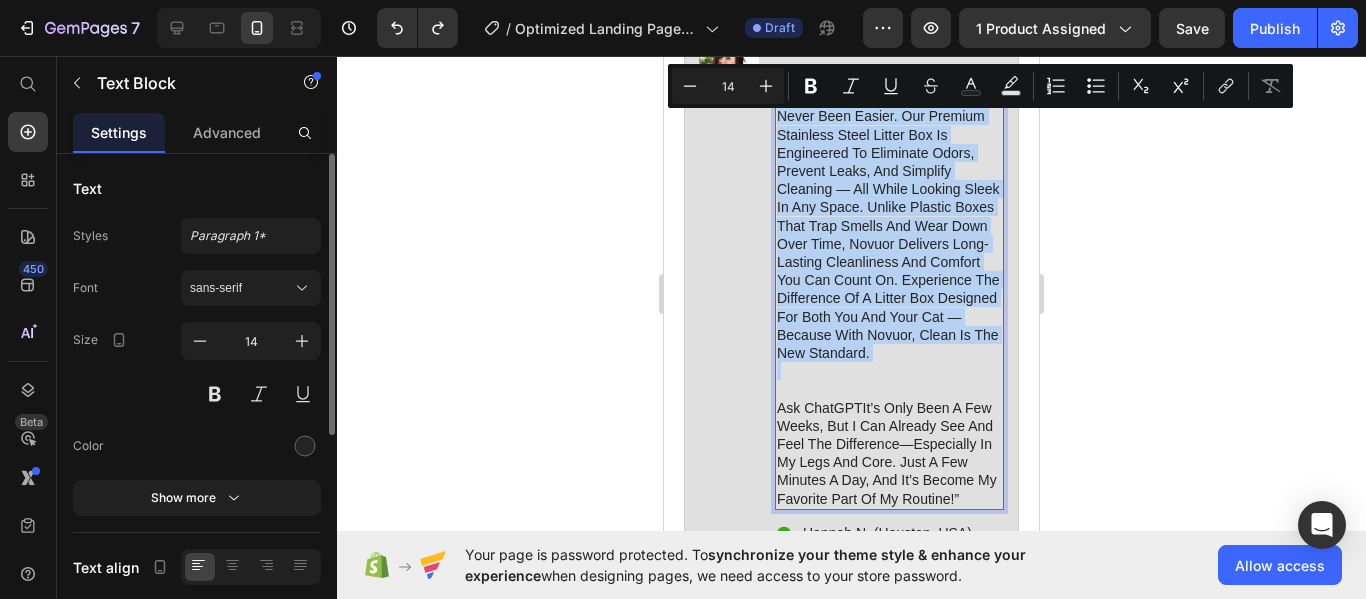 scroll, scrollTop: 1222, scrollLeft: 0, axis: vertical 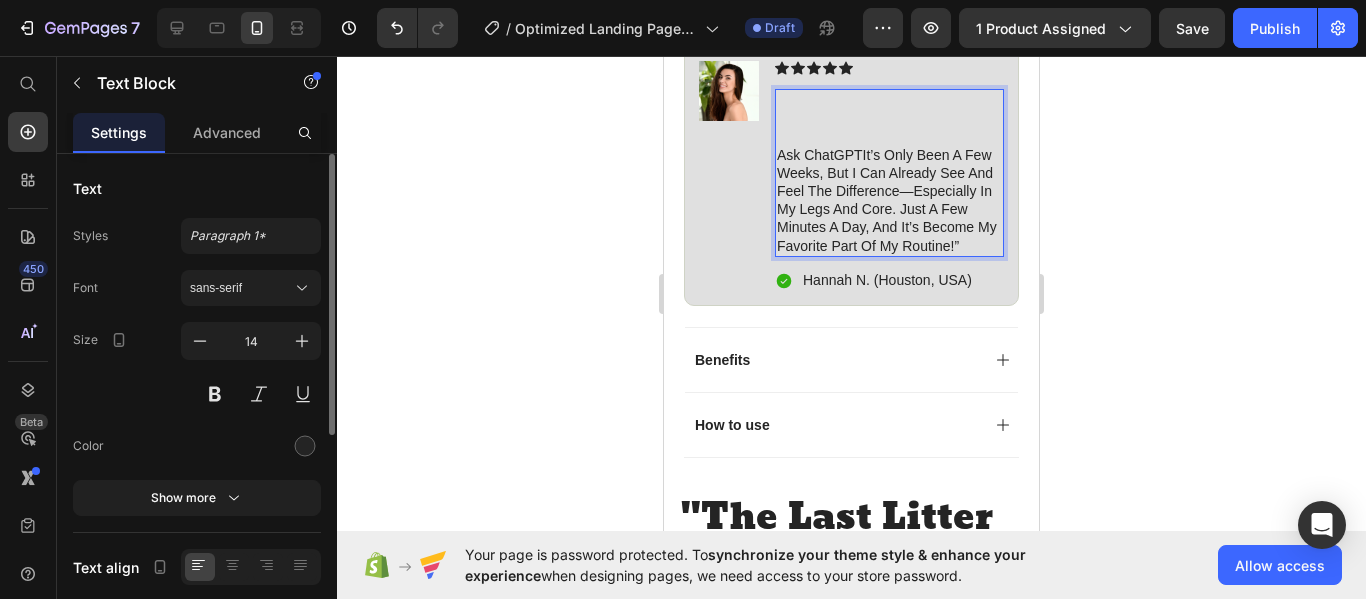click on "Ask ChatGPTIt’s only been a few weeks, but I can already see and feel the difference—especially in my legs and core. Just a few minutes a day, and it’s become my favorite part of my routine!”" at bounding box center [889, 200] 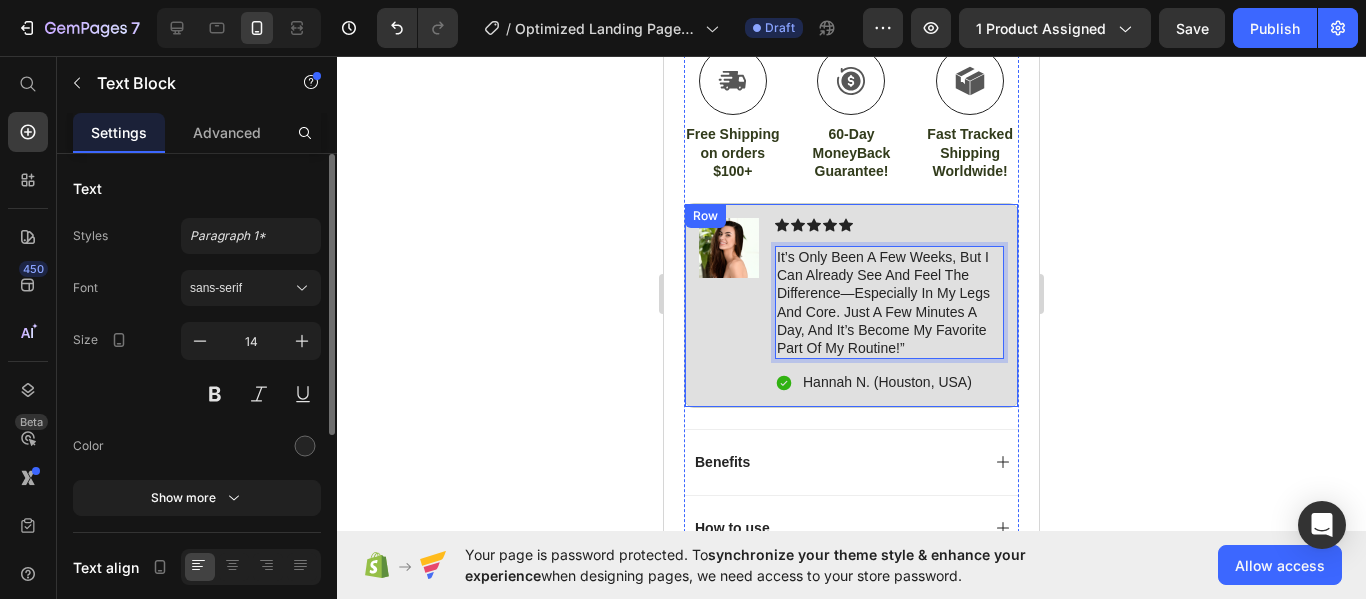 scroll, scrollTop: 1064, scrollLeft: 0, axis: vertical 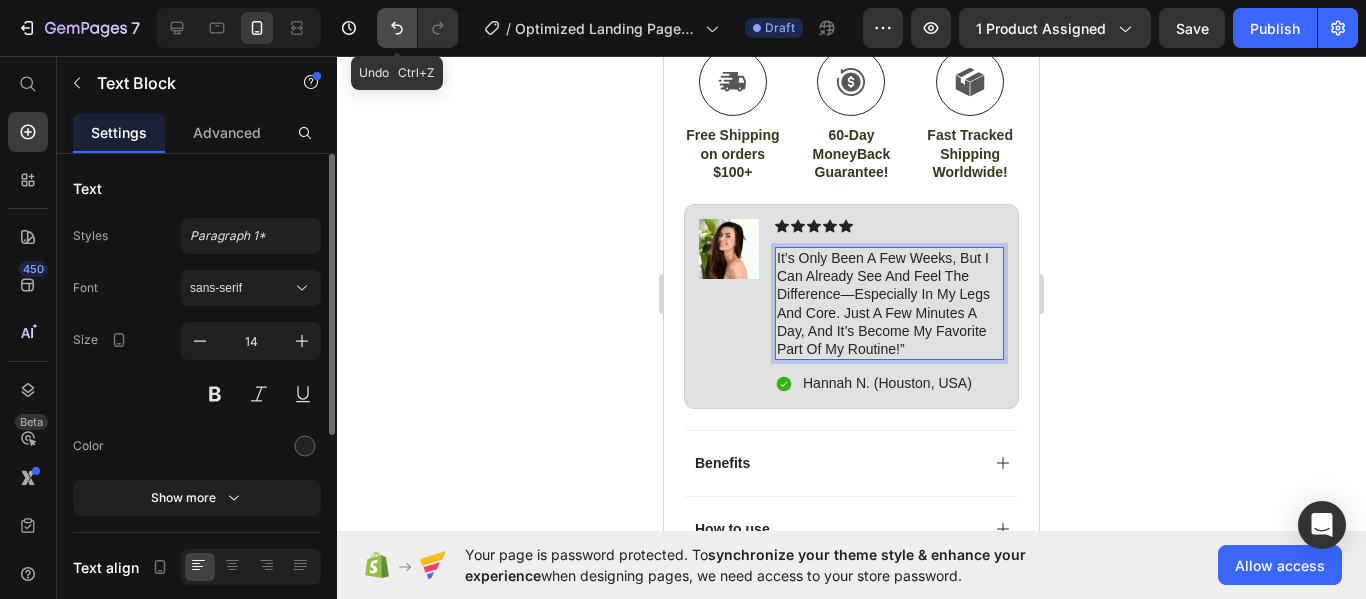 click 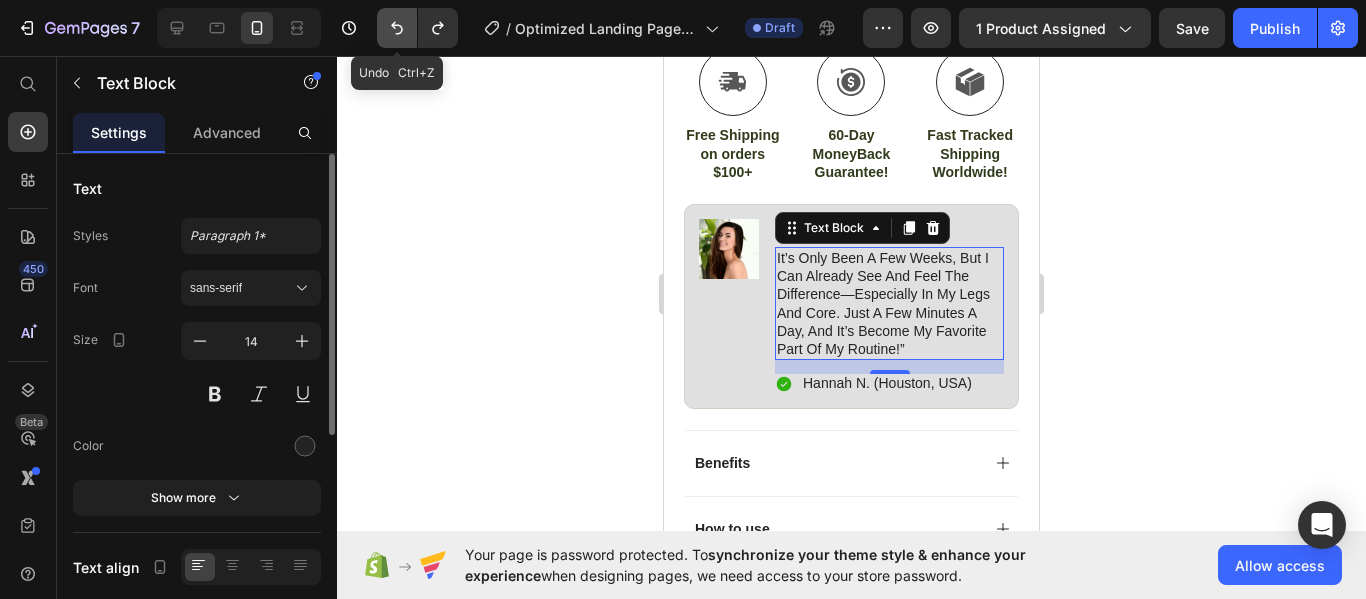 click 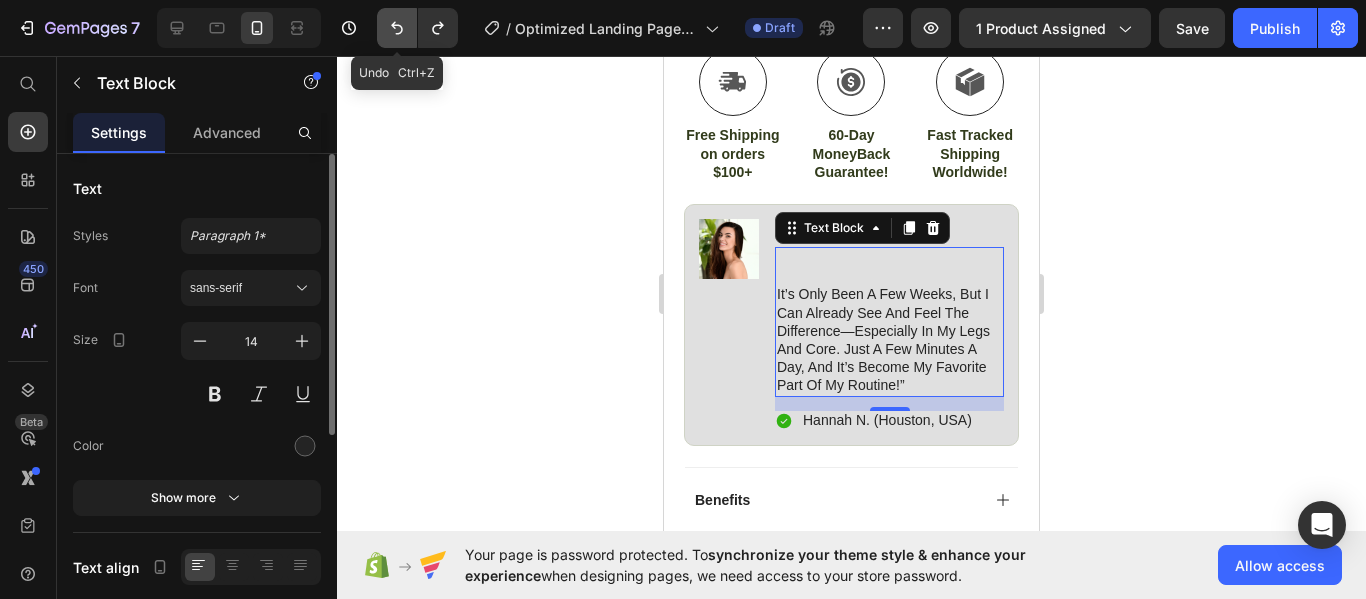 click 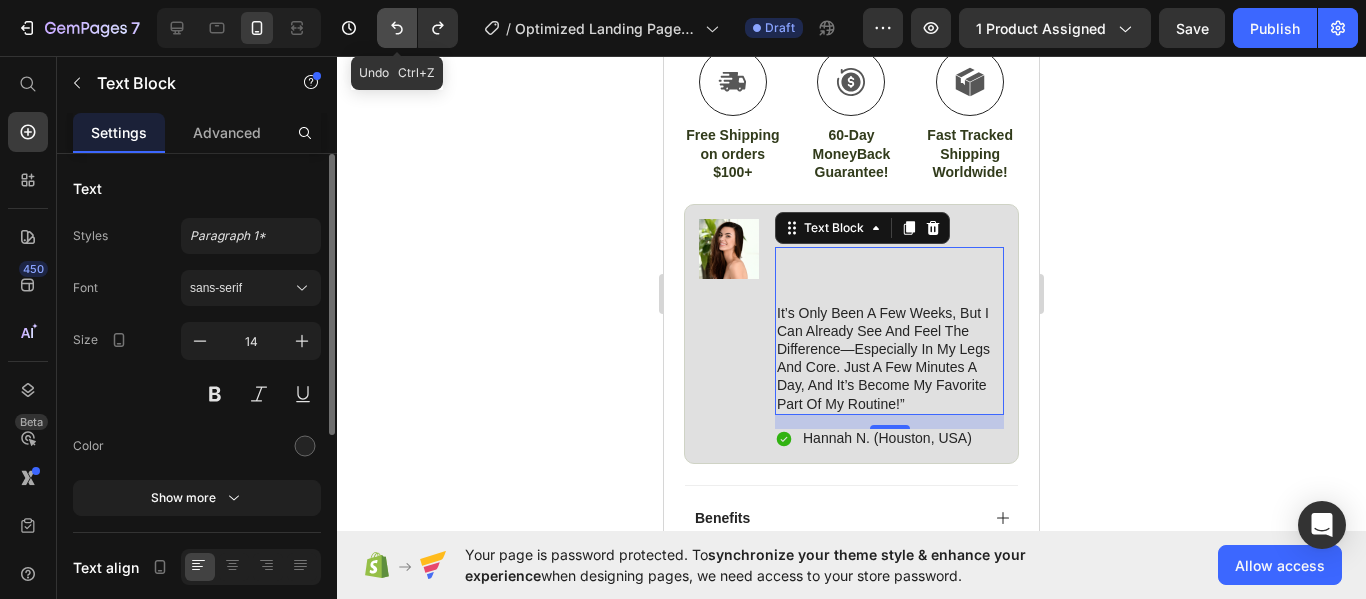 click 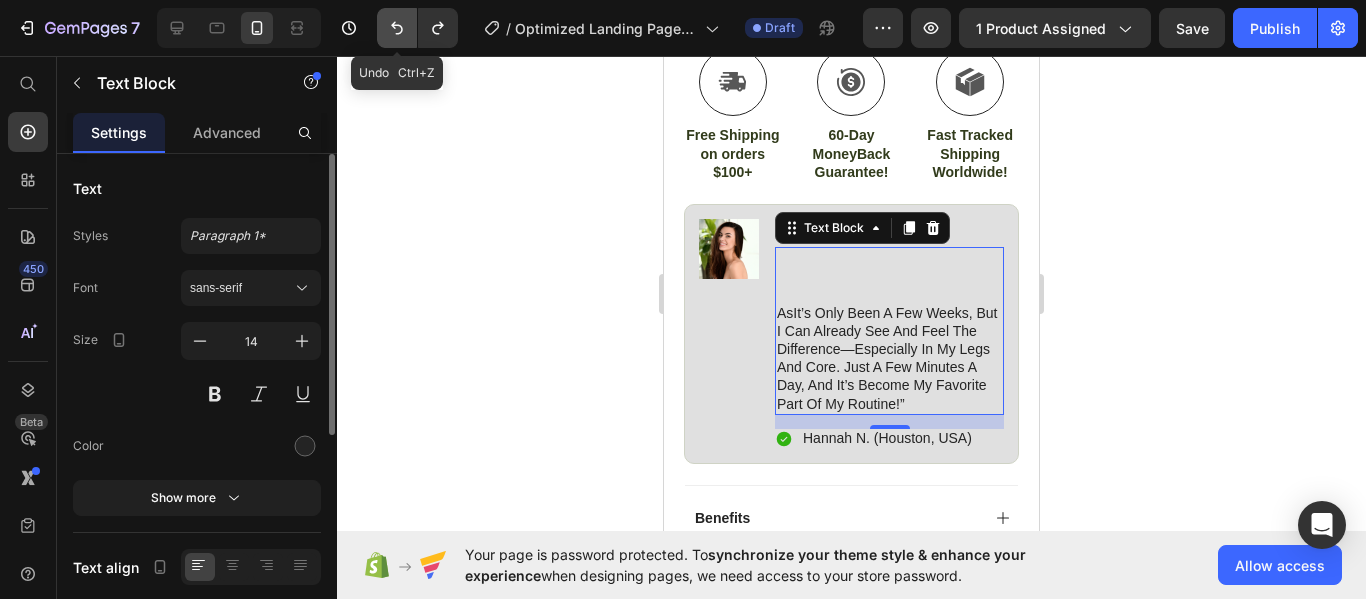 click 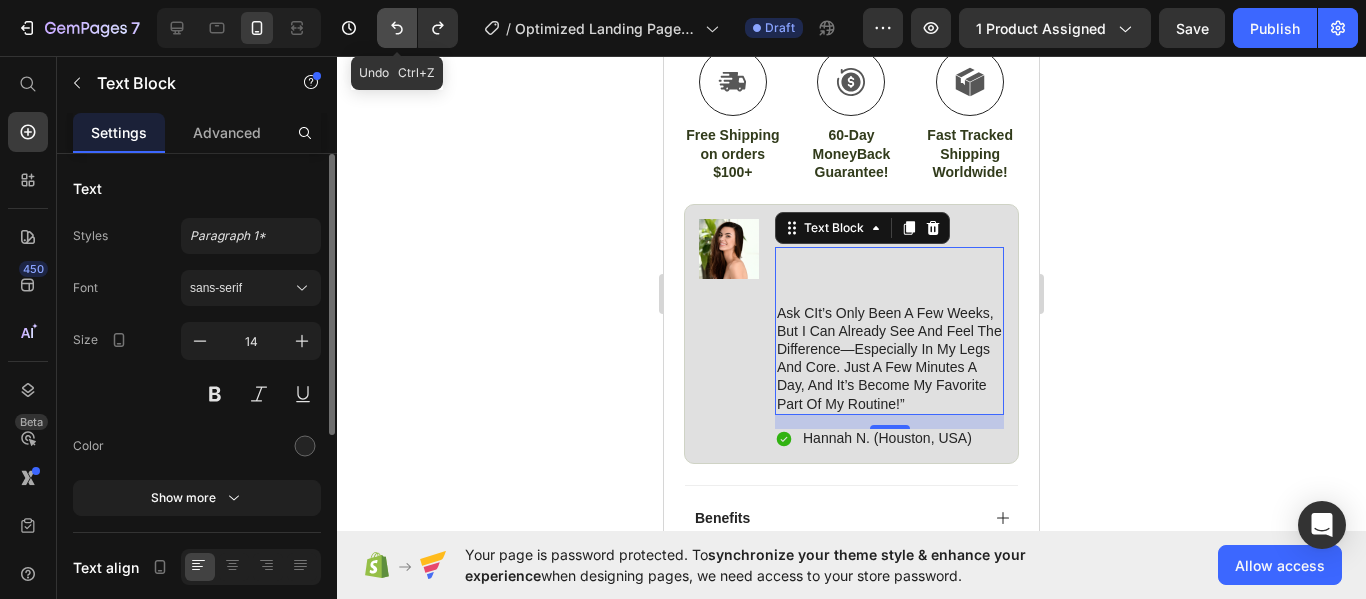 click 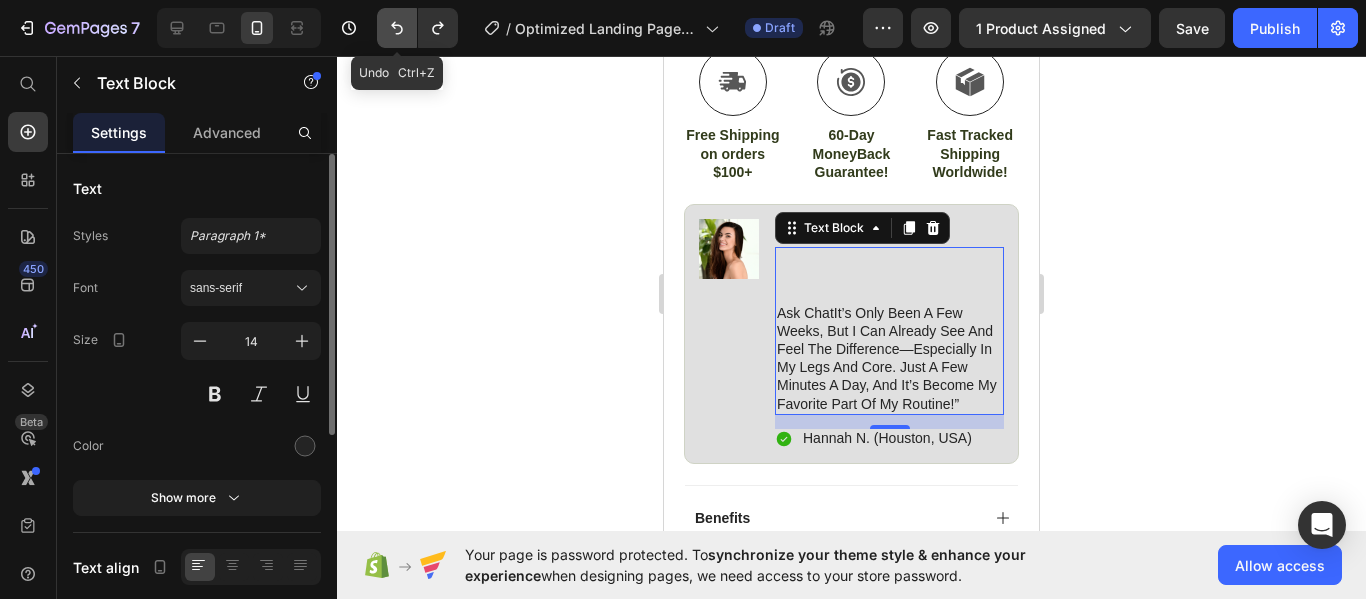 click 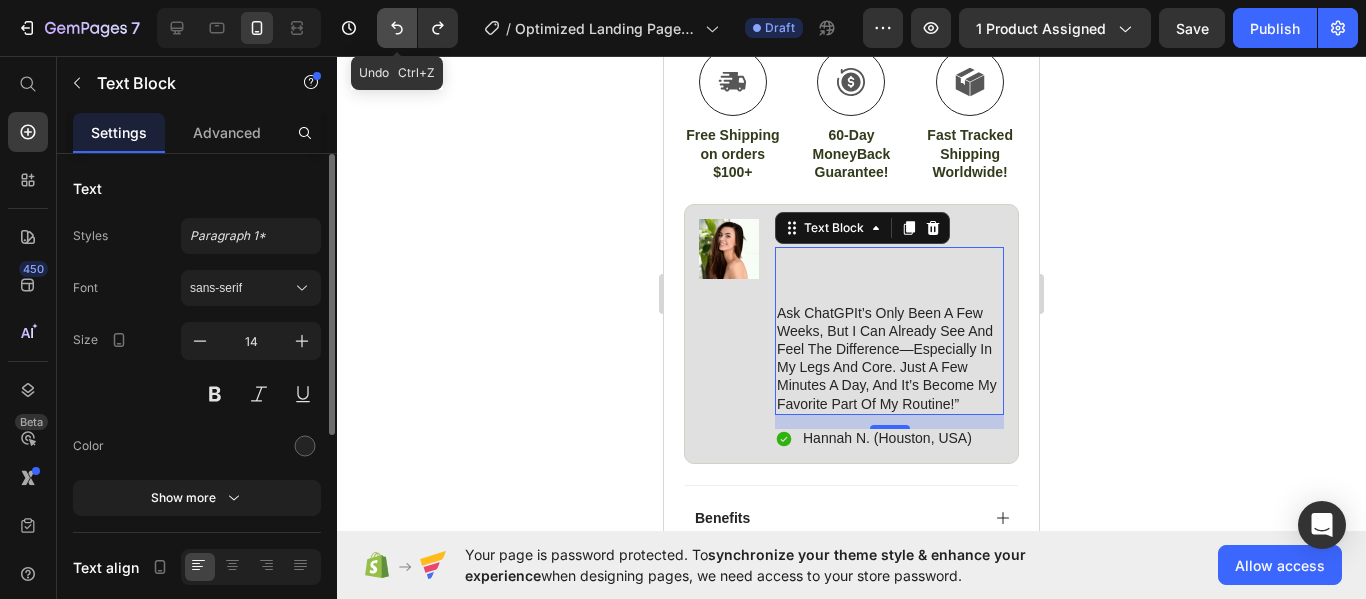 click 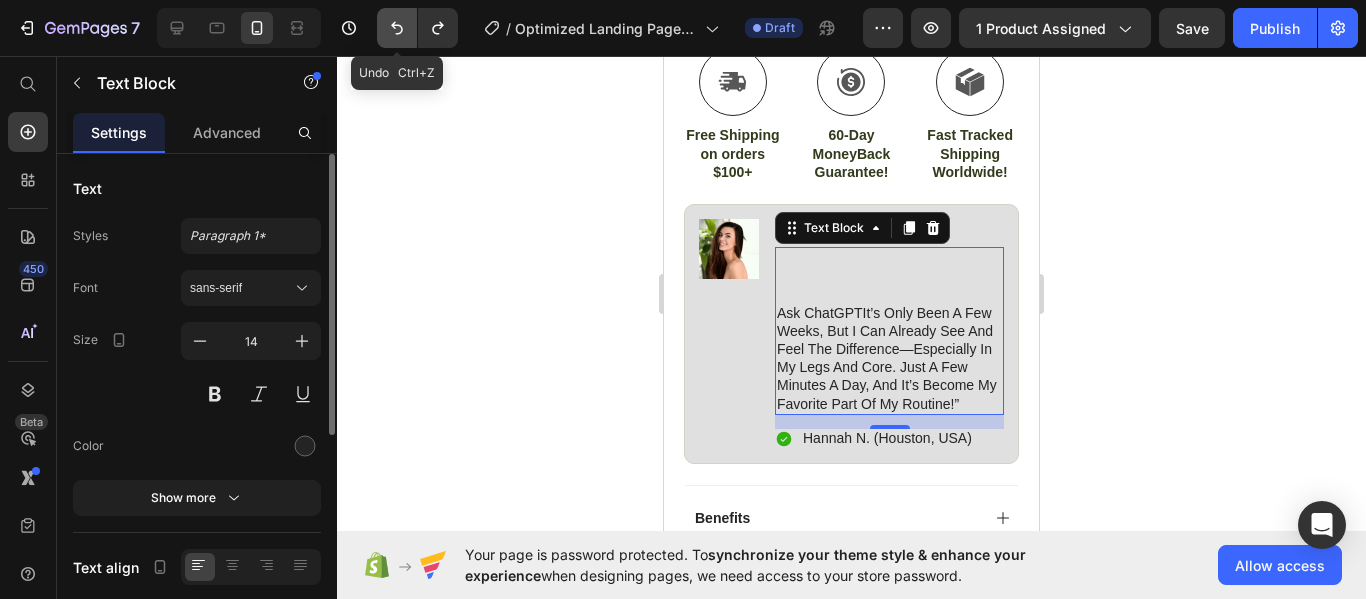 click 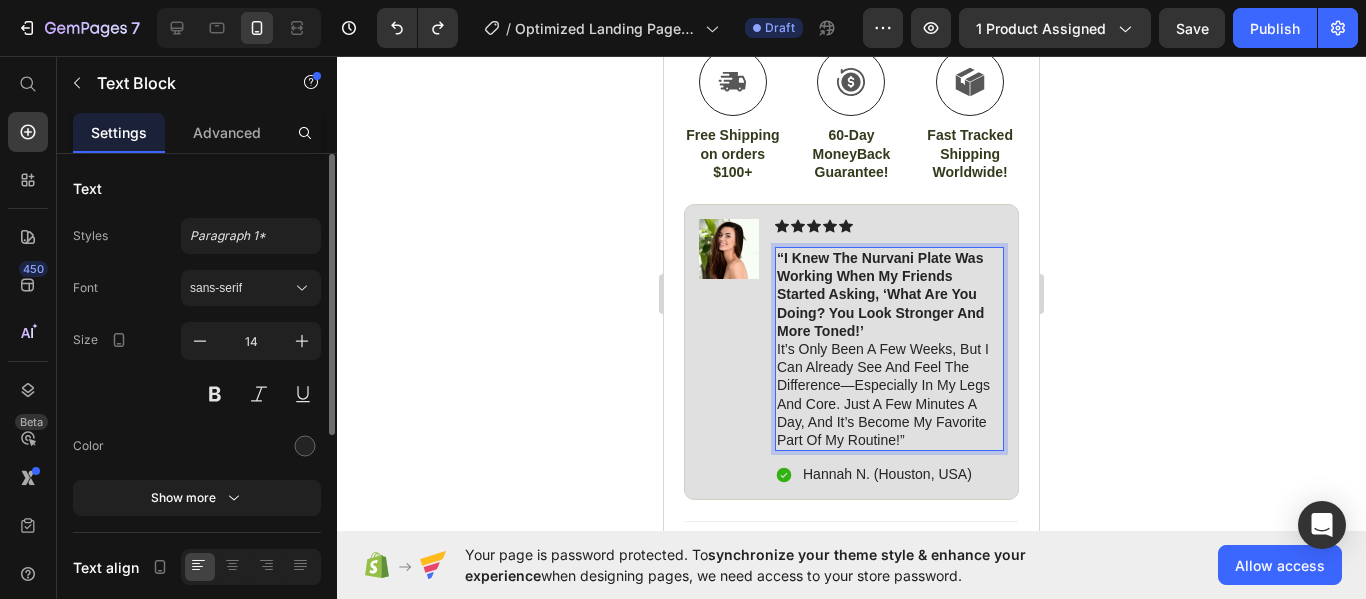click on "“I knew the Nurvani Plate was working when my friends started asking, ‘What are you doing? You look stronger and more toned!’ It’s only been a few weeks, but I can already see and feel the difference—especially in my legs and core. Just a few minutes a day, and it’s become my favorite part of my routine!”" at bounding box center [889, 349] 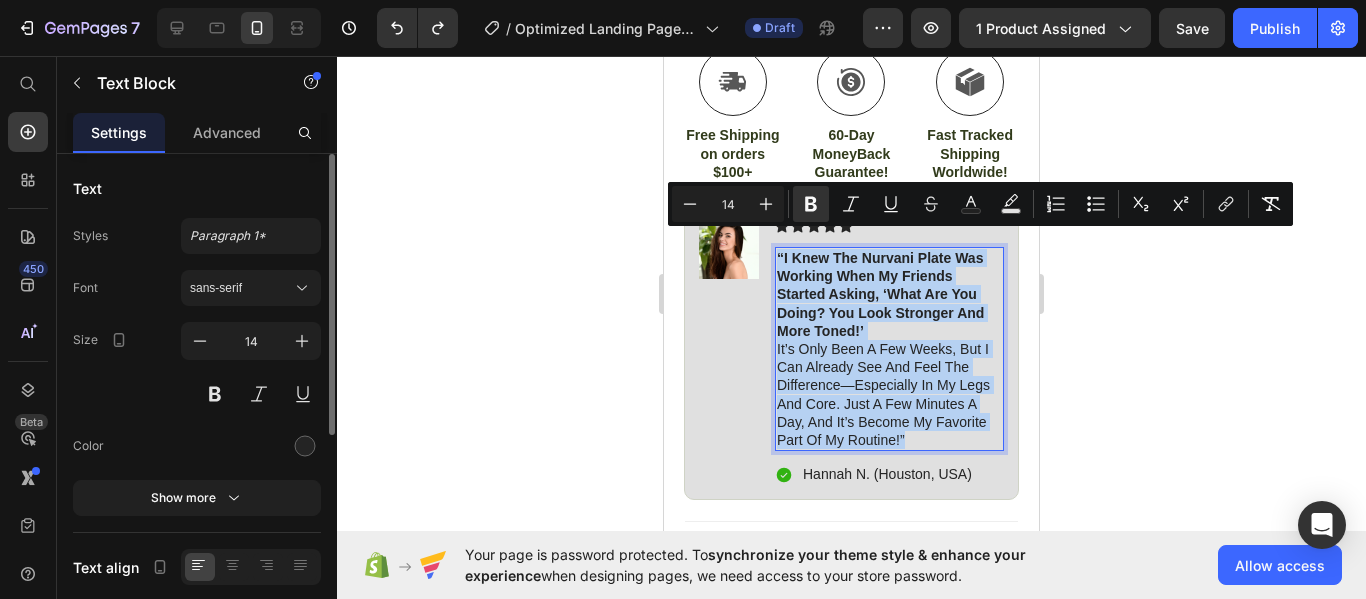 drag, startPoint x: 982, startPoint y: 423, endPoint x: 775, endPoint y: 232, distance: 281.65582 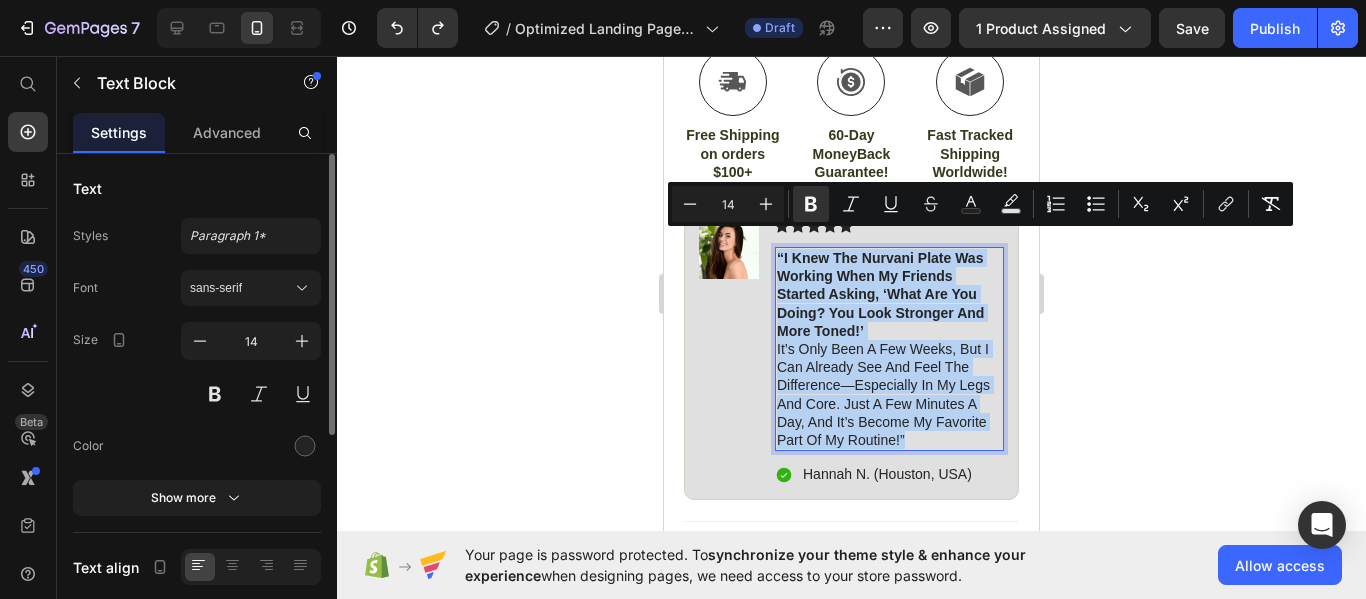 copy on "“I knew the Nurvani Plate was working when my friends started asking, ‘What are you doing? You look stronger and more toned!’ It’s only been a few weeks, but I can already see and feel the difference—especially in my legs and core. Just a few minutes a day, and it’s become my favorite part of my routine!”" 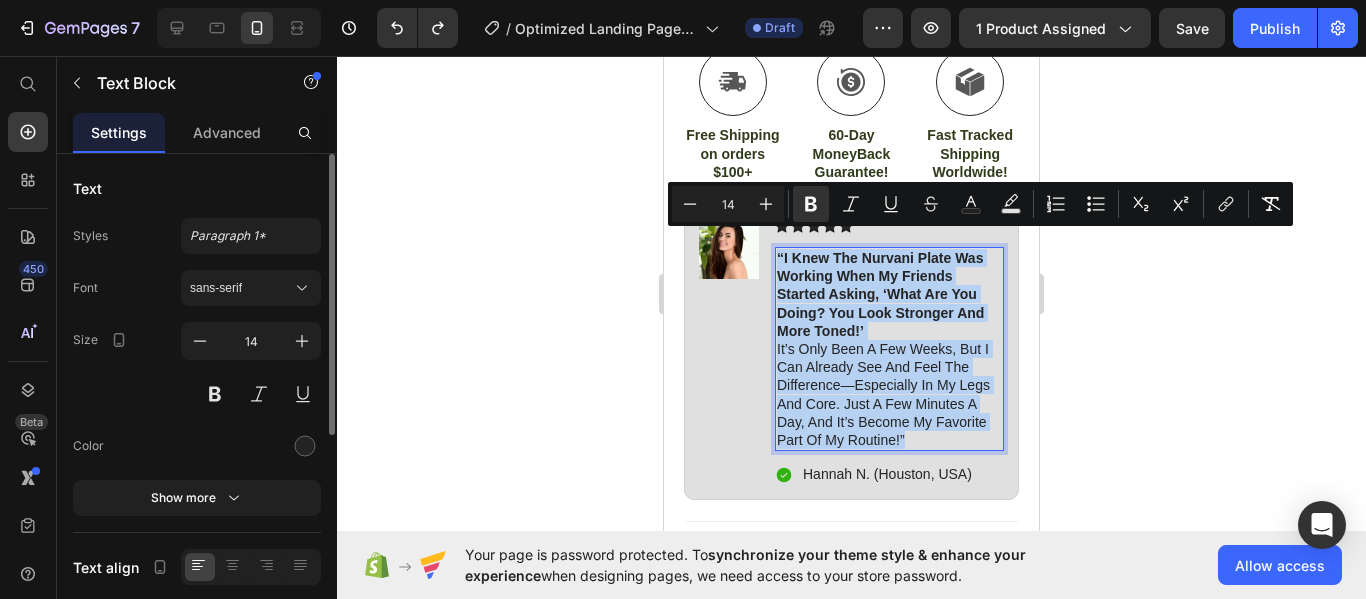 drag, startPoint x: 853, startPoint y: 306, endPoint x: 828, endPoint y: 286, distance: 32.01562 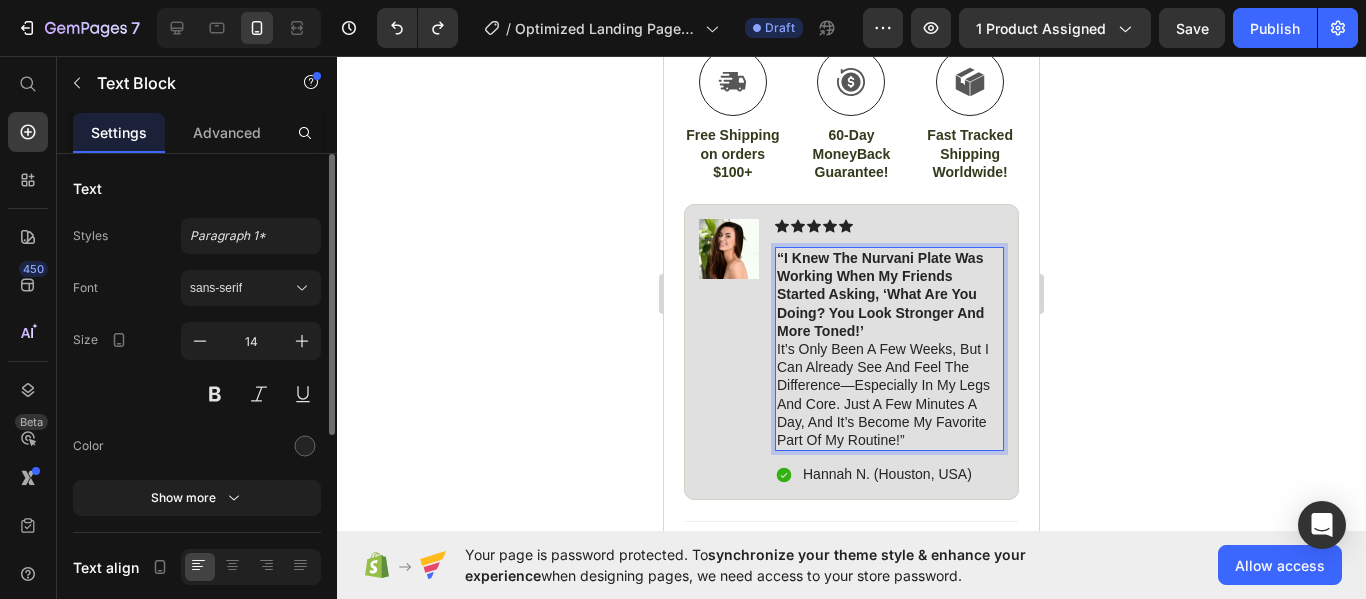 click on "“I knew the Nurvani Plate was working when my friends started asking, ‘What are you doing? You look stronger and more toned!’" at bounding box center [880, 294] 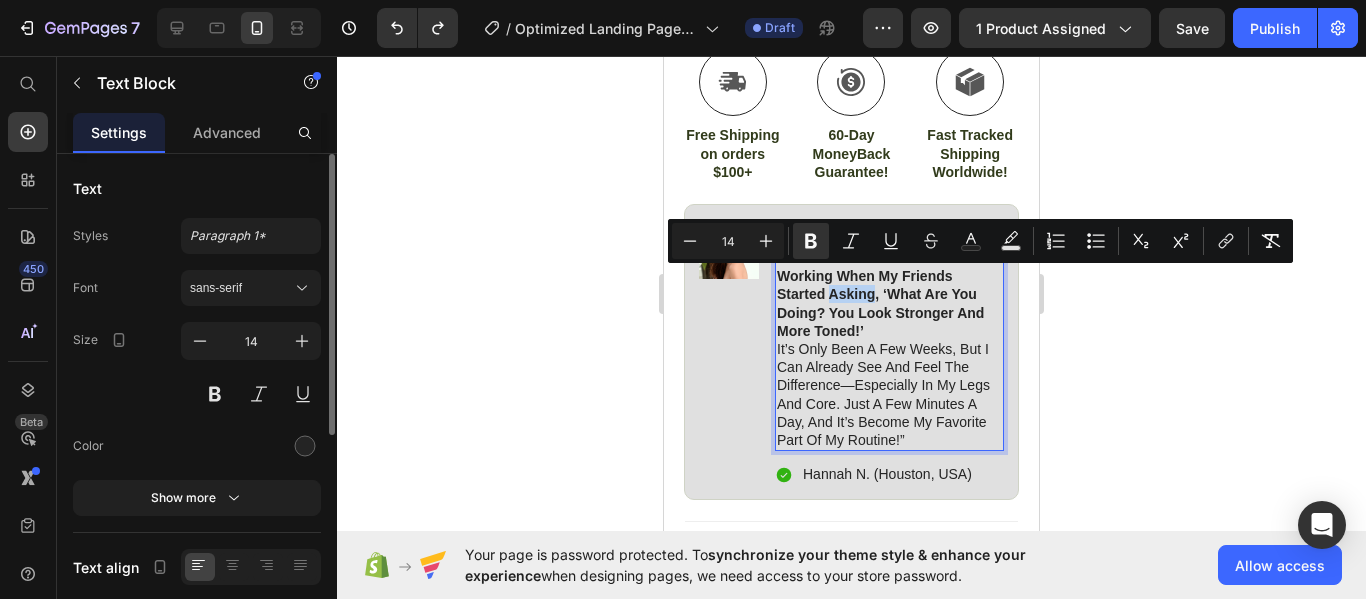 click on "“I knew the Nurvani Plate was working when my friends started asking, ‘What are you doing? You look stronger and more toned!’" at bounding box center (880, 294) 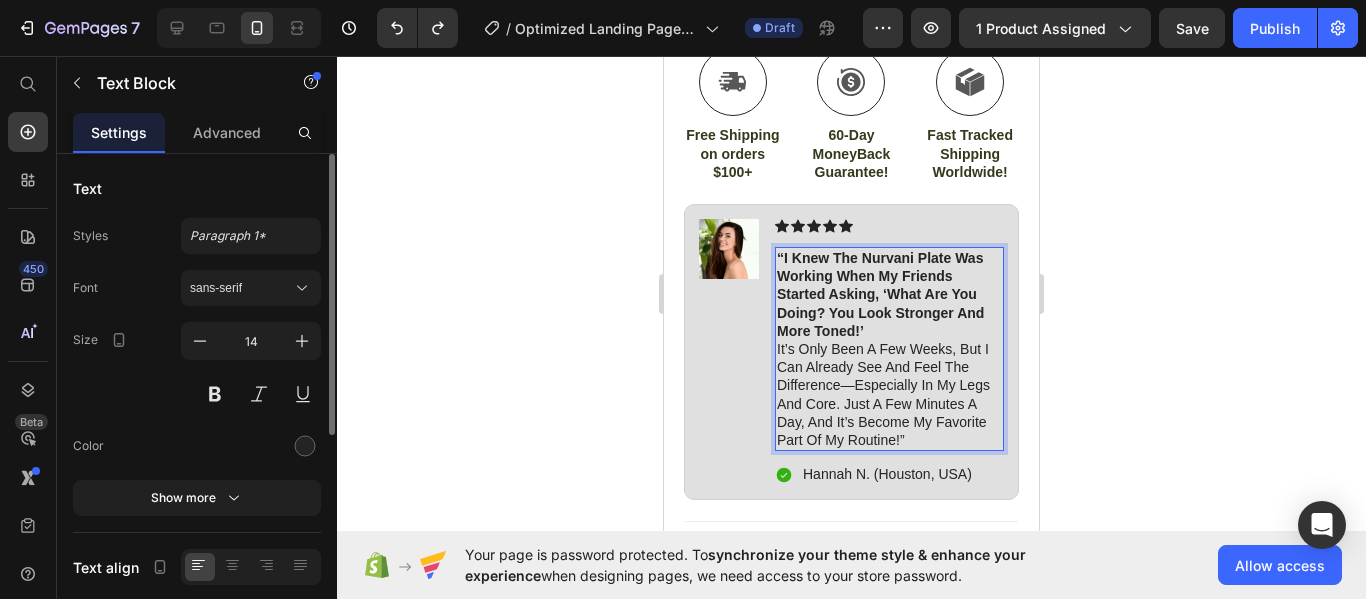 click on "“I knew the Nurvani Plate was working when my friends started asking, ‘What are you doing? You look stronger and more toned!’" at bounding box center [880, 294] 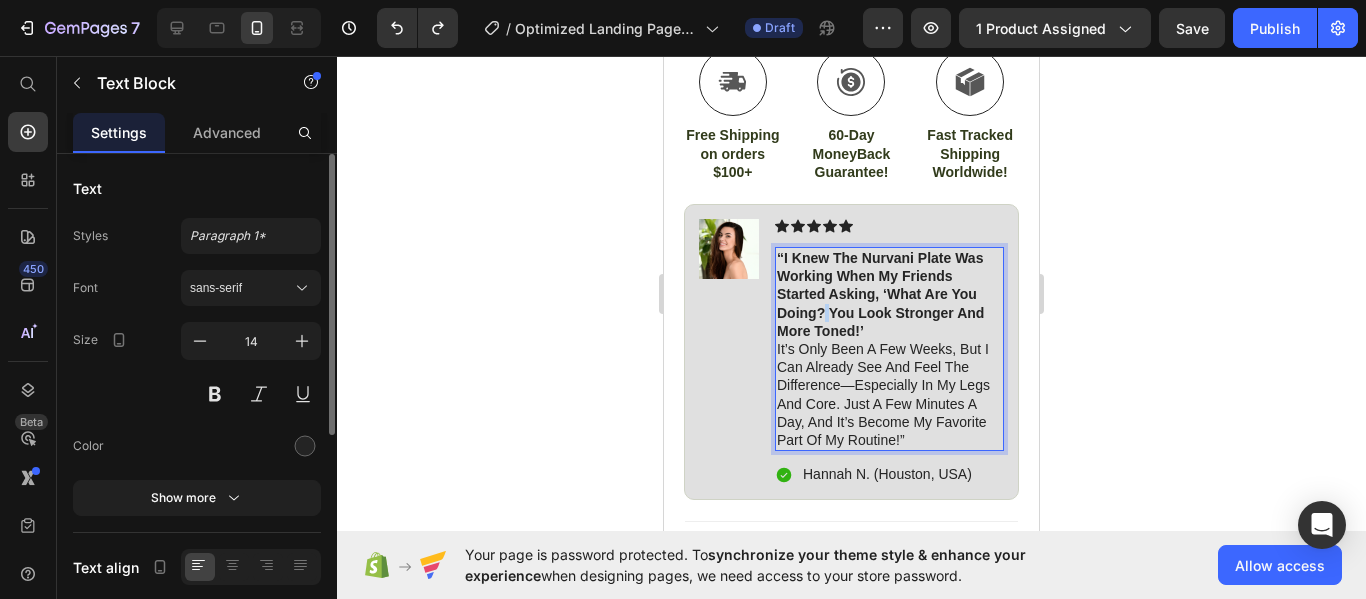click on "“I knew the Nurvani Plate was working when my friends started asking, ‘What are you doing? You look stronger and more toned!’" at bounding box center (880, 294) 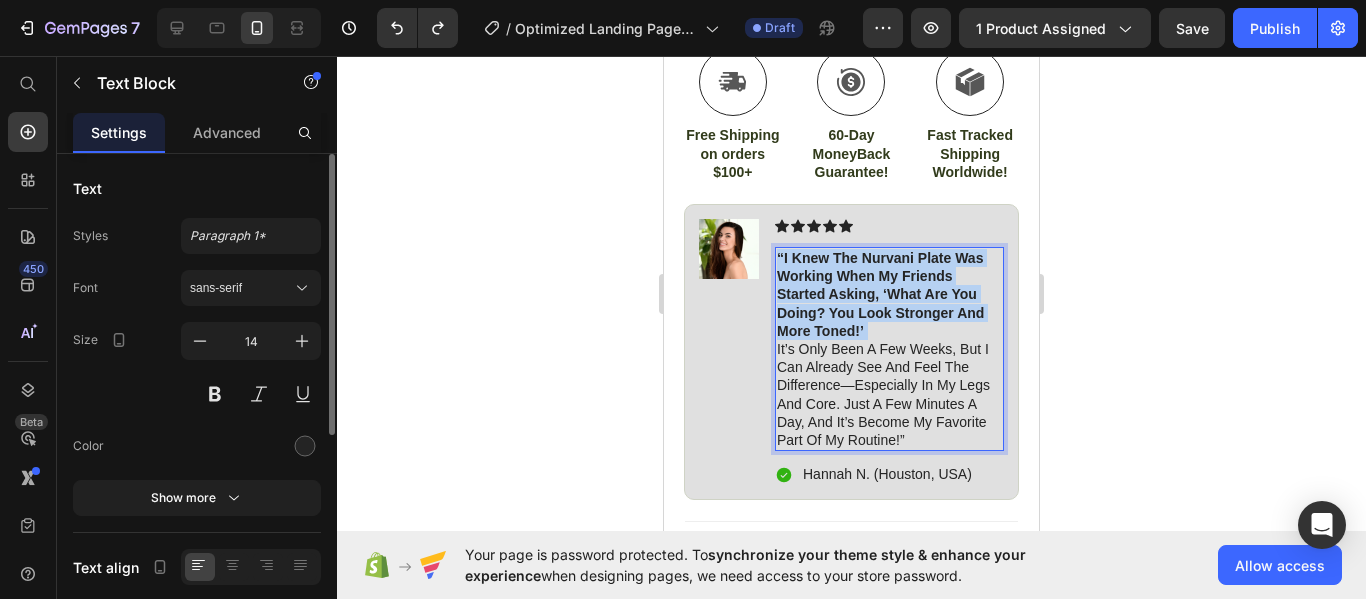 click on "“I knew the Nurvani Plate was working when my friends started asking, ‘What are you doing? You look stronger and more toned!’" at bounding box center (880, 294) 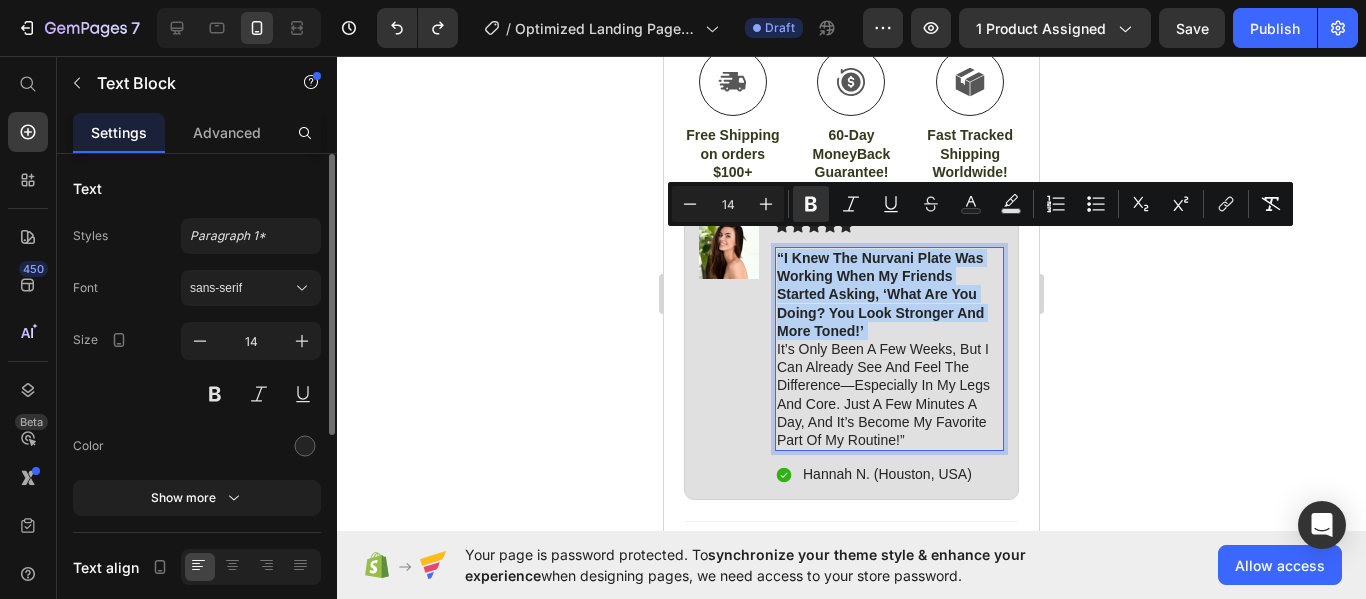 click on "“I knew the Nurvani Plate was working when my friends started asking, ‘What are you doing? You look stronger and more toned!’" at bounding box center [880, 294] 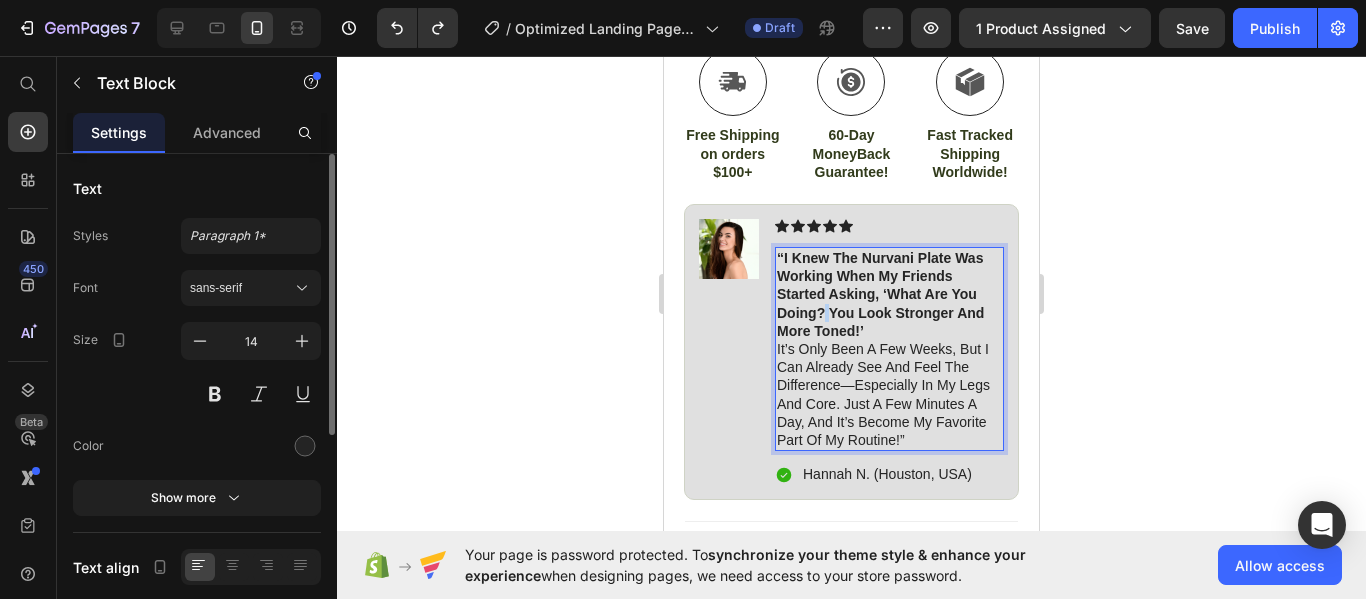 click on "“I knew the Nurvani Plate was working when my friends started asking, ‘What are you doing? You look stronger and more toned!’" at bounding box center (880, 294) 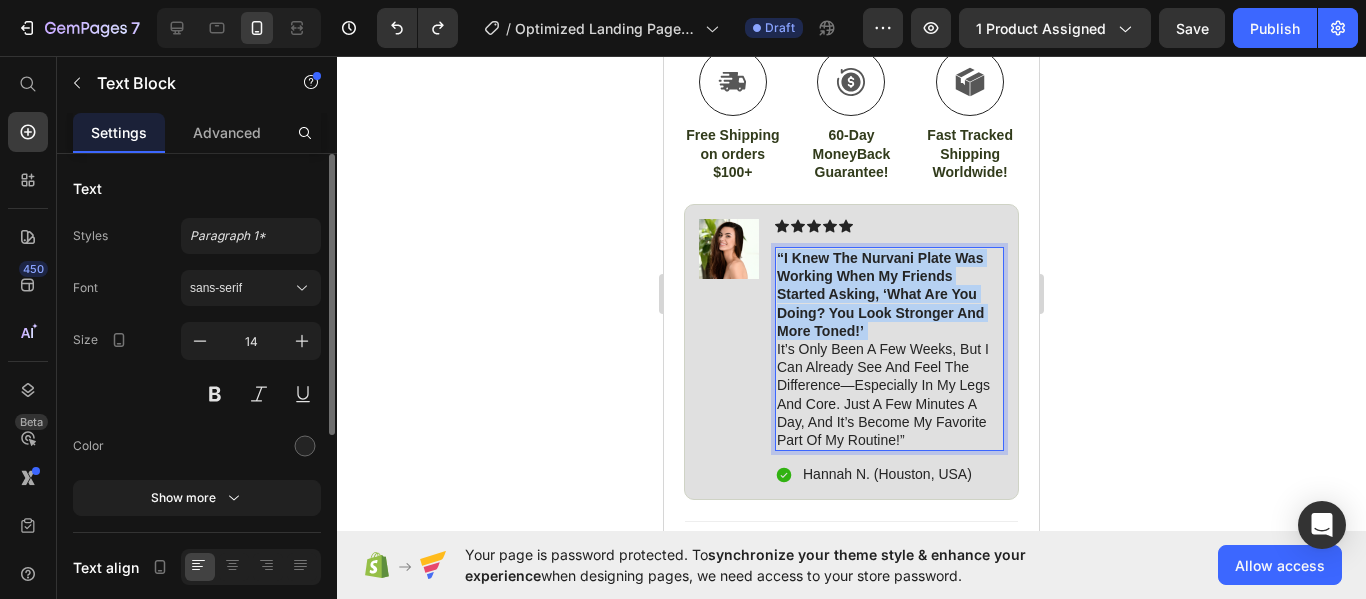 click on "“I knew the Nurvani Plate was working when my friends started asking, ‘What are you doing? You look stronger and more toned!’" at bounding box center [880, 294] 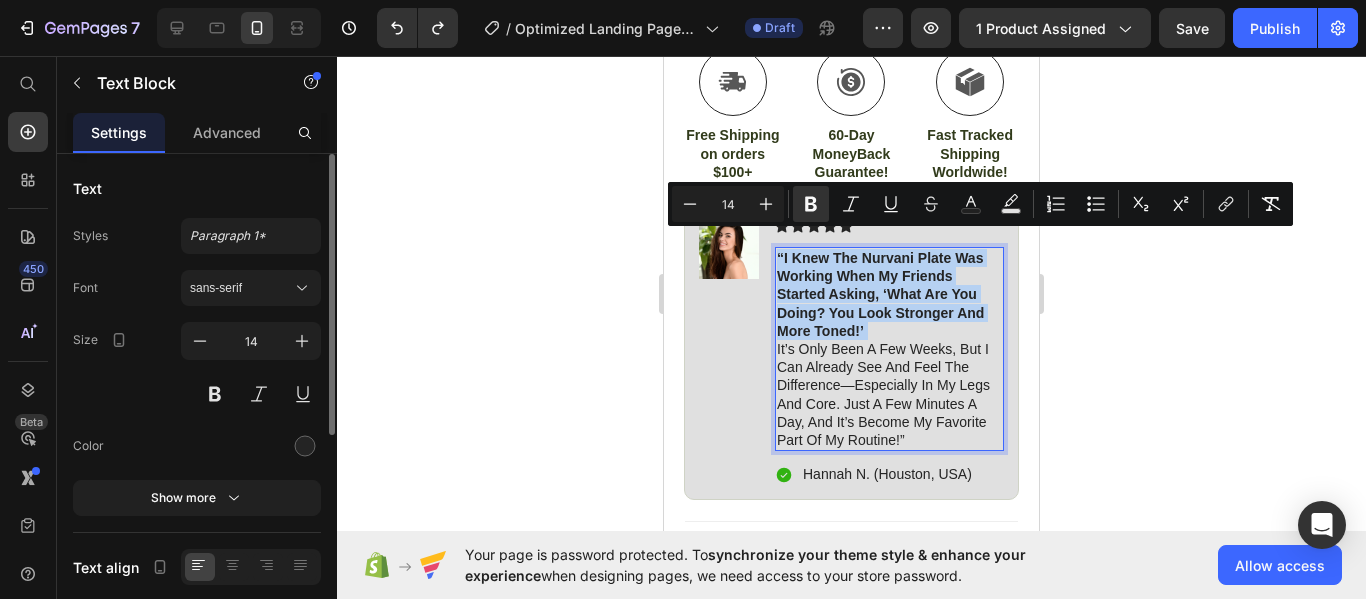 click on "“I knew the Nurvani Plate was working when my friends started asking, ‘What are you doing? You look stronger and more toned!’" at bounding box center [880, 294] 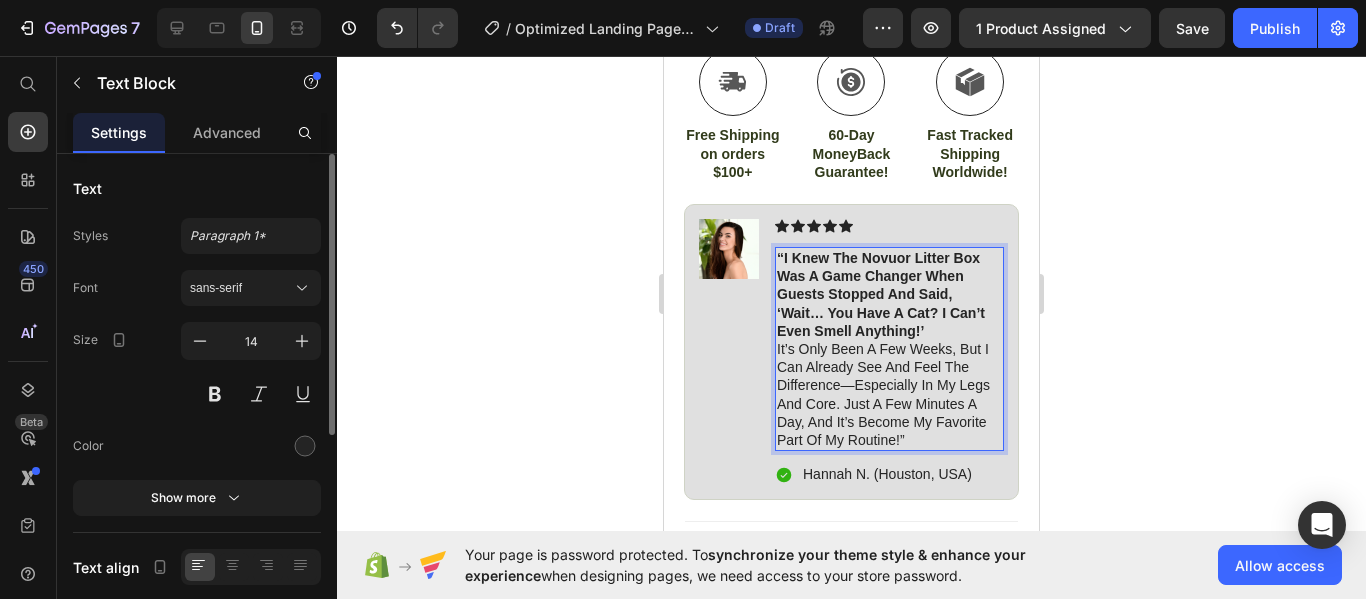 click on "⁠⁠⁠⁠⁠⁠⁠ It’s only been a few weeks, but I can already see and feel the difference—especially in my legs and core. Just a few minutes a day, and it’s become my favorite part of my routine!”" at bounding box center (889, 394) 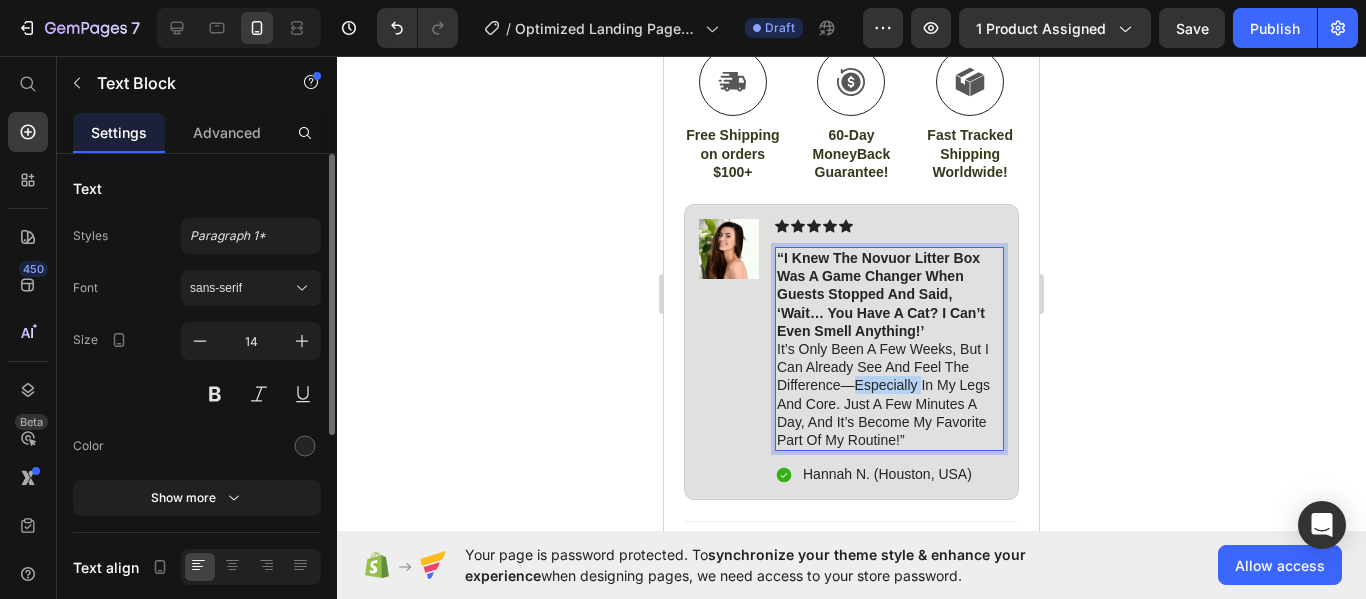 click on "It’s only been a few weeks, but I can already see and feel the difference—especially in my legs and core. Just a few minutes a day, and it’s become my favorite part of my routine!”" at bounding box center [889, 394] 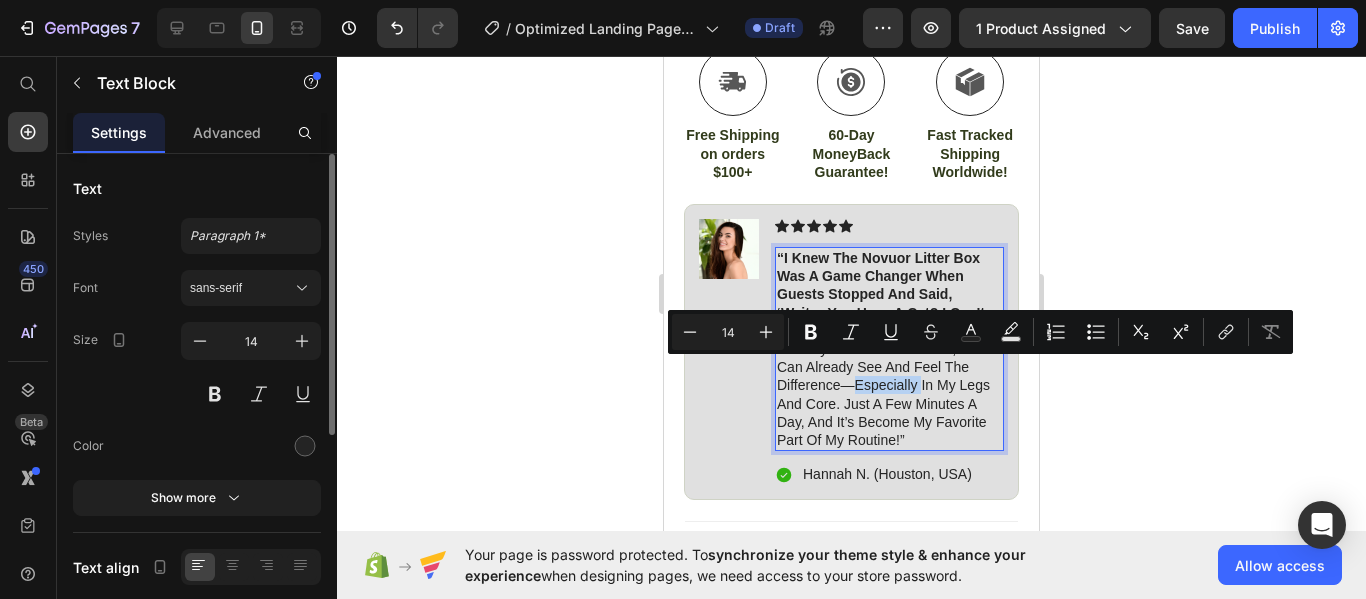 click on "It’s only been a few weeks, but I can already see and feel the difference—especially in my legs and core. Just a few minutes a day, and it’s become my favorite part of my routine!”" at bounding box center (889, 394) 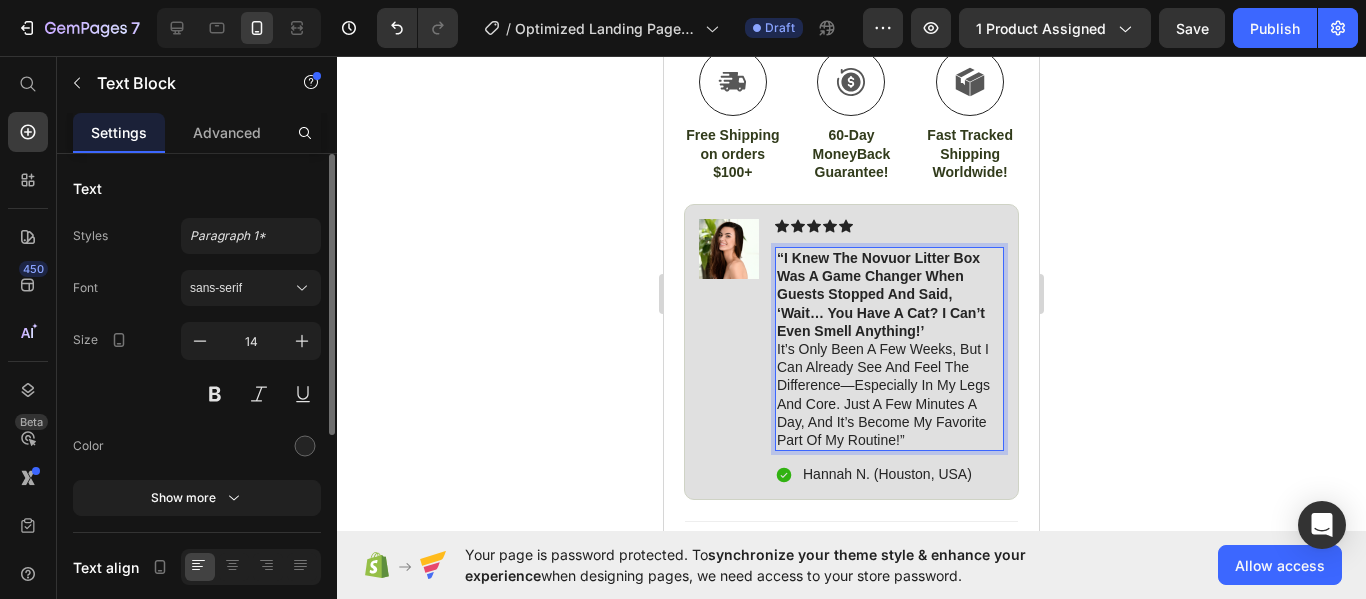 click on "It’s only been a few weeks, but I can already see and feel the difference—especially in my legs and core. Just a few minutes a day, and it’s become my favorite part of my routine!”" at bounding box center [889, 394] 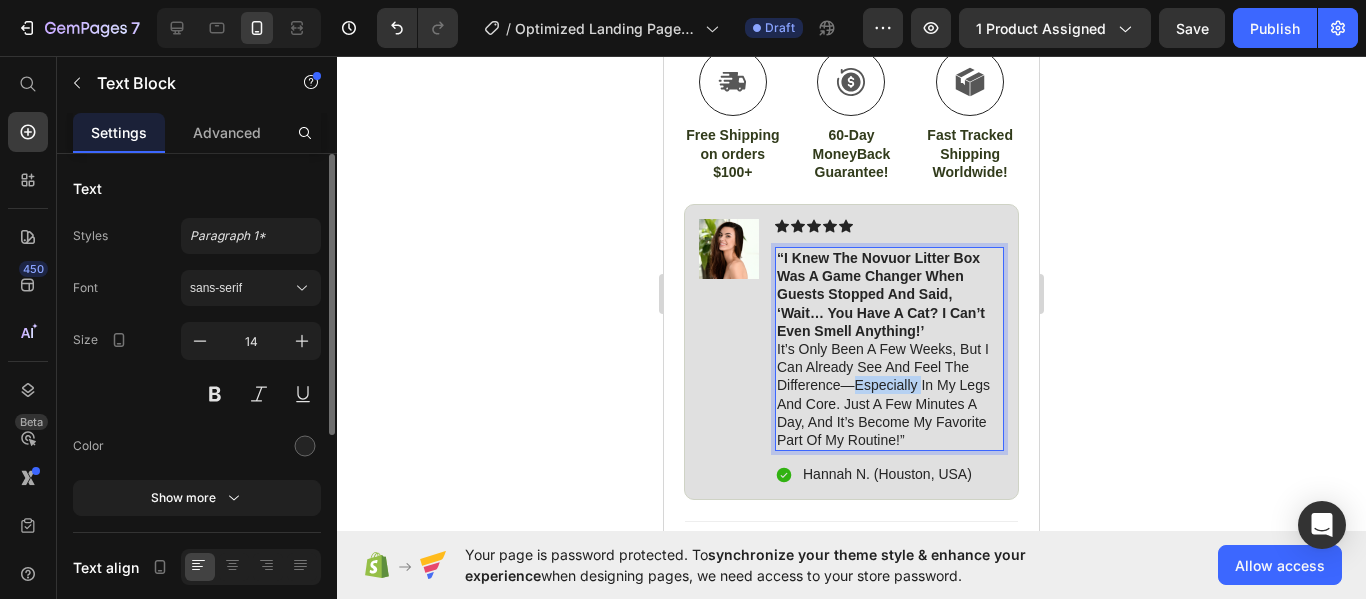 click on "It’s only been a few weeks, but I can already see and feel the difference—especially in my legs and core. Just a few minutes a day, and it’s become my favorite part of my routine!”" at bounding box center [889, 394] 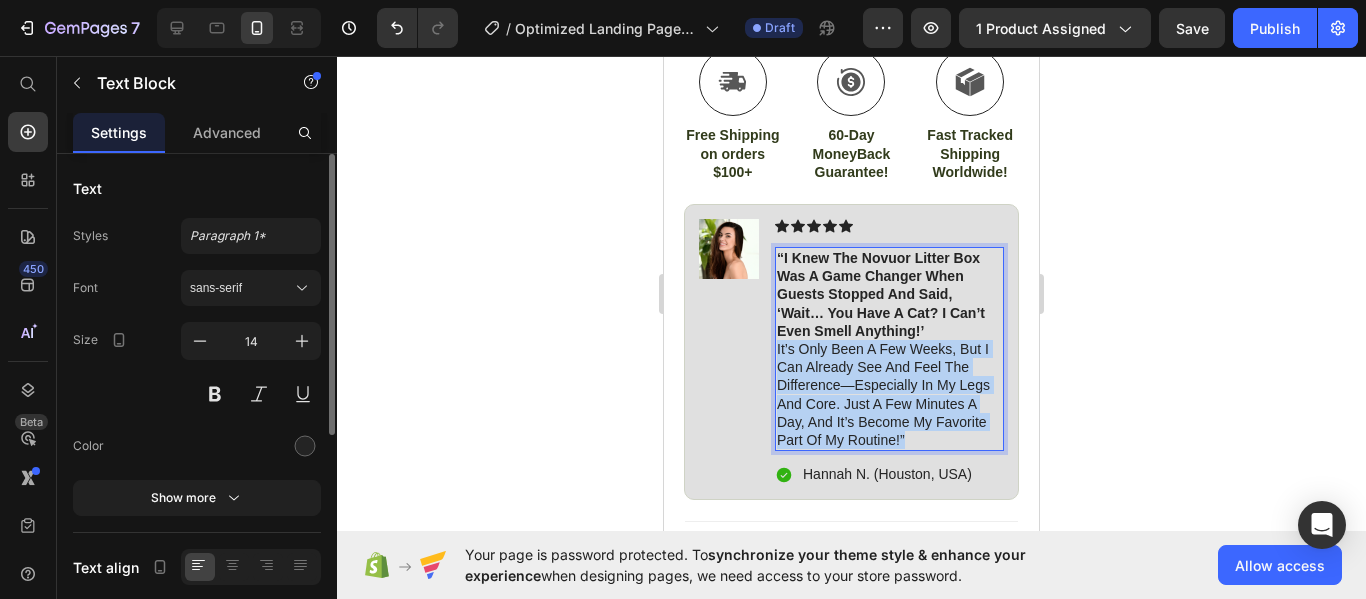 click on "It’s only been a few weeks, but I can already see and feel the difference—especially in my legs and core. Just a few minutes a day, and it’s become my favorite part of my routine!”" at bounding box center (889, 394) 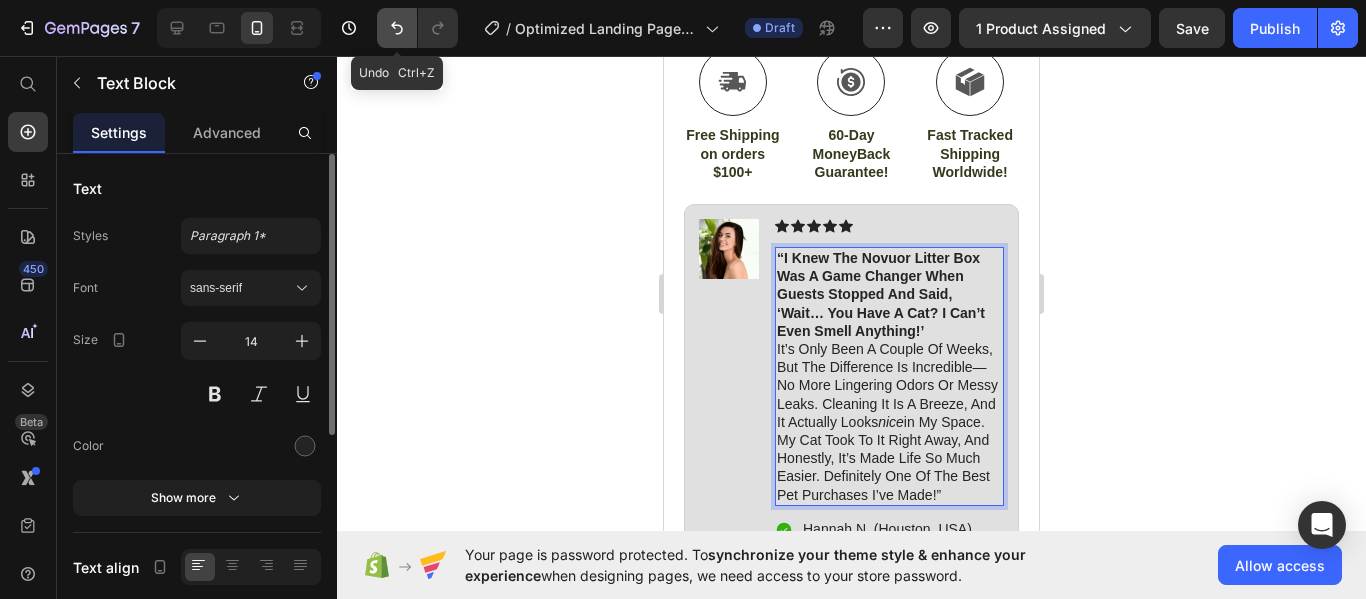 click 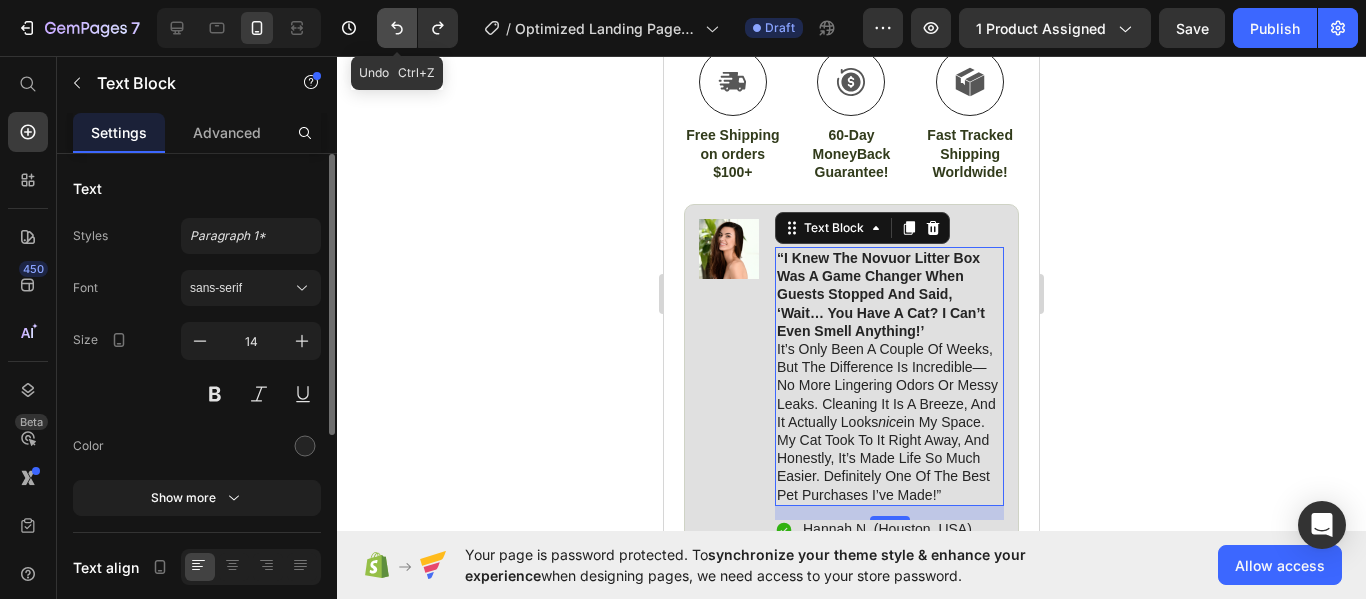 click 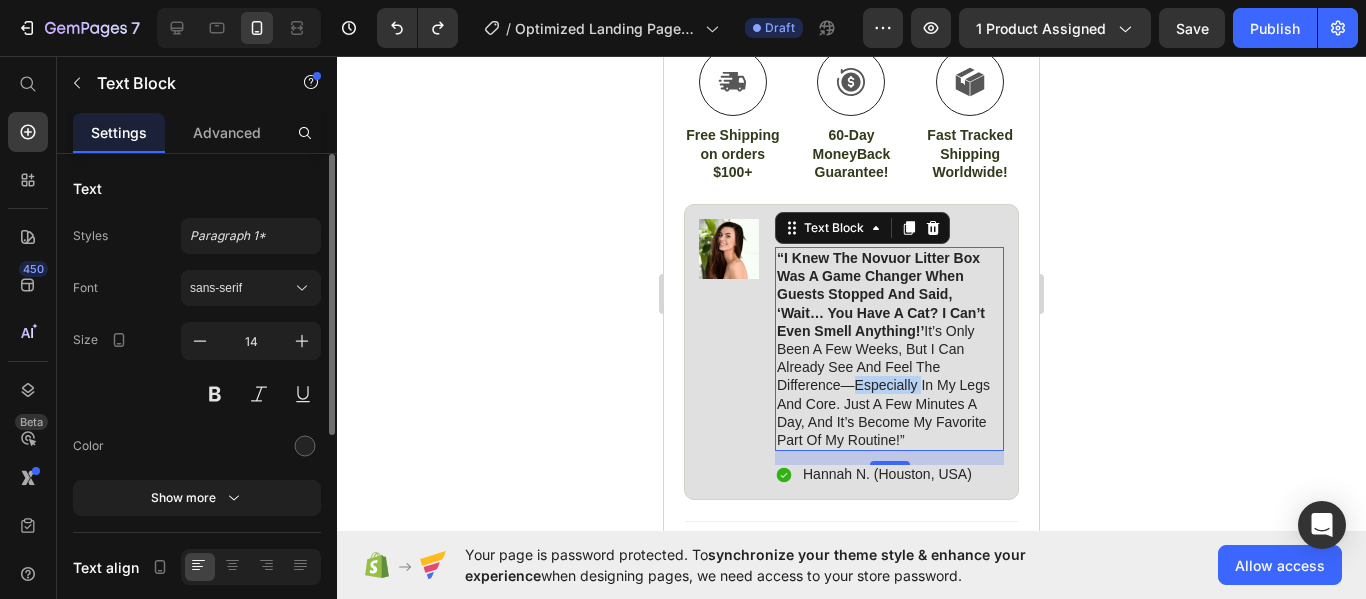 click on "“I knew the Novuor Litter Box was a game changer when guests stopped and said, ‘Wait… you have a cat? I can’t even smell anything!’ It’s only been a few weeks, but I can already see and feel the difference—especially in my legs and core. Just a few minutes a day, and it’s become my favorite part of my routine!”" at bounding box center [889, 349] 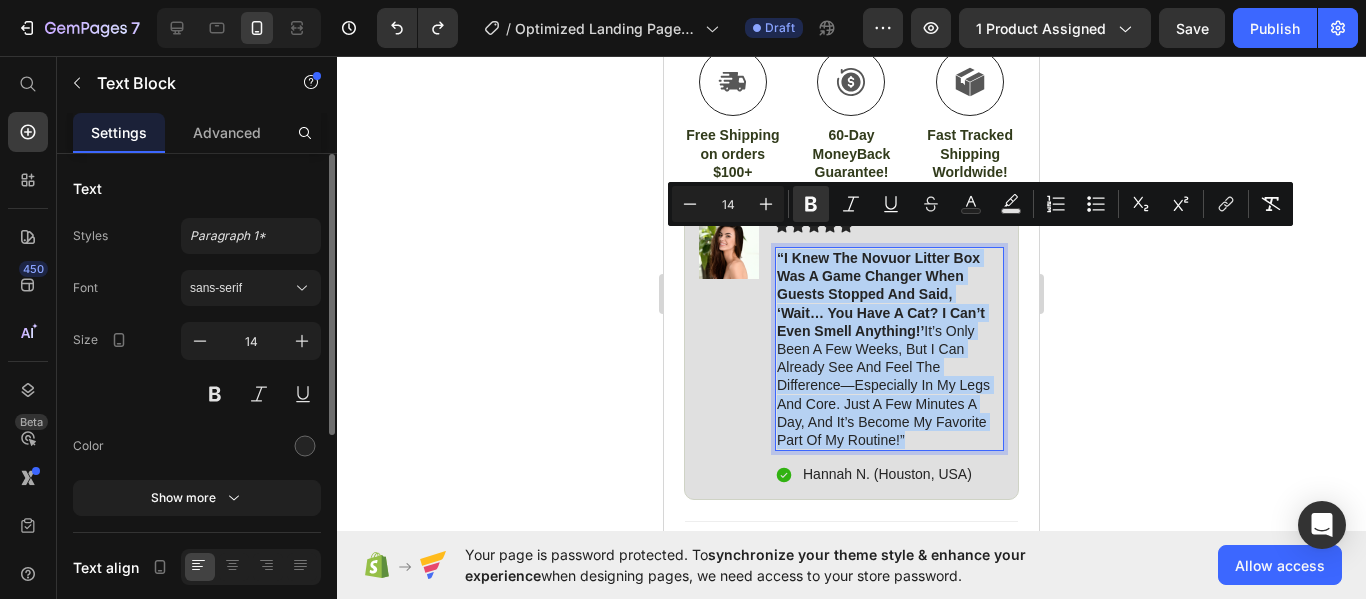 click on "“I knew the Novuor Litter Box was a game changer when guests stopped and said, ‘Wait… you have a cat? I can’t even smell anything!’ It’s only been a few weeks, but I can already see and feel the difference—especially in my legs and core. Just a few minutes a day, and it’s become my favorite part of my routine!”" at bounding box center (889, 349) 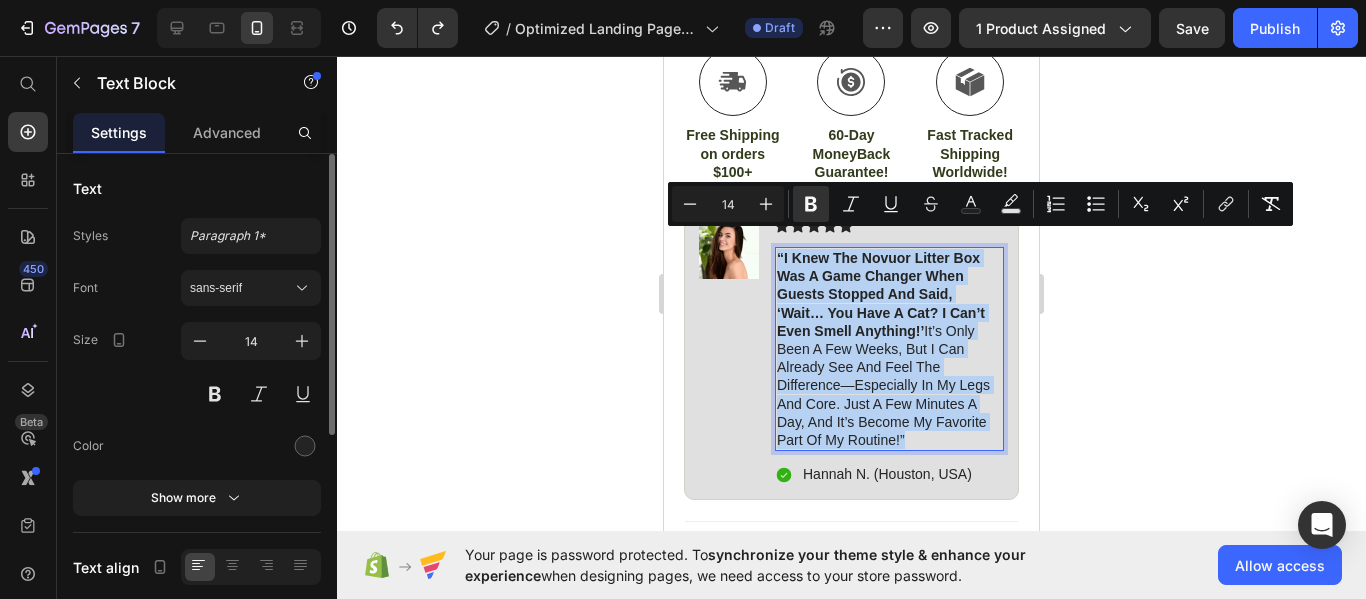 click on "“I knew the Novuor Litter Box was a game changer when guests stopped and said, ‘Wait… you have a cat? I can’t even smell anything!’ It’s only been a few weeks, but I can already see and feel the difference—especially in my legs and core. Just a few minutes a day, and it’s become my favorite part of my routine!”" at bounding box center (889, 349) 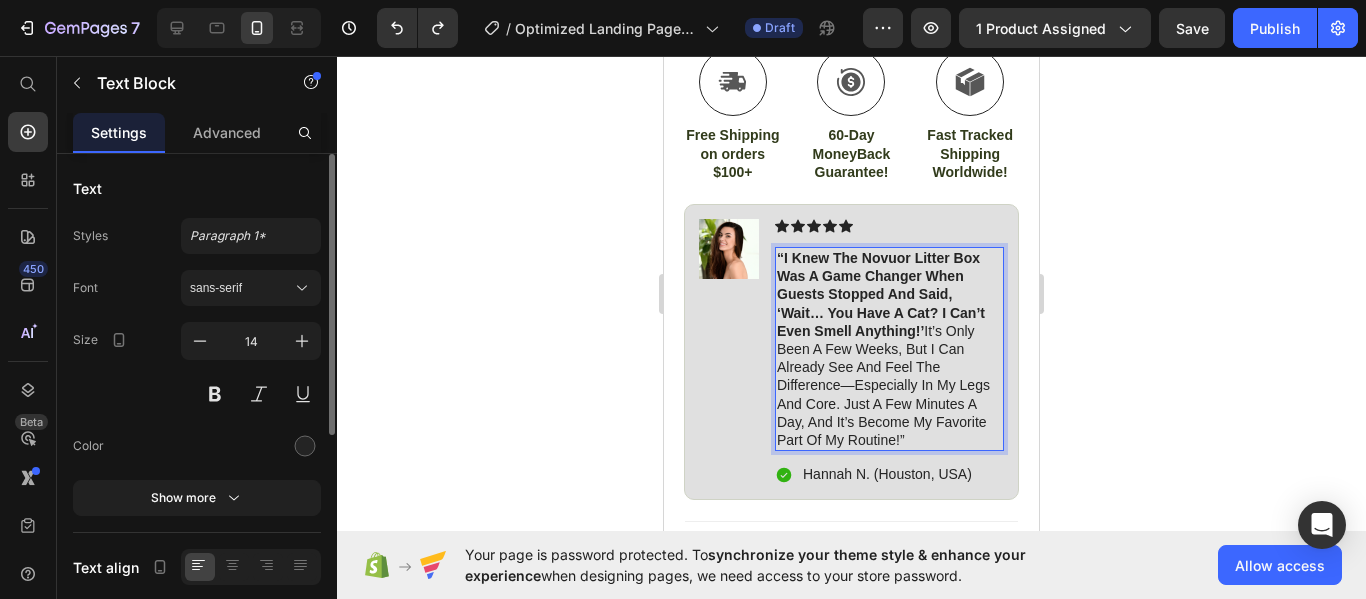 click on "“I knew the Novuor Litter Box was a game changer when guests stopped and said, ‘Wait… you have a cat? I can’t even smell anything!’" at bounding box center [881, 294] 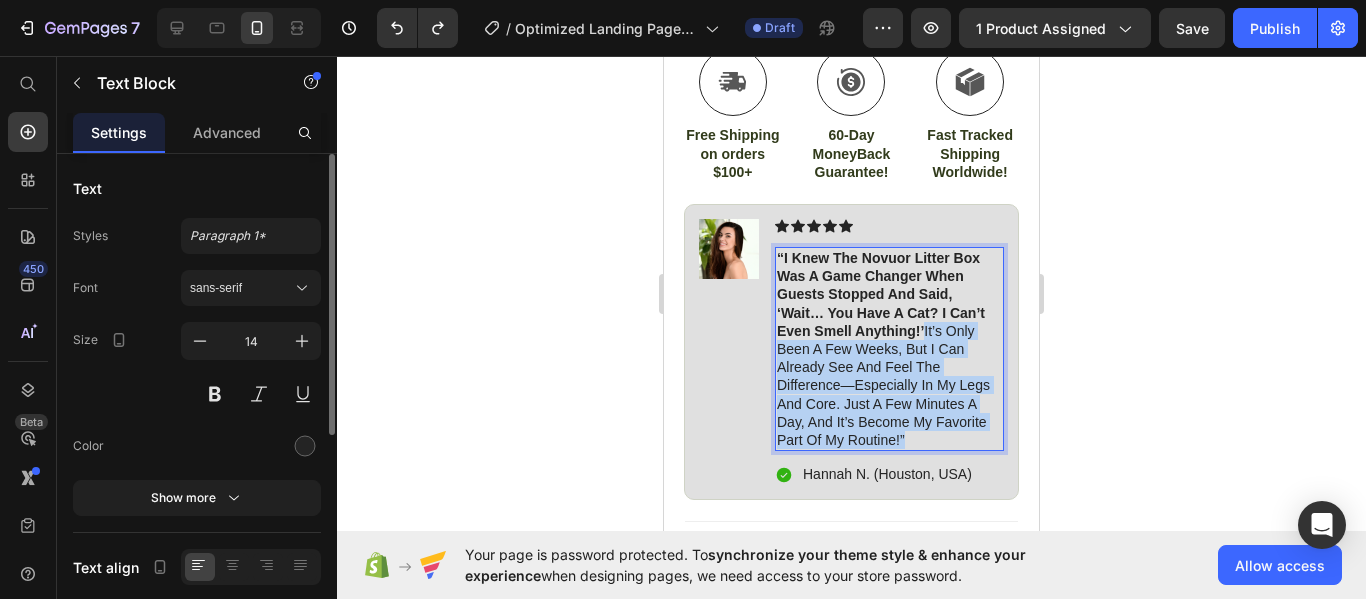 drag, startPoint x: 923, startPoint y: 315, endPoint x: 982, endPoint y: 424, distance: 123.943535 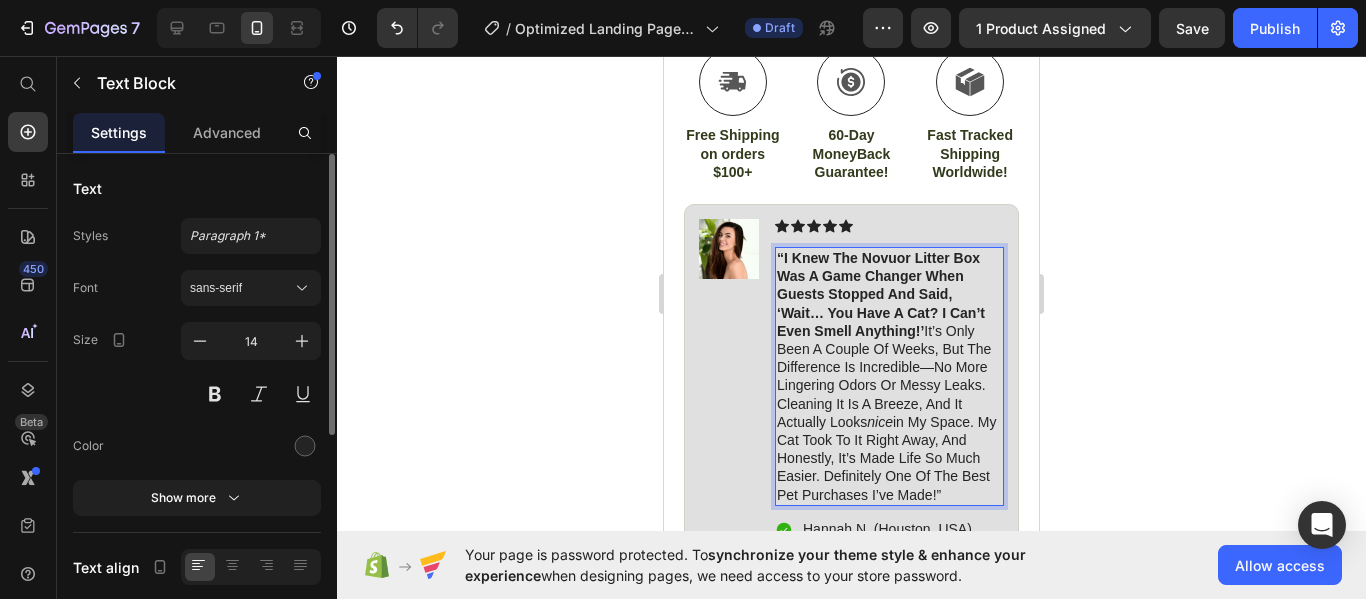 click on "“I knew the Novuor Litter Box was a game changer when guests stopped and said, ‘Wait… you have a cat? I can’t even smell anything!’" at bounding box center (881, 294) 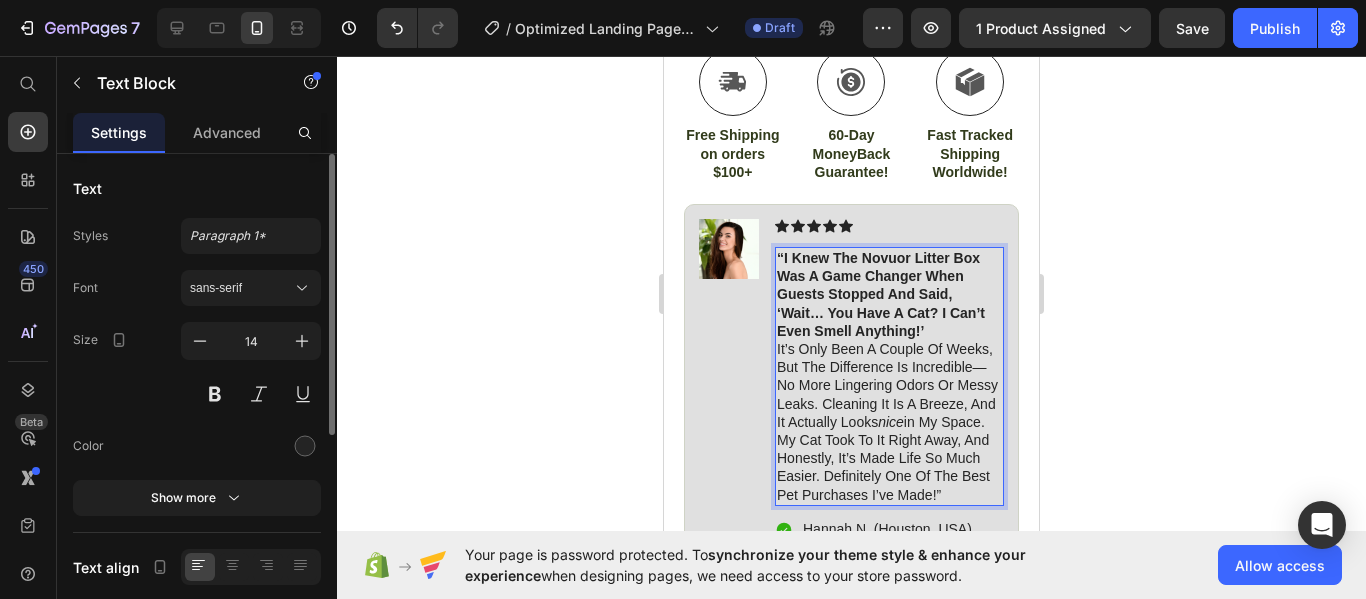 click on "It’s only been a couple of weeks, but the difference is incredible—no more lingering odors or messy leaks. Cleaning it is a breeze, and it actually looks  nice  in my space. My cat took to it right away, and honestly, it’s made life so much easier. Definitely one of the best pet purchases I’ve made!”" at bounding box center [889, 422] 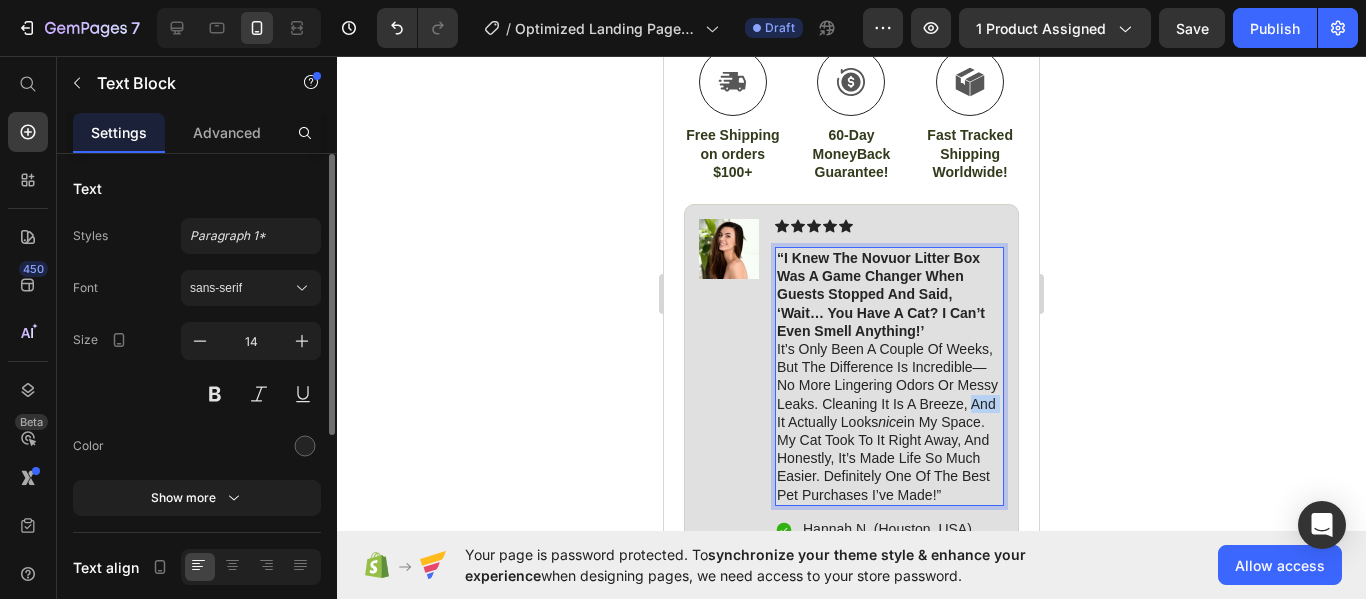 click on "It’s only been a couple of weeks, but the difference is incredible—no more lingering odors or messy leaks. Cleaning it is a breeze, and it actually looks  nice  in my space. My cat took to it right away, and honestly, it’s made life so much easier. Definitely one of the best pet purchases I’ve made!”" at bounding box center [889, 422] 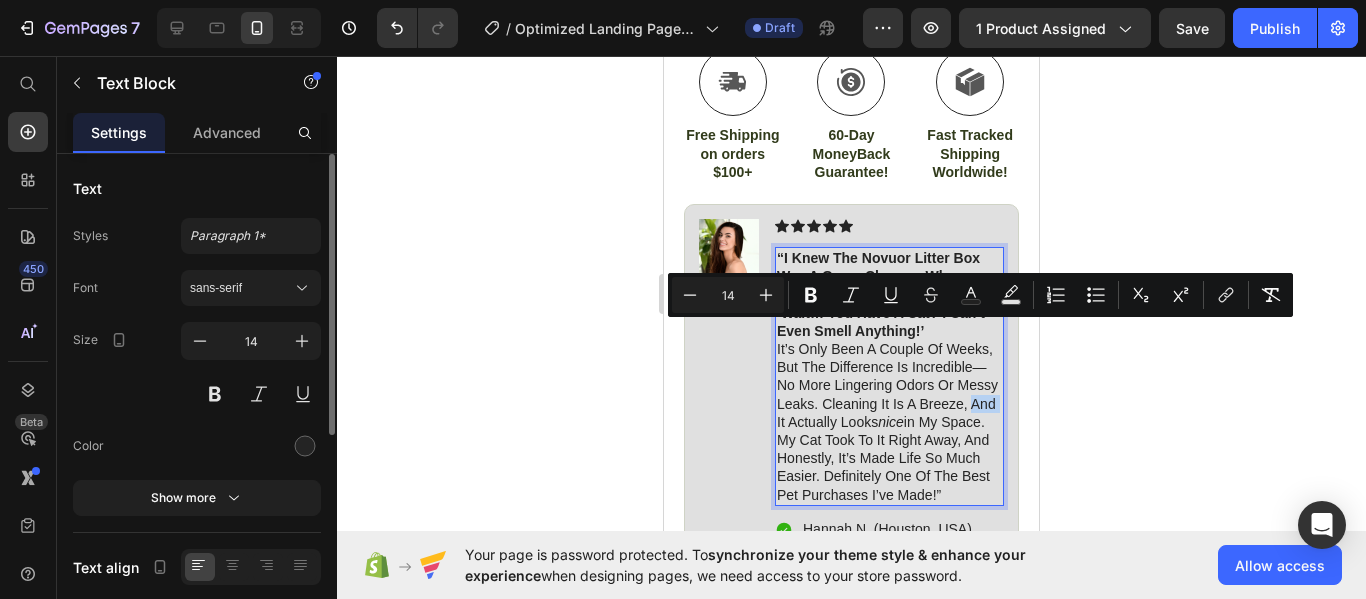click on "It’s only been a couple of weeks, but the difference is incredible—no more lingering odors or messy leaks. Cleaning it is a breeze, and it actually looks  nice  in my space. My cat took to it right away, and honestly, it’s made life so much easier. Definitely one of the best pet purchases I’ve made!”" at bounding box center [889, 422] 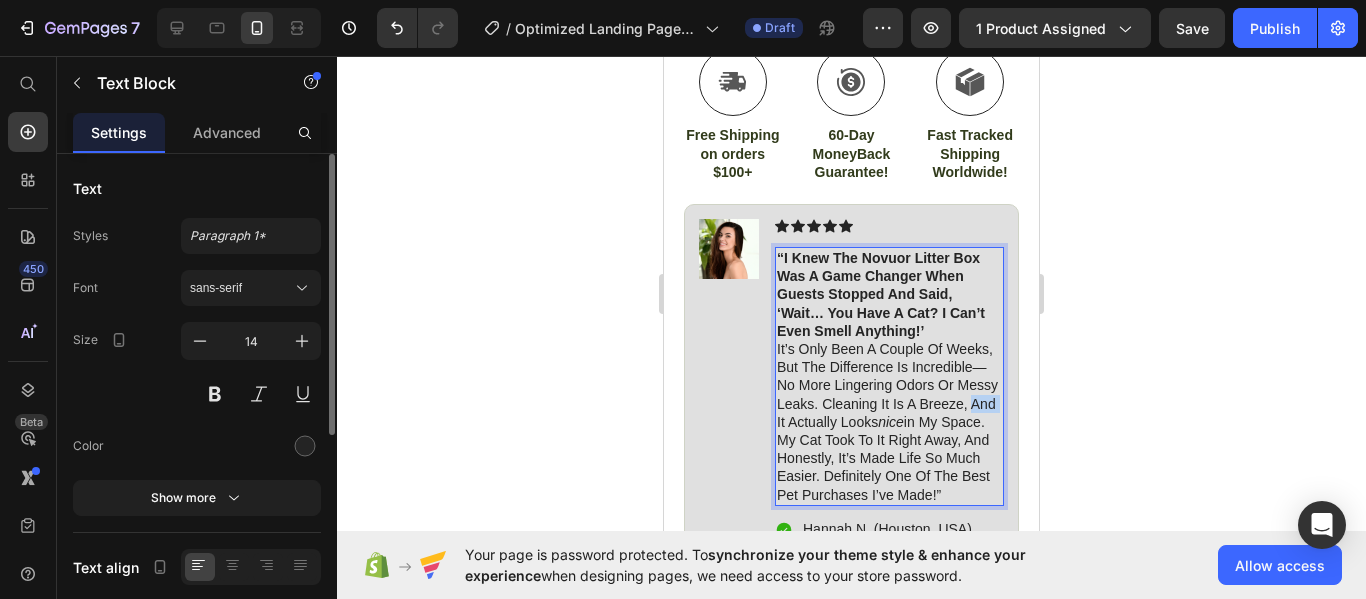 click on "It’s only been a couple of weeks, but the difference is incredible—no more lingering odors or messy leaks. Cleaning it is a breeze, and it actually looks  nice  in my space. My cat took to it right away, and honestly, it’s made life so much easier. Definitely one of the best pet purchases I’ve made!”" at bounding box center (889, 422) 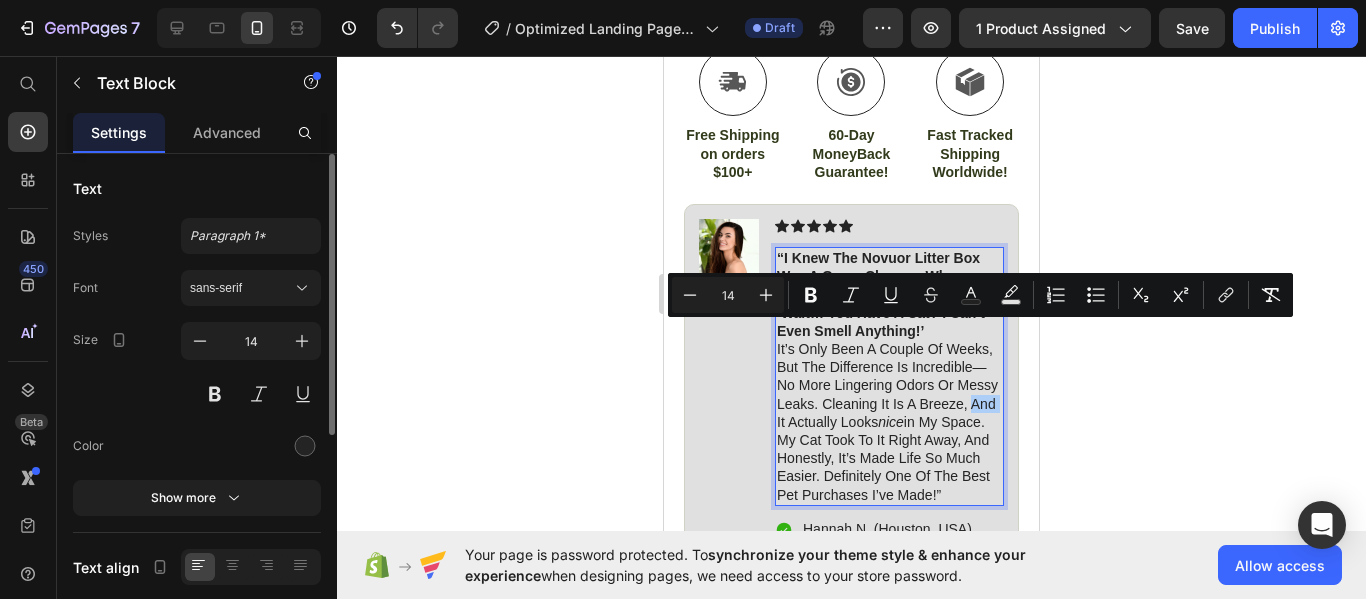 click 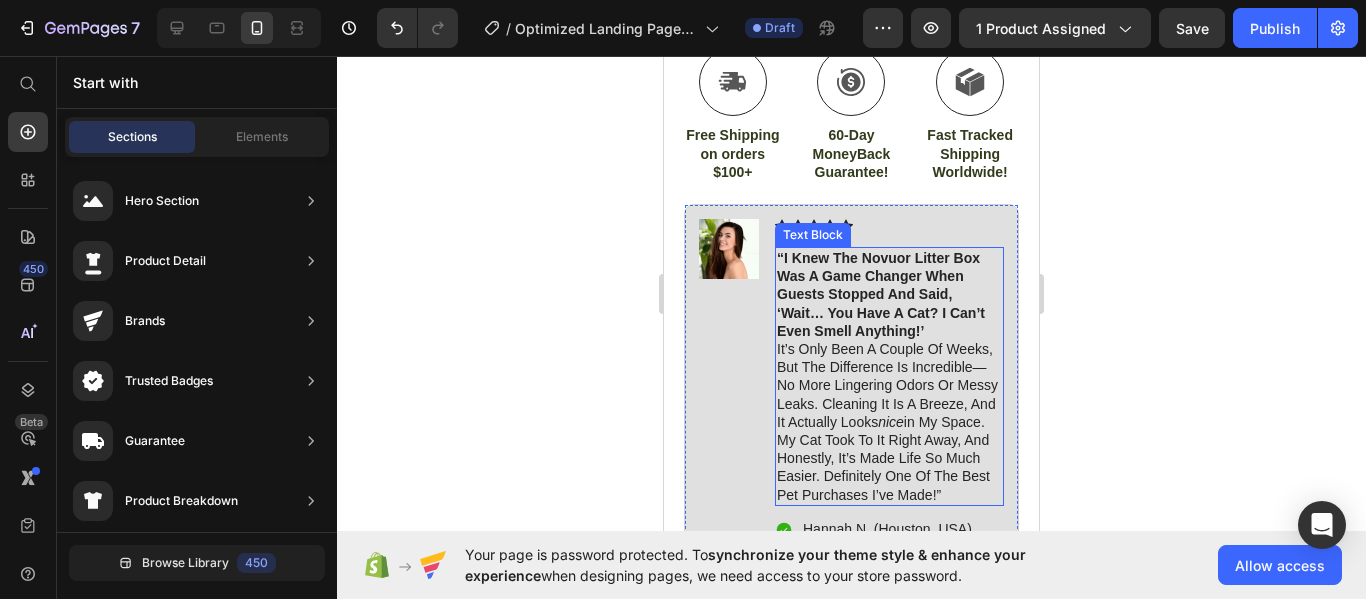 click on "“I knew the Novuor Litter Box was a game changer when guests stopped and said, ‘Wait… you have a cat? I can’t even smell anything!’" at bounding box center [881, 294] 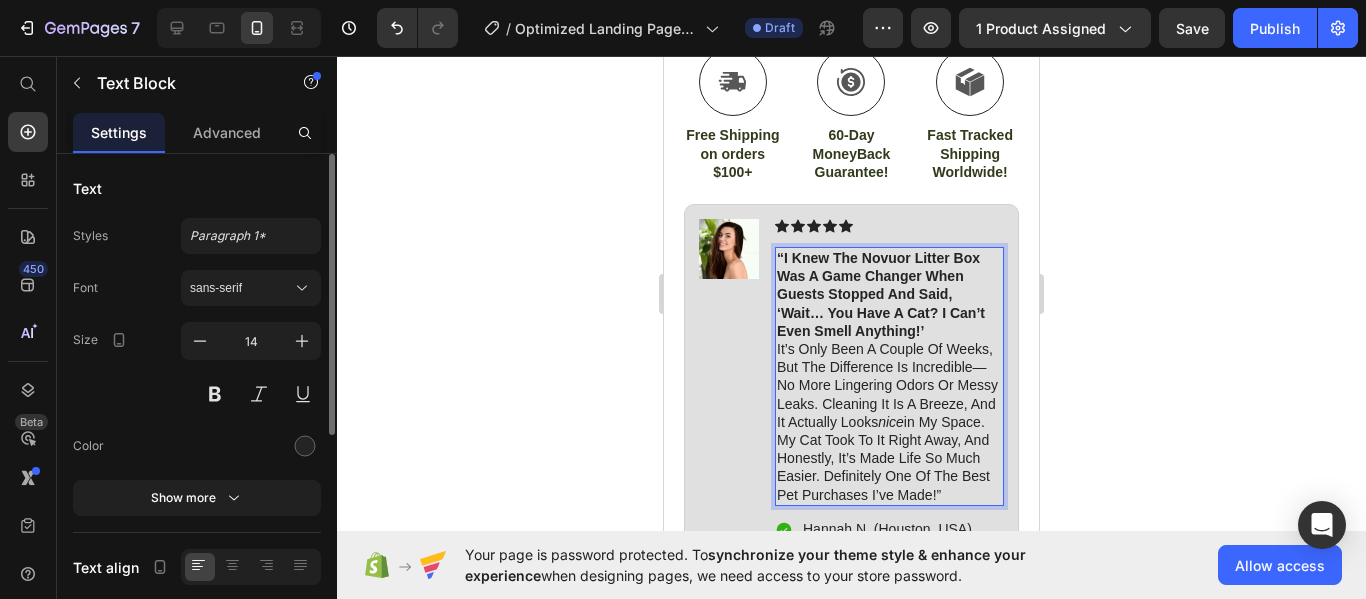 click on "“I knew the Novuor Litter Box was a game changer when guests stopped and said, ‘Wait… you have a cat? I can’t even smell anything!’" at bounding box center [881, 294] 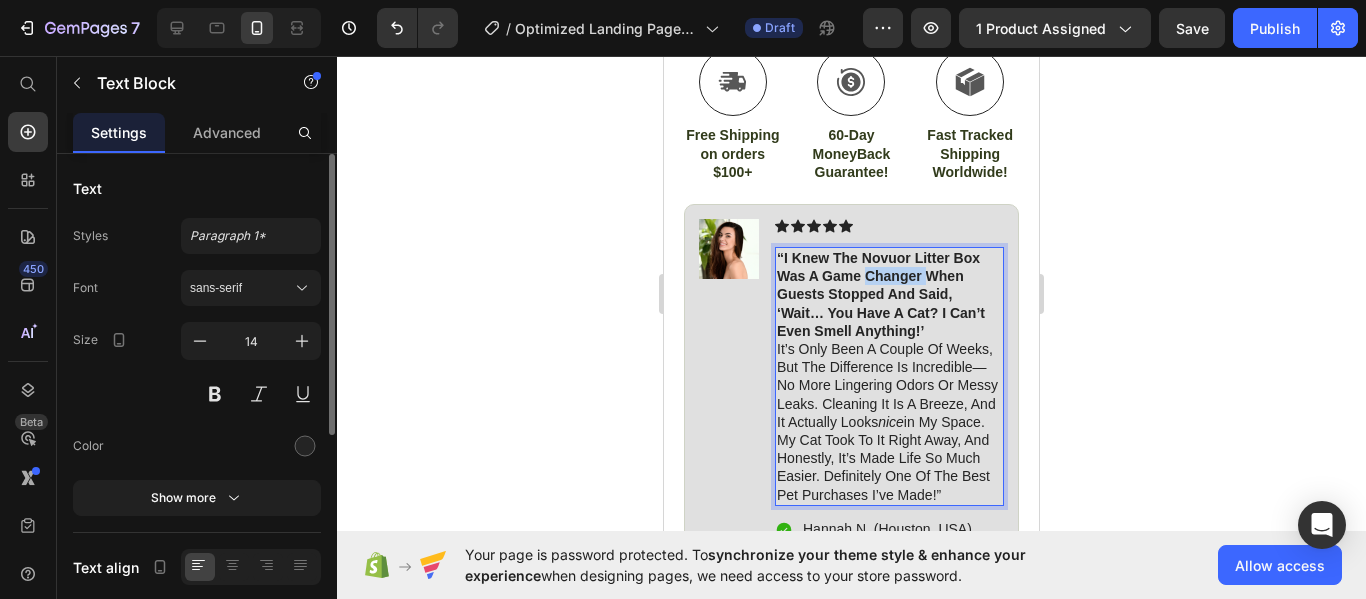 click on "“I knew the Novuor Litter Box was a game changer when guests stopped and said, ‘Wait… you have a cat? I can’t even smell anything!’" at bounding box center [881, 294] 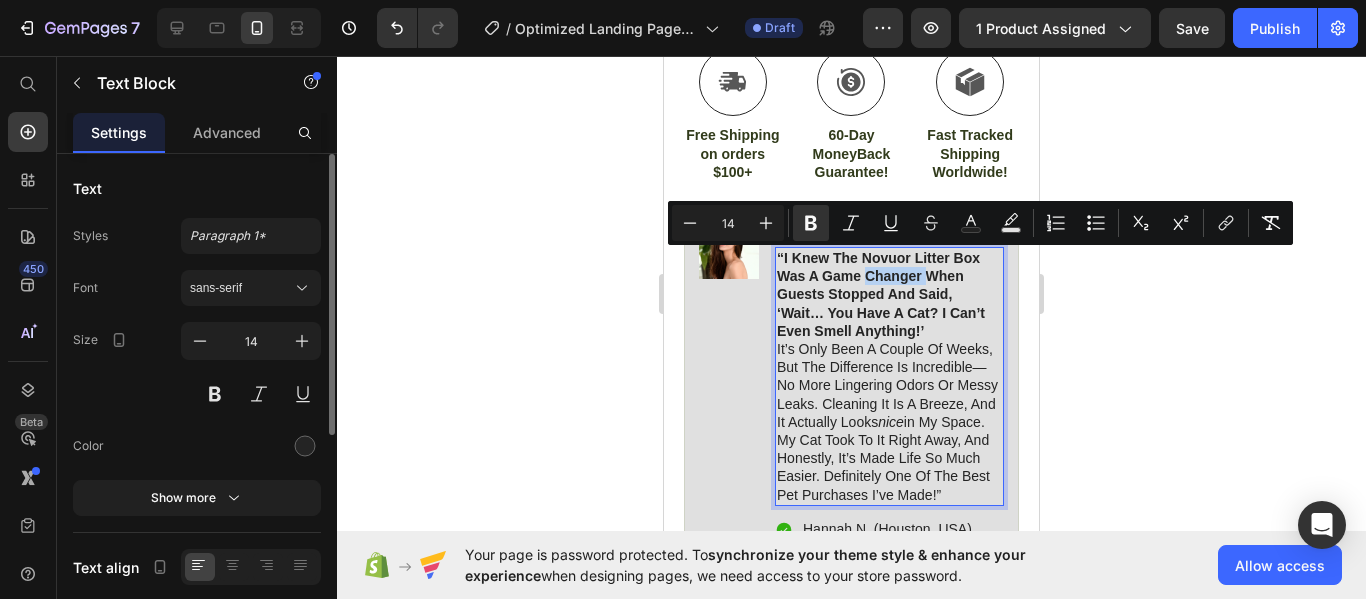 click on "“I knew the Novuor Litter Box was a game changer when guests stopped and said, ‘Wait… you have a cat? I can’t even smell anything!’" at bounding box center [881, 294] 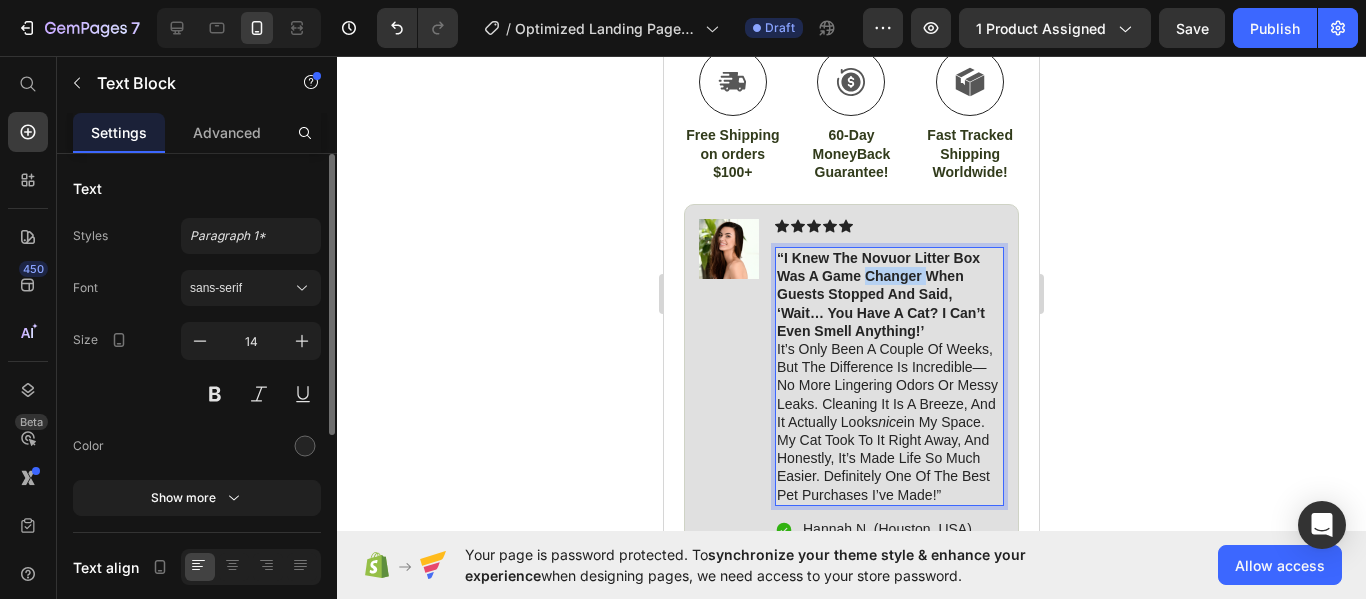 click on "“I knew the Novuor Litter Box was a game changer when guests stopped and said, ‘Wait… you have a cat? I can’t even smell anything!’" at bounding box center [881, 294] 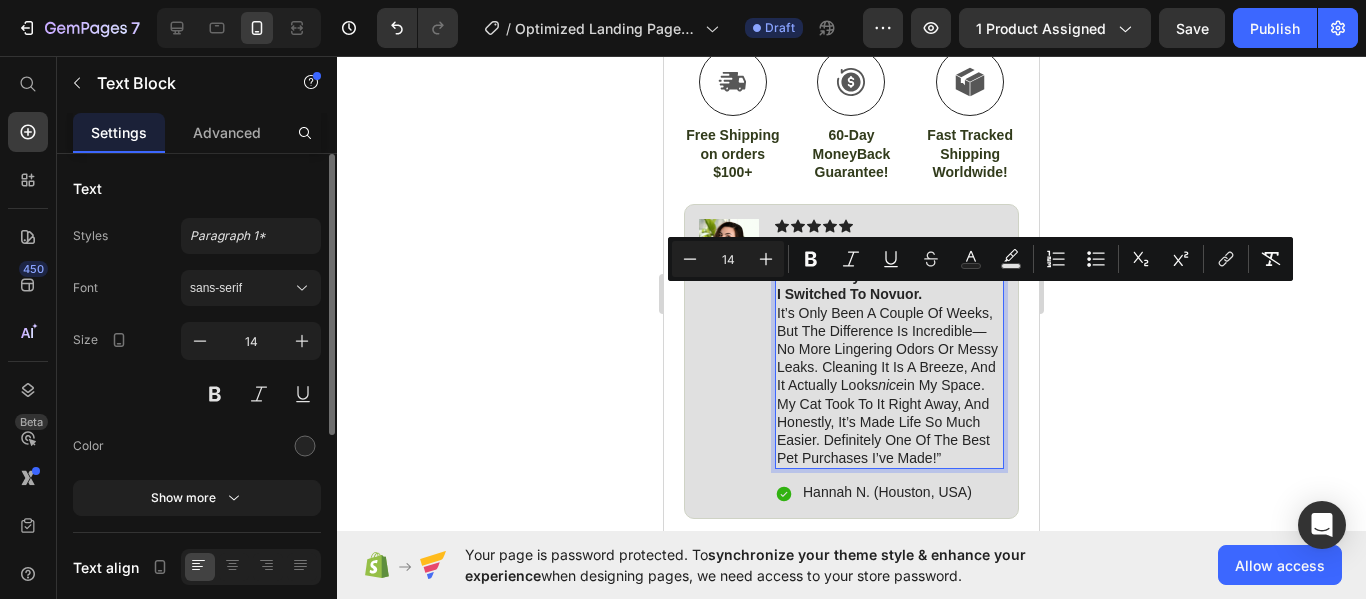 drag, startPoint x: 776, startPoint y: 292, endPoint x: 978, endPoint y: 465, distance: 265.95676 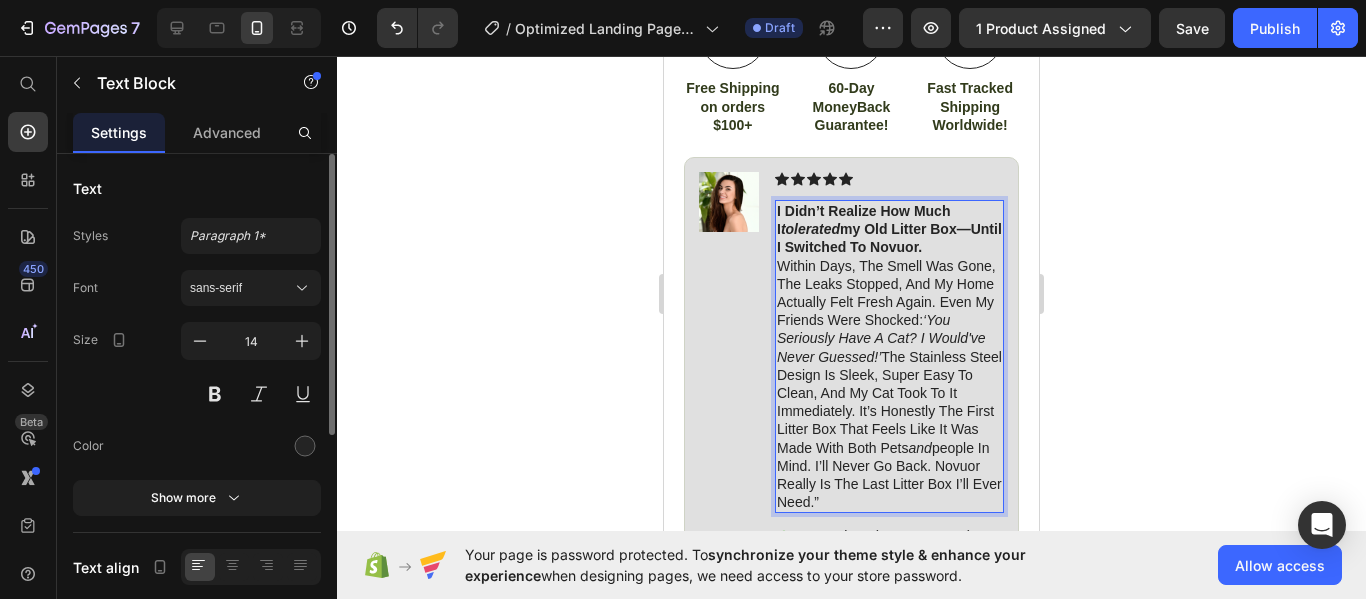 scroll, scrollTop: 1113, scrollLeft: 0, axis: vertical 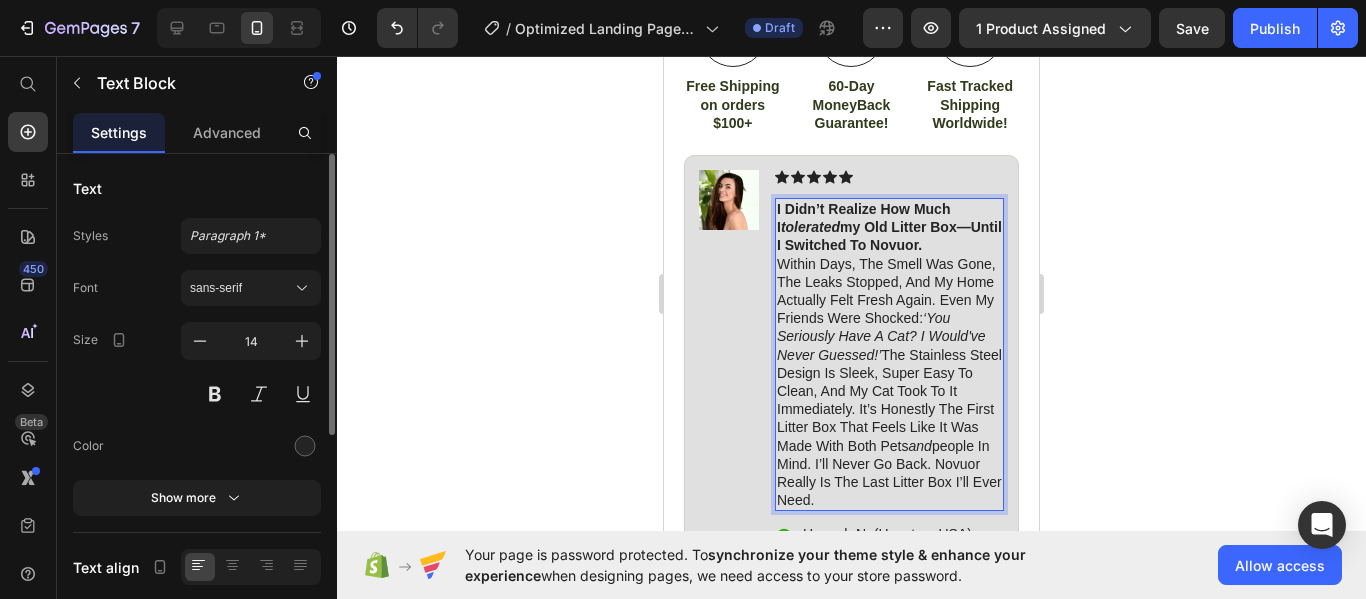 click 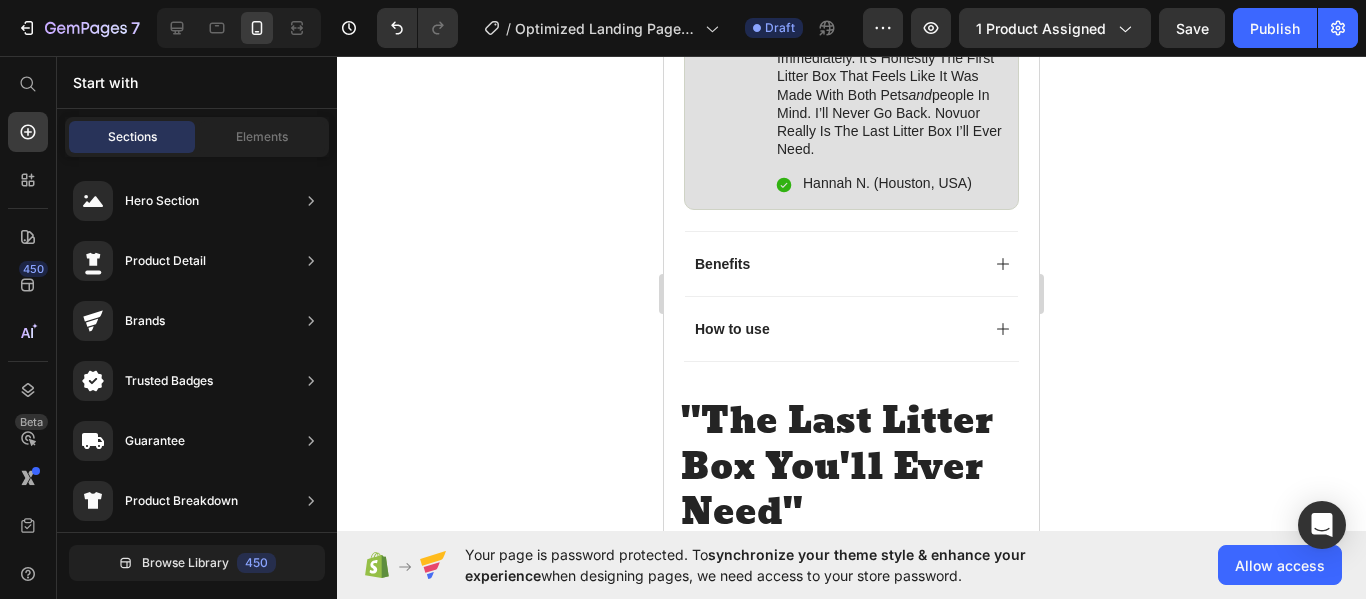 scroll, scrollTop: 1463, scrollLeft: 0, axis: vertical 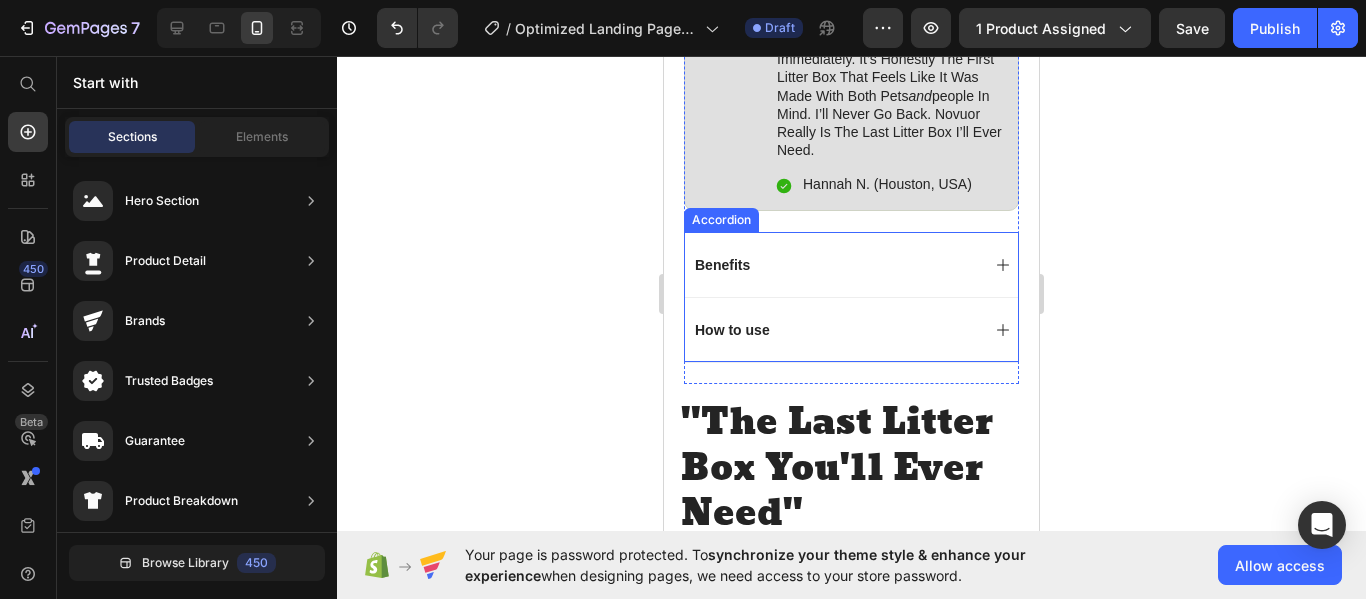 click on "Benefits" at bounding box center (835, 265) 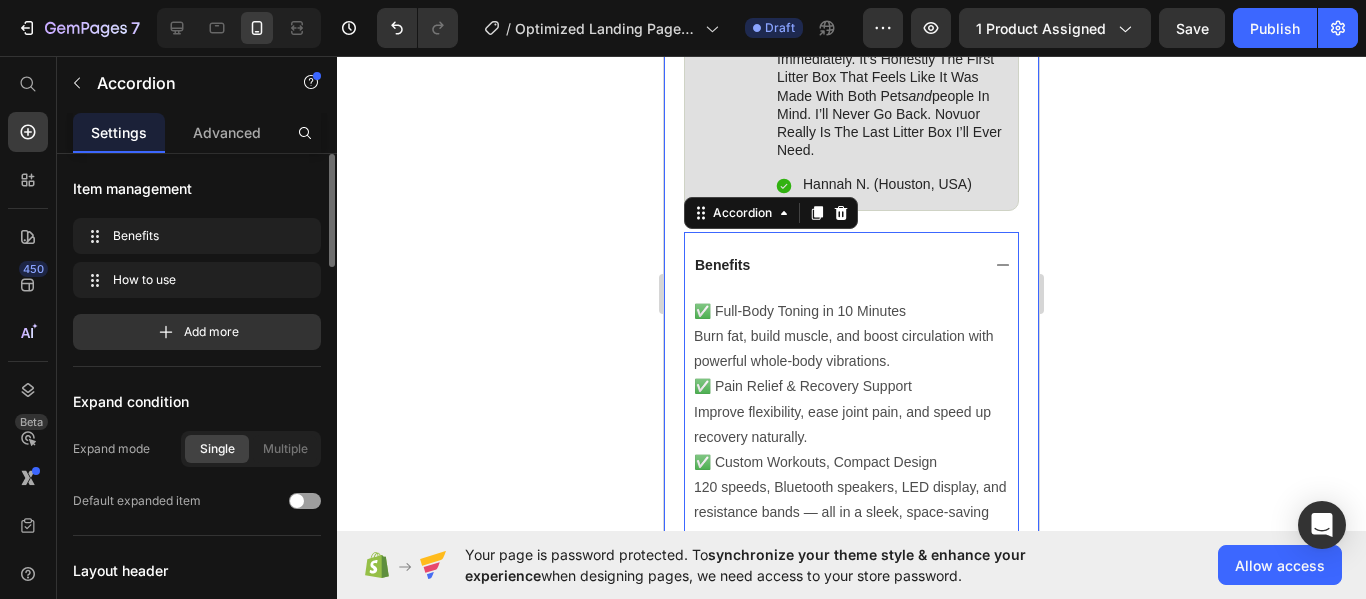scroll, scrollTop: 1552, scrollLeft: 0, axis: vertical 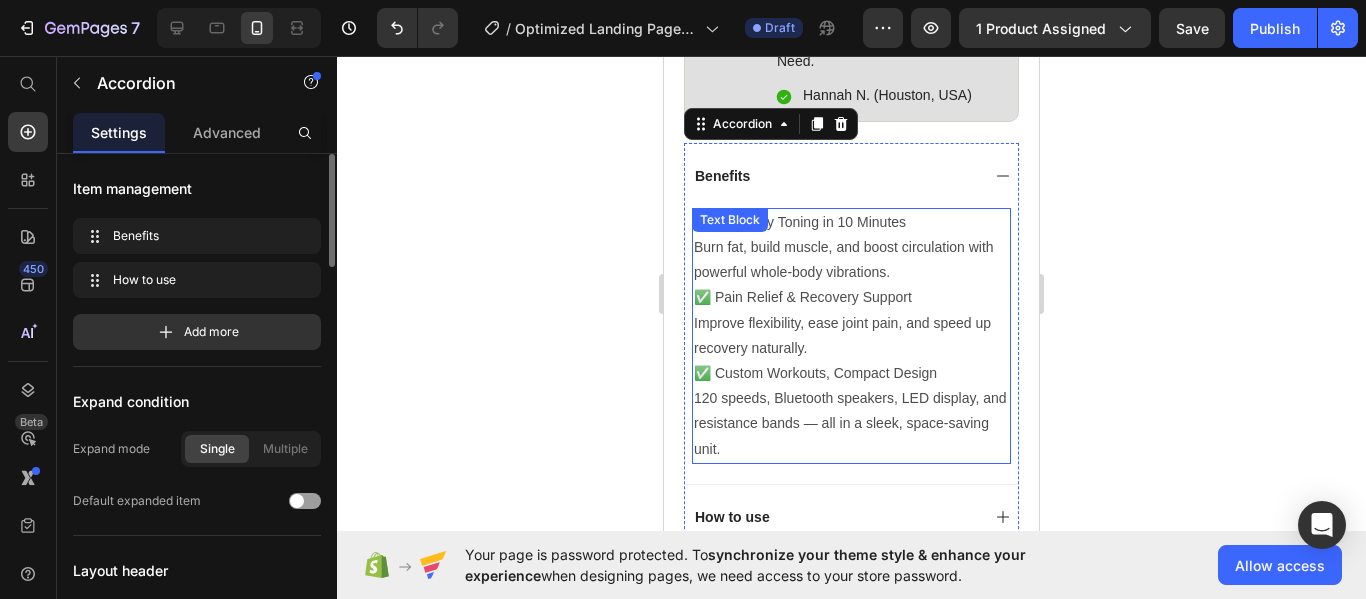 click on "Burn fat, build muscle, and boost circulation with powerful whole-body vibrations." at bounding box center [851, 260] 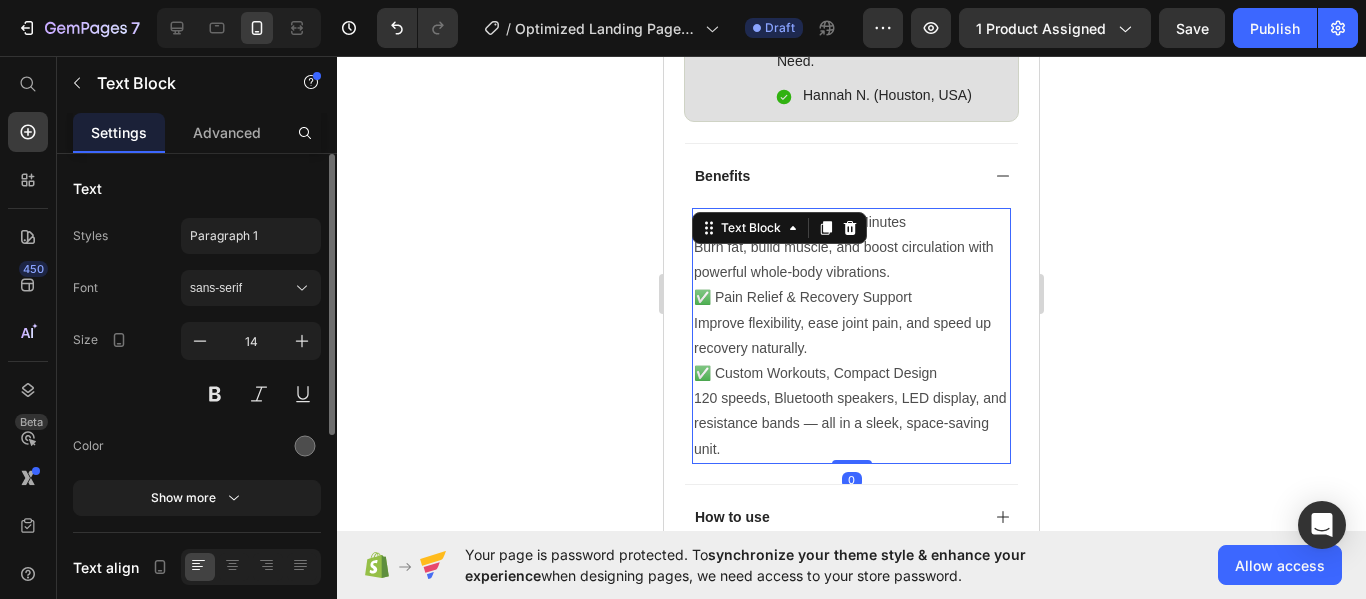 click on "✅ Custom Workouts, Compact Design" at bounding box center [851, 373] 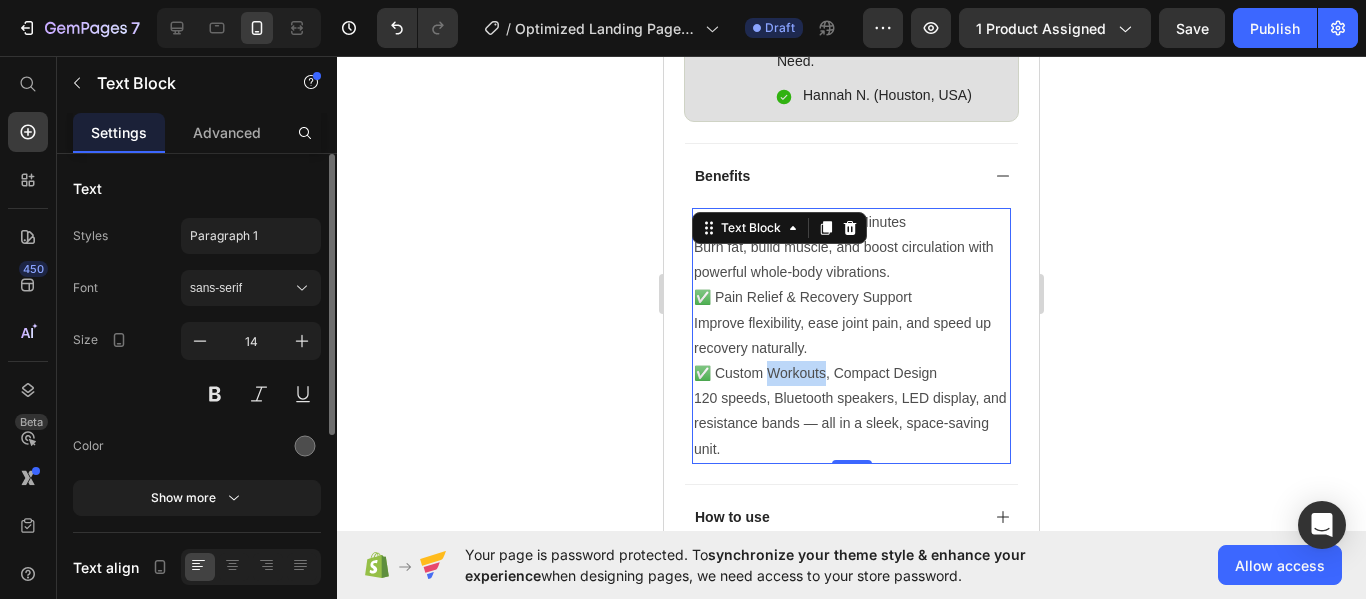 click on "✅ Custom Workouts, Compact Design" at bounding box center [851, 373] 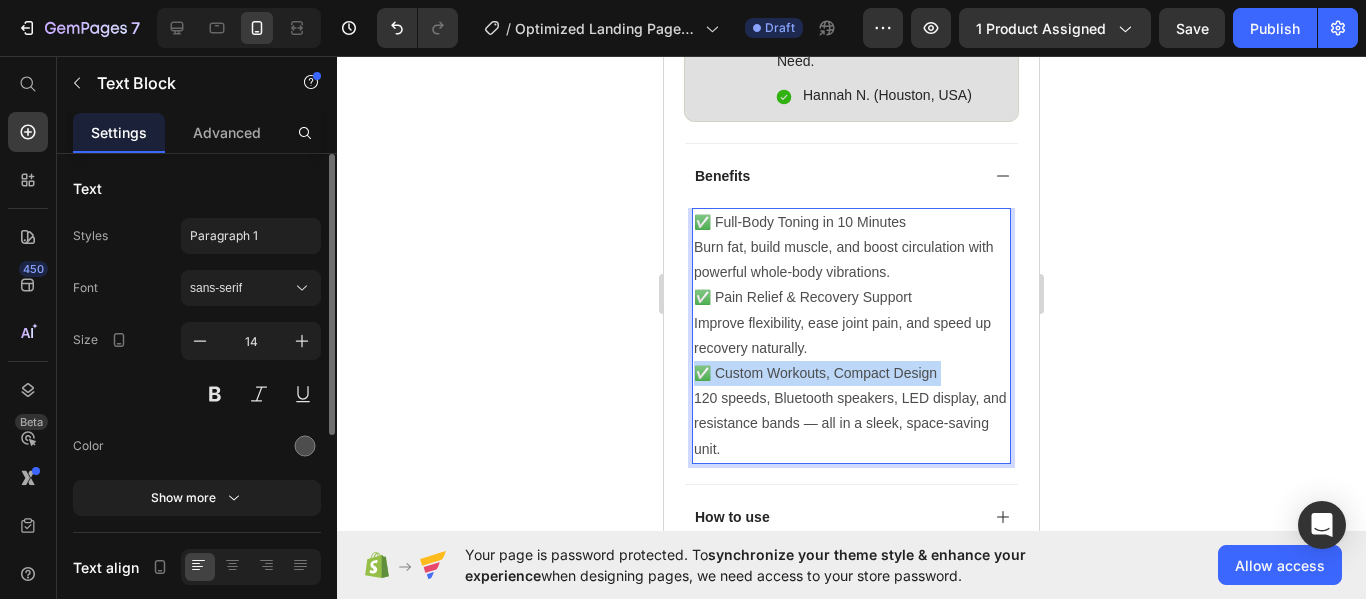 click on "✅ Custom Workouts, Compact Design" at bounding box center [851, 373] 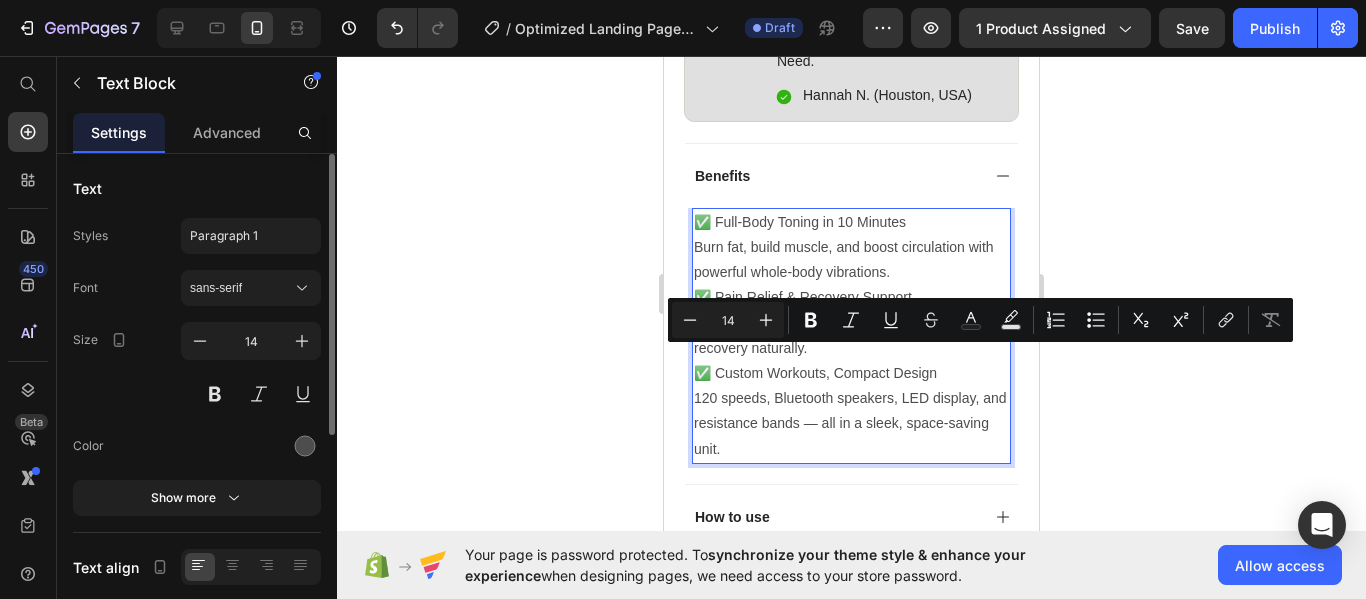 click on "120 speeds, Bluetooth speakers, LED display, and resistance bands — all in a sleek, space-saving unit." at bounding box center [851, 424] 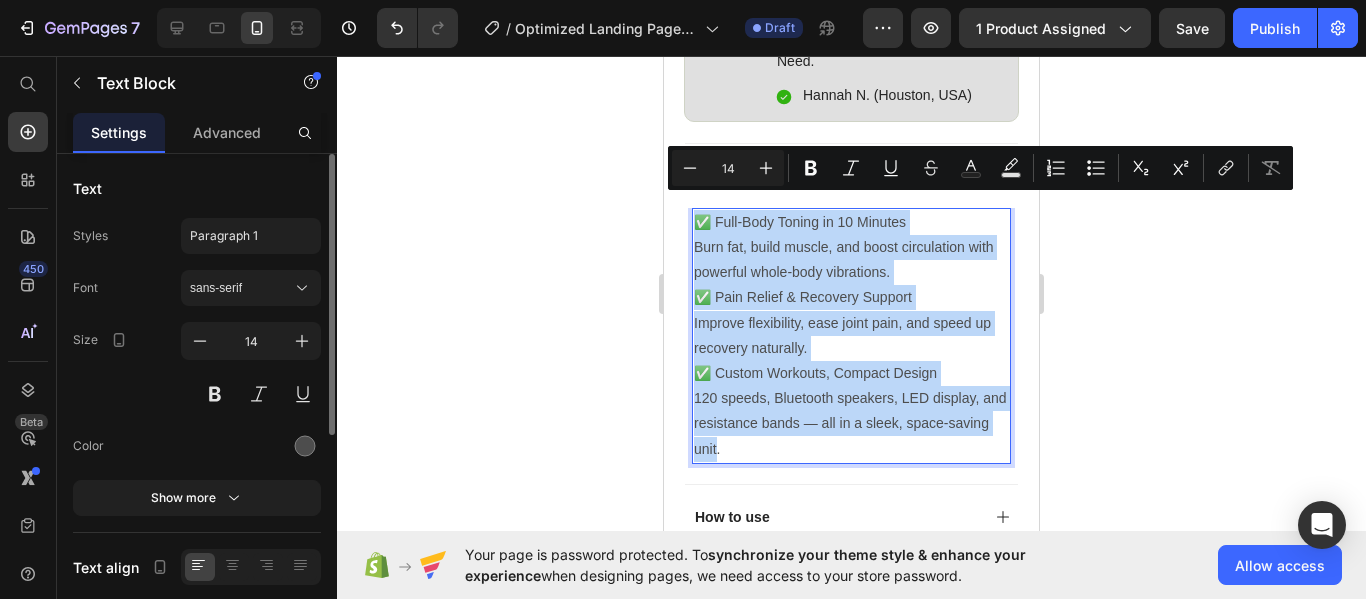 drag, startPoint x: 762, startPoint y: 433, endPoint x: 698, endPoint y: 204, distance: 237.7751 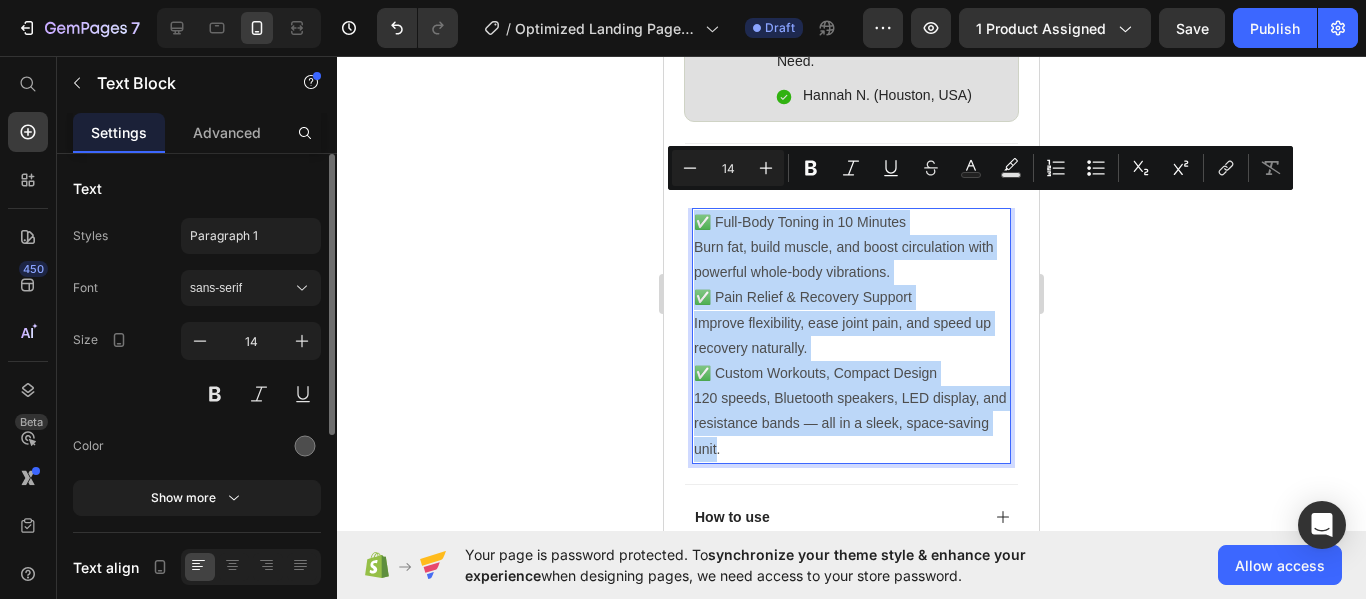 copy on "✅ Full-Body Toning in 10 Minutes Burn fat, build muscle, and boost circulation with powerful whole-body vibrations. ✅ Pain Relief & Recovery Support Improve flexibility, ease joint pain, and speed up recovery naturally. ✅ Custom Workouts, Compact Design 120 speeds, Bluetooth speakers, LED display, and resistance bands — all in a sleek, space-saving unit" 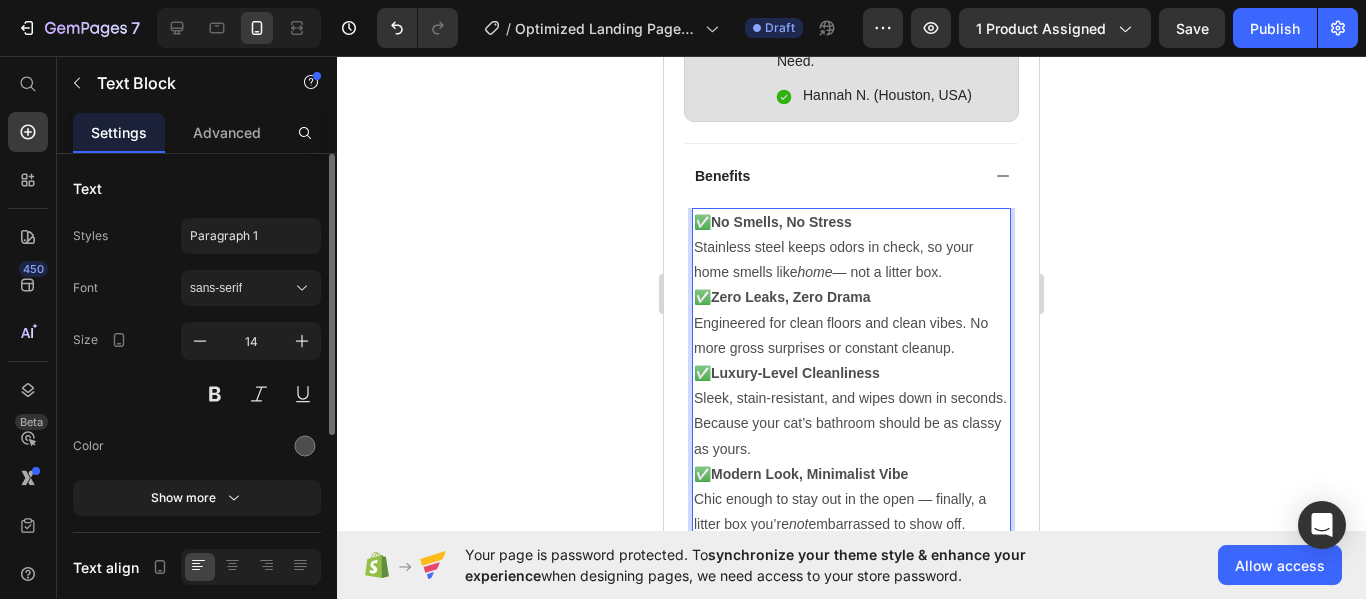 scroll, scrollTop: 1785, scrollLeft: 0, axis: vertical 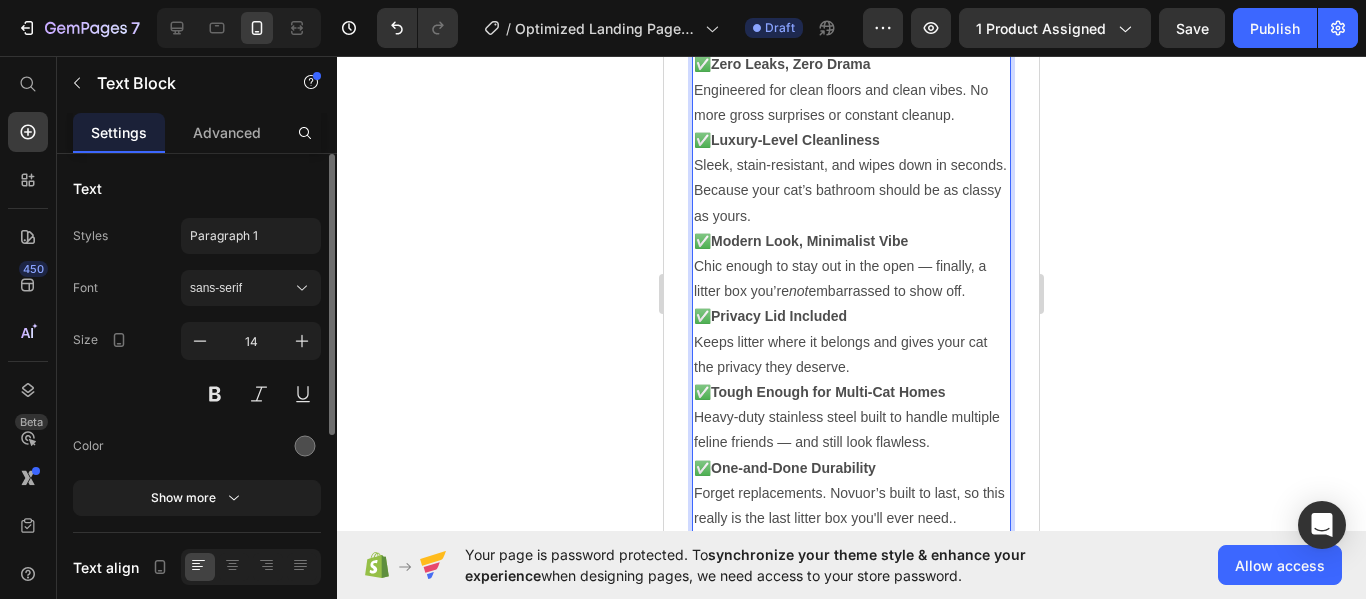 click 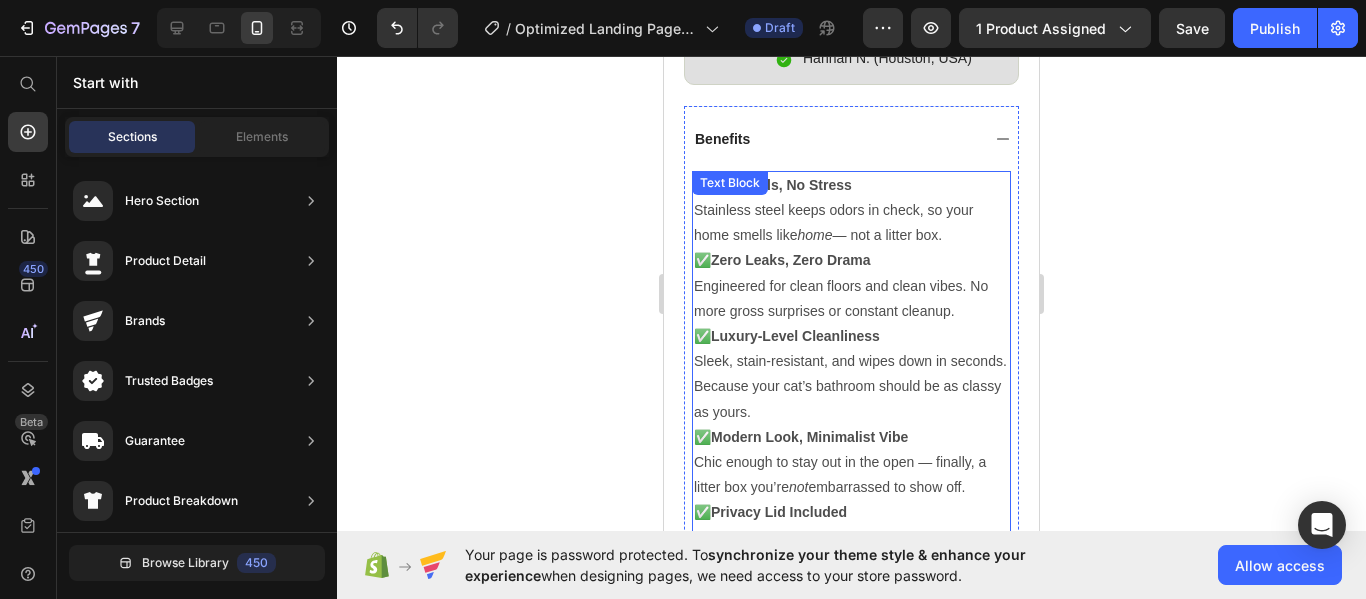 scroll, scrollTop: 1574, scrollLeft: 0, axis: vertical 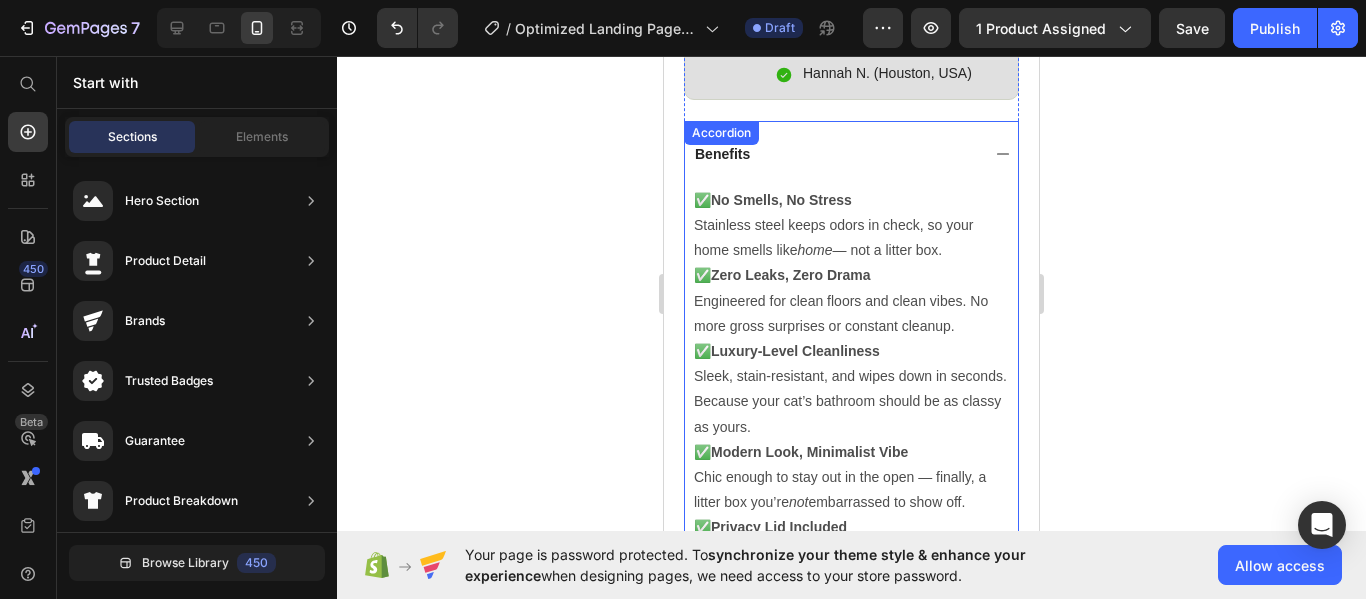 click on "Benefits" at bounding box center (851, 153) 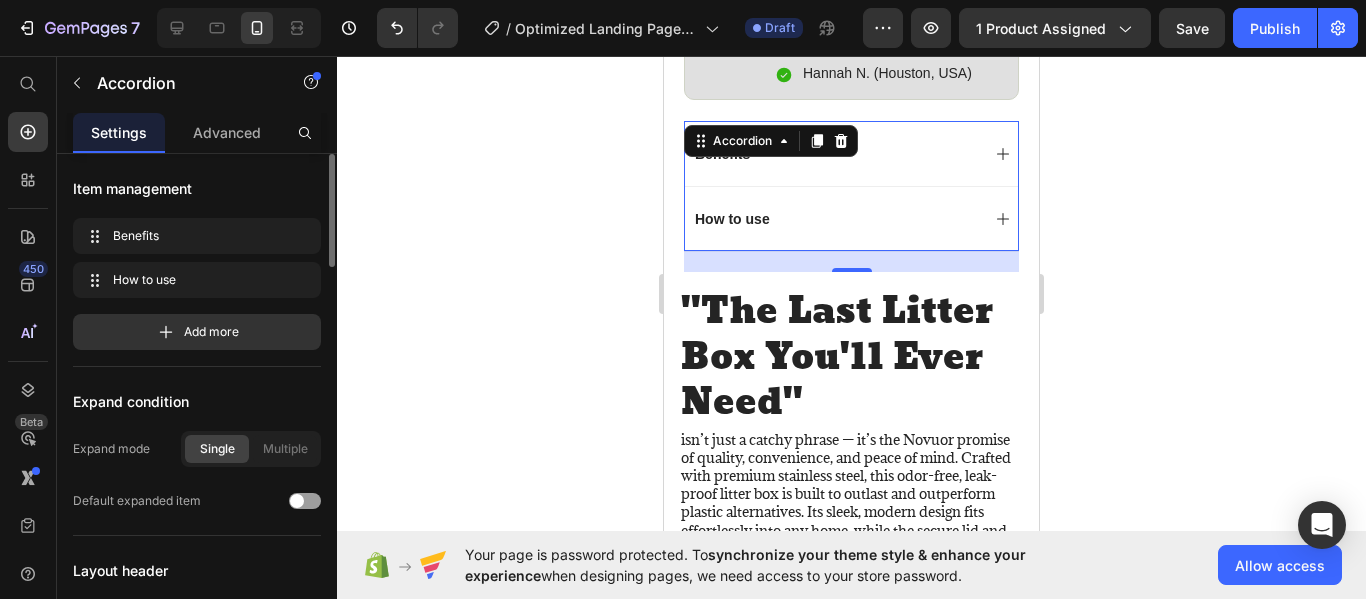 click on "How to use" at bounding box center [851, 218] 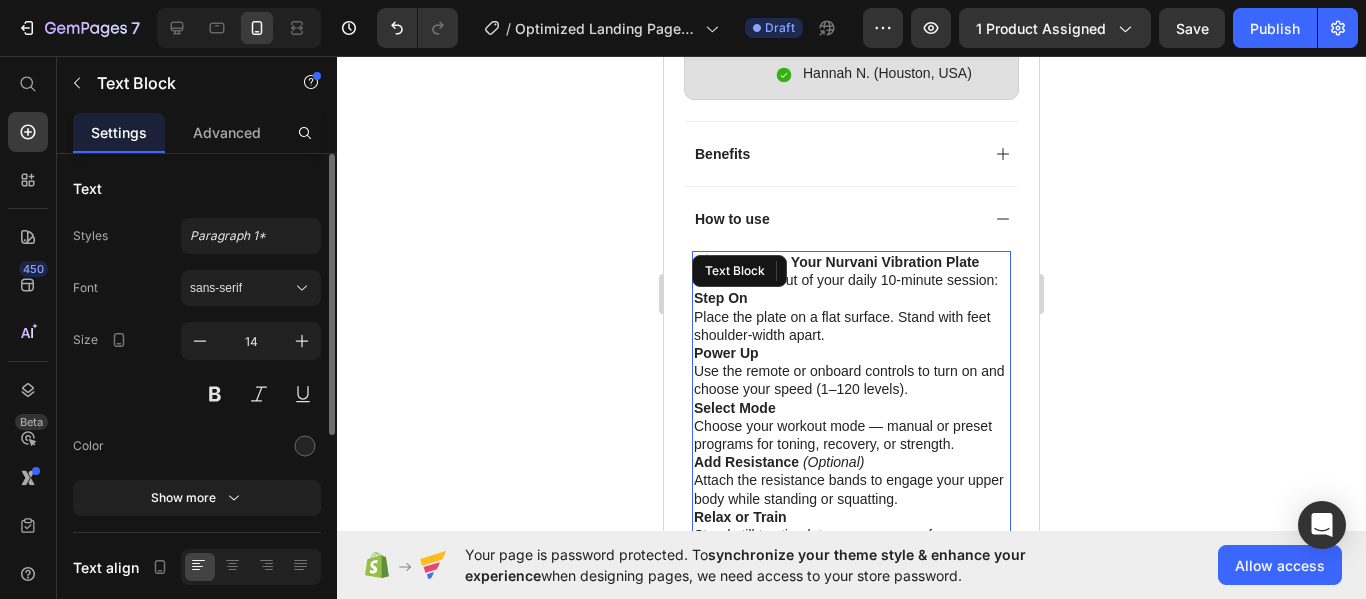 click on "Select Mode Choose your workout mode — manual or preset programs for toning, recovery, or strength." at bounding box center [851, 426] 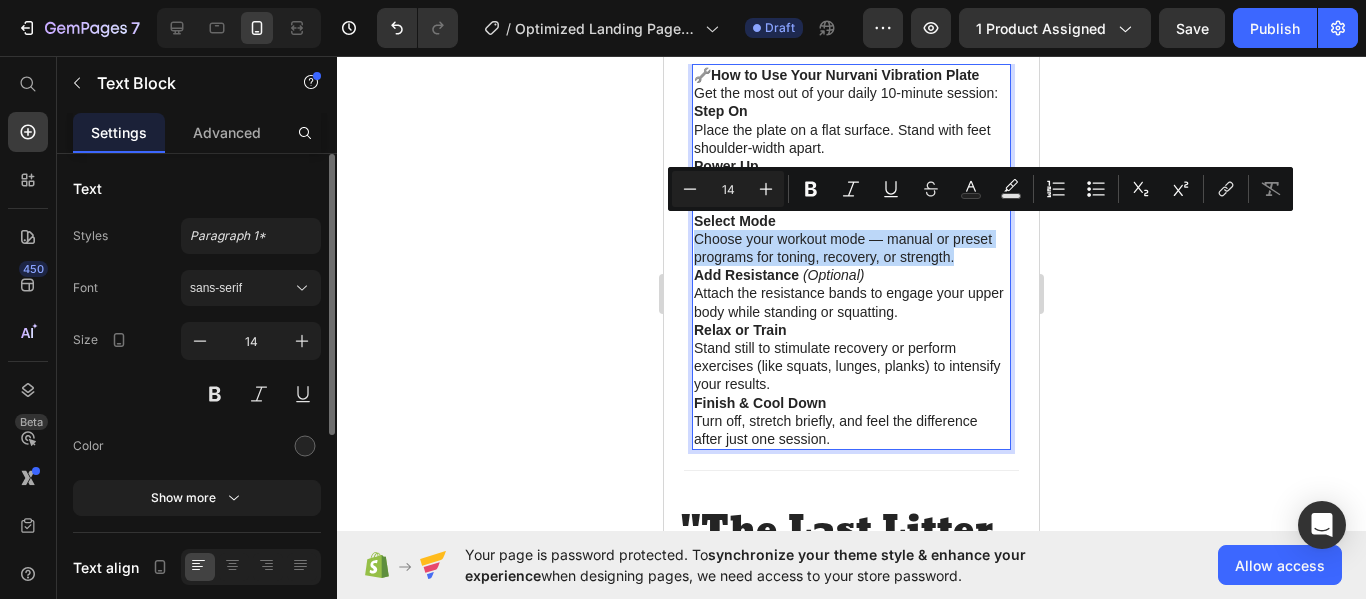 scroll, scrollTop: 1776, scrollLeft: 0, axis: vertical 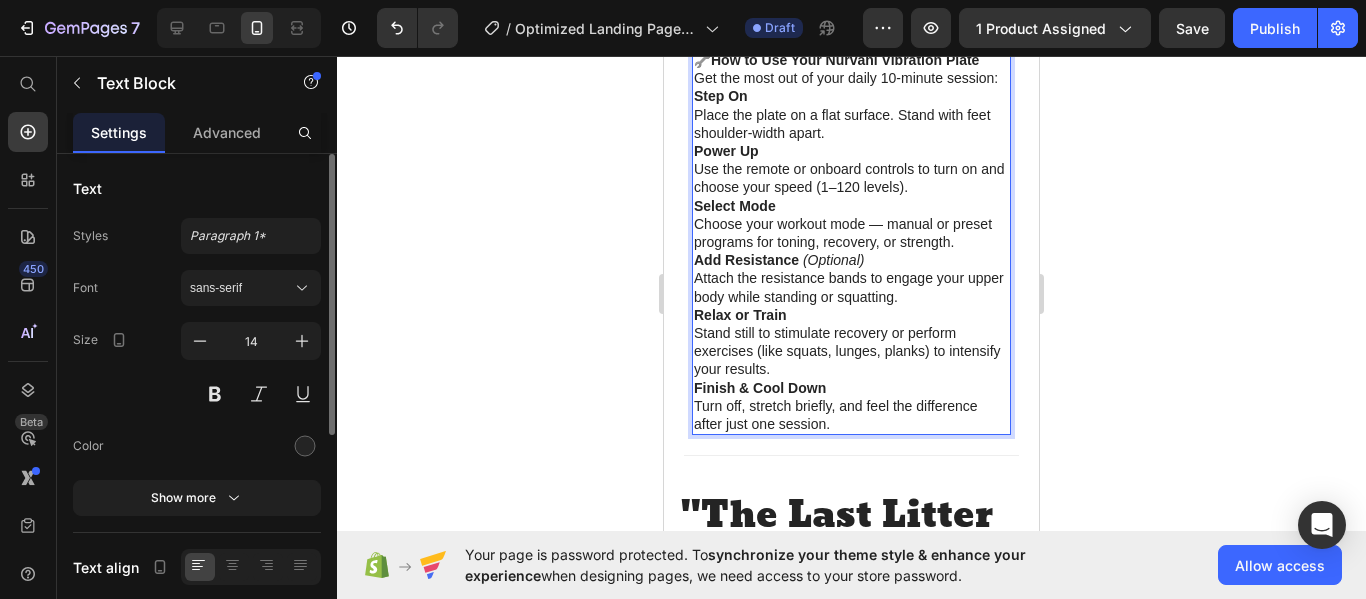 click on "Finish & Cool Down Turn off, stretch briefly, and feel the difference after just one session." at bounding box center [851, 406] 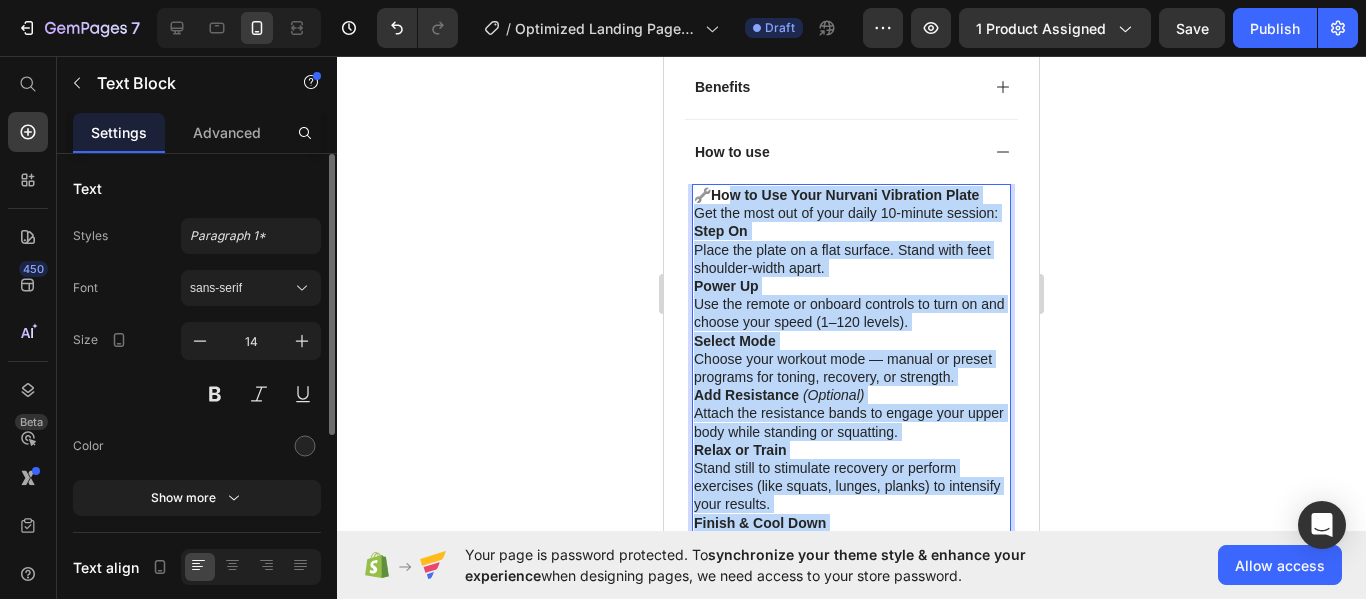 scroll, scrollTop: 1568, scrollLeft: 0, axis: vertical 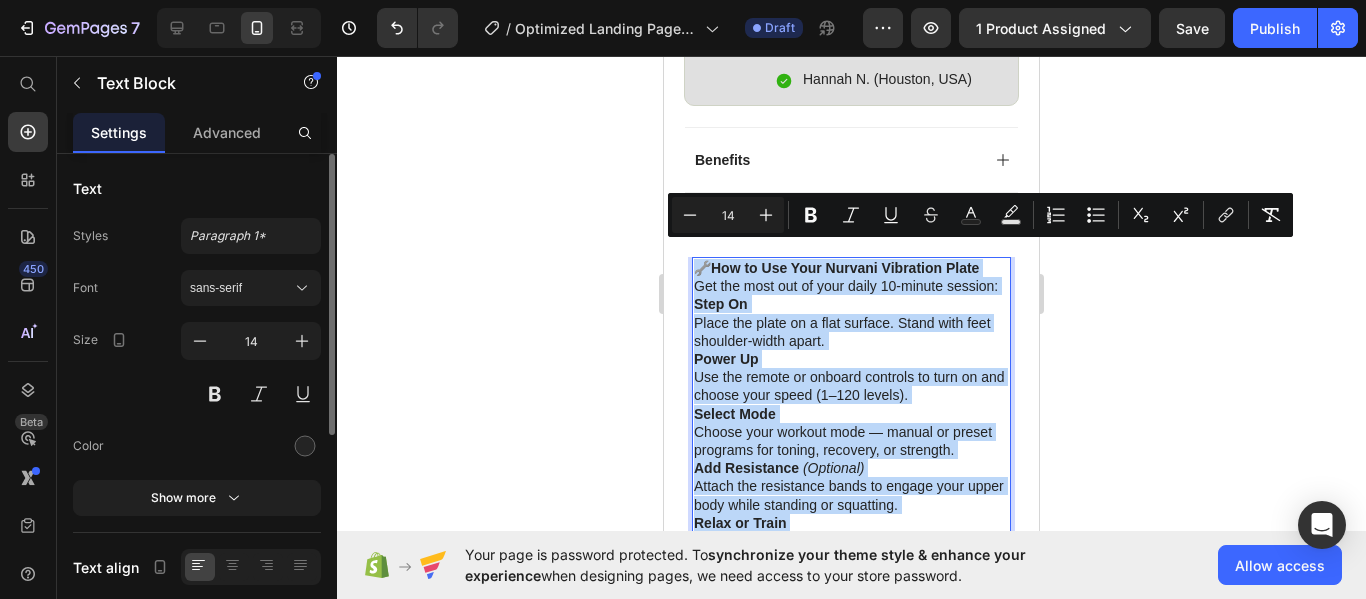 drag, startPoint x: 845, startPoint y: 423, endPoint x: 695, endPoint y: 249, distance: 229.73027 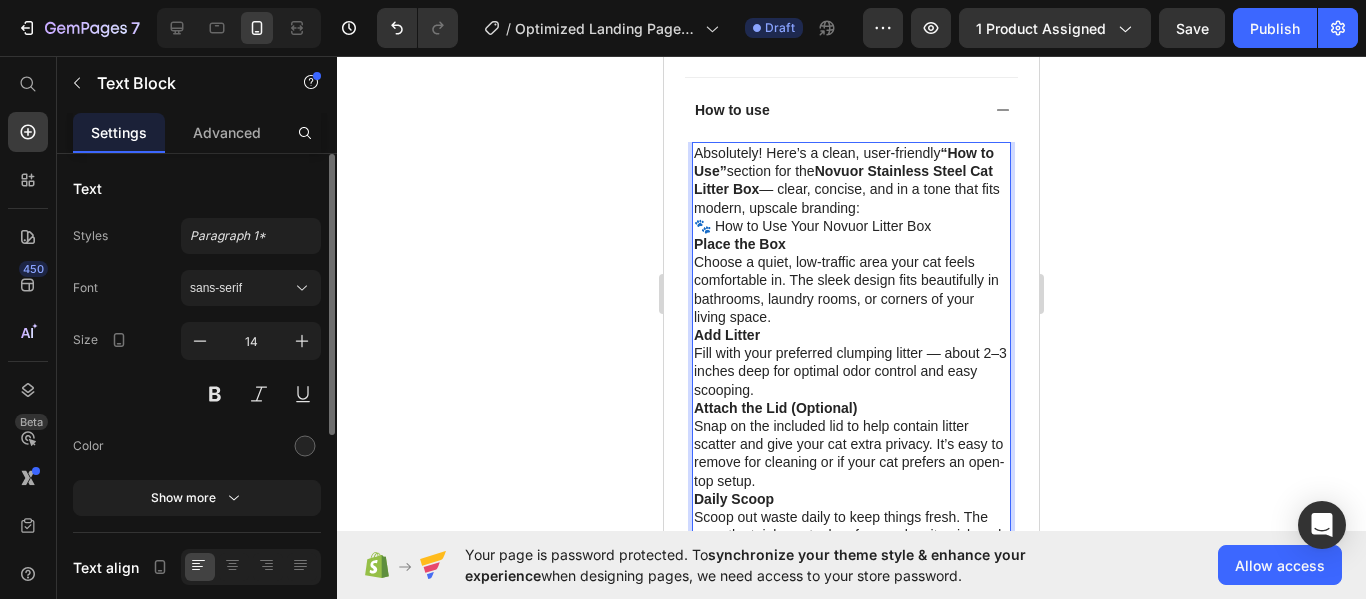 scroll, scrollTop: 1664, scrollLeft: 0, axis: vertical 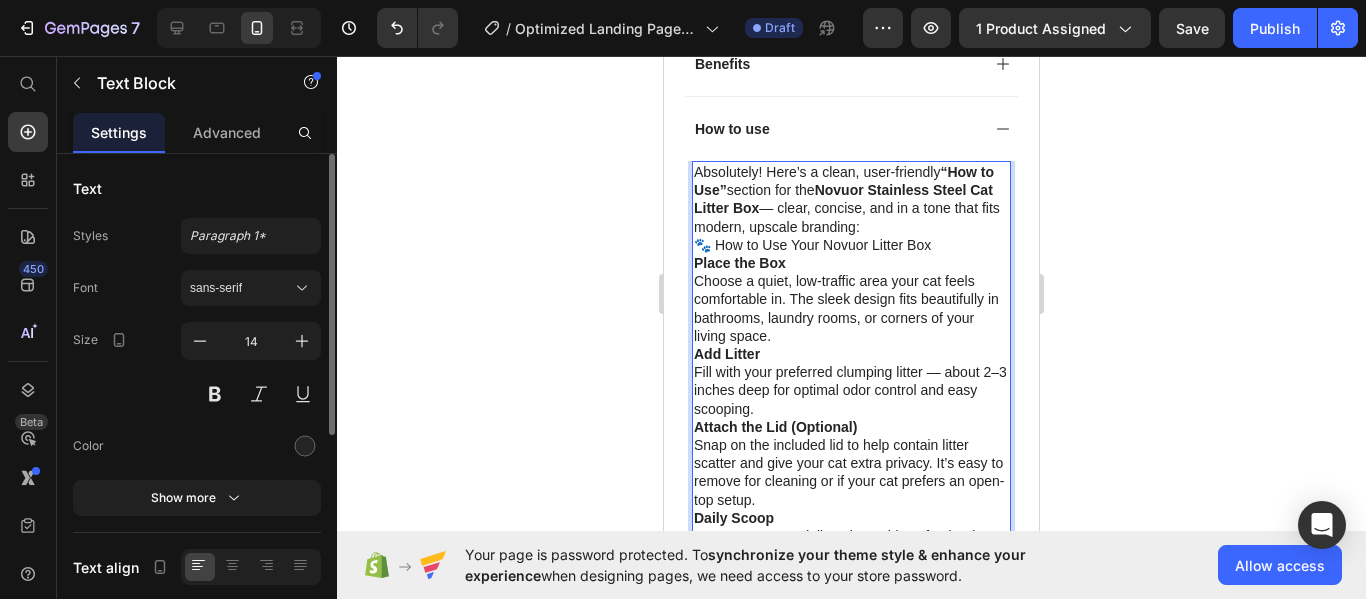 click on "Absolutely! Here’s a clean, user-friendly  “How to Use”  section for the  Novuor Stainless Steel Cat Litter Box  — clear, concise, and in a tone that fits modern, upscale branding:" at bounding box center [851, 199] 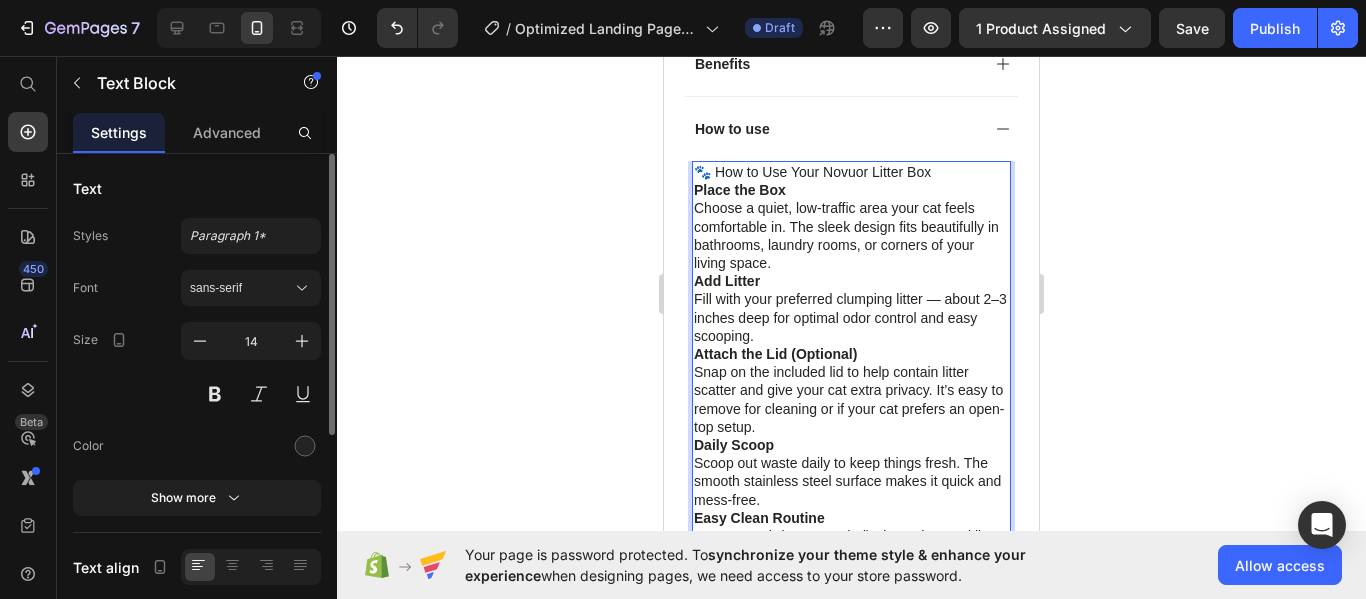 click on "Add Litter" at bounding box center (727, 281) 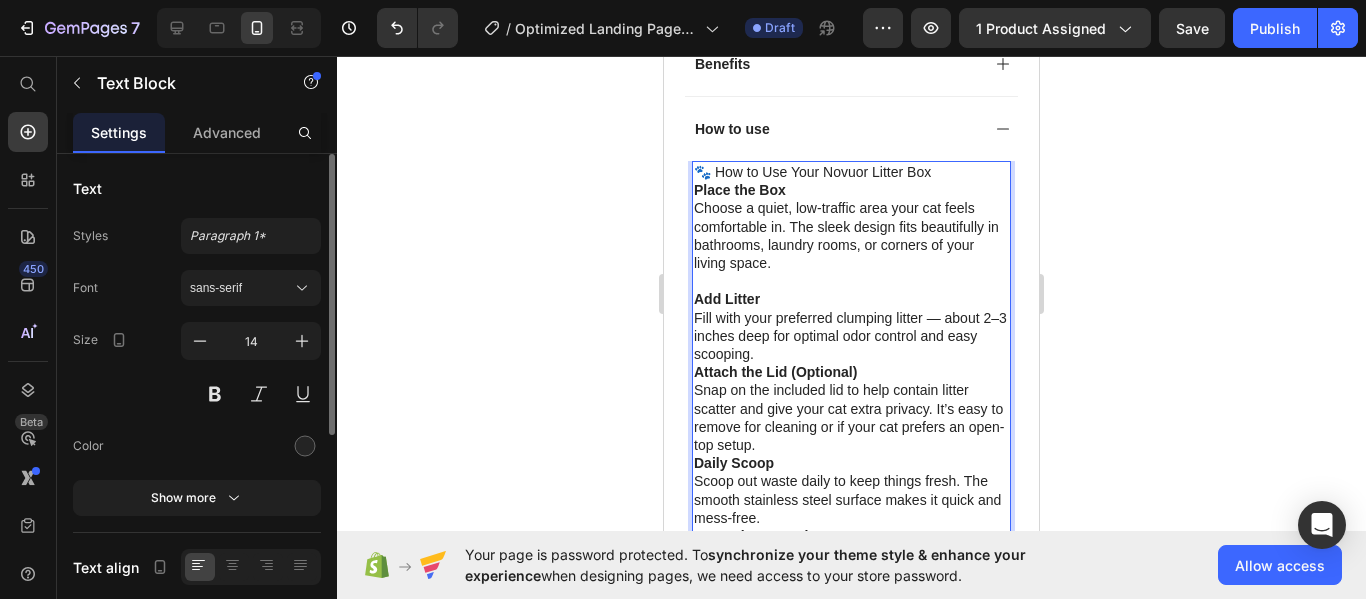 click on "Place the Box" at bounding box center (740, 190) 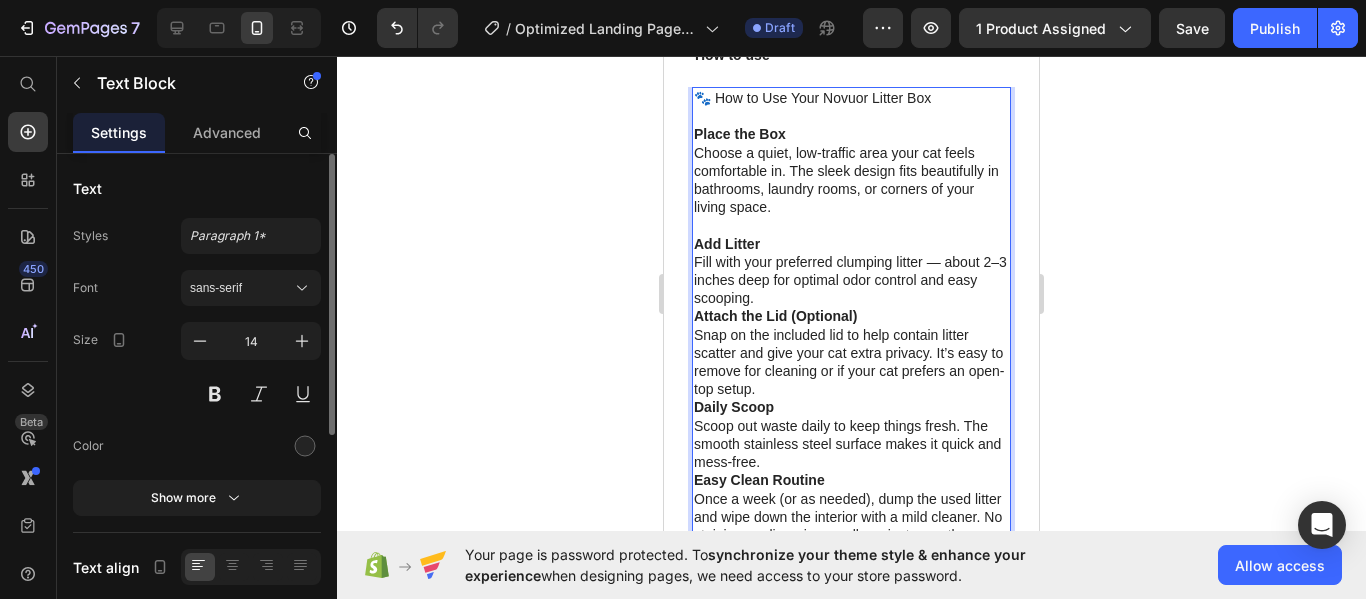 scroll, scrollTop: 1739, scrollLeft: 0, axis: vertical 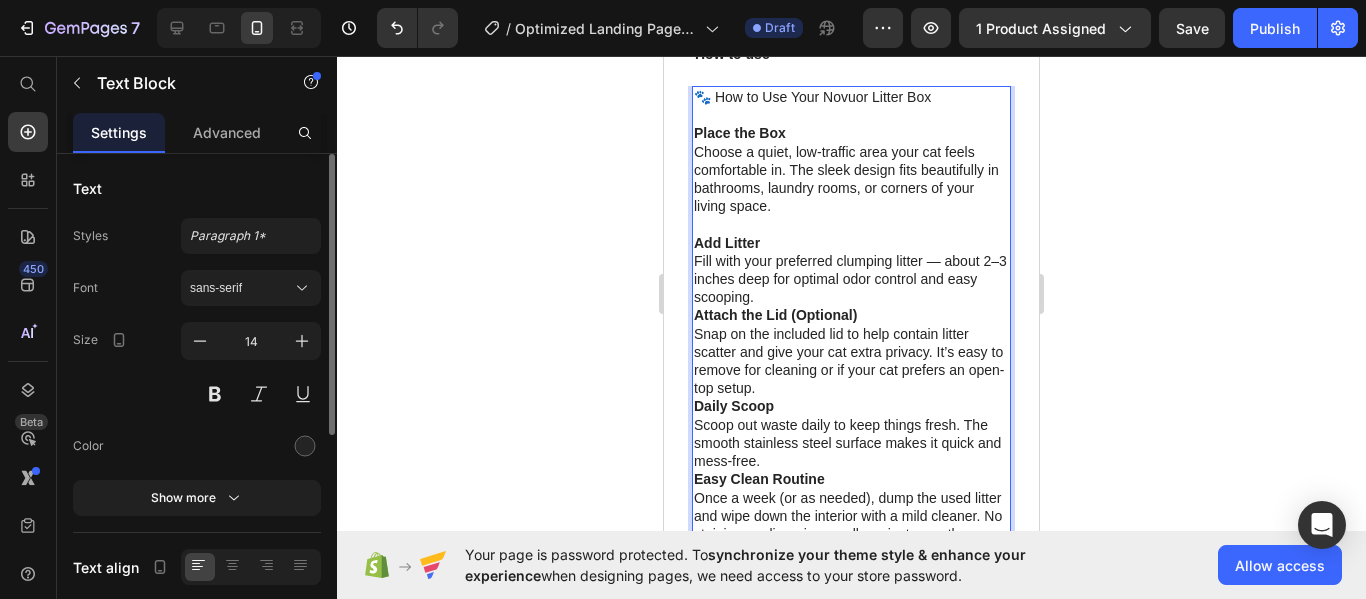 click on "Attach the Lid (Optional)" at bounding box center [775, 315] 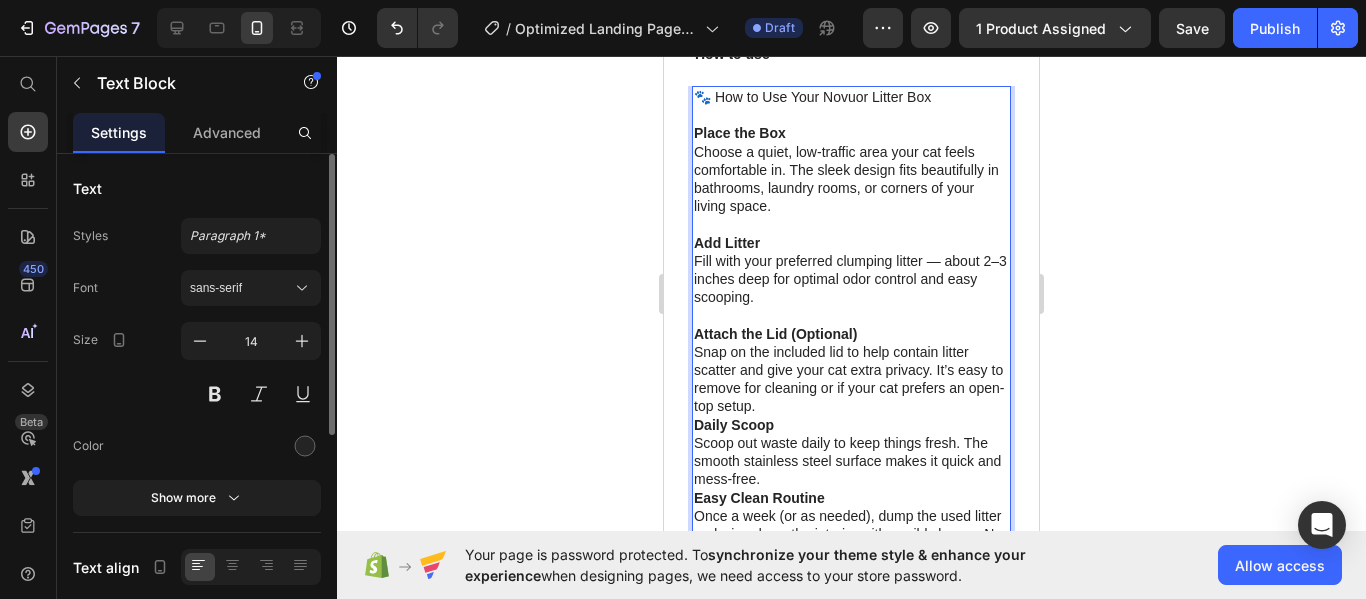 scroll, scrollTop: 1806, scrollLeft: 0, axis: vertical 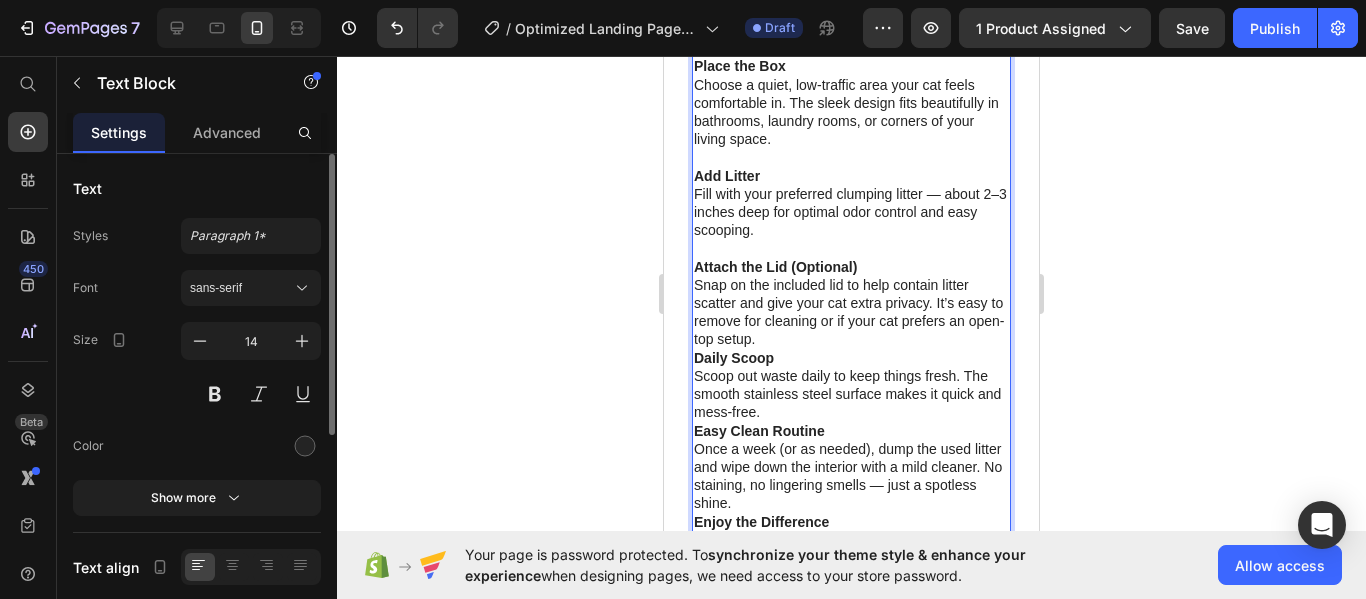 click on "Daily Scoop" at bounding box center (734, 358) 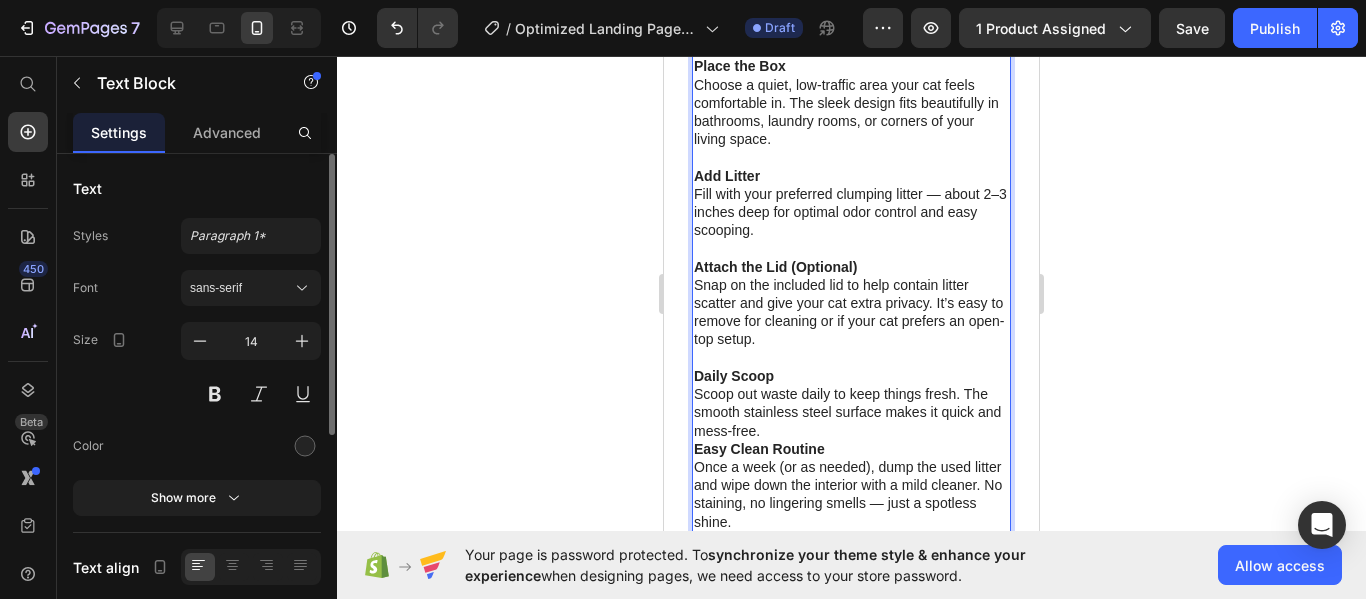 scroll, scrollTop: 1876, scrollLeft: 0, axis: vertical 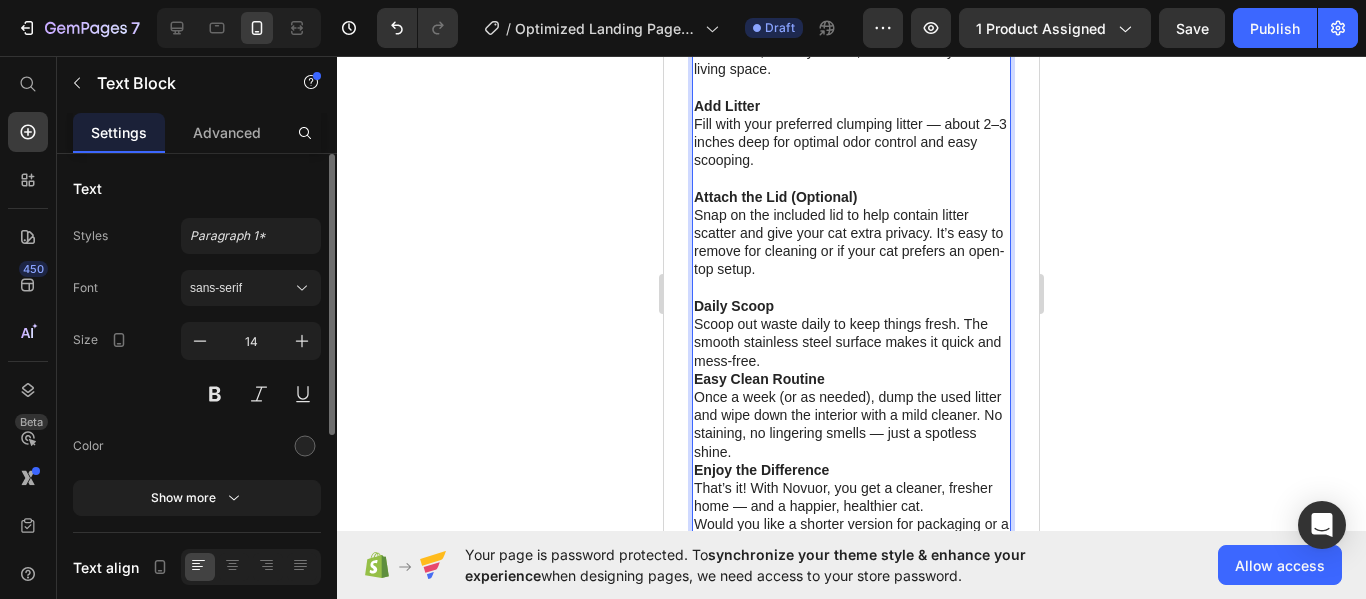 click on "Easy Clean Routine" at bounding box center (759, 379) 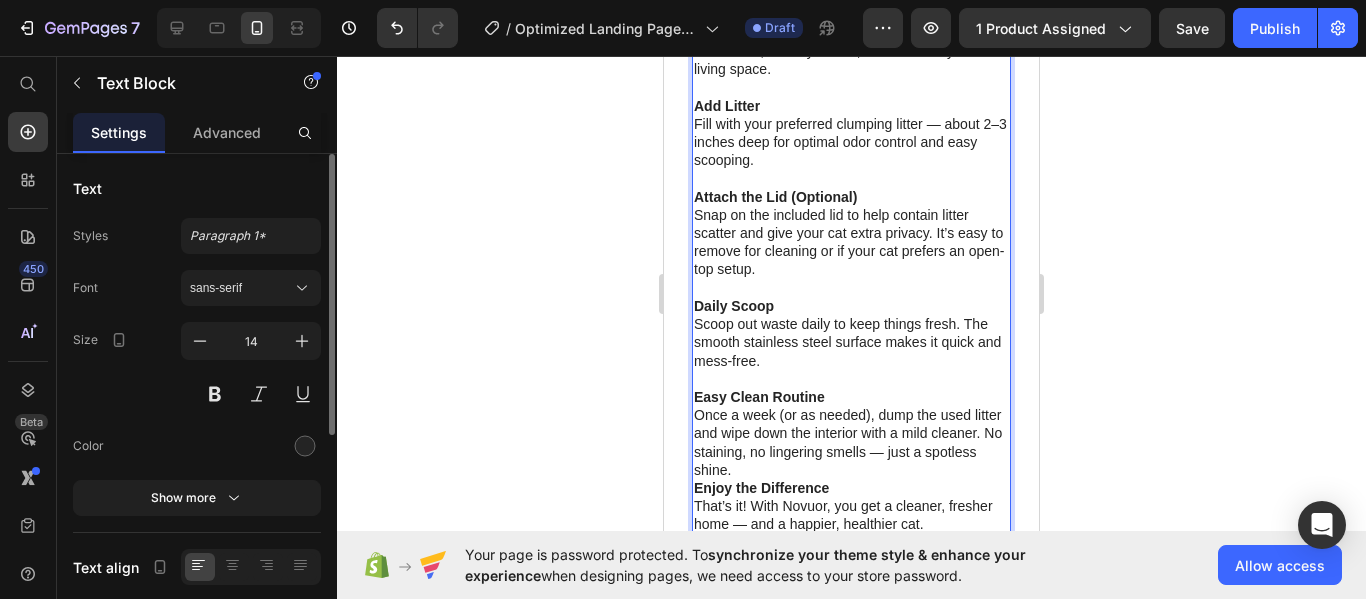 scroll, scrollTop: 2001, scrollLeft: 0, axis: vertical 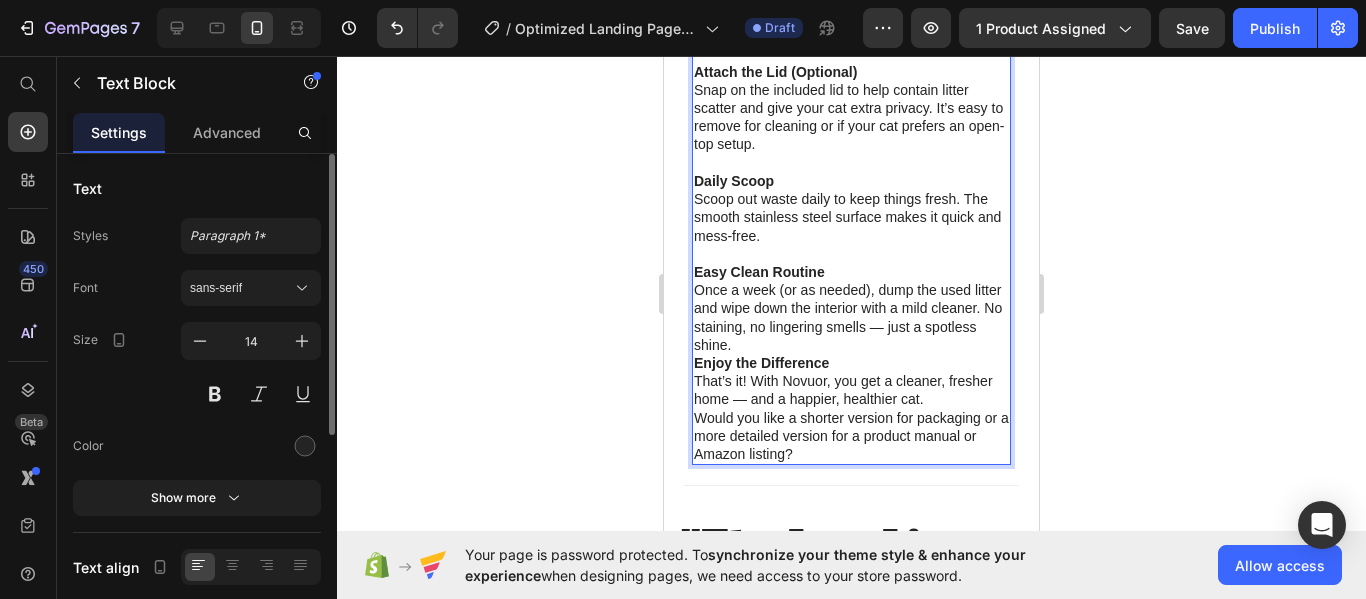 click on "Enjoy the Difference" at bounding box center (761, 363) 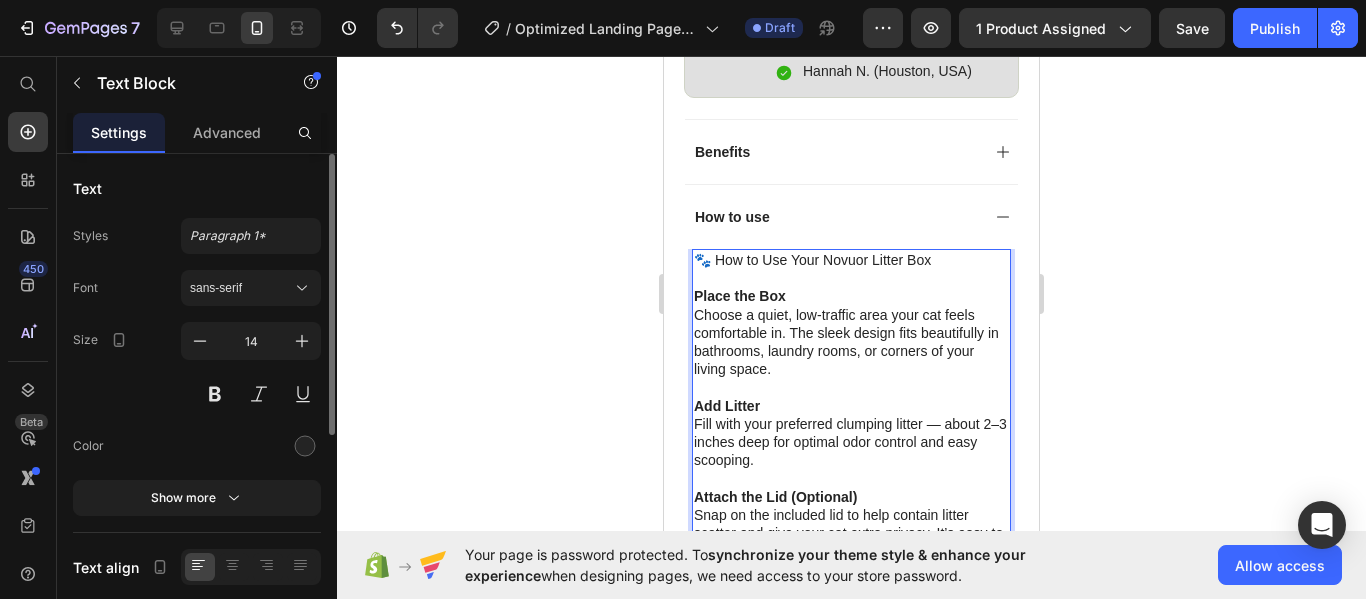 scroll, scrollTop: 1575, scrollLeft: 0, axis: vertical 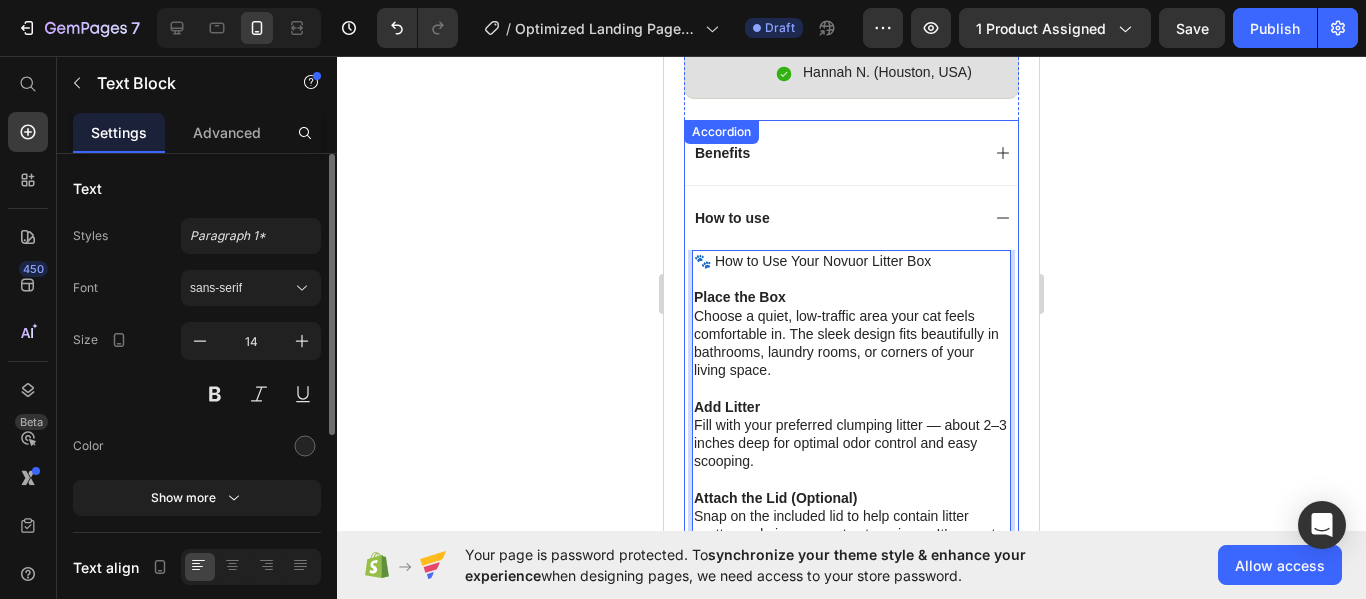 click on "How to use" at bounding box center [851, 217] 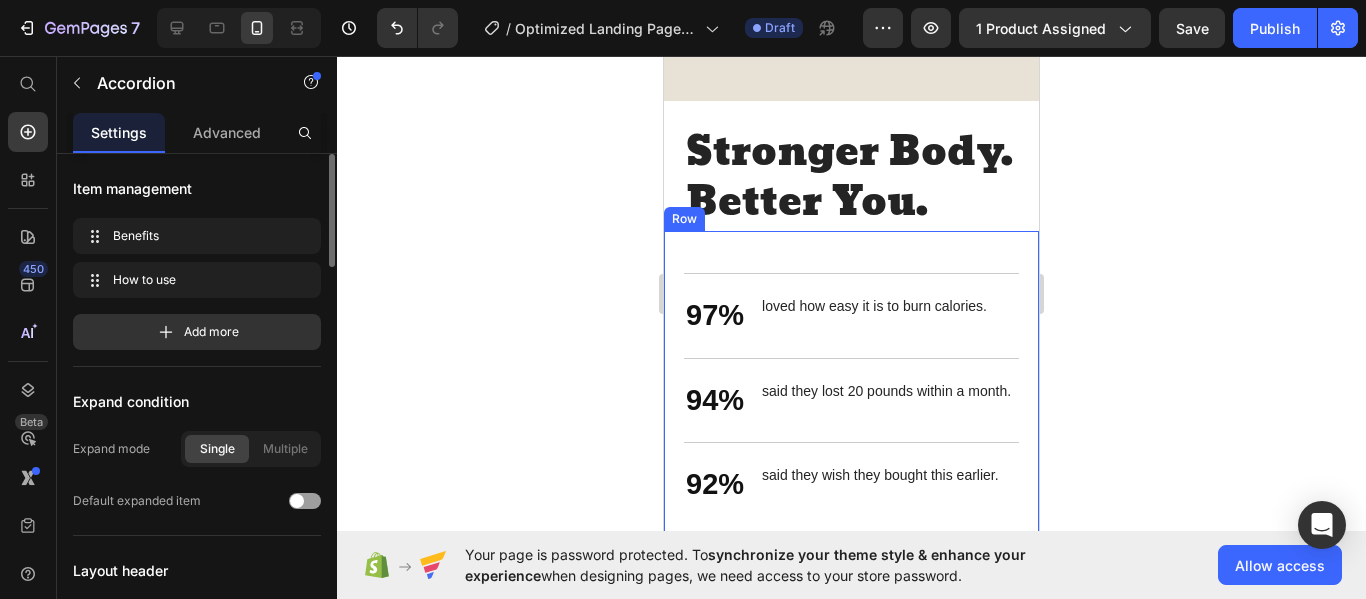 scroll, scrollTop: 3126, scrollLeft: 0, axis: vertical 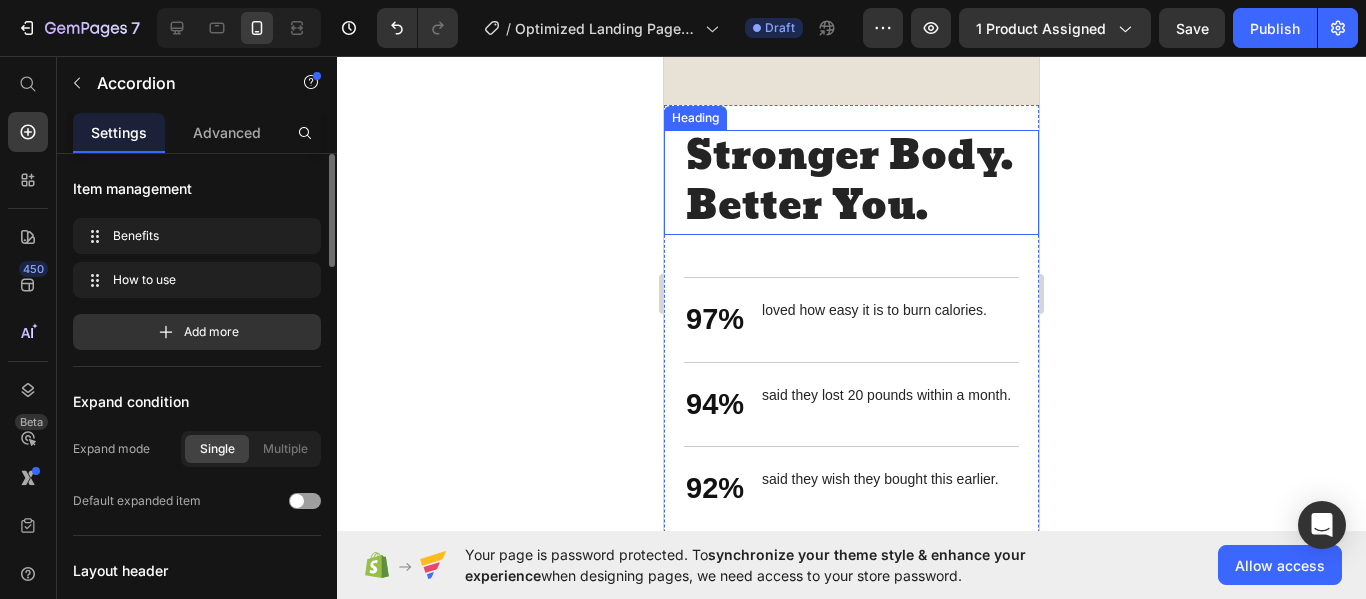 click on "Stronger Body. Better You." at bounding box center (851, 182) 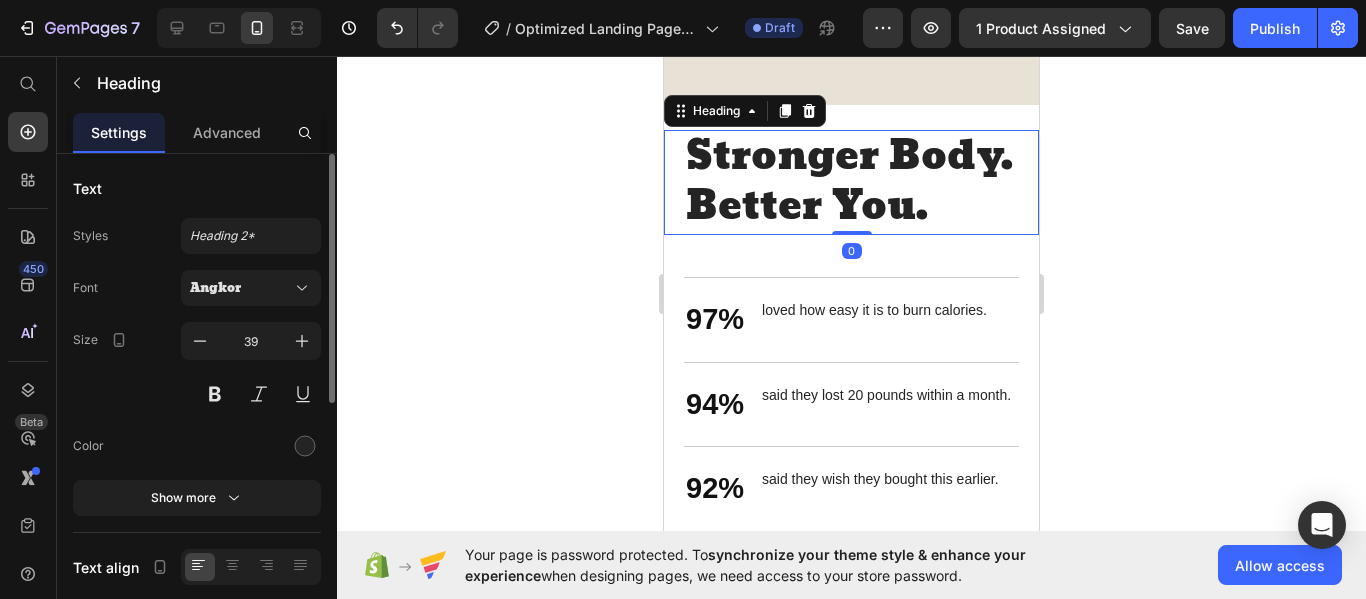 click on "Stronger Body. Better You." at bounding box center (851, 182) 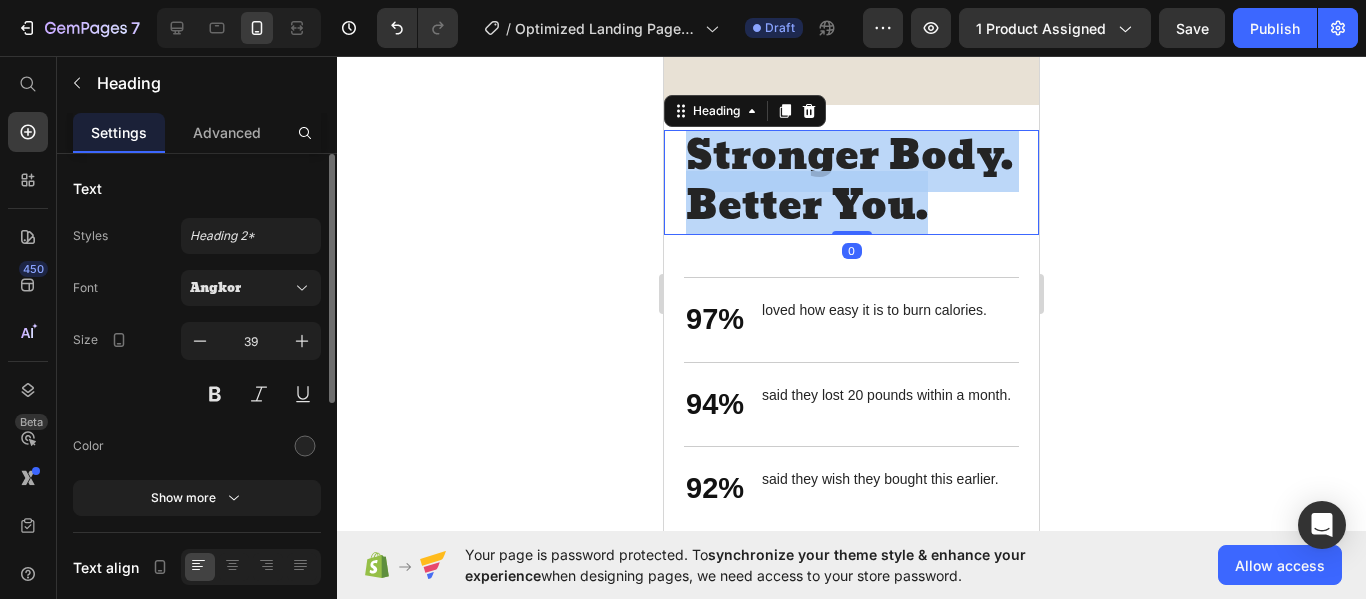click on "Stronger Body. Better You." at bounding box center [851, 182] 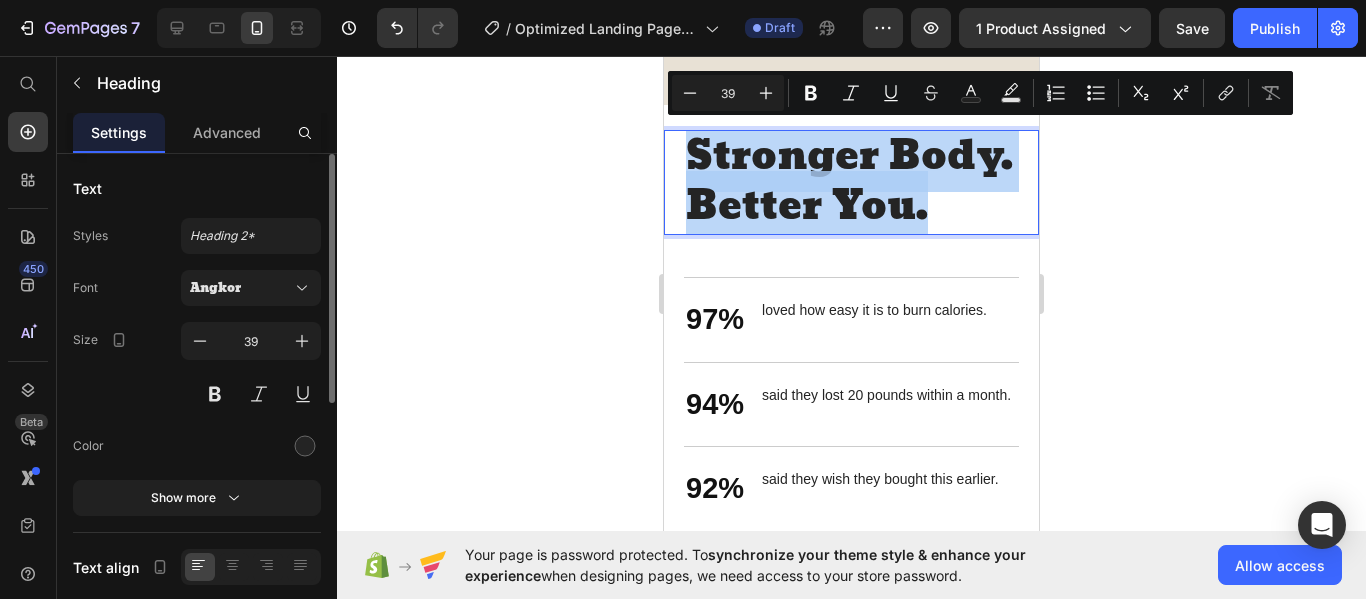 copy on "Stronger Body. Better You." 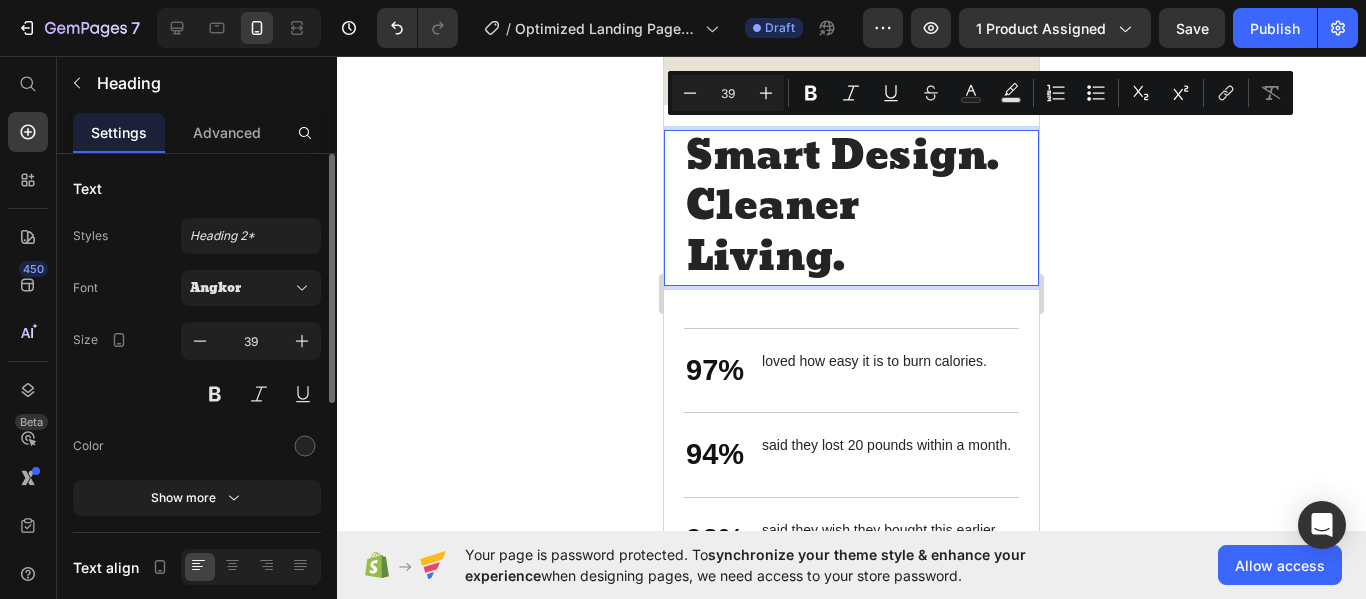 scroll, scrollTop: 7, scrollLeft: 0, axis: vertical 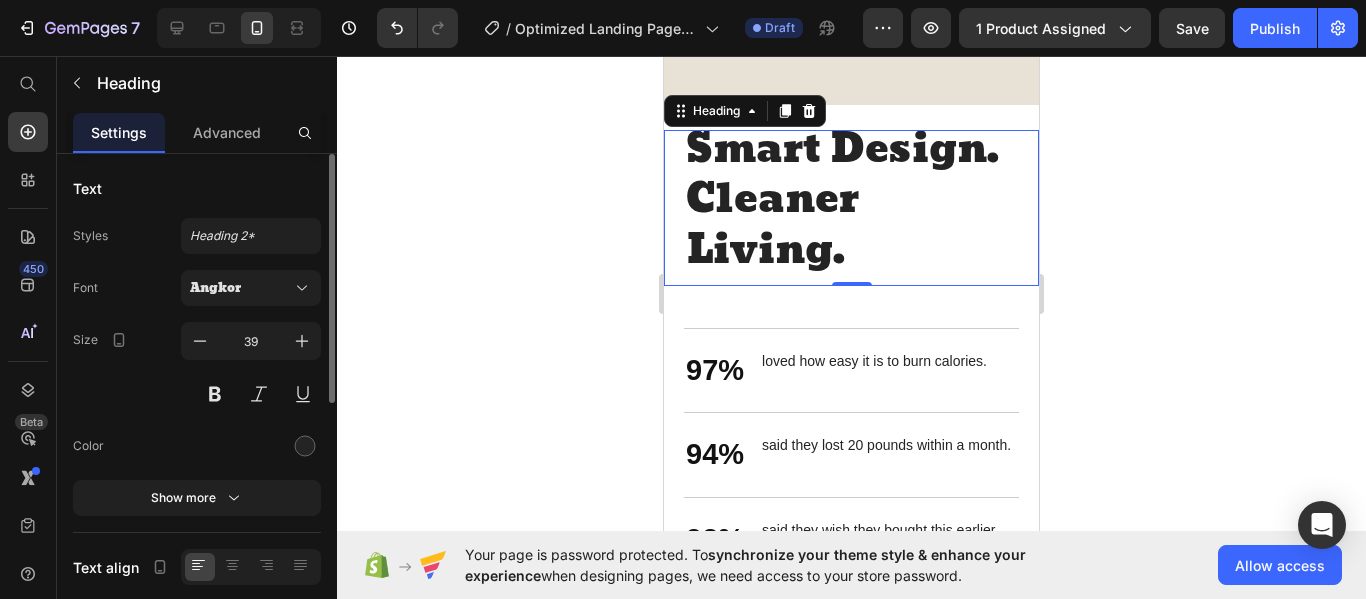 click 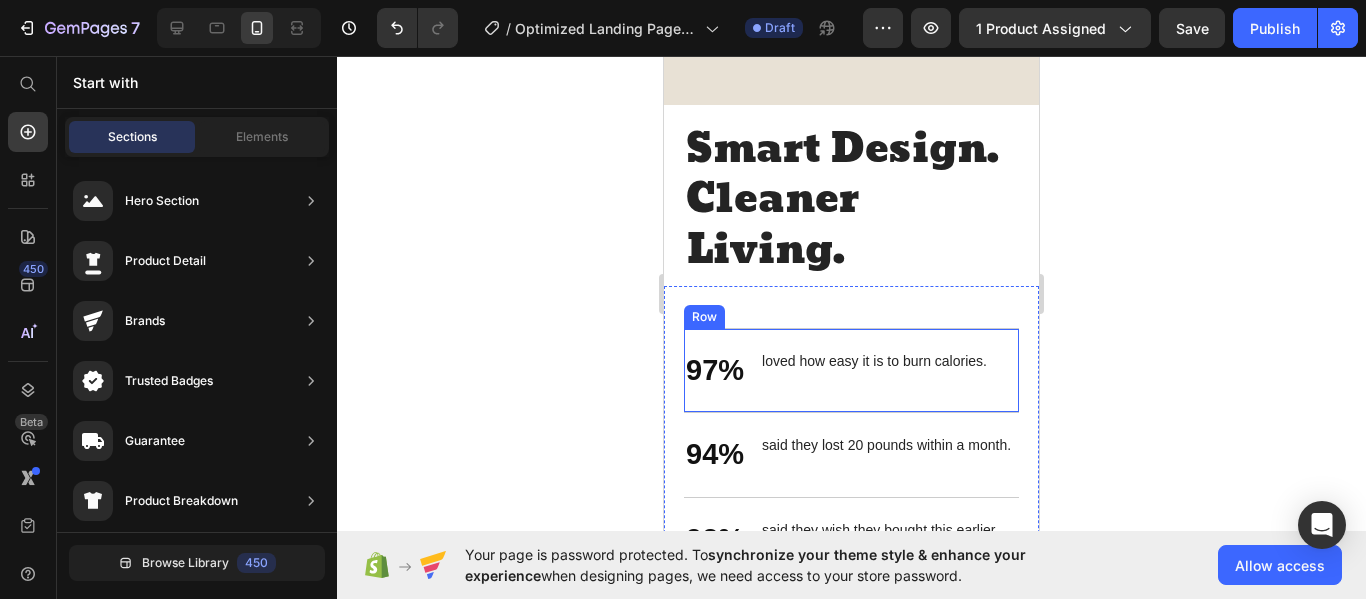 click on "97% Text Block loved how easy it is to burn calories. Text Block Row" at bounding box center (851, 370) 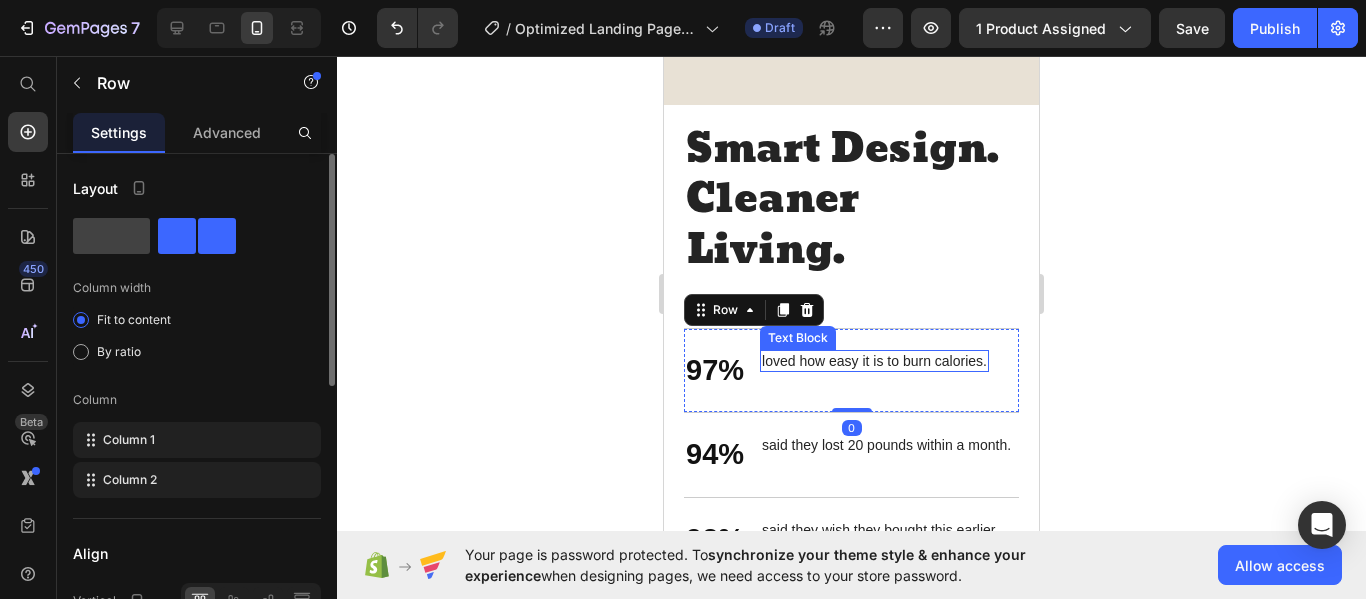 click on "loved how easy it is to burn calories." at bounding box center [874, 361] 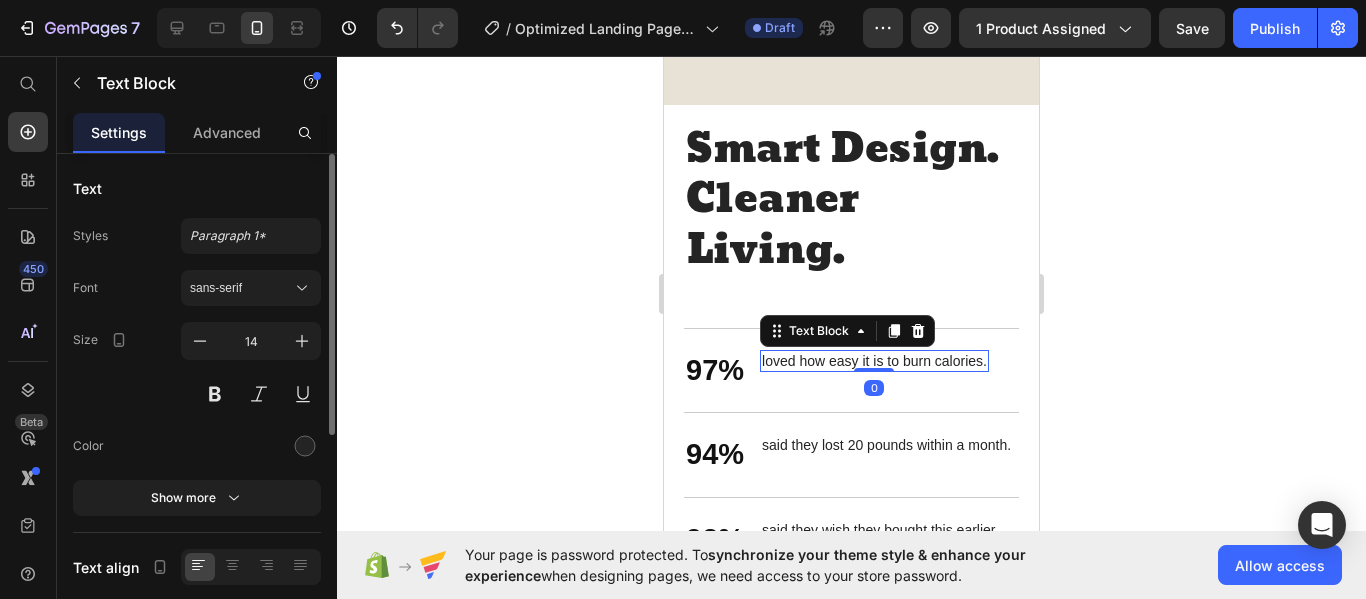 click on "loved how easy it is to burn calories." at bounding box center (874, 361) 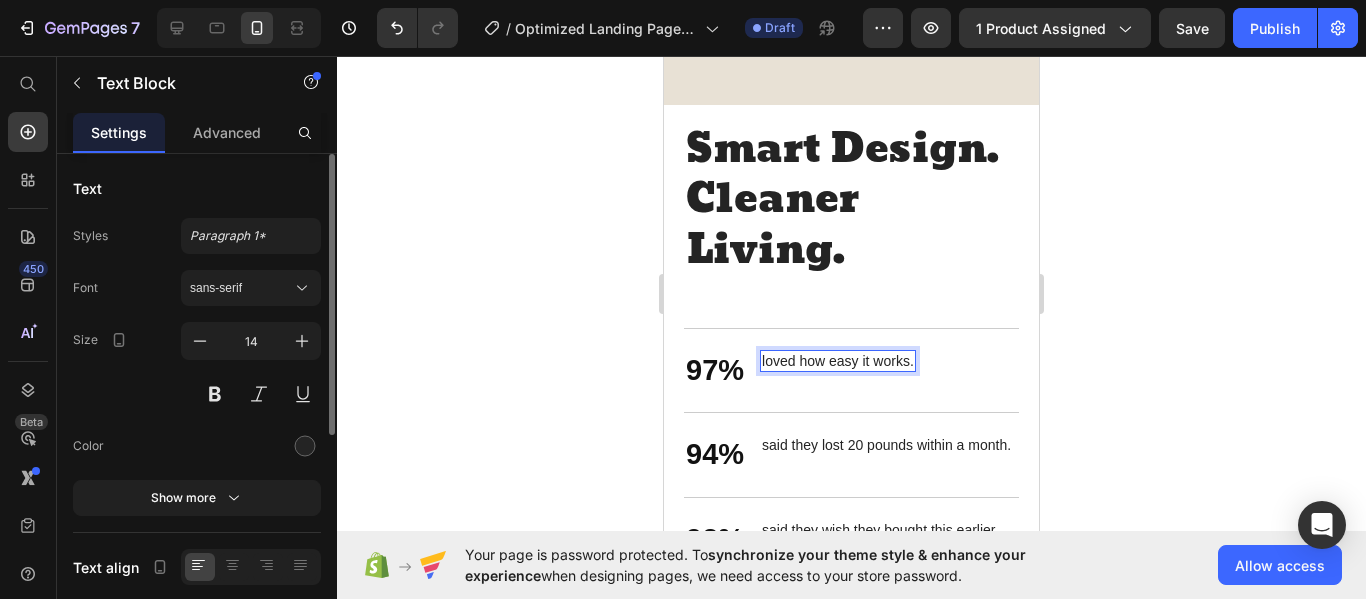 click 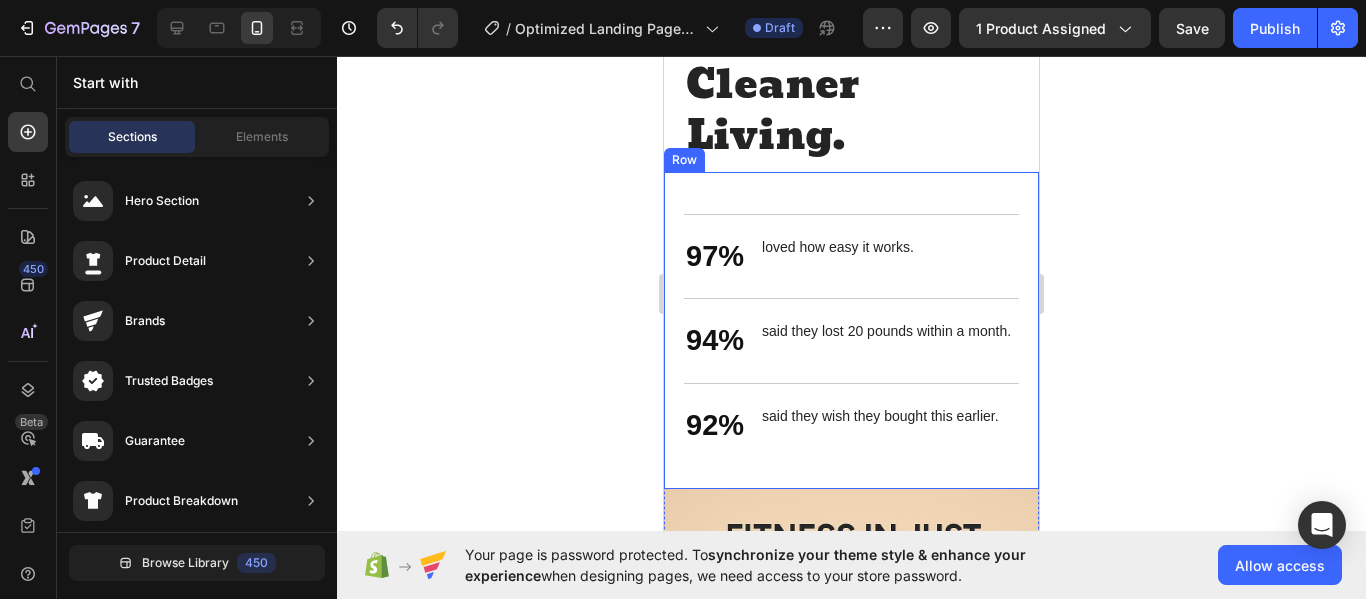 scroll, scrollTop: 3241, scrollLeft: 0, axis: vertical 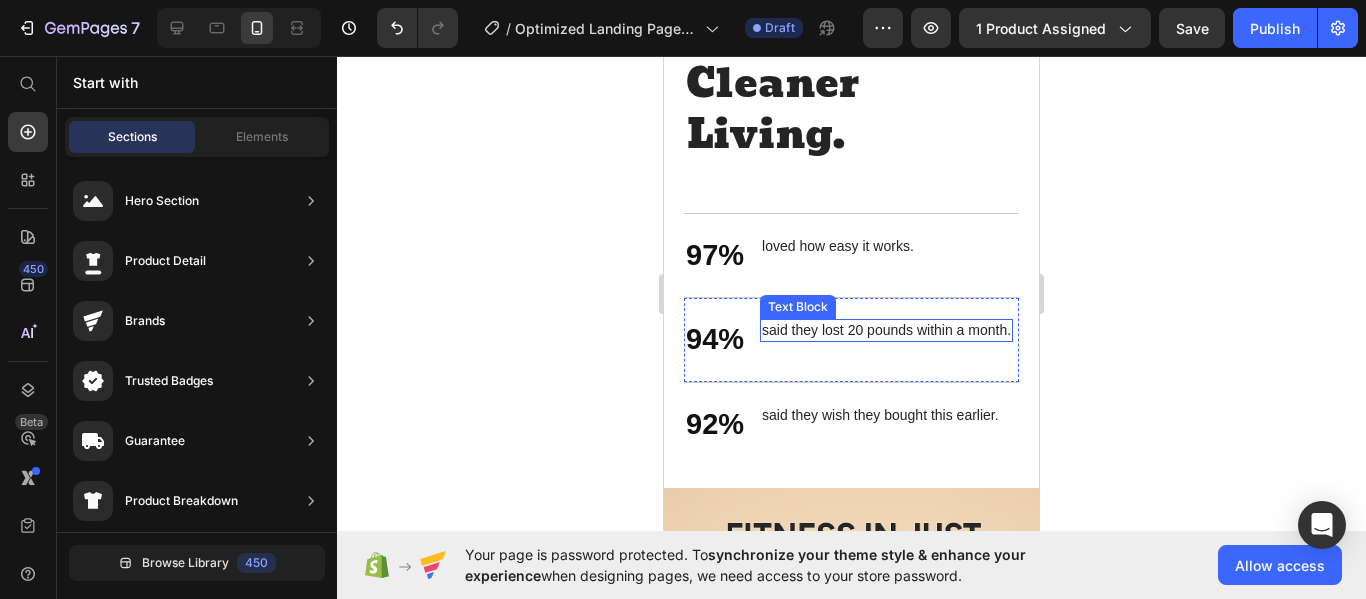 click on "said they lost 20 pounds within a month." at bounding box center (886, 330) 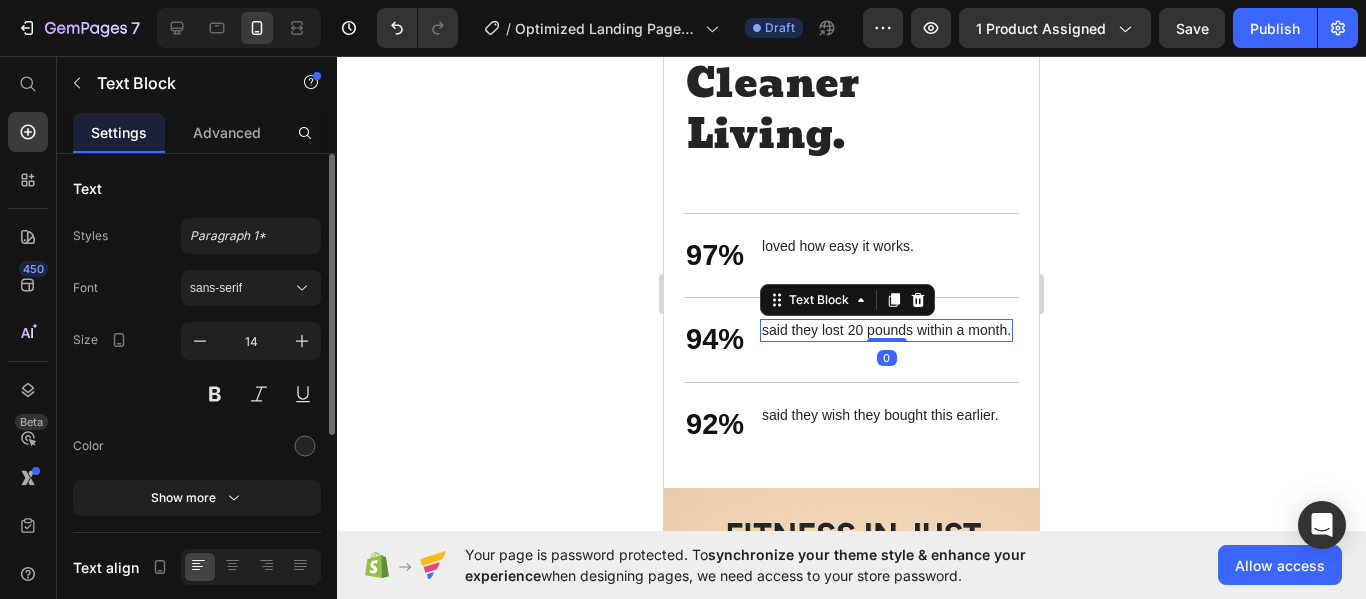 click on "said they lost 20 pounds within a month." at bounding box center (886, 330) 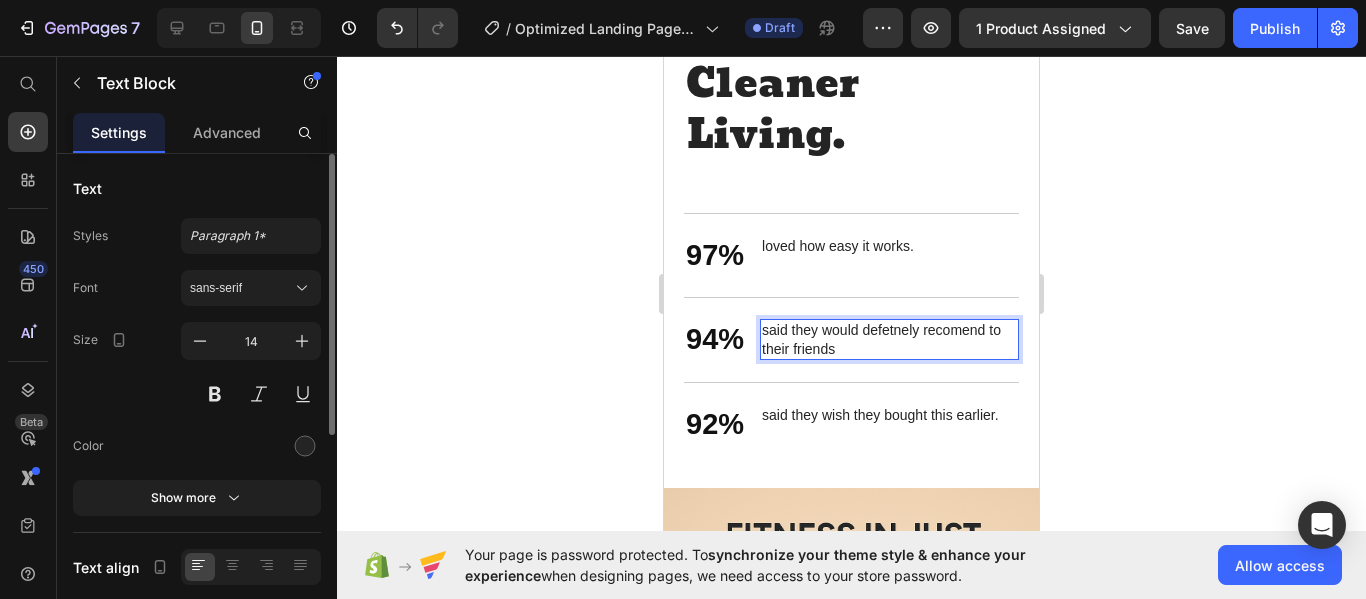 click on "said they would defetnely recomend to their friends" at bounding box center (889, 339) 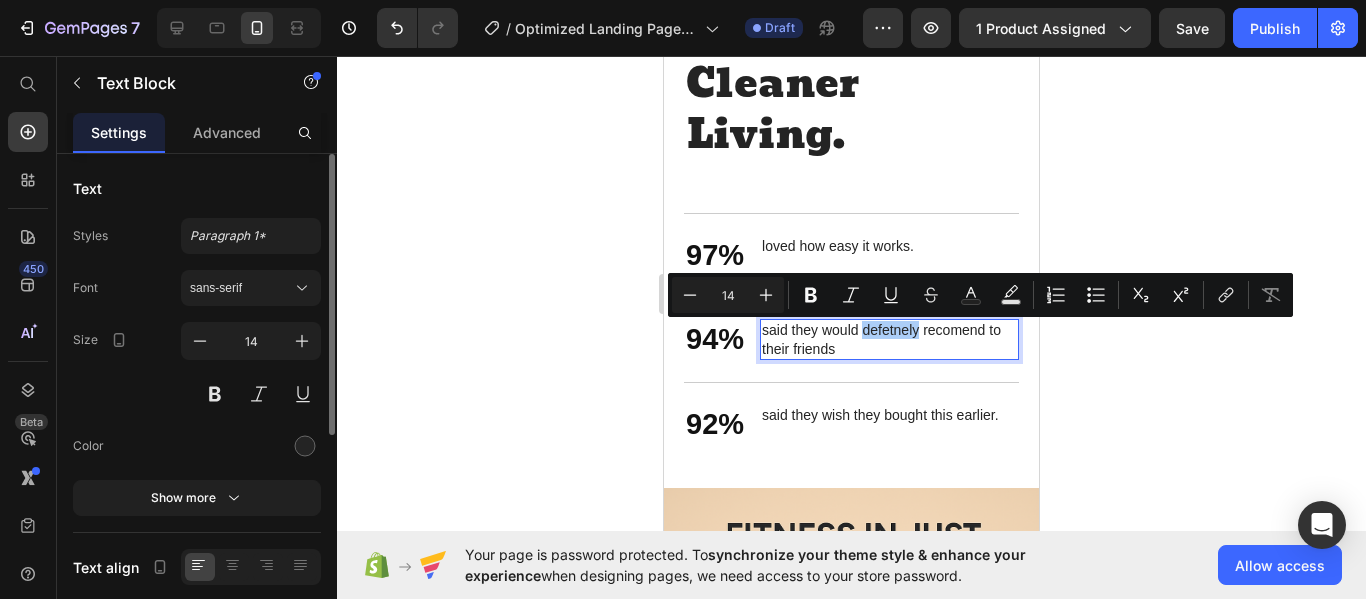 drag, startPoint x: 227, startPoint y: 273, endPoint x: 1214, endPoint y: 223, distance: 988.2656 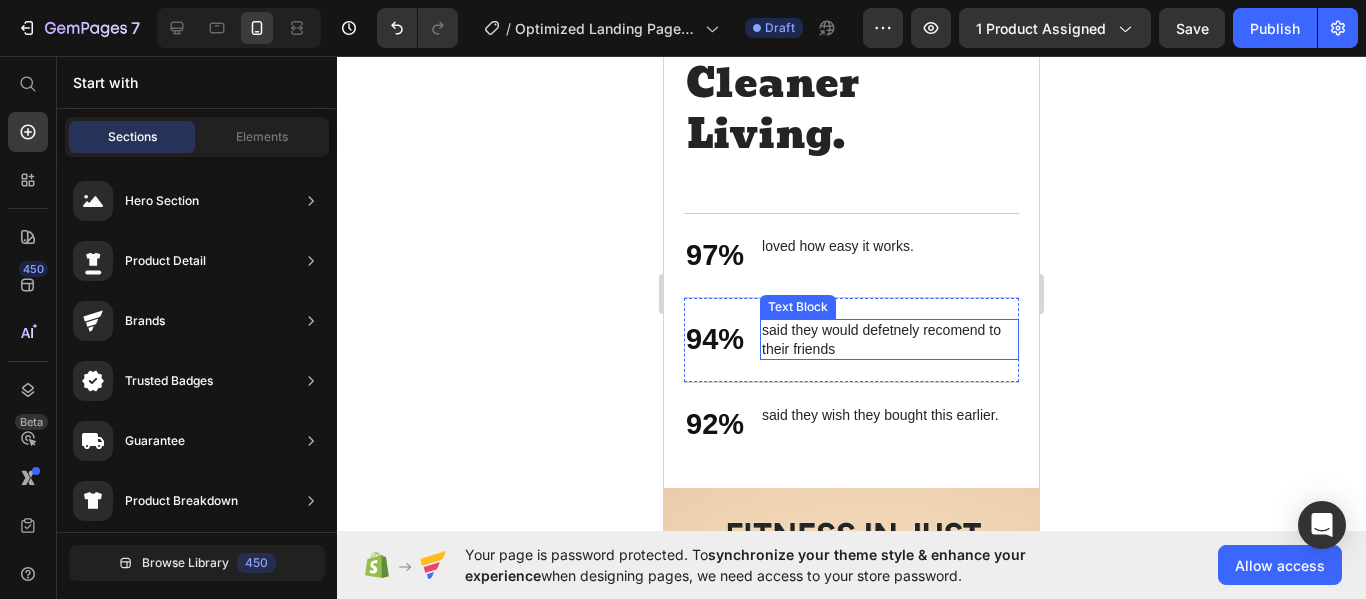 click on "said they would defetnely recomend to their friends" at bounding box center [889, 339] 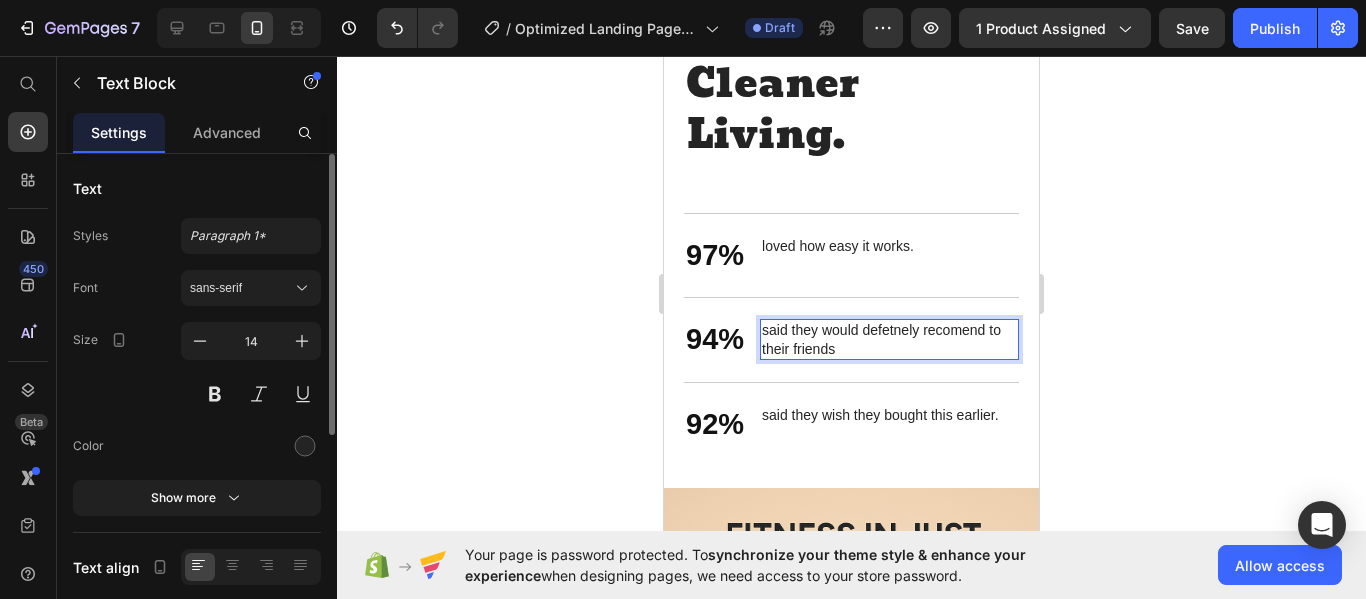 click on "said they would defetnely recomend to their friends" at bounding box center [889, 339] 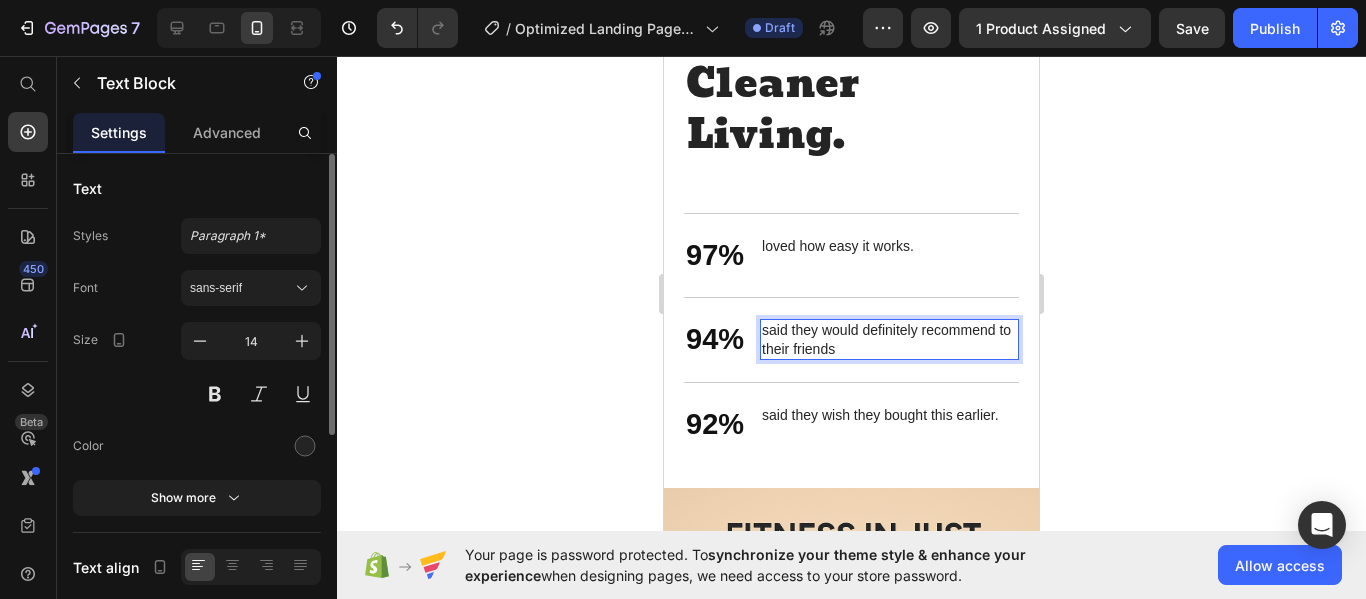 click 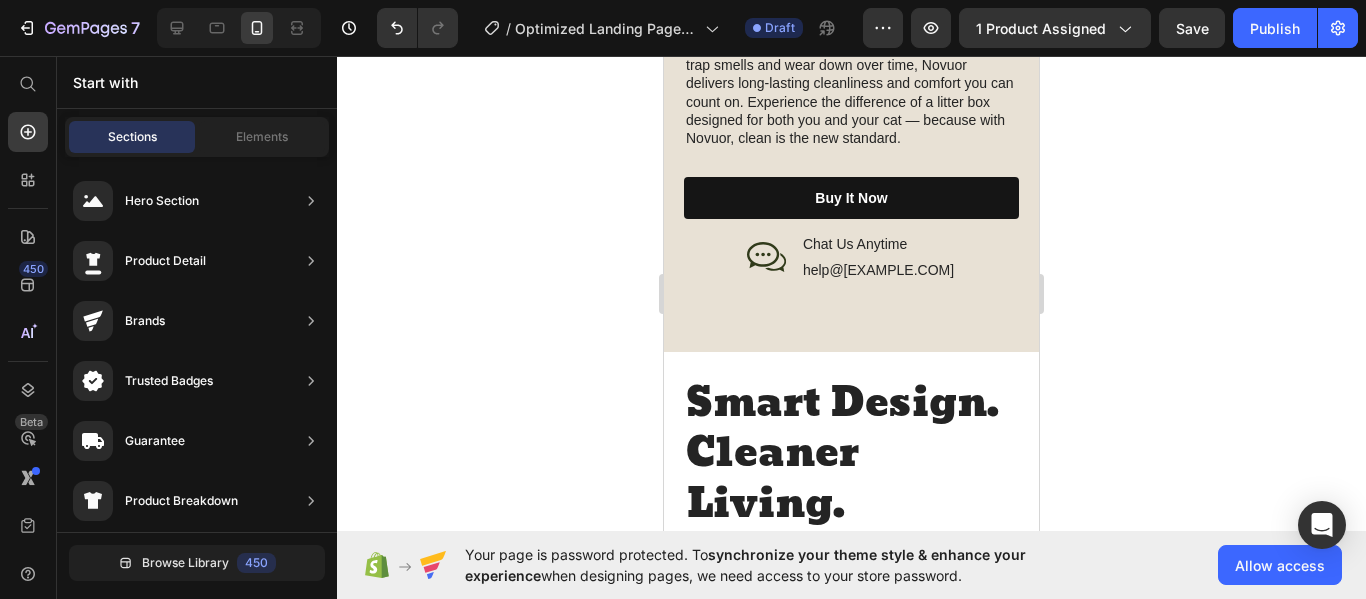 scroll, scrollTop: 2962, scrollLeft: 0, axis: vertical 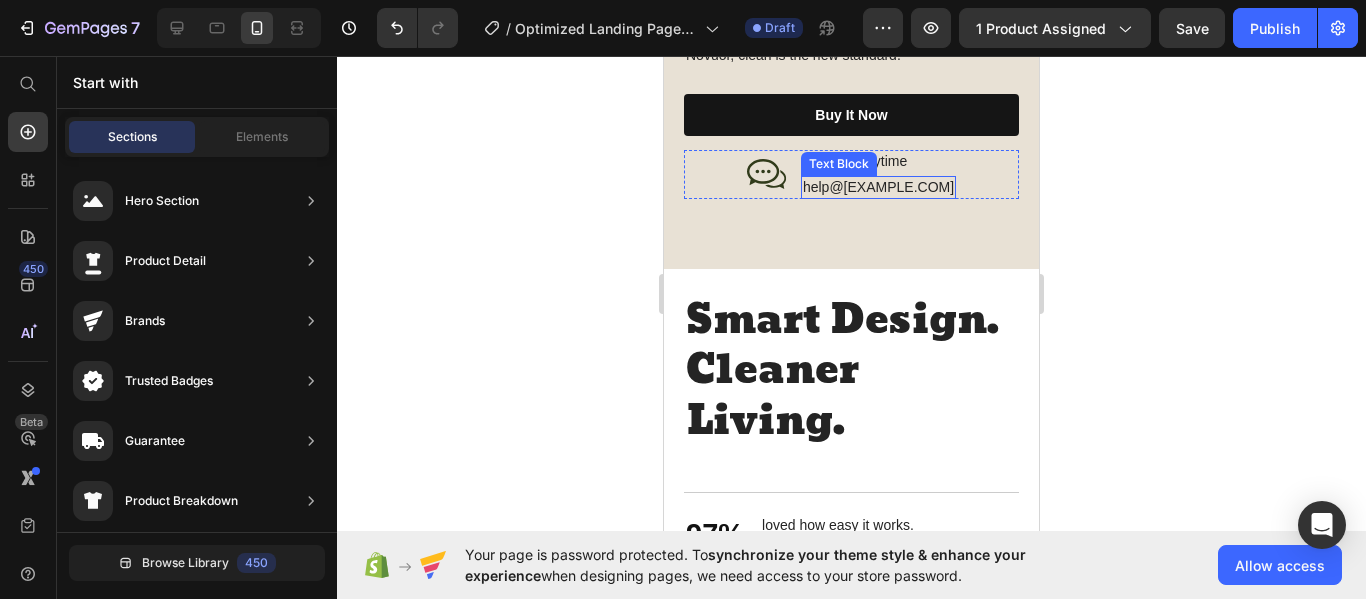 click on "help@[EXAMPLE.COM]" at bounding box center (878, 187) 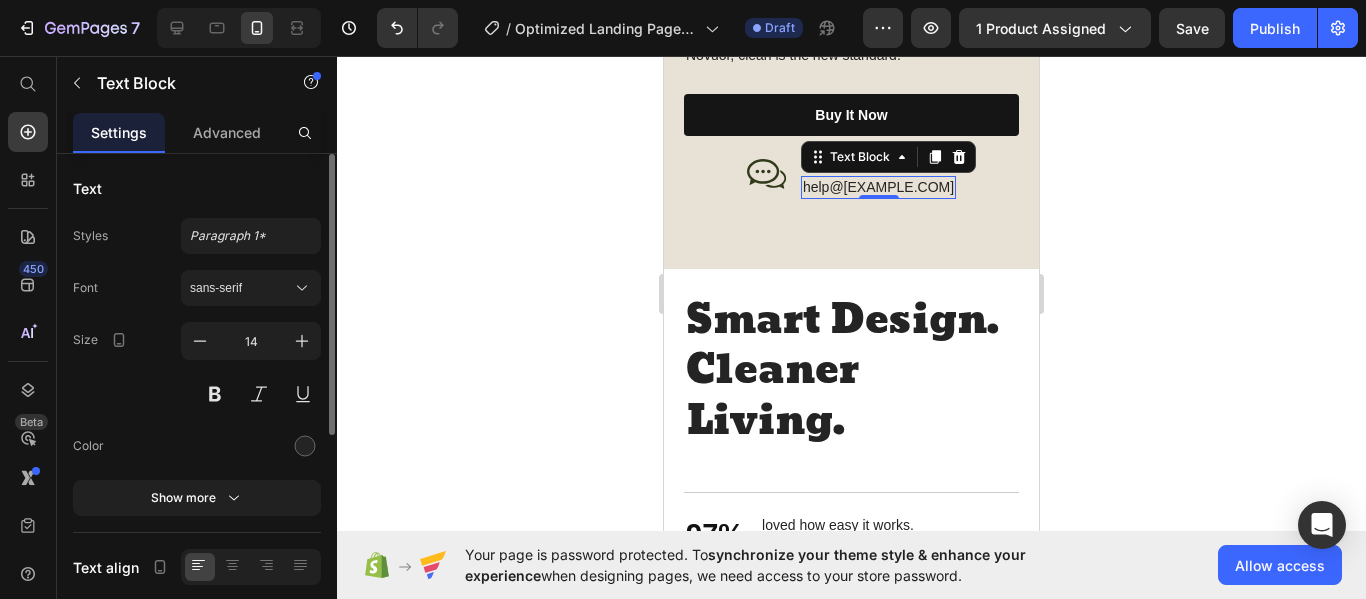 click on "help@[EXAMPLE.COM]" at bounding box center [878, 187] 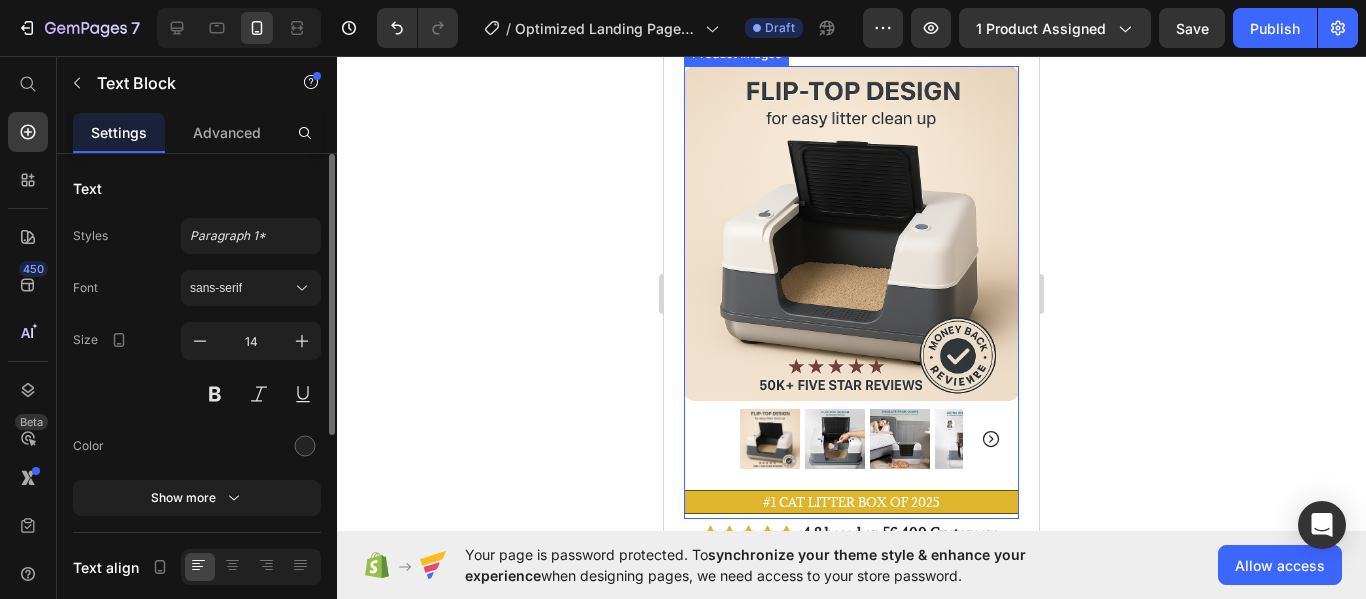 scroll, scrollTop: 201, scrollLeft: 0, axis: vertical 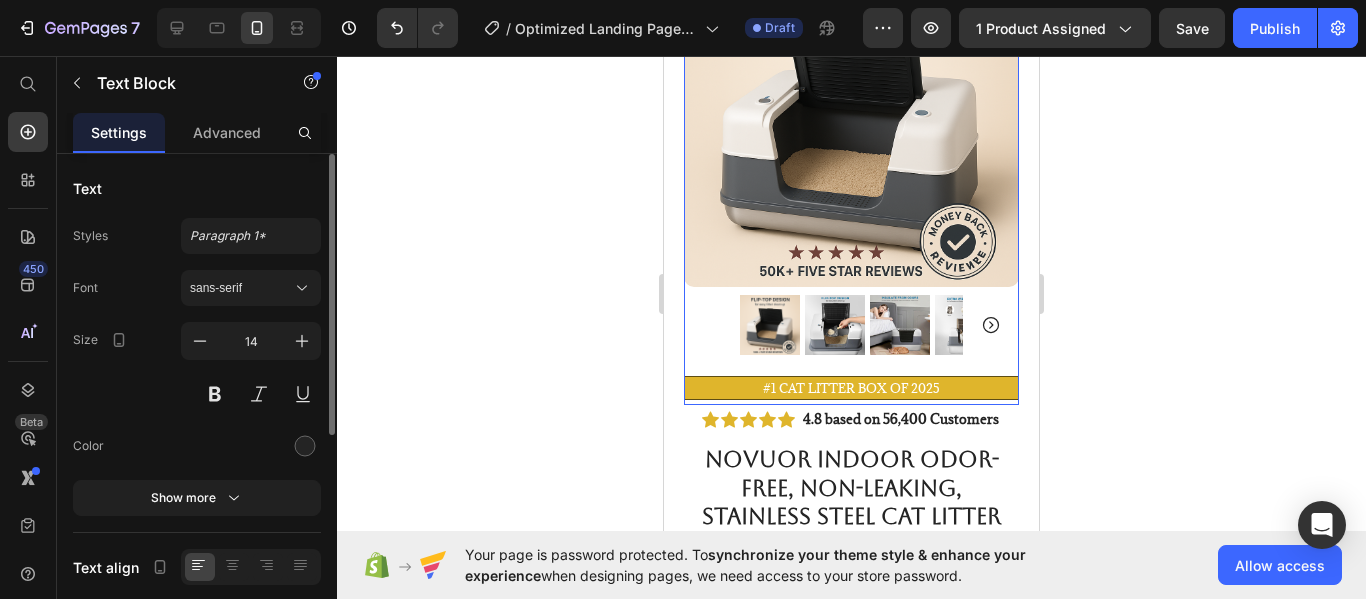 click at bounding box center [851, 119] 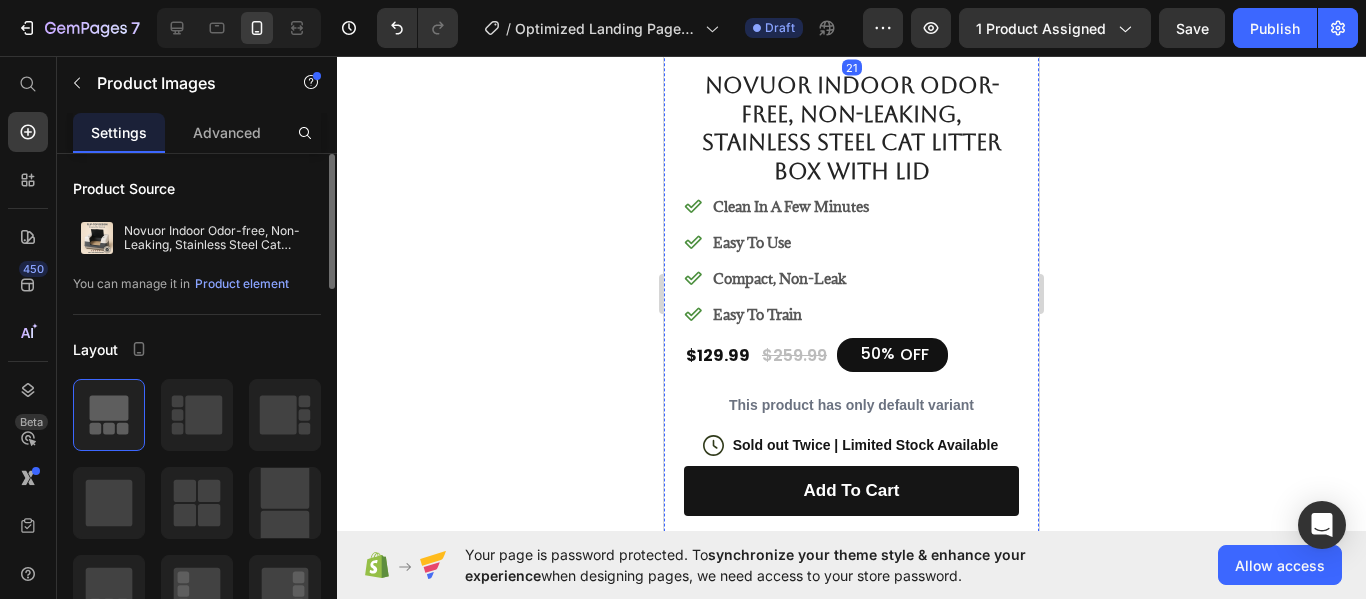 scroll, scrollTop: 576, scrollLeft: 0, axis: vertical 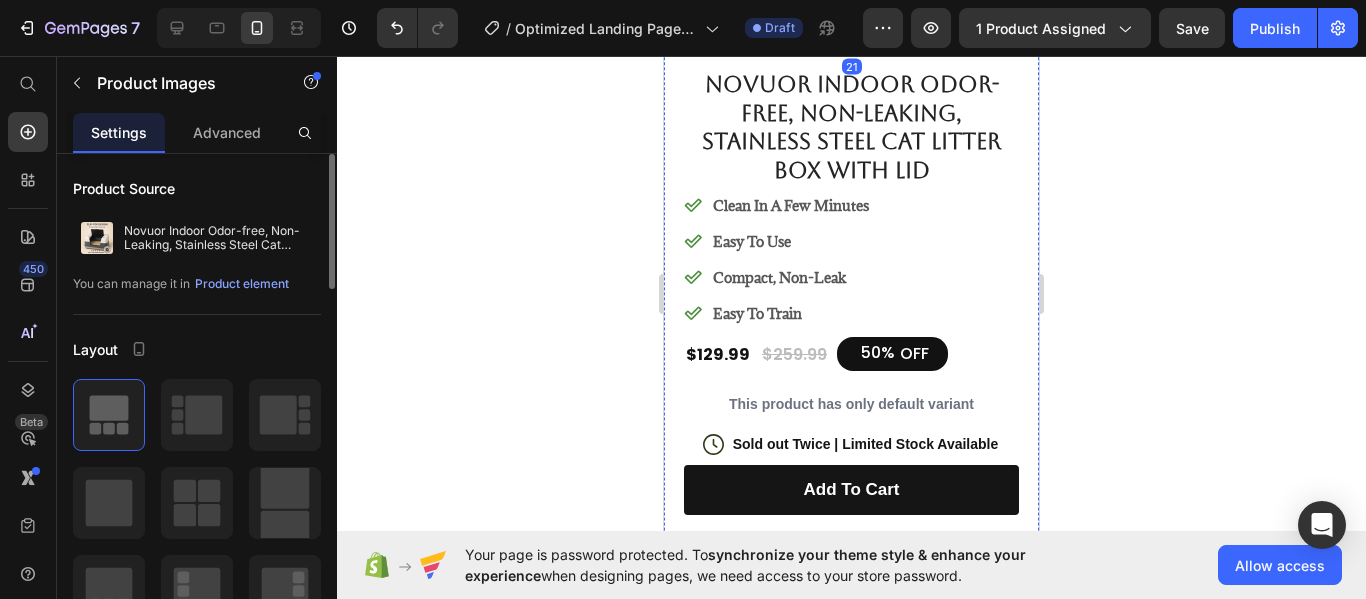 click on "Clean In A Few Minutes" at bounding box center (791, 205) 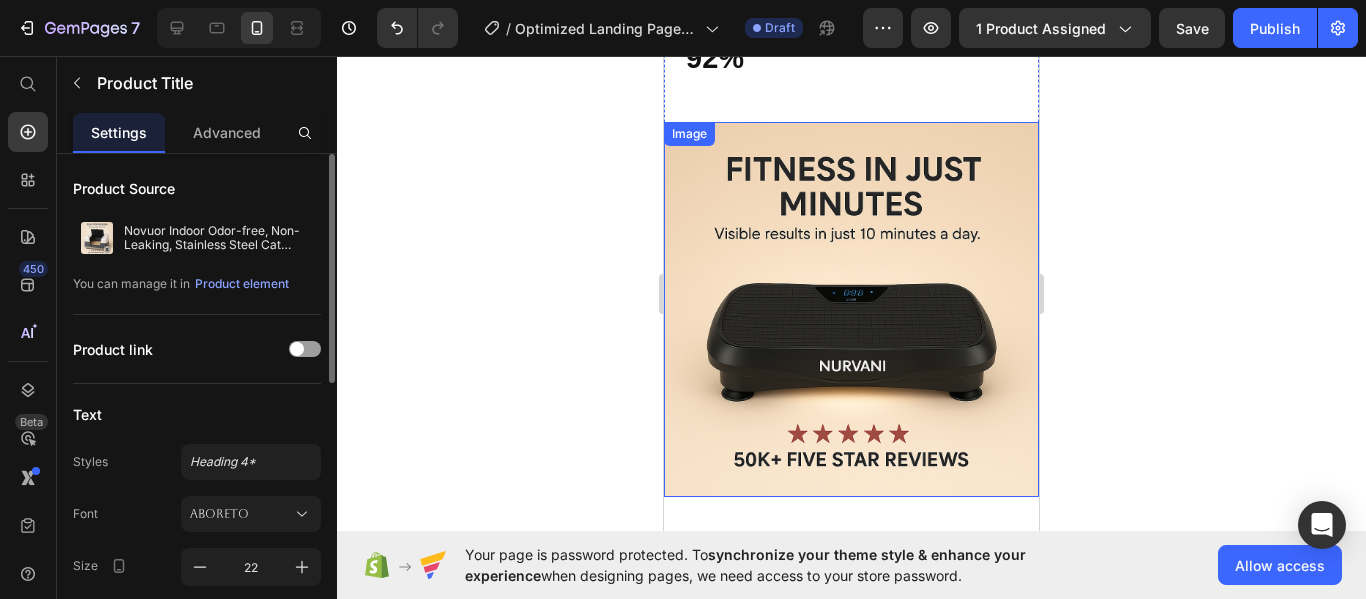 scroll, scrollTop: 3668, scrollLeft: 0, axis: vertical 